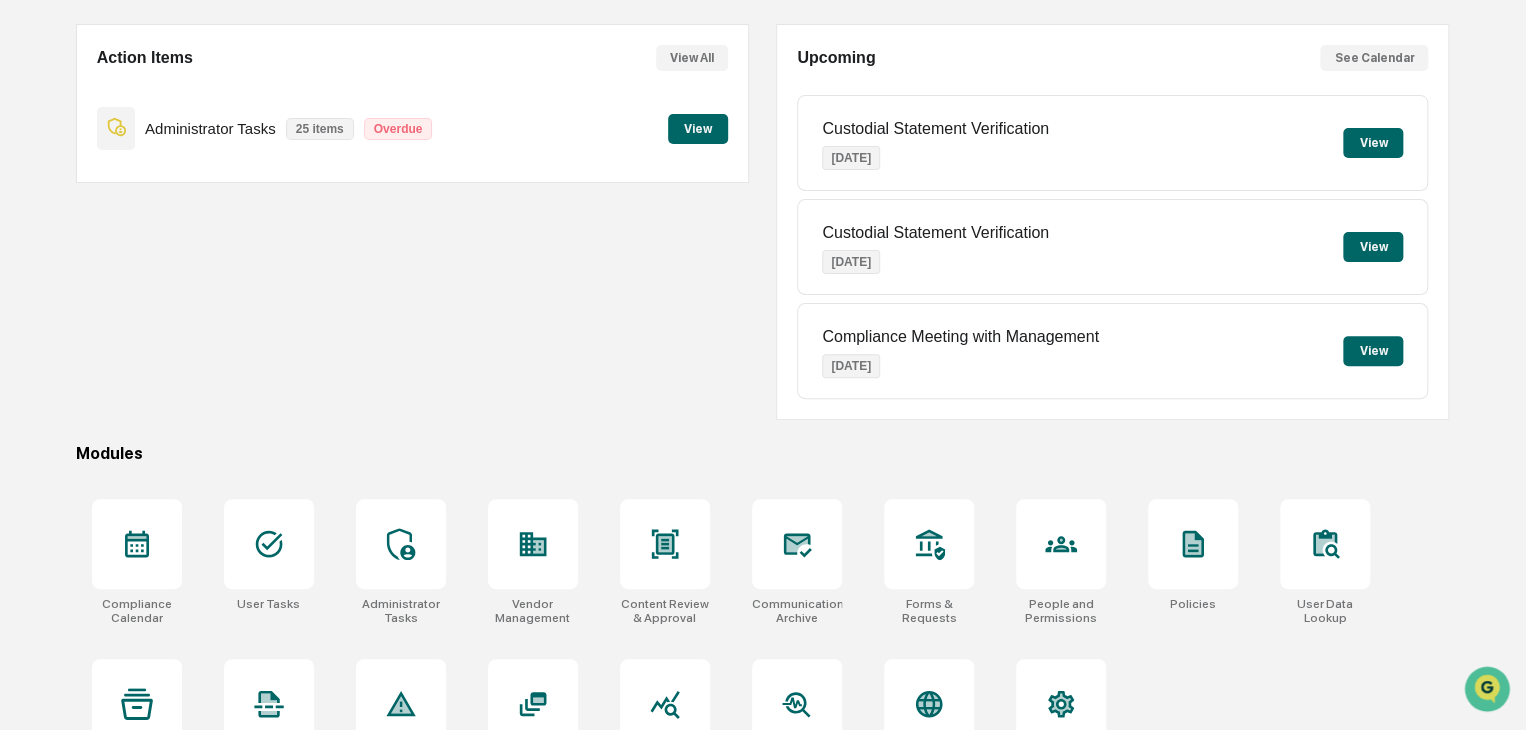 scroll, scrollTop: 237, scrollLeft: 0, axis: vertical 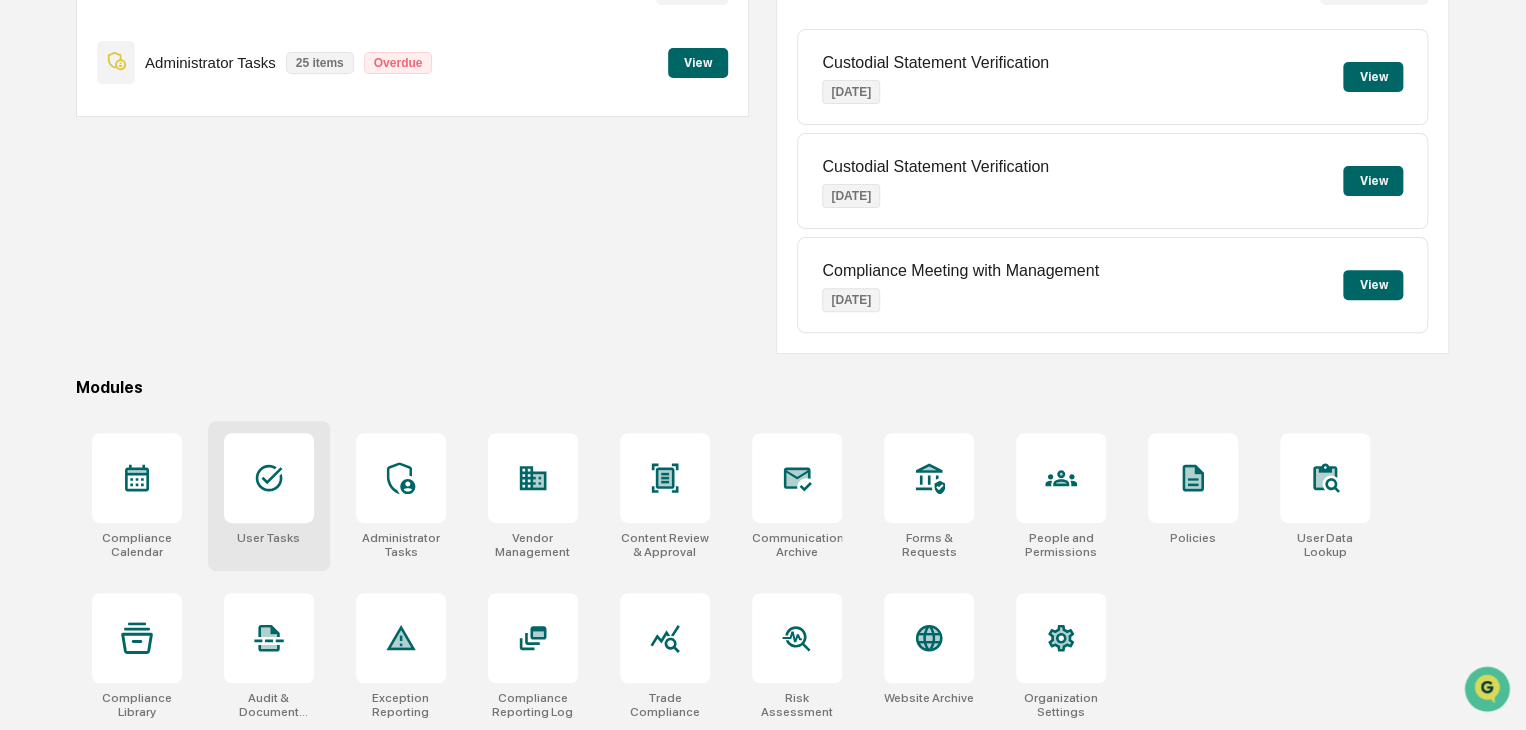 click at bounding box center [269, 478] 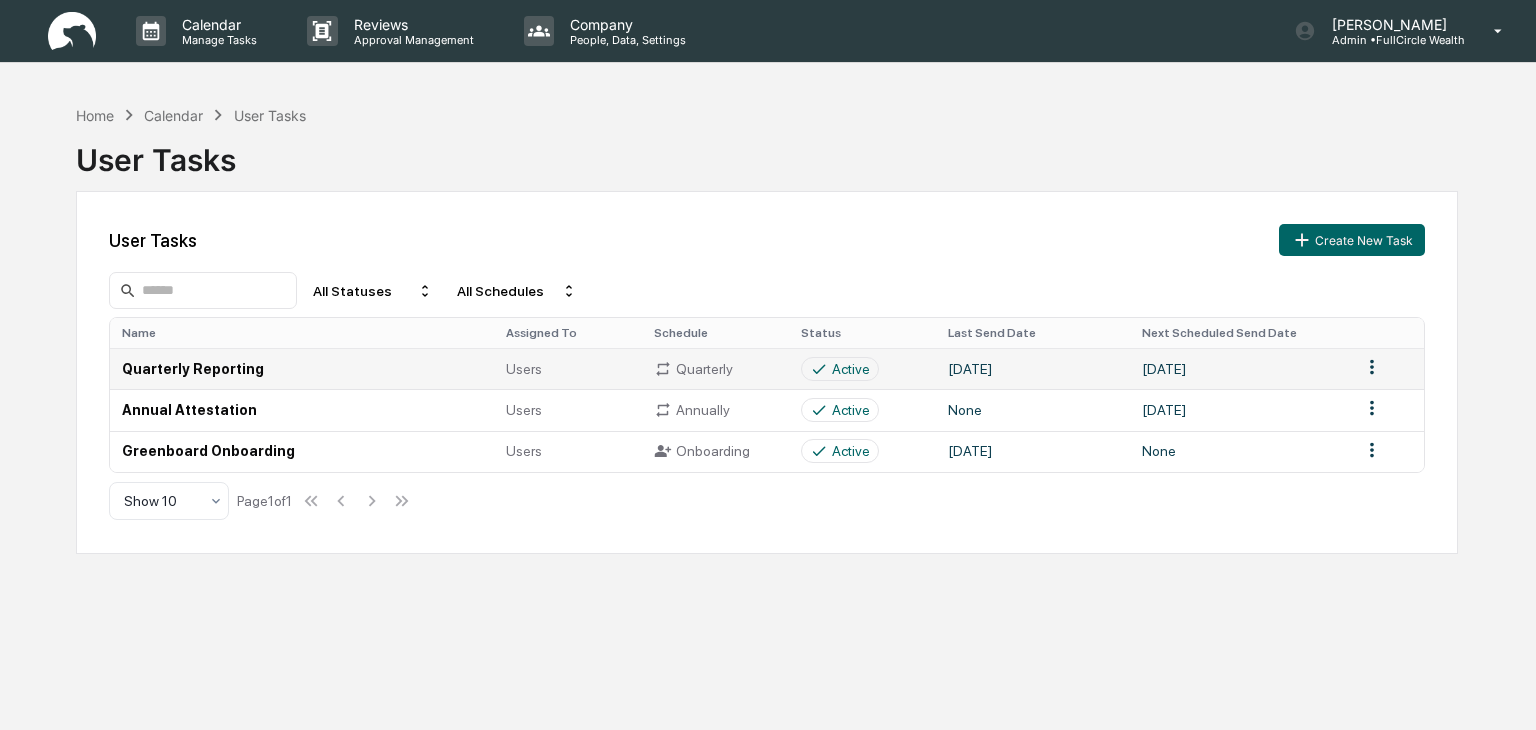 scroll, scrollTop: 0, scrollLeft: 0, axis: both 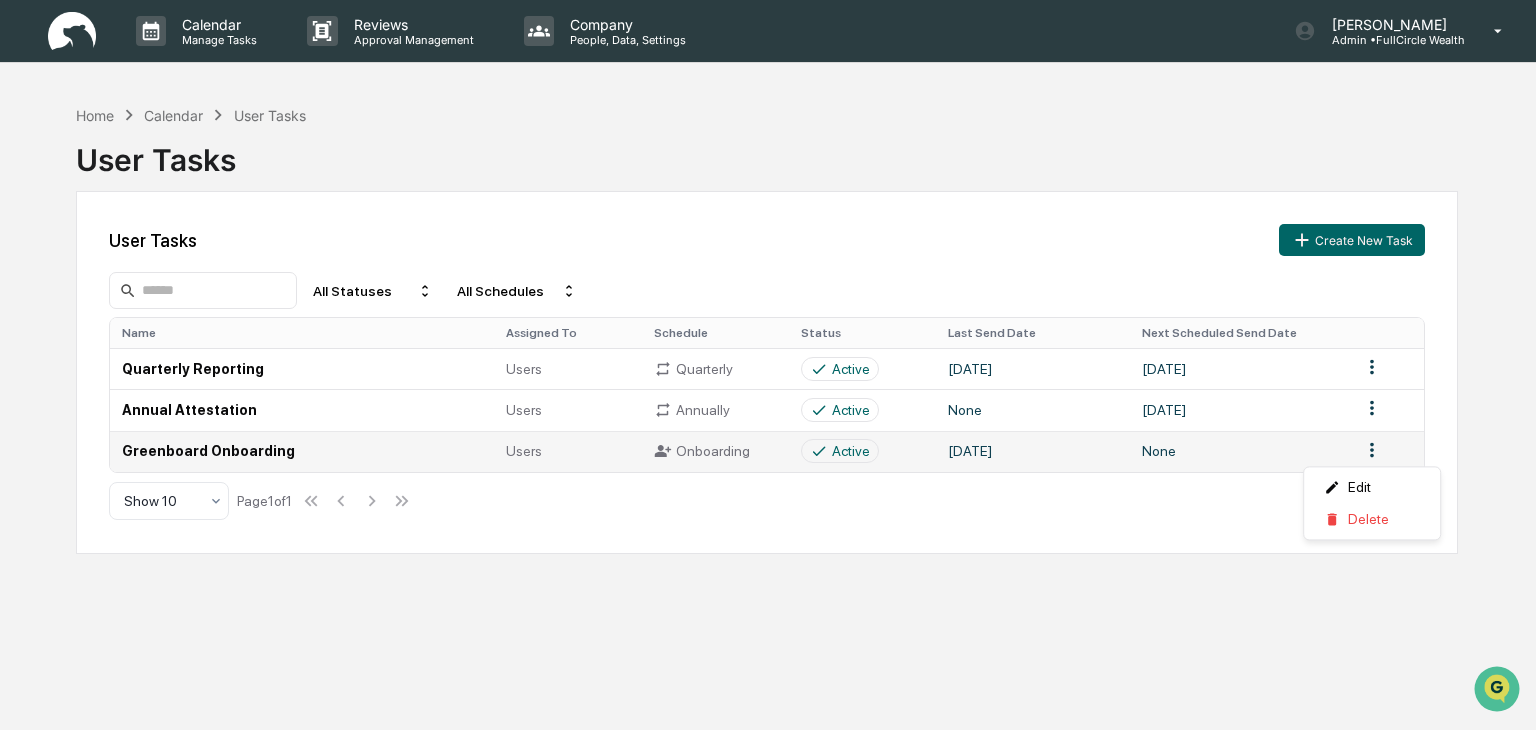 click on "Calendar Manage Tasks Reviews Approval Management Company People, Data, Settings [PERSON_NAME] Admin •  FullCircle Wealth Home Calendar User Tasks User Tasks User Tasks Create New Task All Statuses All Schedules Name Assigned To Schedule Status Last Send Date Next Scheduled Send Date Quarterly Reporting Users   Quarterly Active [DATE] [DATE] Annual Attestation  Users   Annually Active None [DATE] Greenboard Onboarding Users  Onboarding Active [DATE] None Show 10 Page  1  of  1 Edit Delete" at bounding box center (768, 365) 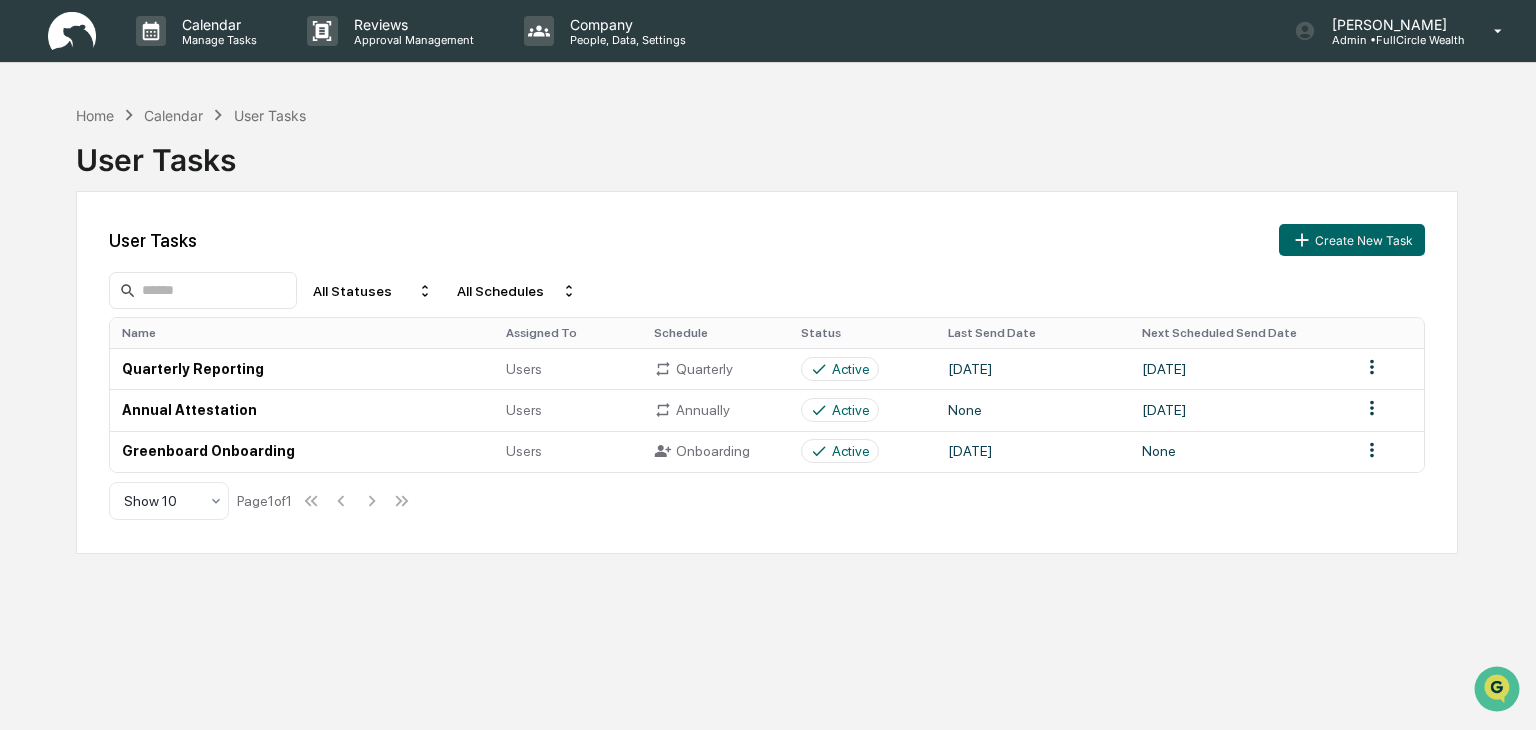 click on "Calendar Manage Tasks Reviews Approval Management Company People, Data, Settings [PERSON_NAME] Admin •  FullCircle Wealth Home Calendar User Tasks User Tasks User Tasks Create New Task All Statuses All Schedules Name Assigned To Schedule Status Last Send Date Next Scheduled Send Date Quarterly Reporting Users   Quarterly Active [DATE] [DATE] Annual Attestation  Users   Annually Active None [DATE] Greenboard Onboarding Users  Onboarding Active [DATE] None Show 10 Page  1  of  1" at bounding box center [768, 365] 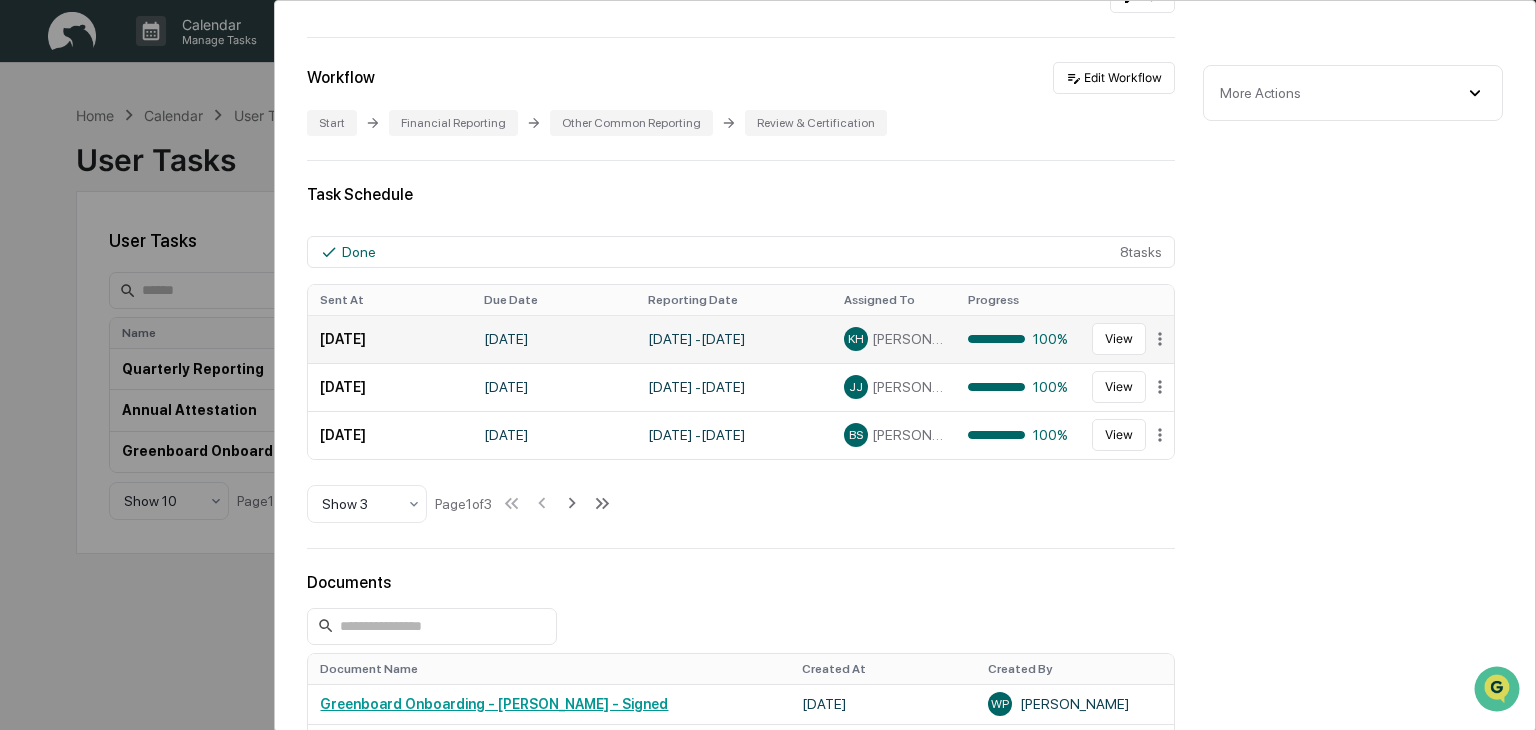 scroll, scrollTop: 400, scrollLeft: 0, axis: vertical 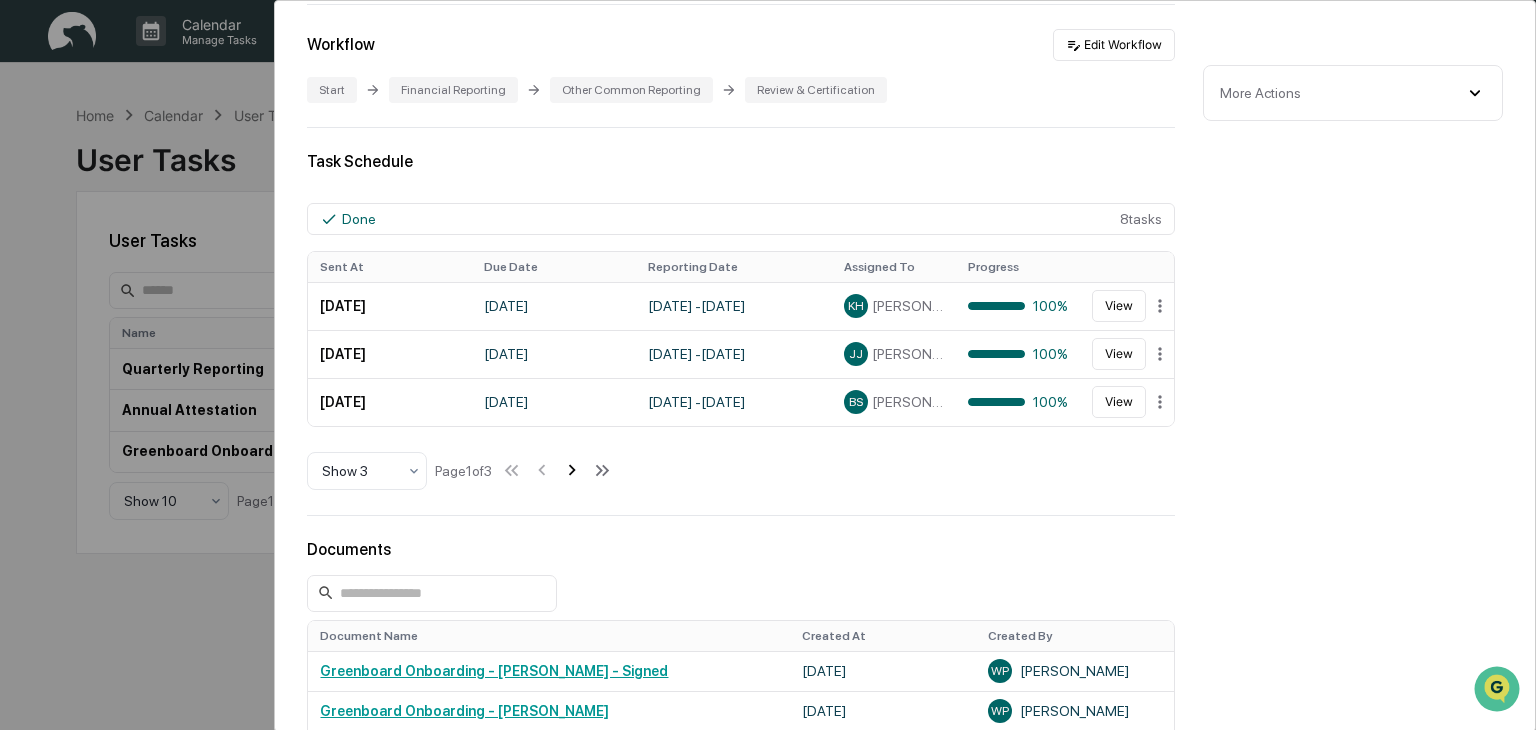 click 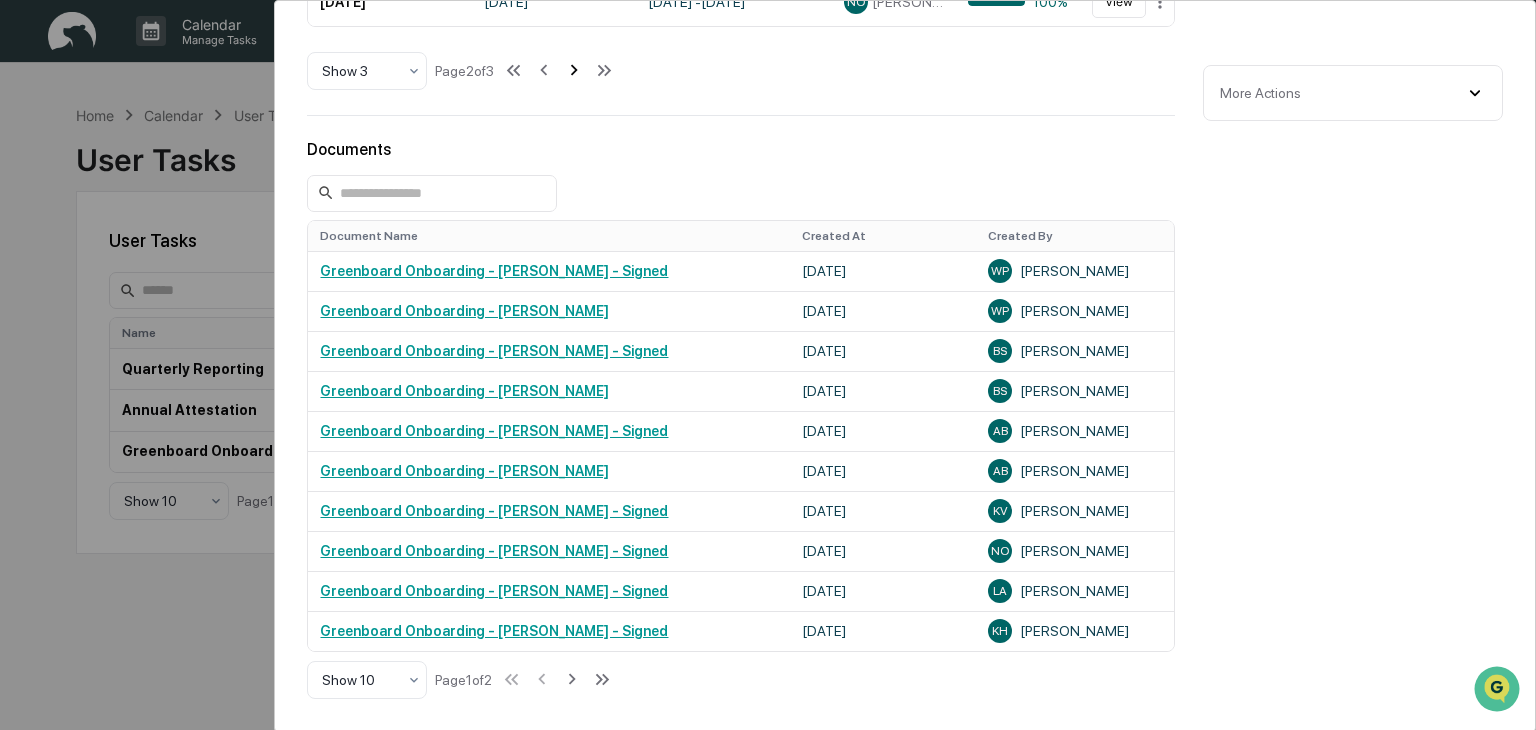 scroll, scrollTop: 500, scrollLeft: 0, axis: vertical 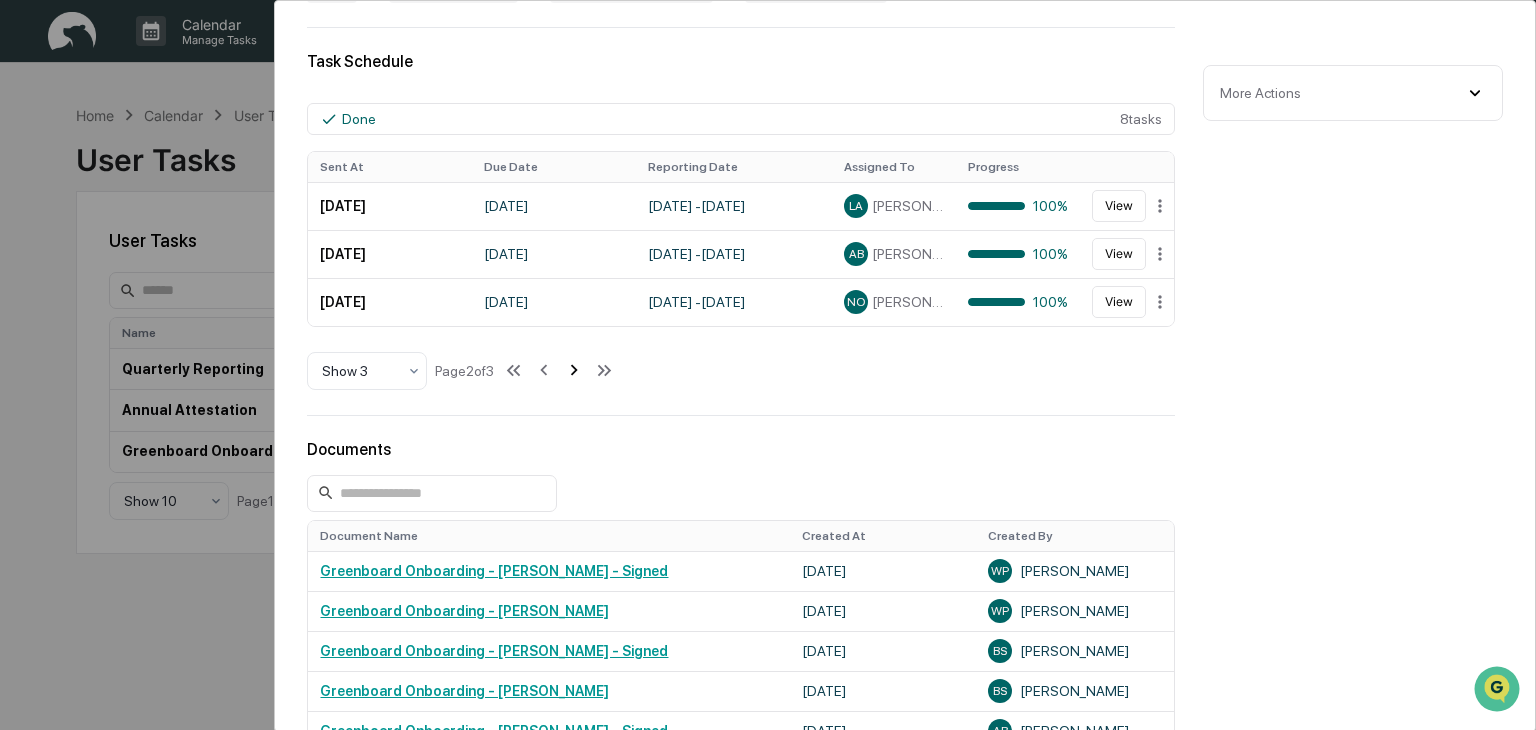 click 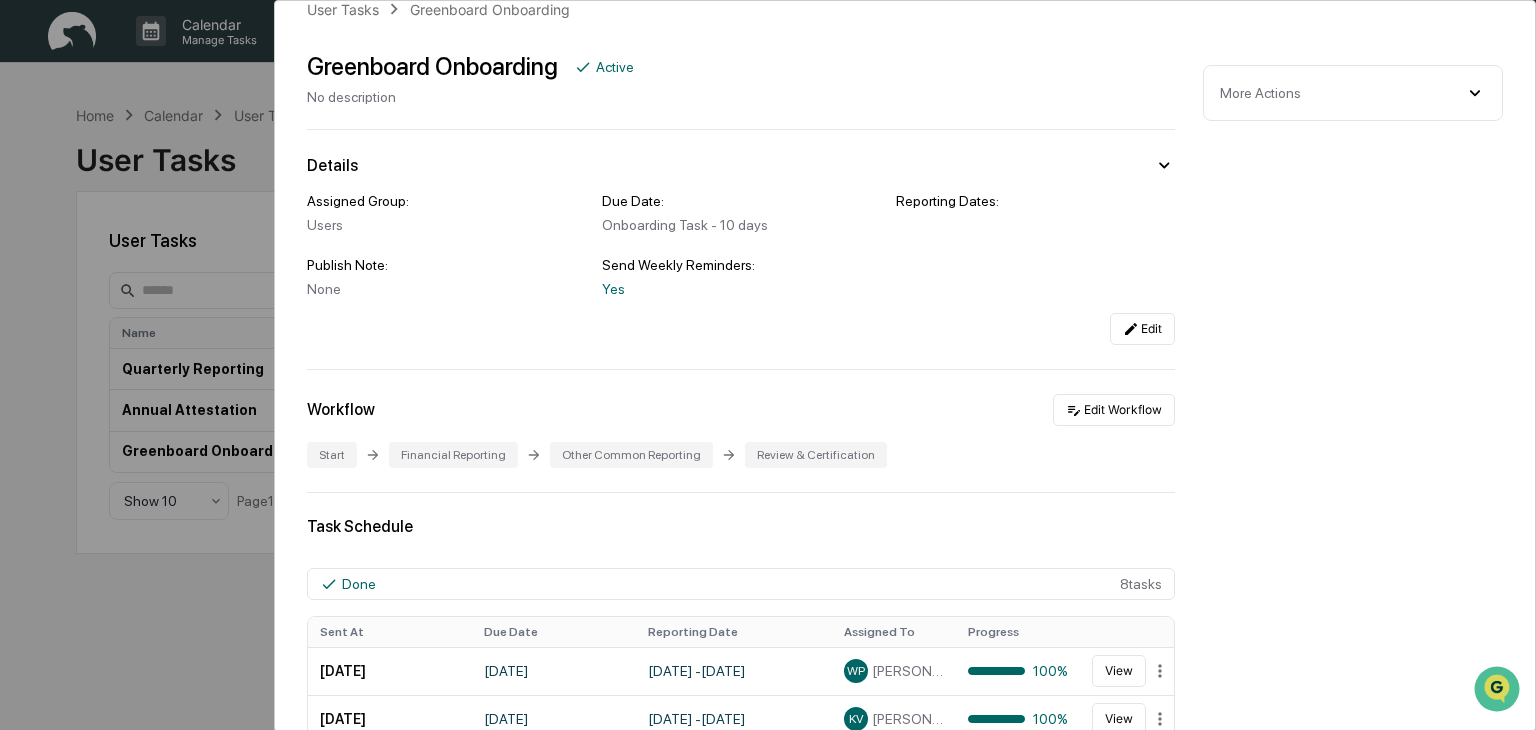 scroll, scrollTop: 0, scrollLeft: 0, axis: both 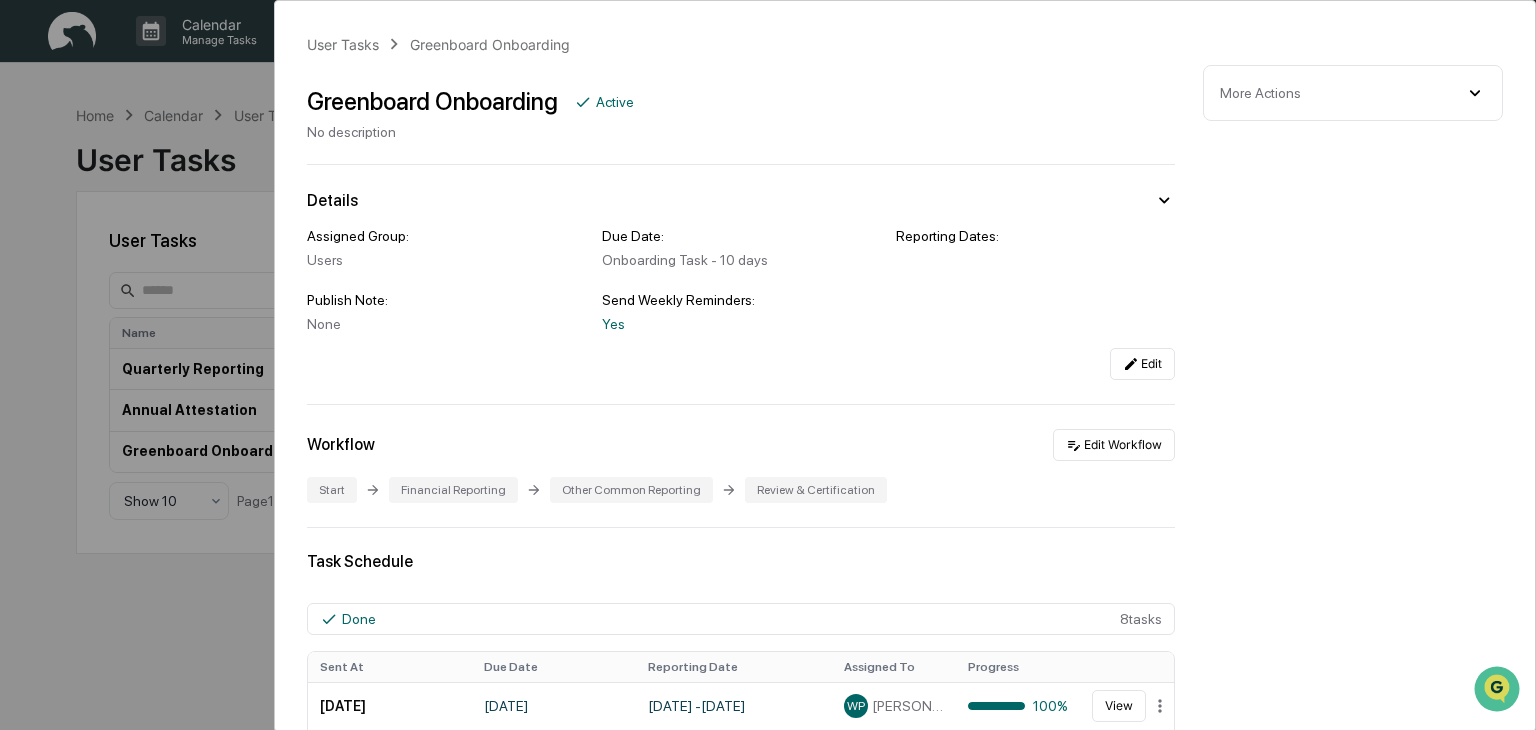 click on "User Tasks Greenboard Onboarding Greenboard Onboarding Active No description Details Assigned Group:  Users Due Date:  Onboarding Task - 10 days Reporting Dates:  Publish Note:  None Send Weekly Reminders:  Yes Edit Workflow Edit Workflow Start Financial Reporting Other Common Reporting Review & Certification Task Schedule Done   8  task s Sent At Due Date Reporting Date Assigned To Progress June 9, 2025 June 19, 2025 June 1, 2024   -  June 9, 2025 WP Wesley Pingelton 100% View June 9, 2025 June 19, 2025 June 1, 2024   -  June 9, 2025 KV Kimberly Vesely 100% View Show 3 Page  3  of  3 Documents Document Name Created At Created By Greenboard Onboarding - Wesley Pingelton - Signed July 14, 2025 WP Wesley Pingelton Greenboard Onboarding - Wesley Pingelton July 14, 2025 WP Wesley Pingelton Greenboard Onboarding - Brent Sikes - Signed July 11, 2025 BS Brent Sikes Greenboard Onboarding - Brent Sikes July 11, 2025 BS Brent Sikes Greenboard Onboarding - Abigail Bankston - Signed July 3, 2025 AB Abigail Bankston AB KV" at bounding box center [768, 365] 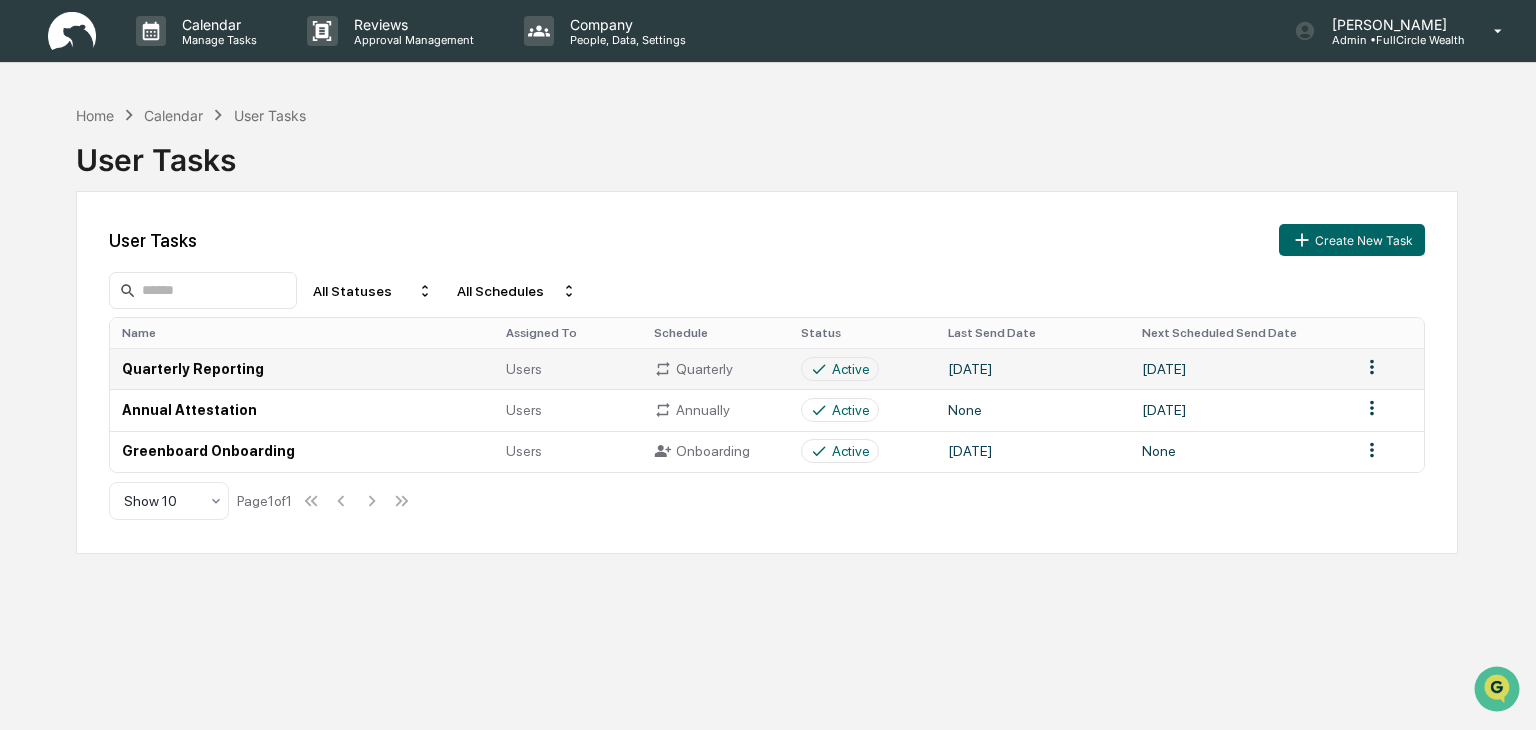 click on "Quarterly Reporting" at bounding box center (302, 368) 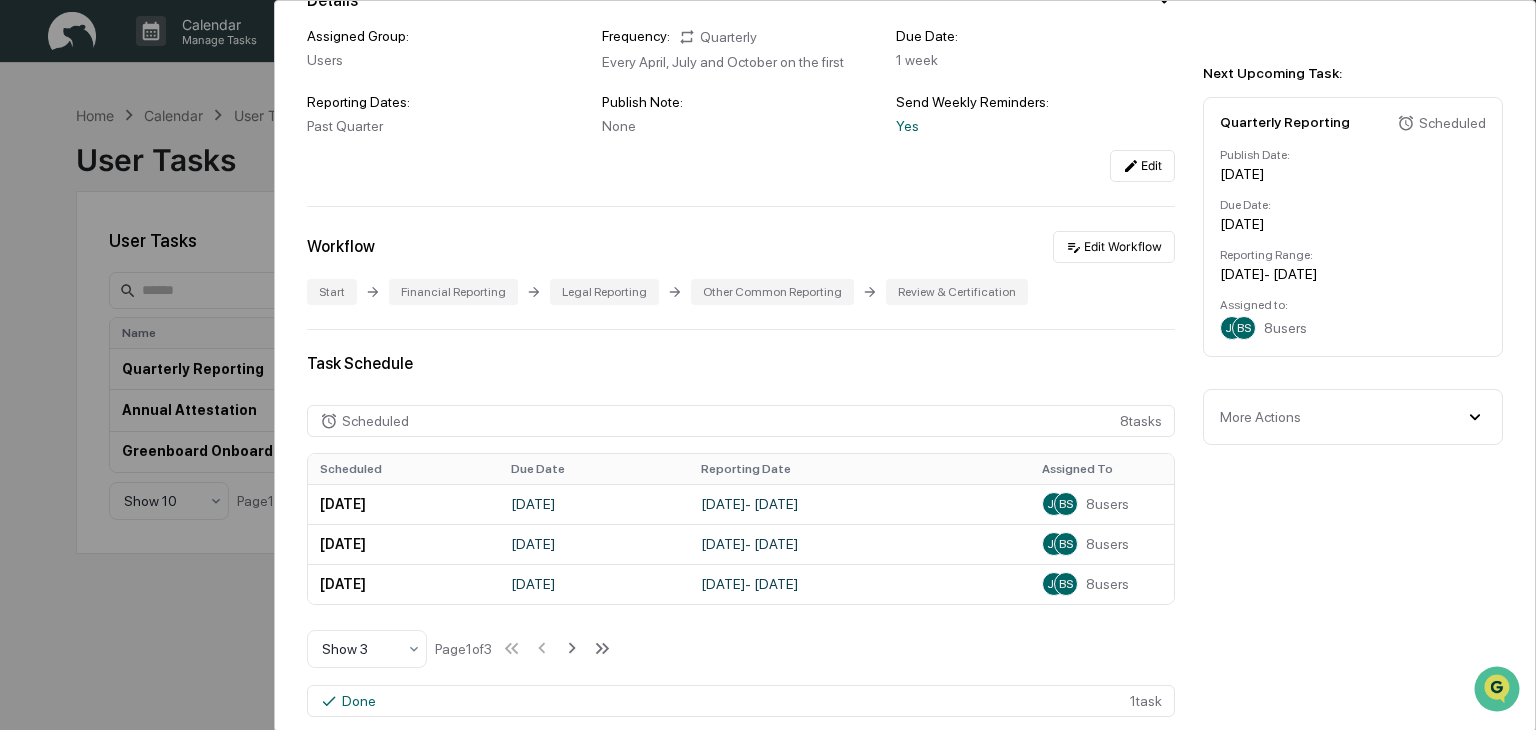 scroll, scrollTop: 0, scrollLeft: 0, axis: both 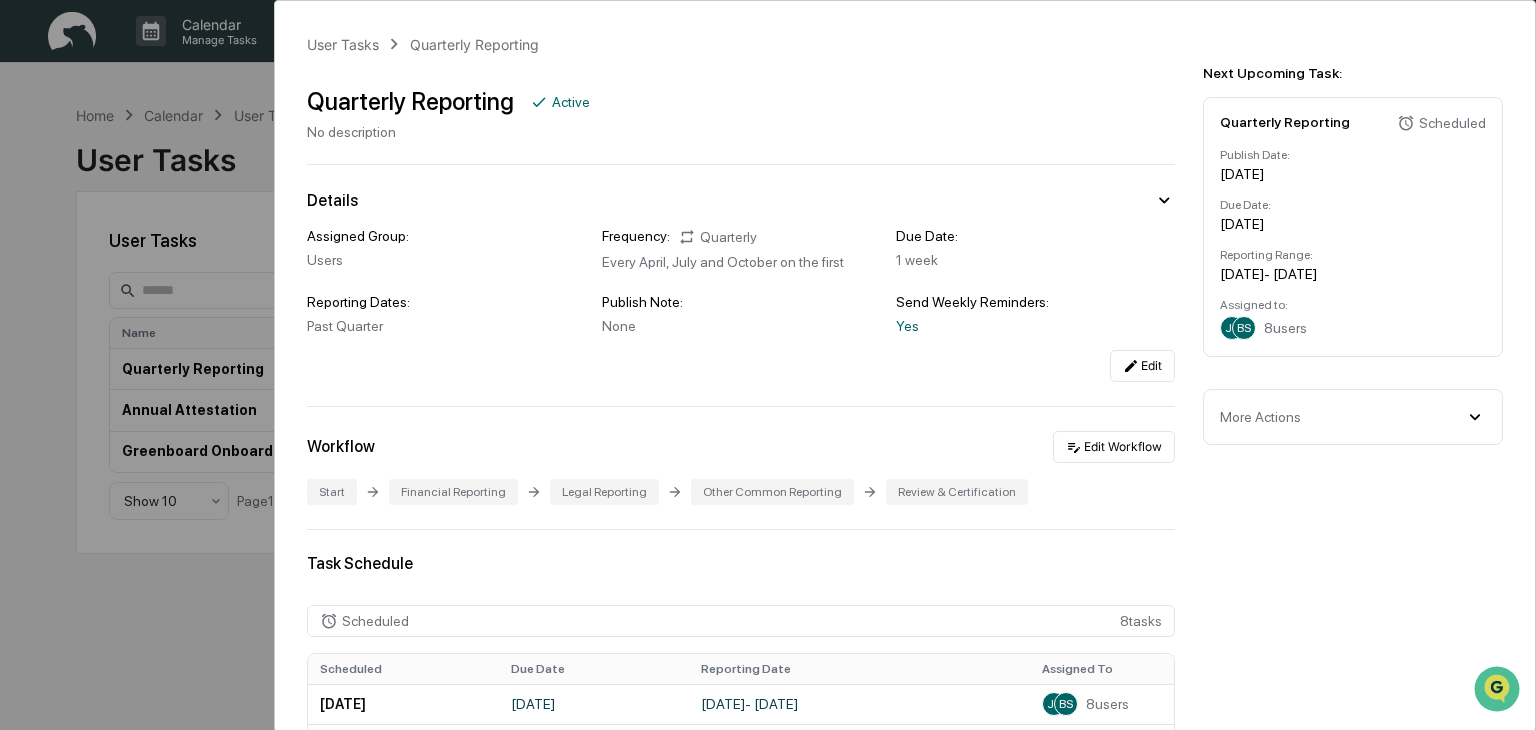 click on "User Tasks Quarterly Reporting Quarterly Reporting Active No description Details Assigned Group:  Users Frequency:    Quarterly Every April, July and October on the first Due Date:  1 week Reporting Dates:  Past Quarter Publish Note:  None Send Weekly Reminders:  Yes Edit Workflow Edit Workflow Start Financial Reporting Legal Reporting Other Common Reporting Review & Certification Task Schedule Scheduled   8  task s Scheduled Due Date Reporting Date Assigned To October 1, 2025 October 8, 2025 July 1, 2025  -   September 30, 2025 JJ BS 8  users April 1, 2026 April 8, 2026 January 1, 2026  -   March 31, 2026 JJ BS 8  users July 1, 2026 July 8, 2026 April 1, 2026  -   June 30, 2026 JJ BS 8  users Show 3 Page  1  of  3 Done   1  task Sent At Due Date Reporting Date Assigned To Progress July 1, 2025 July 8, 2025 April 1, 2025   -  June 30, 2025 LA BS 8  users 100% View Documents Document Name Created At Created By Quarterly Reporting - Wesley Pingelton - Signed July 14, 2025 WP Wesley Pingelton July 14, 2025 WP BS" at bounding box center (768, 365) 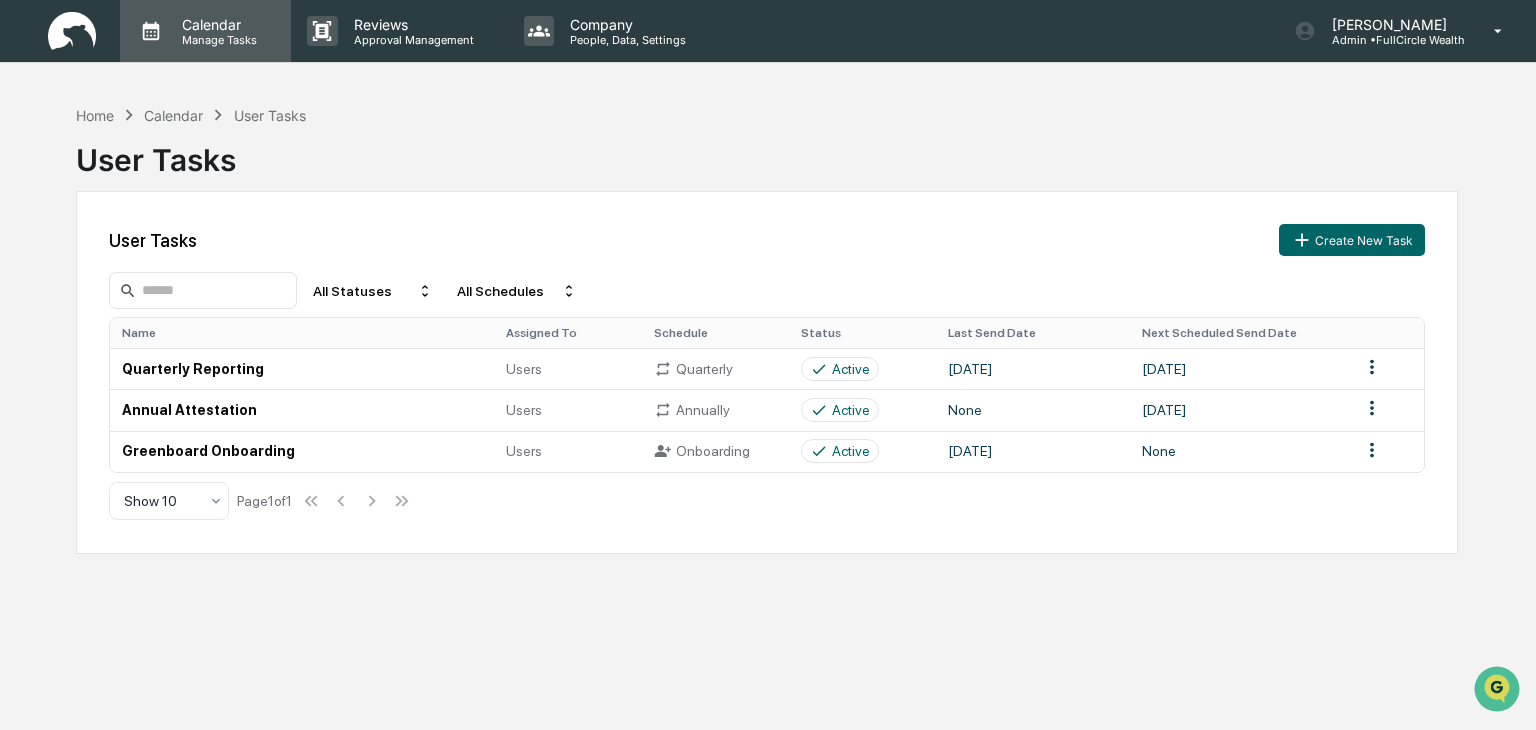 click on "Manage Tasks" at bounding box center [216, 40] 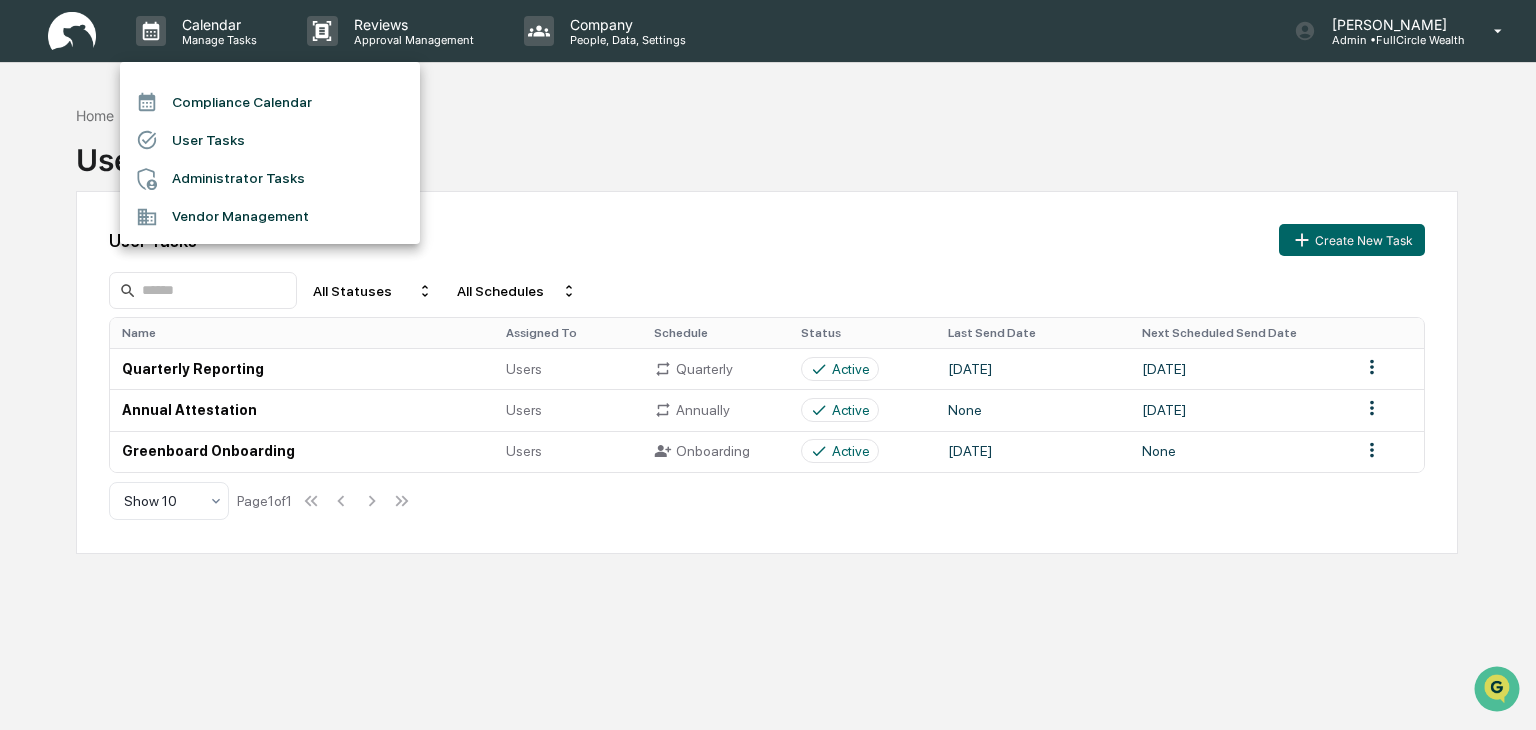 click on "Compliance Calendar" at bounding box center [270, 102] 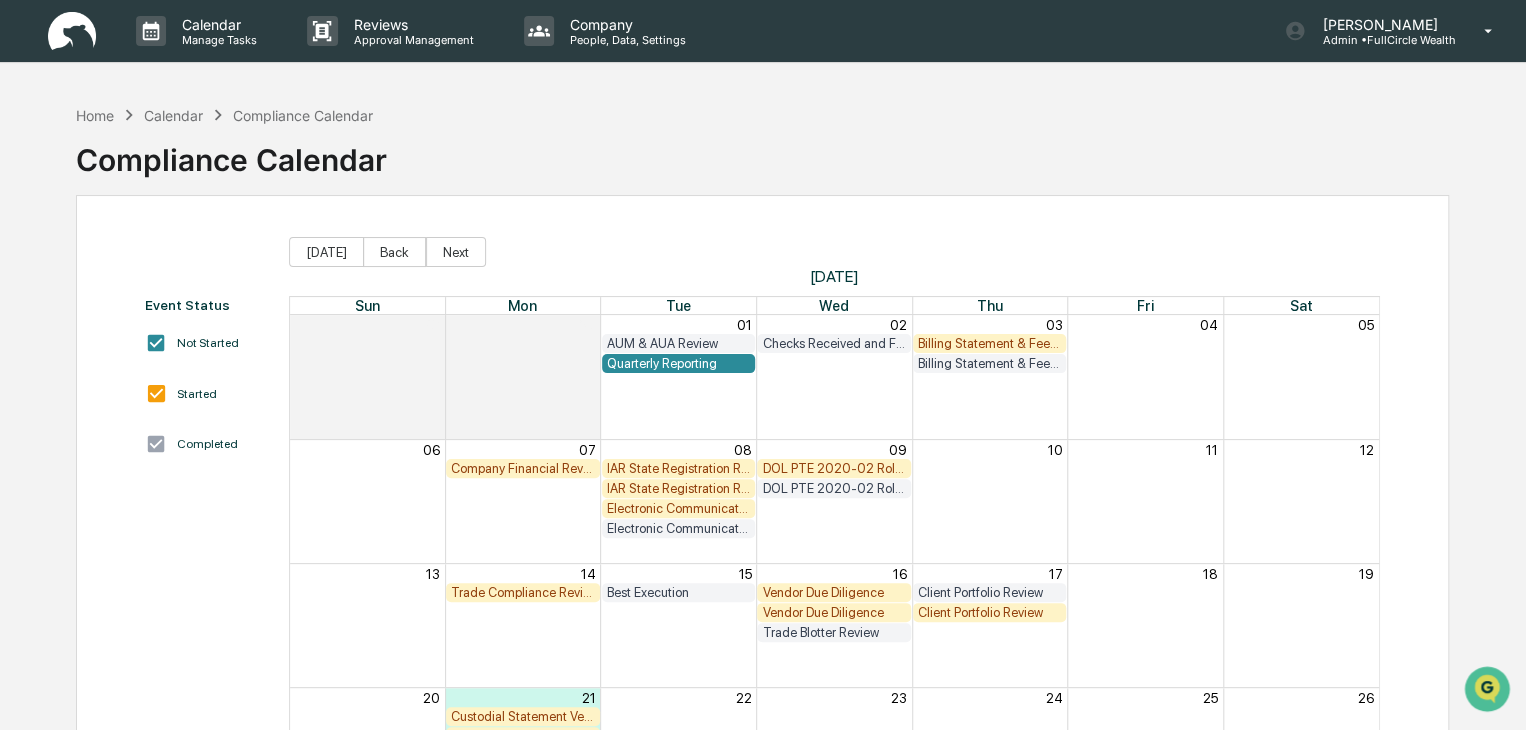 click on "Quarterly Reporting" at bounding box center [679, 363] 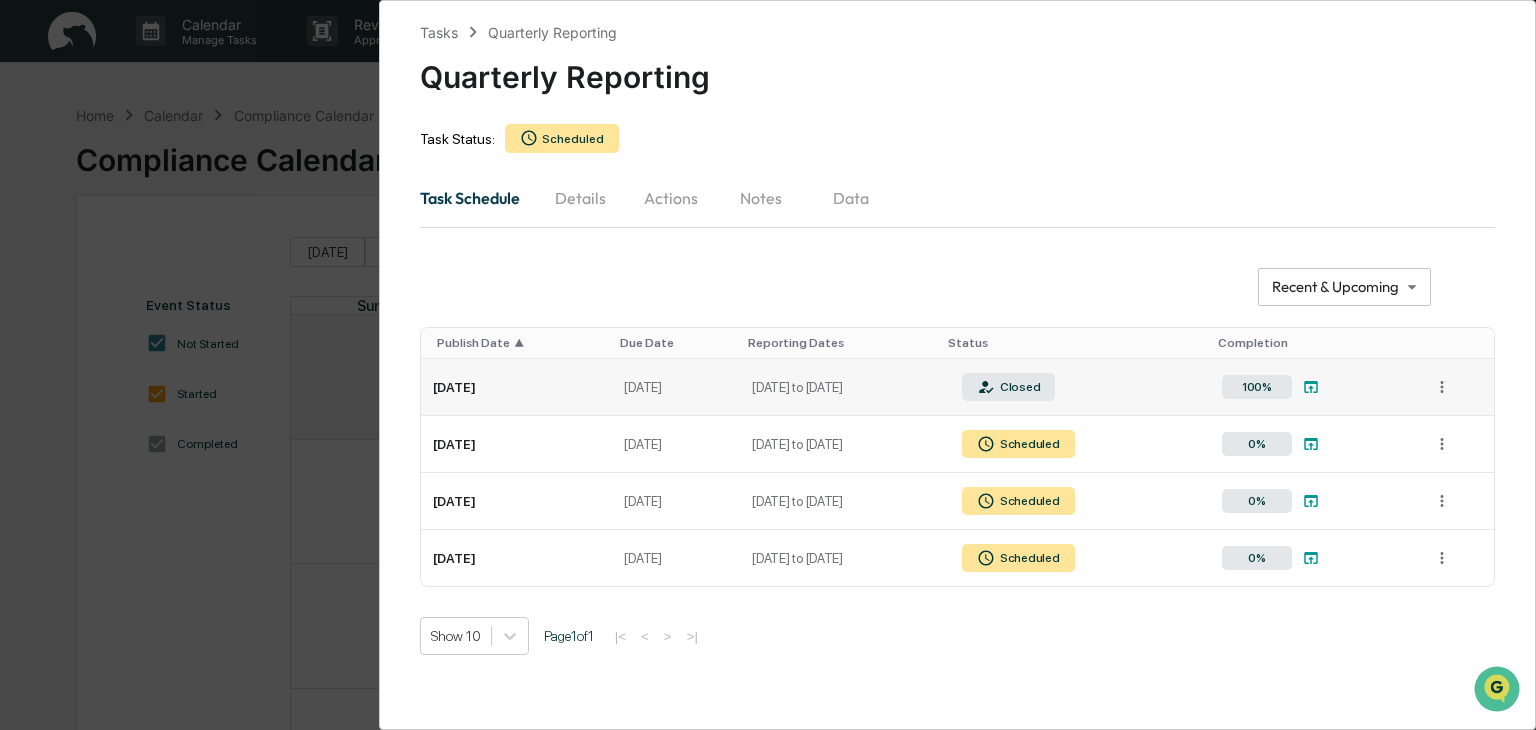 click on "Jul 1, 2025" at bounding box center (517, 387) 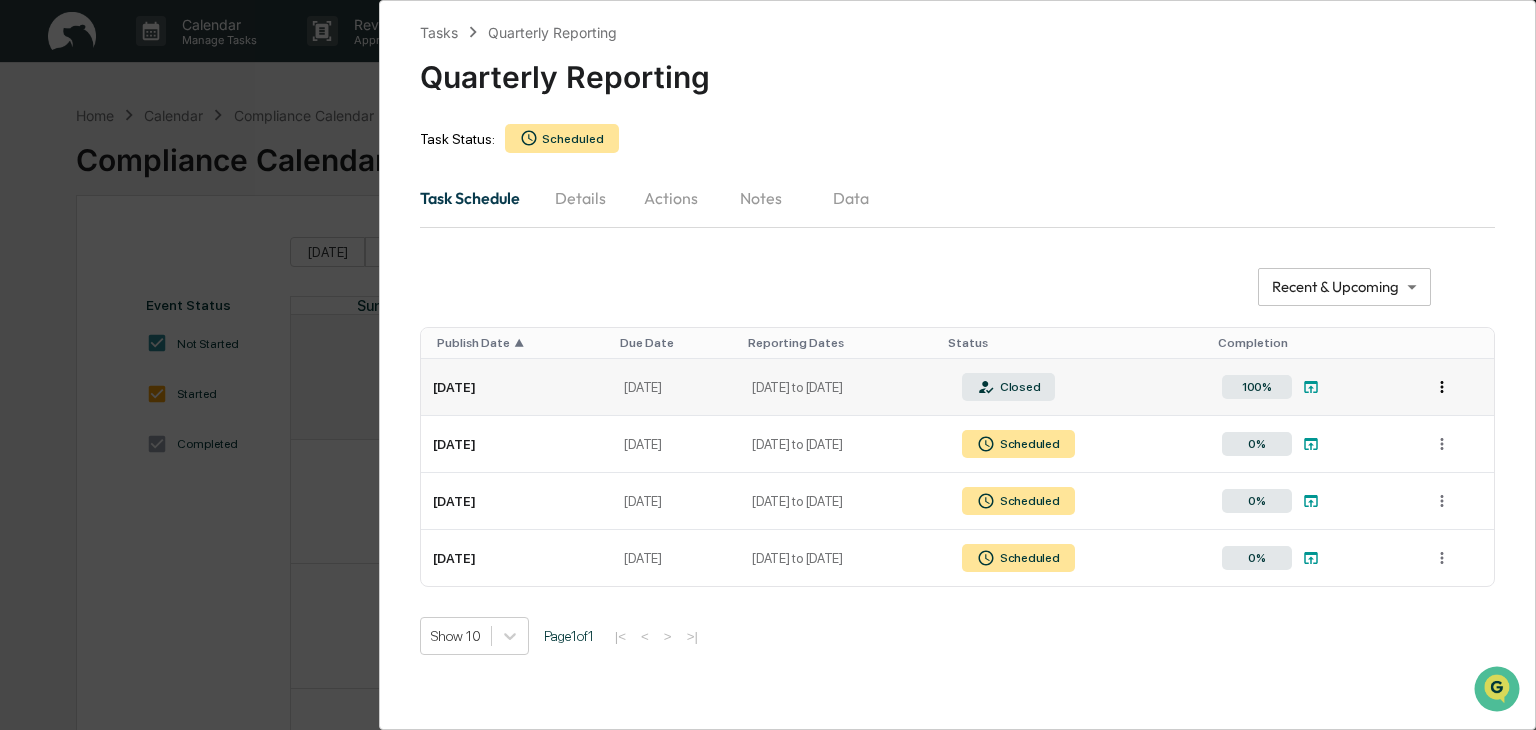 click on "Calendar Manage Tasks Reviews Approval Management Company People, Data, Settings Kerri Hicken Admin •  FullCircle Wealth Home Calendar Compliance Calendar Compliance Calendar Event Status Not Started Started Completed Today Back Next July 2025 Sun Mon Tue Wed Thu Fri Sat 29 30 01 02 03 04 05   AUM & AUA Review Checks Received and Forwarded Log Billing Statement & Fee Calculations Report Review - Team Wes   Quarterly Reporting   Billing Statement & Fee Calculations Report Review - Team Brent 06 07 08 09 10 11 12   Company Financial Review IAR State Registration Review DOL PTE 2020-02 Rollover & IRA to IRA Account Review   IAR State Registration Review DOL PTE 2020-02 Rollover & IRA to IRA Account Review   Electronic Communication Review - Team Wes   Electronic Communication Review - Team Brent 13 14 15 16 17 18 19   Trade Compliance Review Best Execution Vendor Due Diligence Client Portfolio Review   Vendor Due Diligence Client Portfolio Review   Trade Blotter Review 20 21 22 23 24 25 26     27 28 29 30 31" at bounding box center [768, 365] 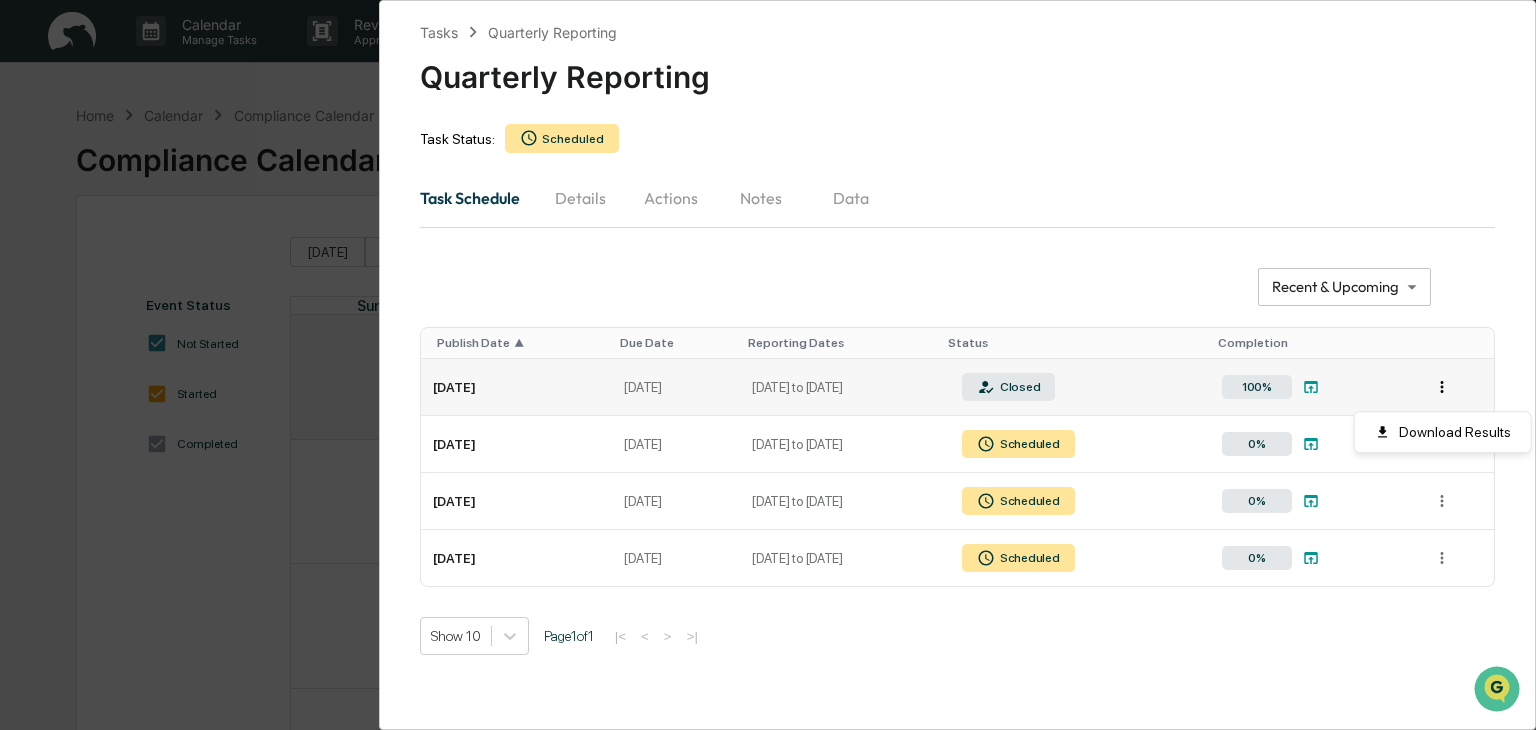 click on "Calendar Manage Tasks Reviews Approval Management Company People, Data, Settings Kerri Hicken Admin •  FullCircle Wealth Home Calendar Compliance Calendar Compliance Calendar Event Status Not Started Started Completed Today Back Next July 2025 Sun Mon Tue Wed Thu Fri Sat 29 30 01 02 03 04 05   AUM & AUA Review Checks Received and Forwarded Log Billing Statement & Fee Calculations Report Review - Team Wes   Quarterly Reporting   Billing Statement & Fee Calculations Report Review - Team Brent 06 07 08 09 10 11 12   Company Financial Review IAR State Registration Review DOL PTE 2020-02 Rollover & IRA to IRA Account Review   IAR State Registration Review DOL PTE 2020-02 Rollover & IRA to IRA Account Review   Electronic Communication Review - Team Wes   Electronic Communication Review - Team Brent 13 14 15 16 17 18 19   Trade Compliance Review Best Execution Vendor Due Diligence Client Portfolio Review   Vendor Due Diligence Client Portfolio Review   Trade Blotter Review 20 21 22 23 24 25 26     27 28 29 30 31" at bounding box center (768, 365) 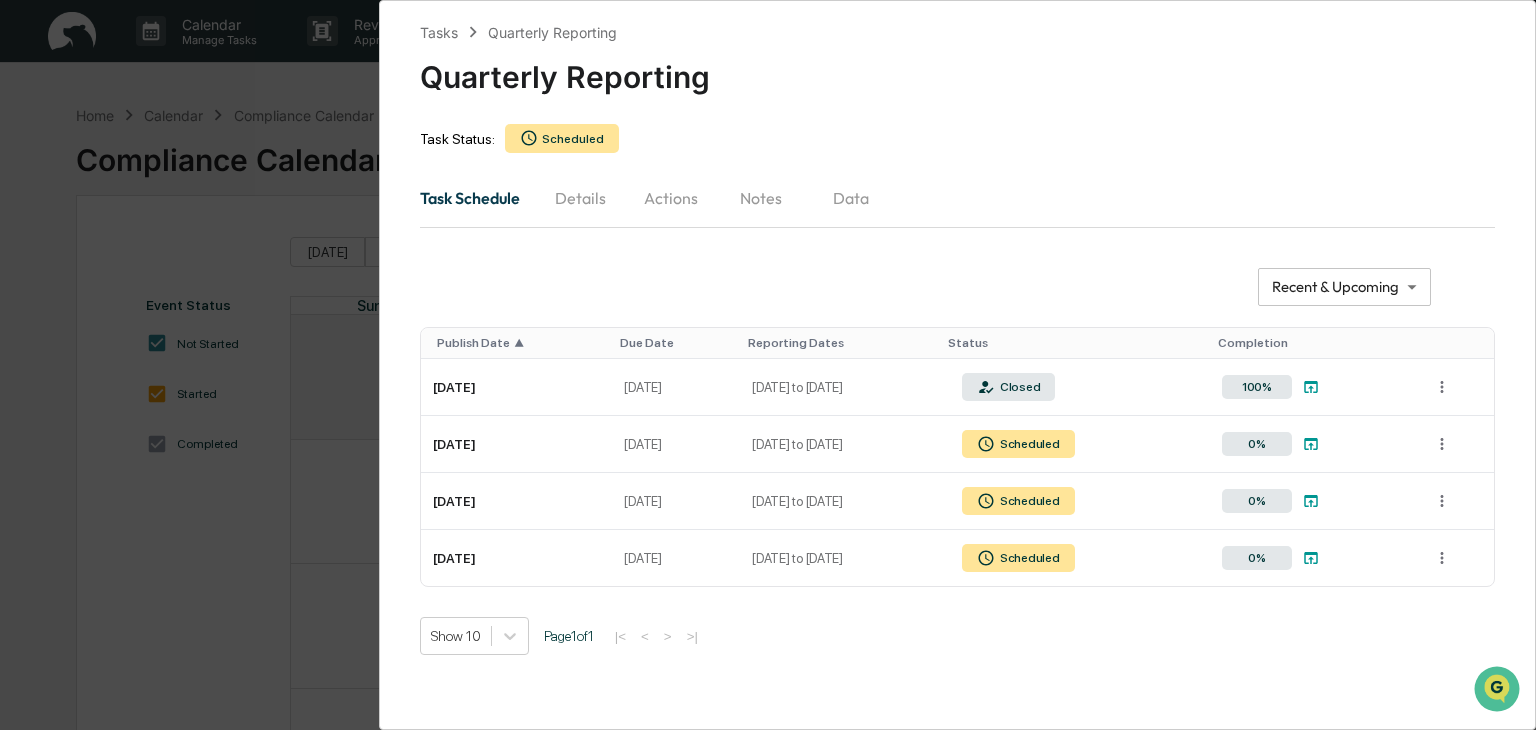click on "Details" at bounding box center [581, 198] 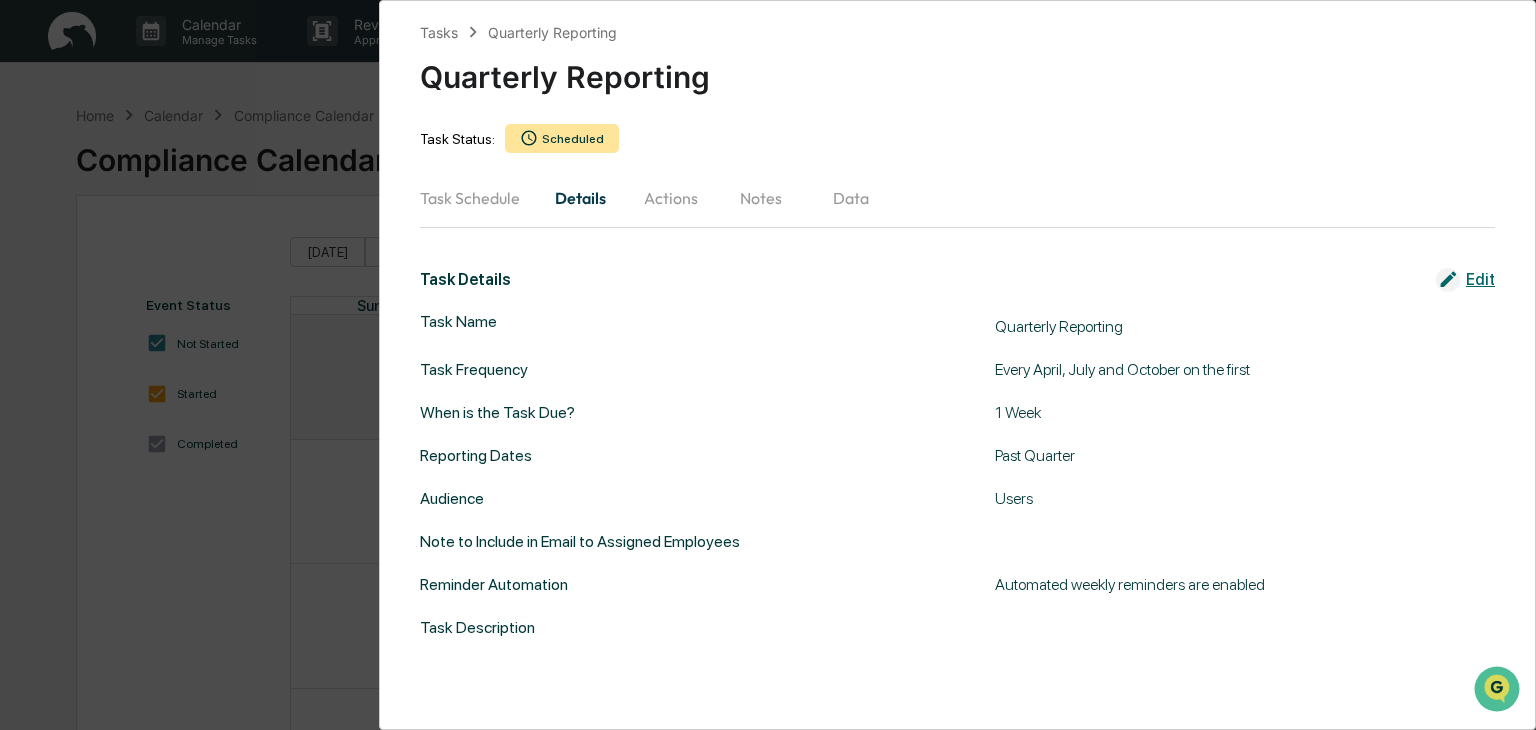 click on "Actions" at bounding box center (671, 198) 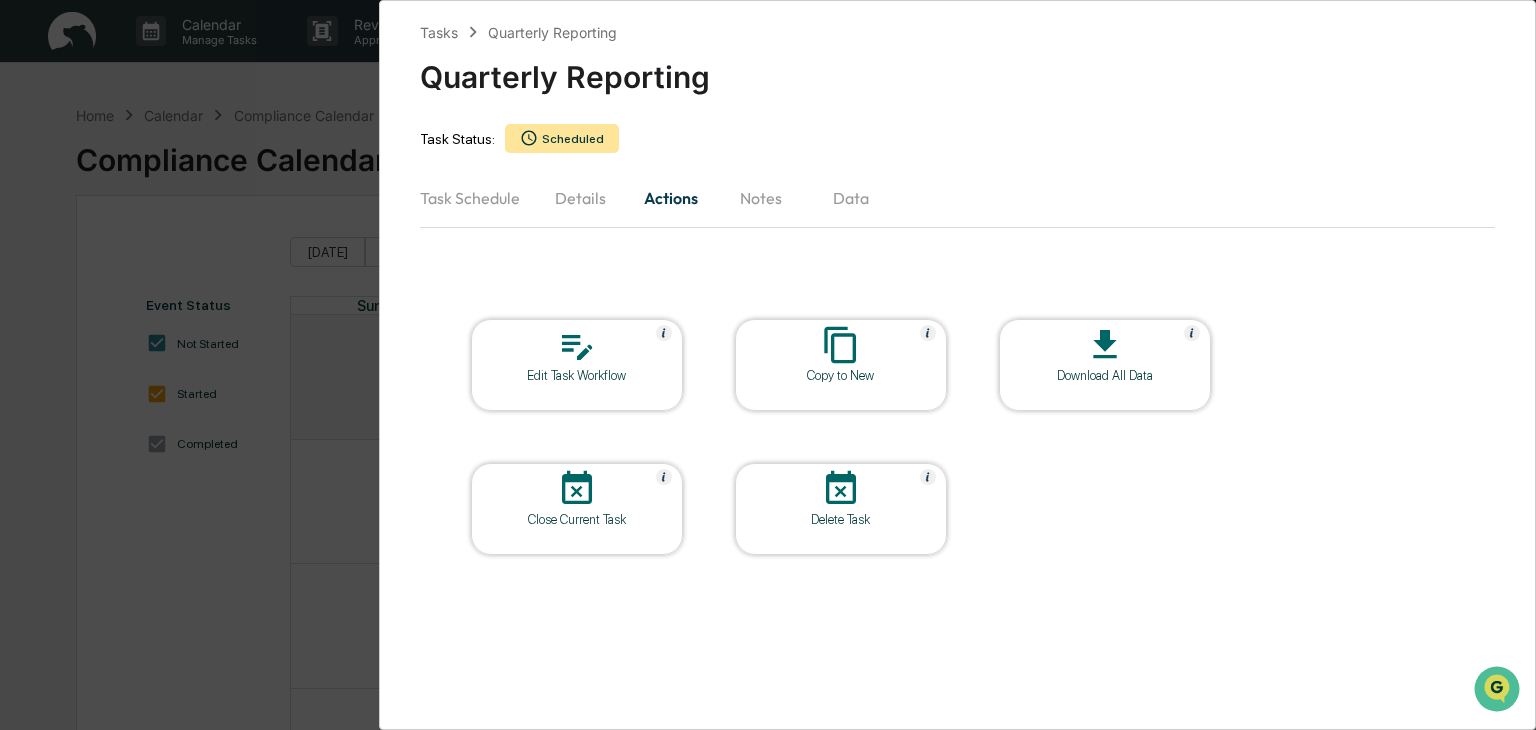 click on "Task Schedule Details Actions Notes Data" at bounding box center [957, 198] 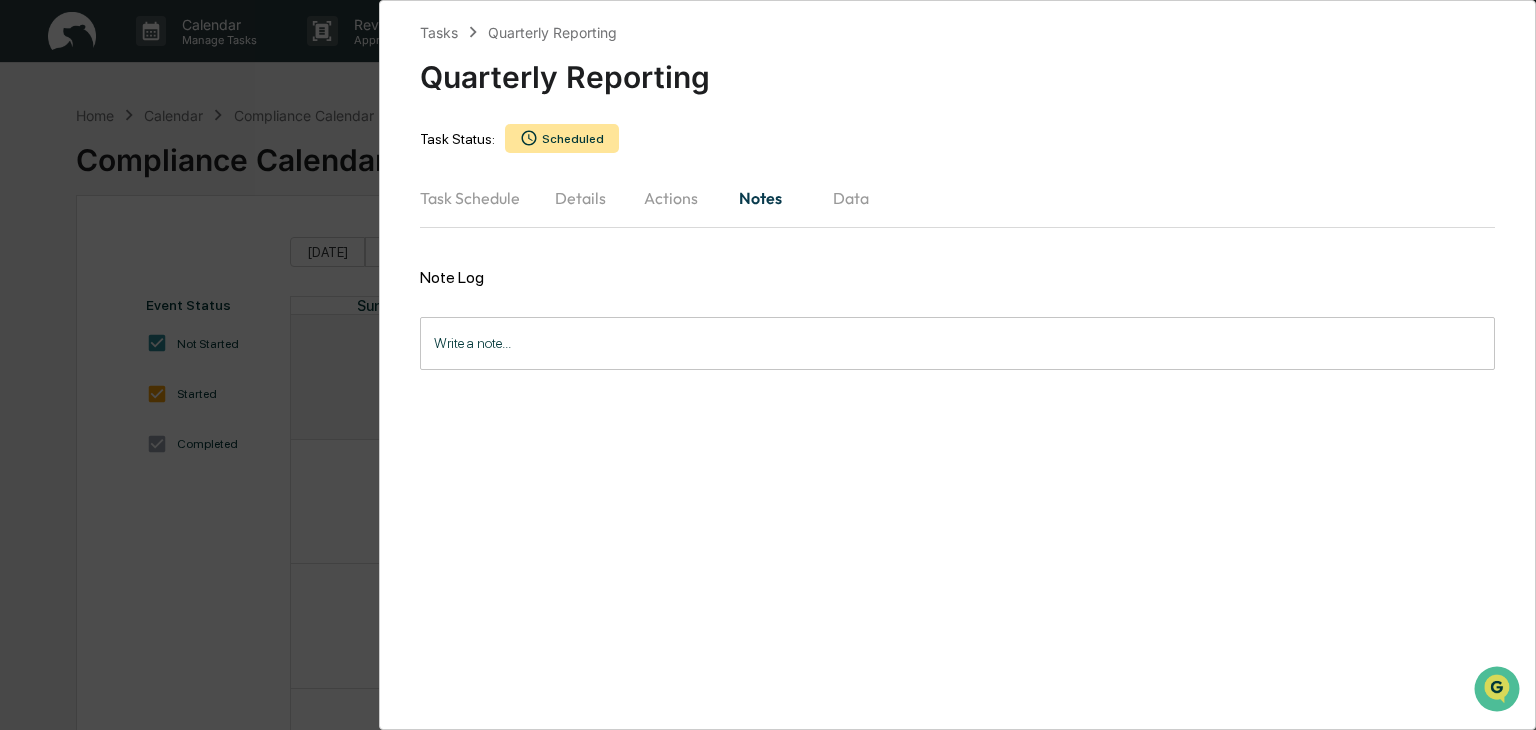 click on "Data" at bounding box center (851, 198) 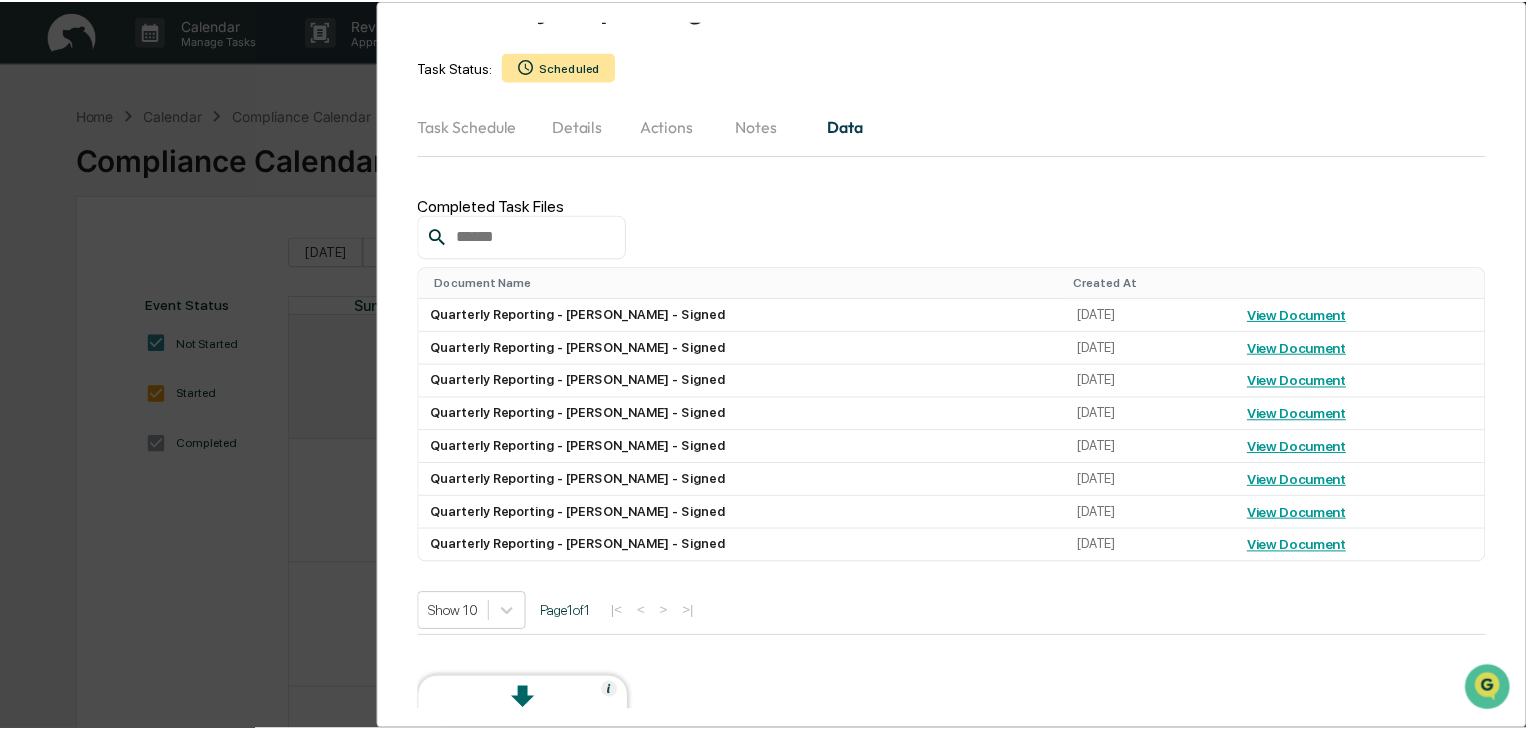 scroll, scrollTop: 135, scrollLeft: 0, axis: vertical 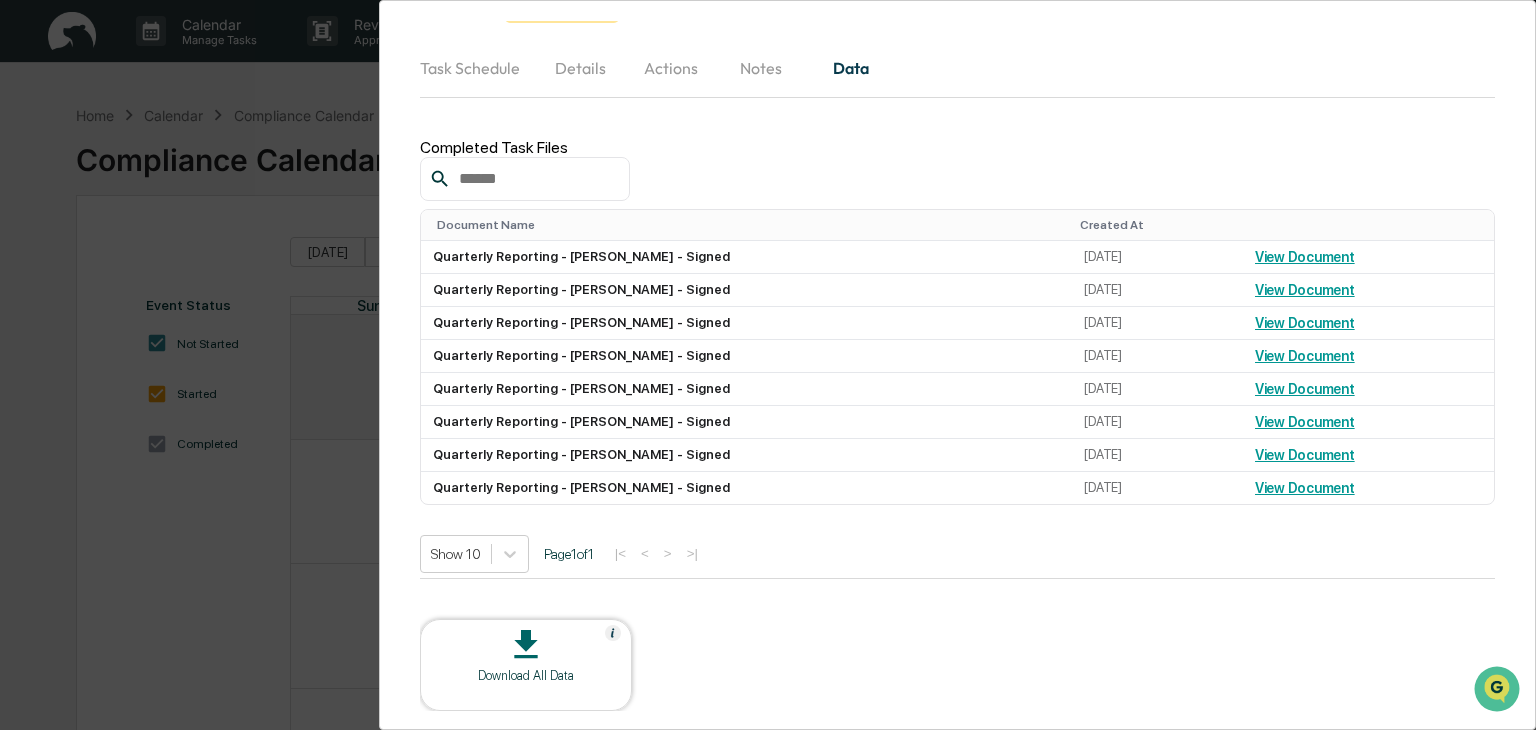 click 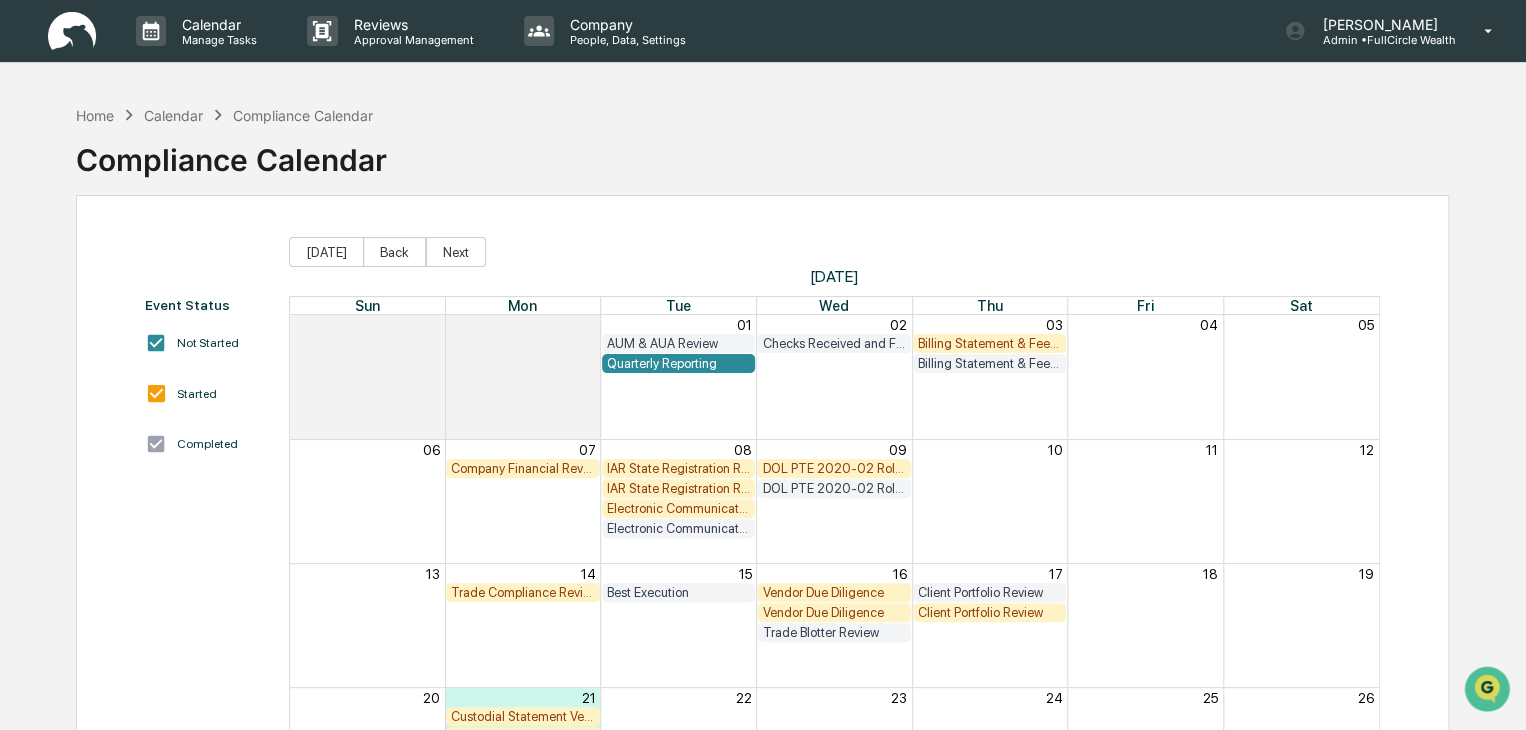 click on "Quarterly Reporting" at bounding box center [679, 363] 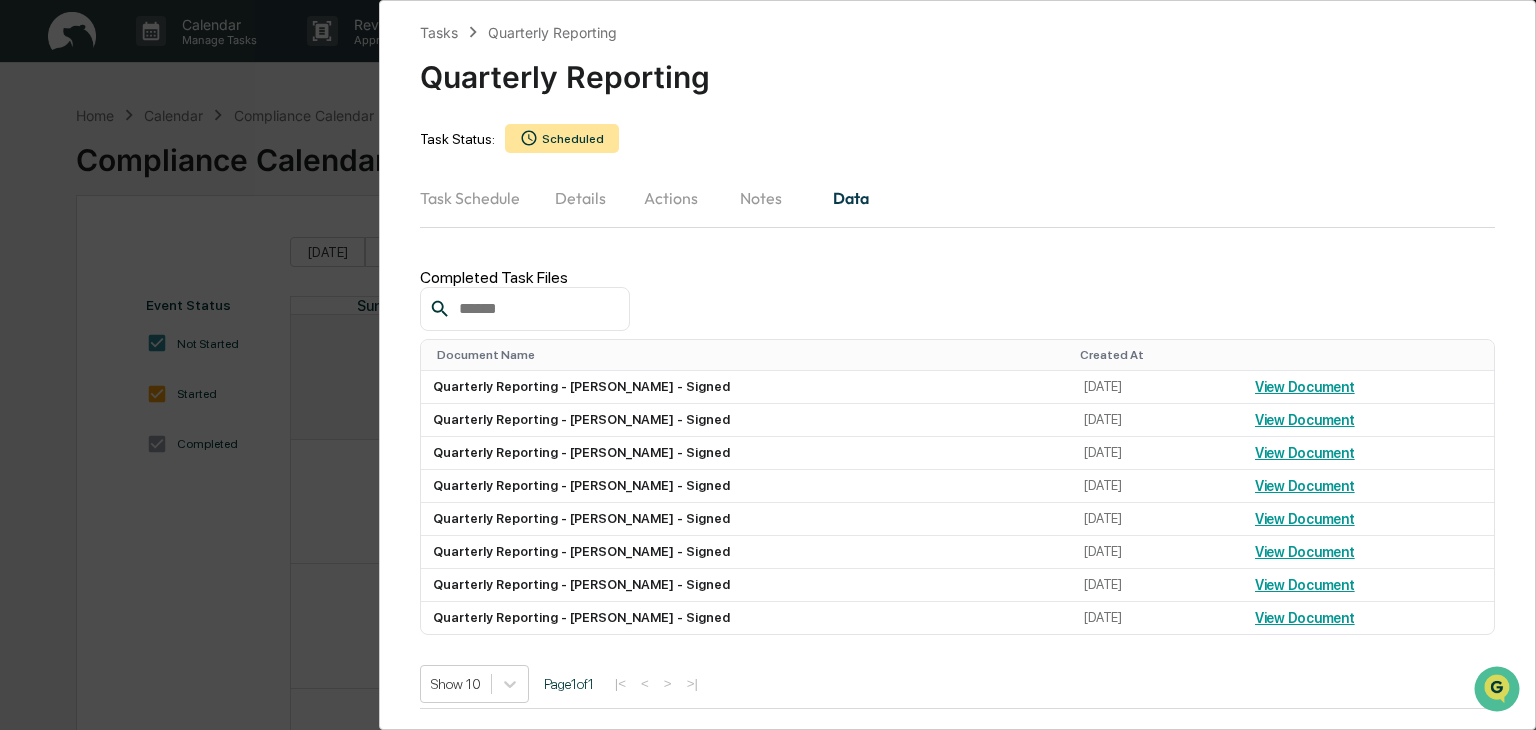 click on "Actions" at bounding box center [671, 198] 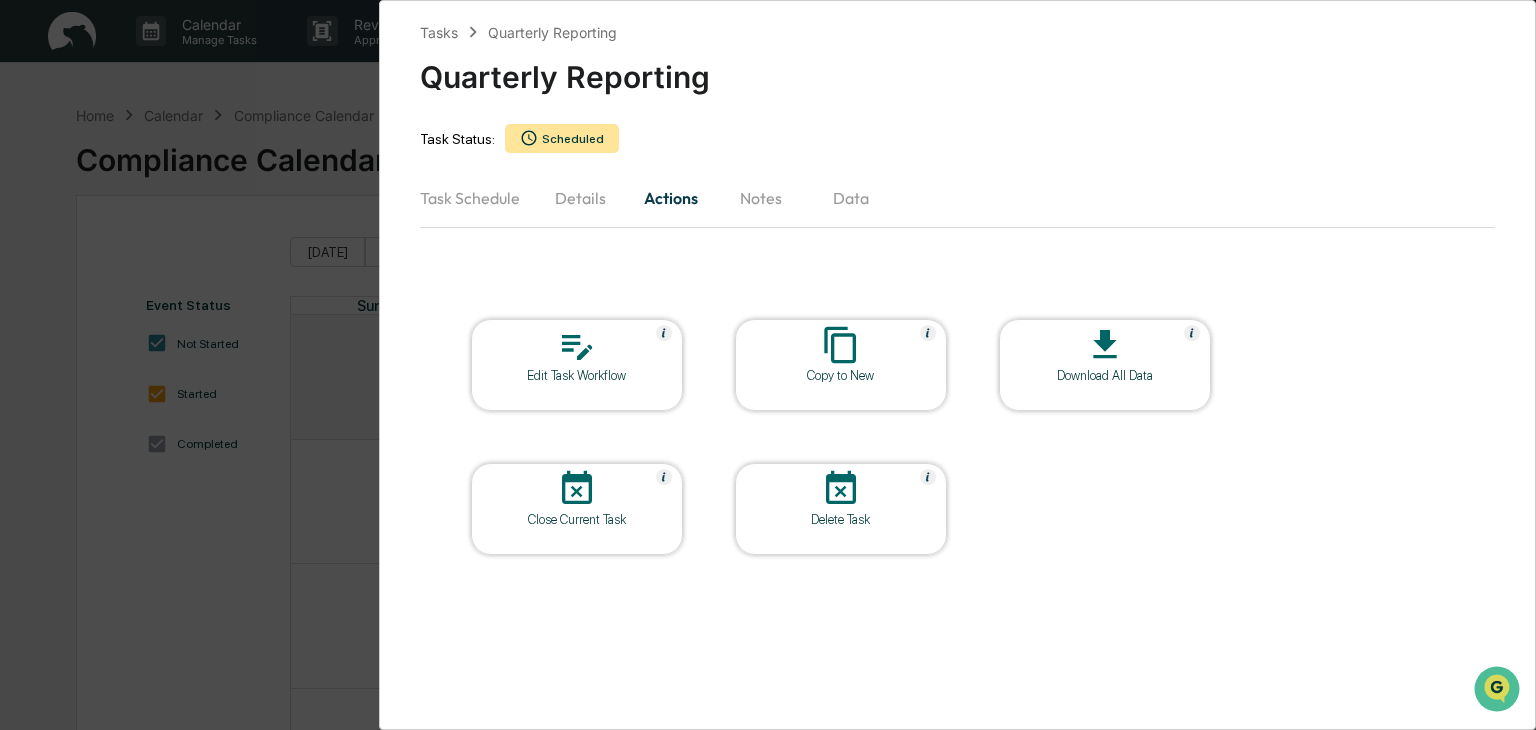 click 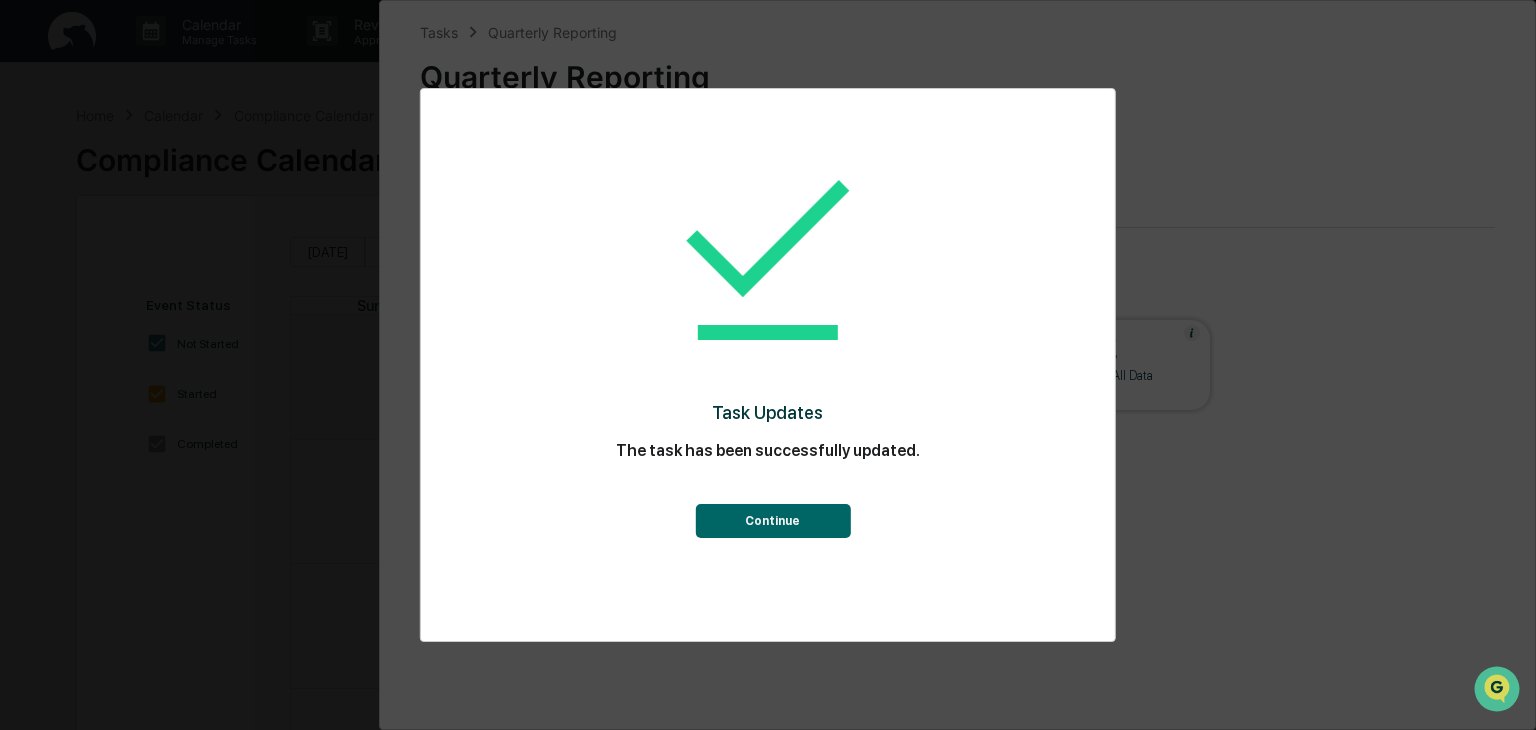click on "Continue" at bounding box center [772, 521] 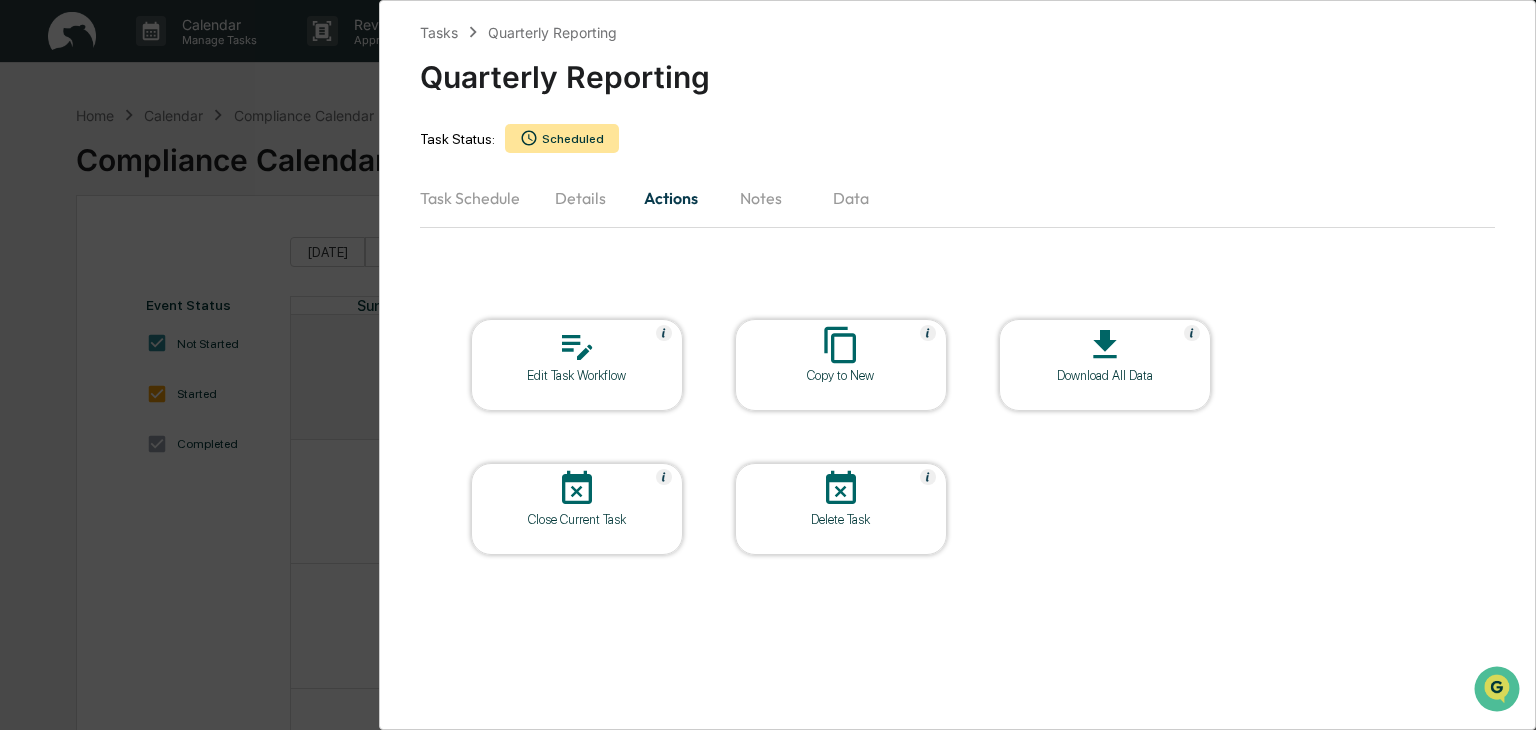 click on "Tasks Quarterly Reporting Quarterly Reporting Task Status:  Scheduled Task Schedule Details Actions Notes Data Edit Task Workflow Copy to New Download All Data Close Current Task Delete Task" at bounding box center (768, 365) 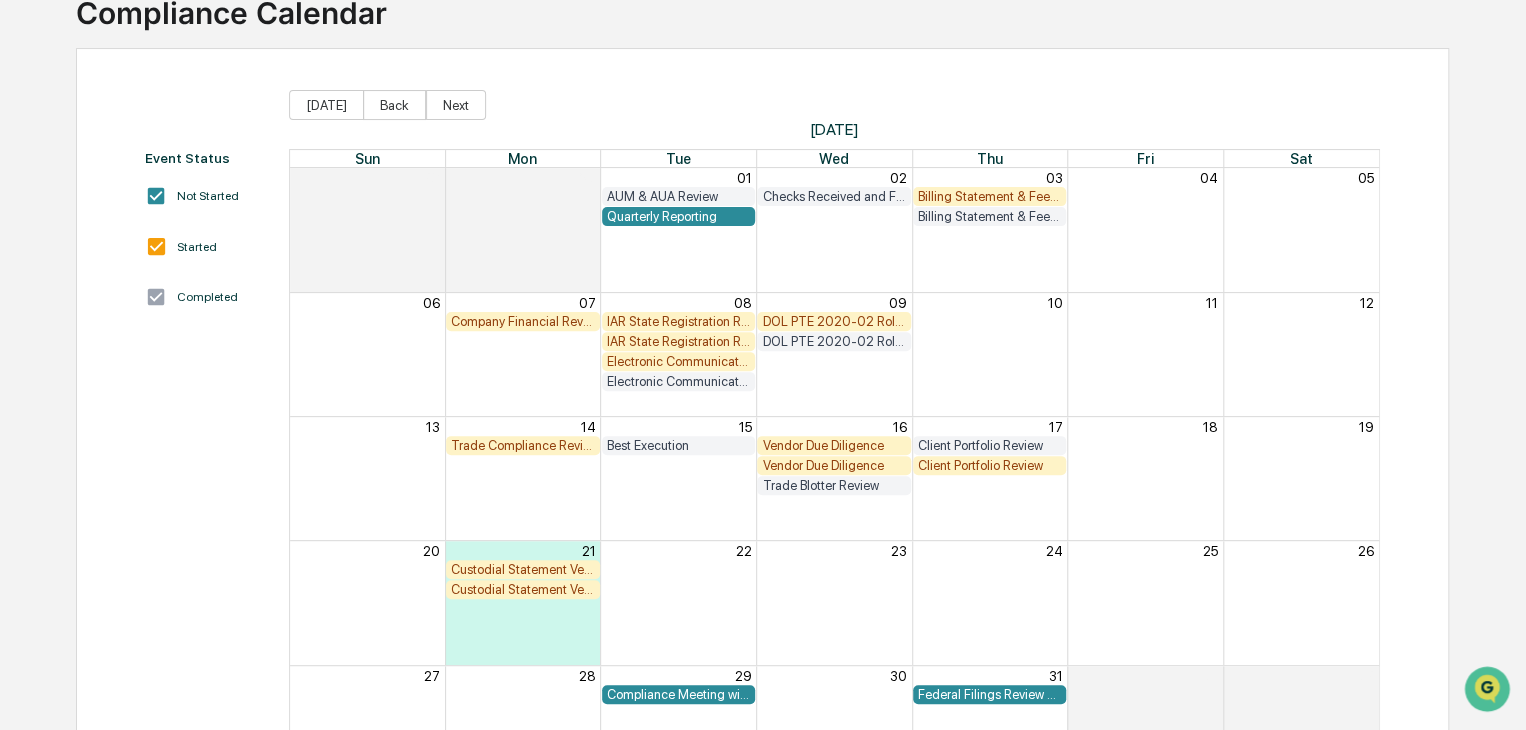 scroll, scrollTop: 0, scrollLeft: 0, axis: both 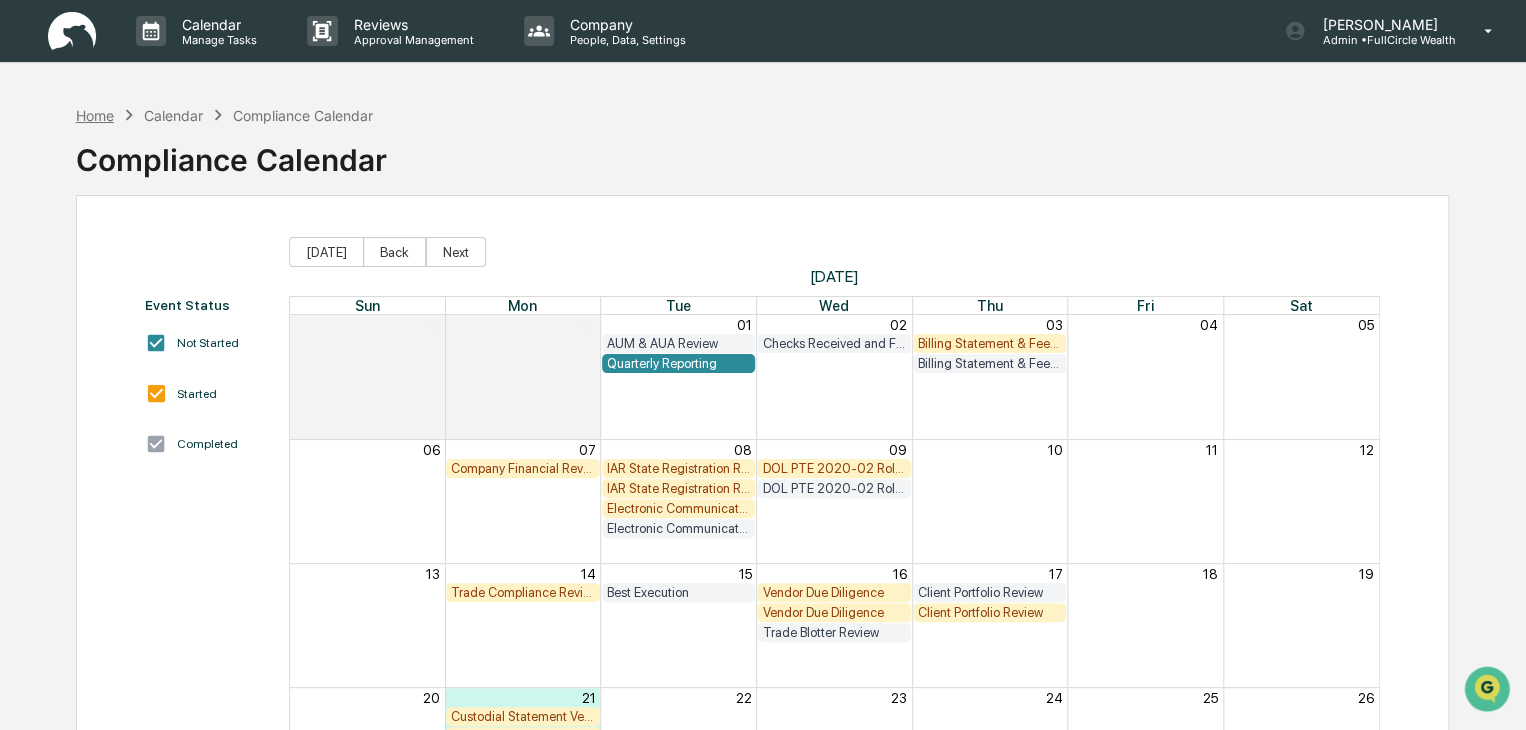 click on "Home" at bounding box center (95, 115) 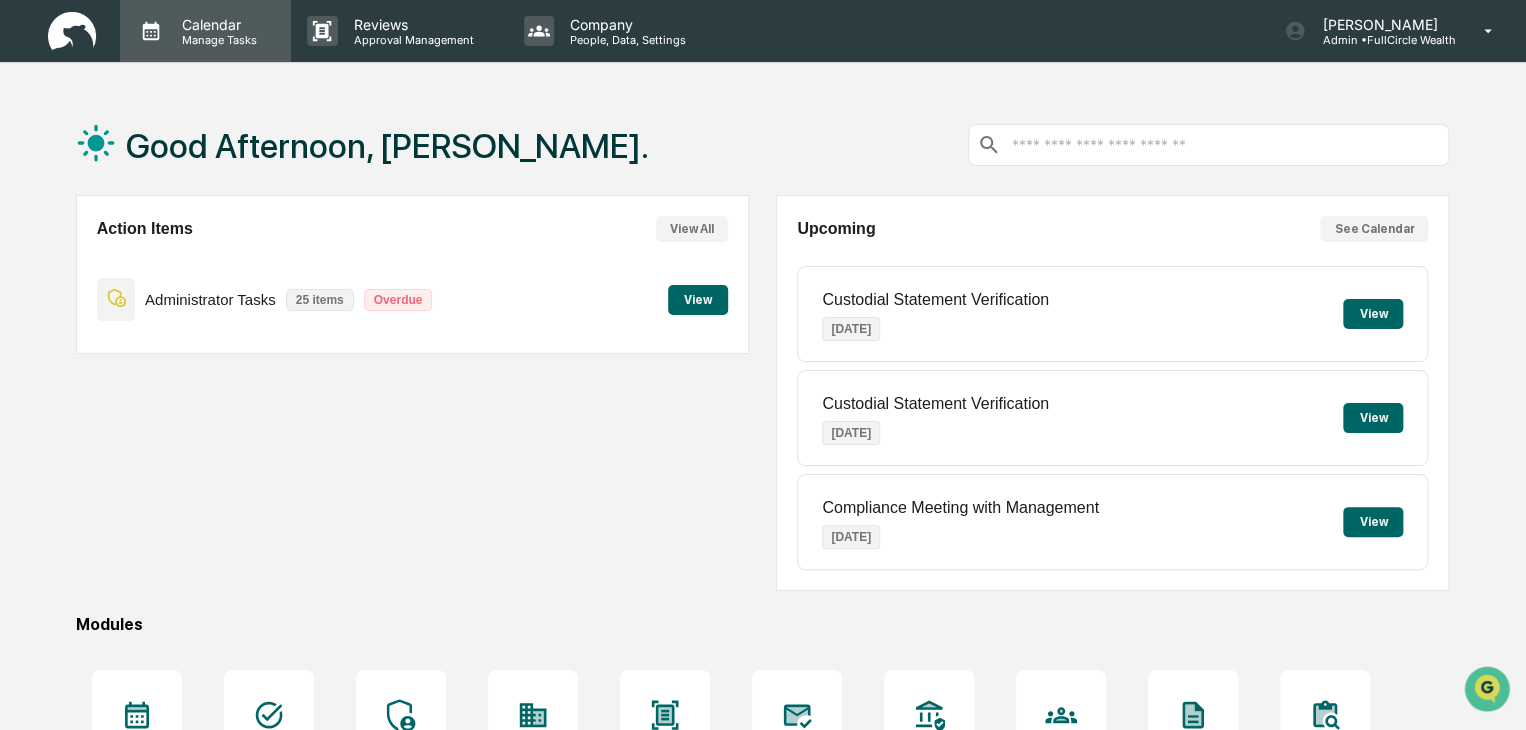 click on "Calendar" at bounding box center [216, 24] 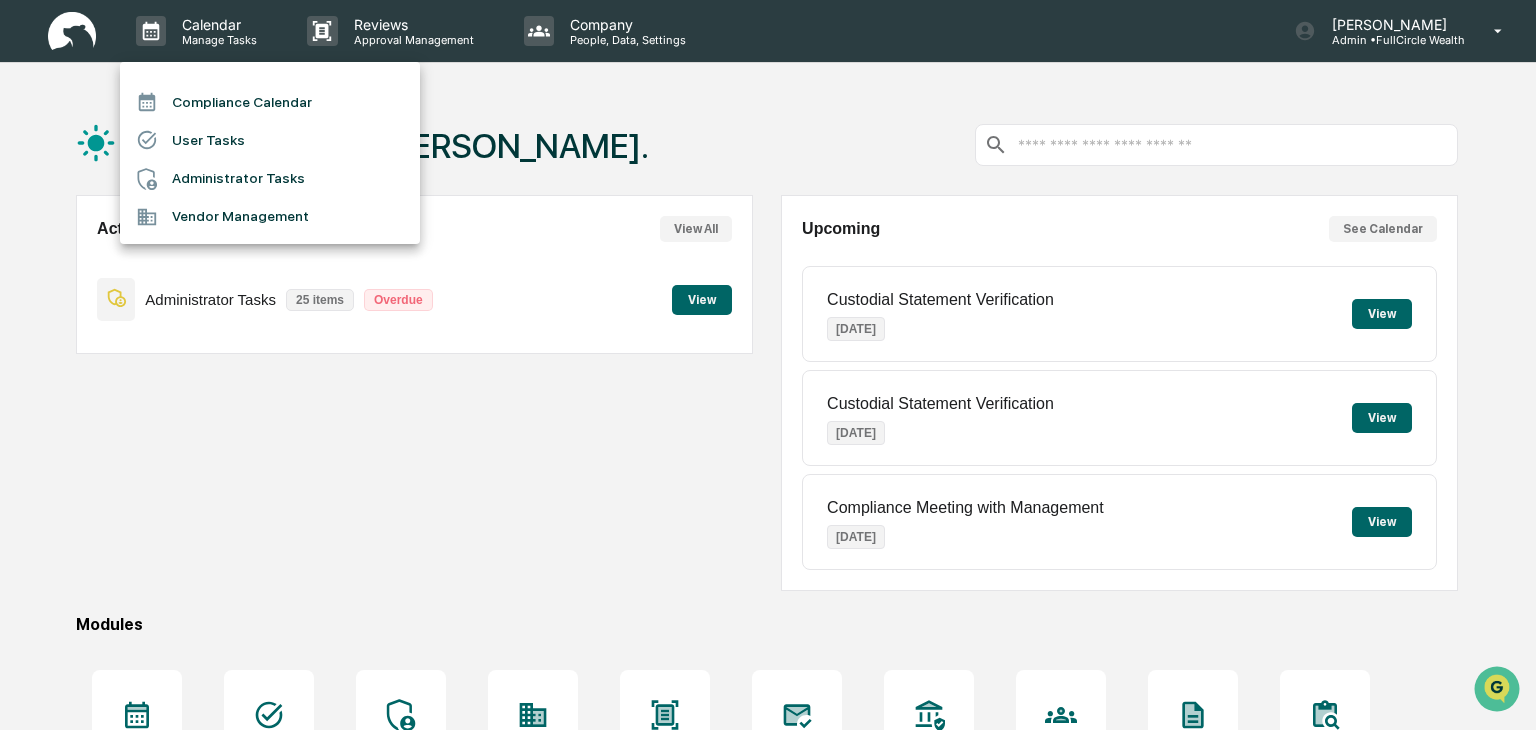 click on "Administrator Tasks" at bounding box center [270, 179] 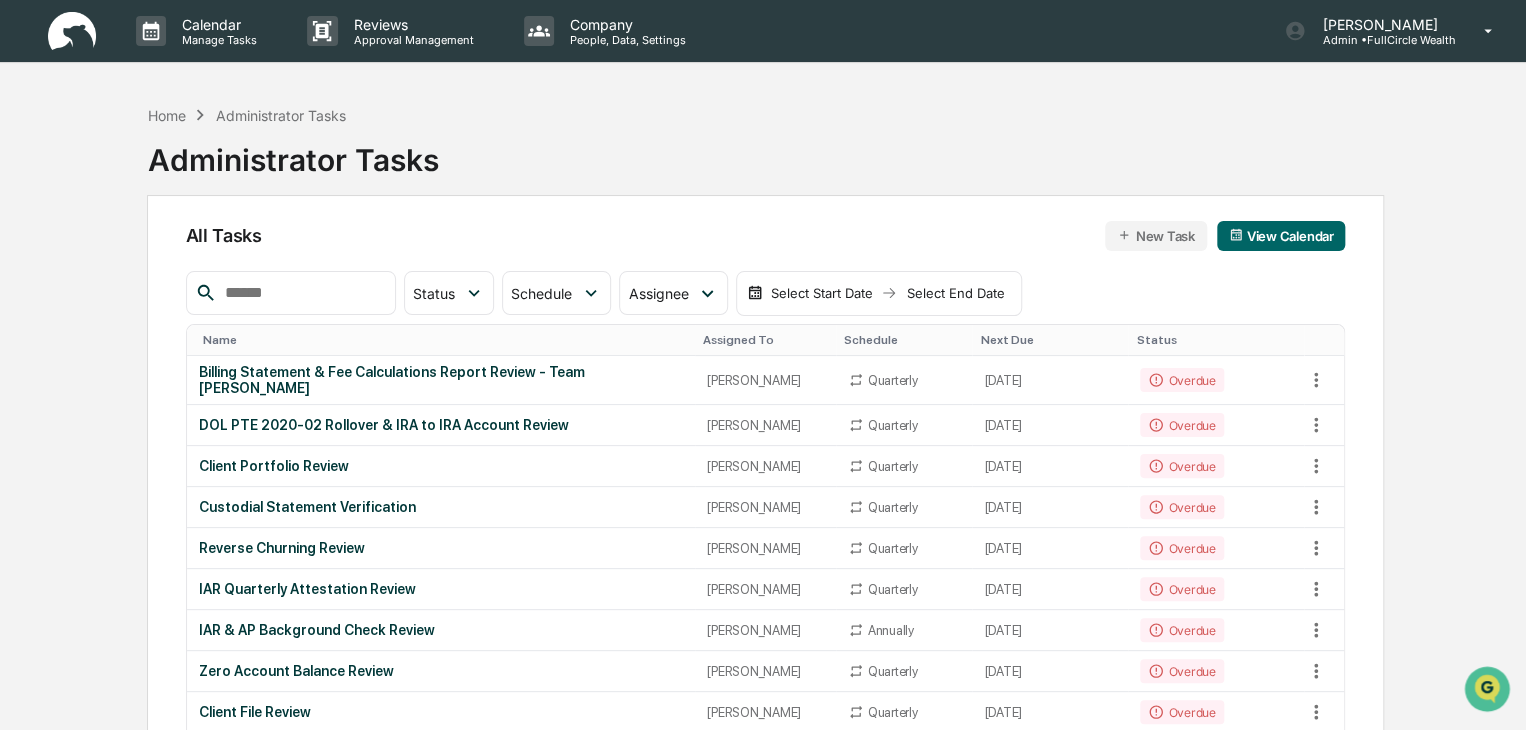 click on "Name" at bounding box center (445, 340) 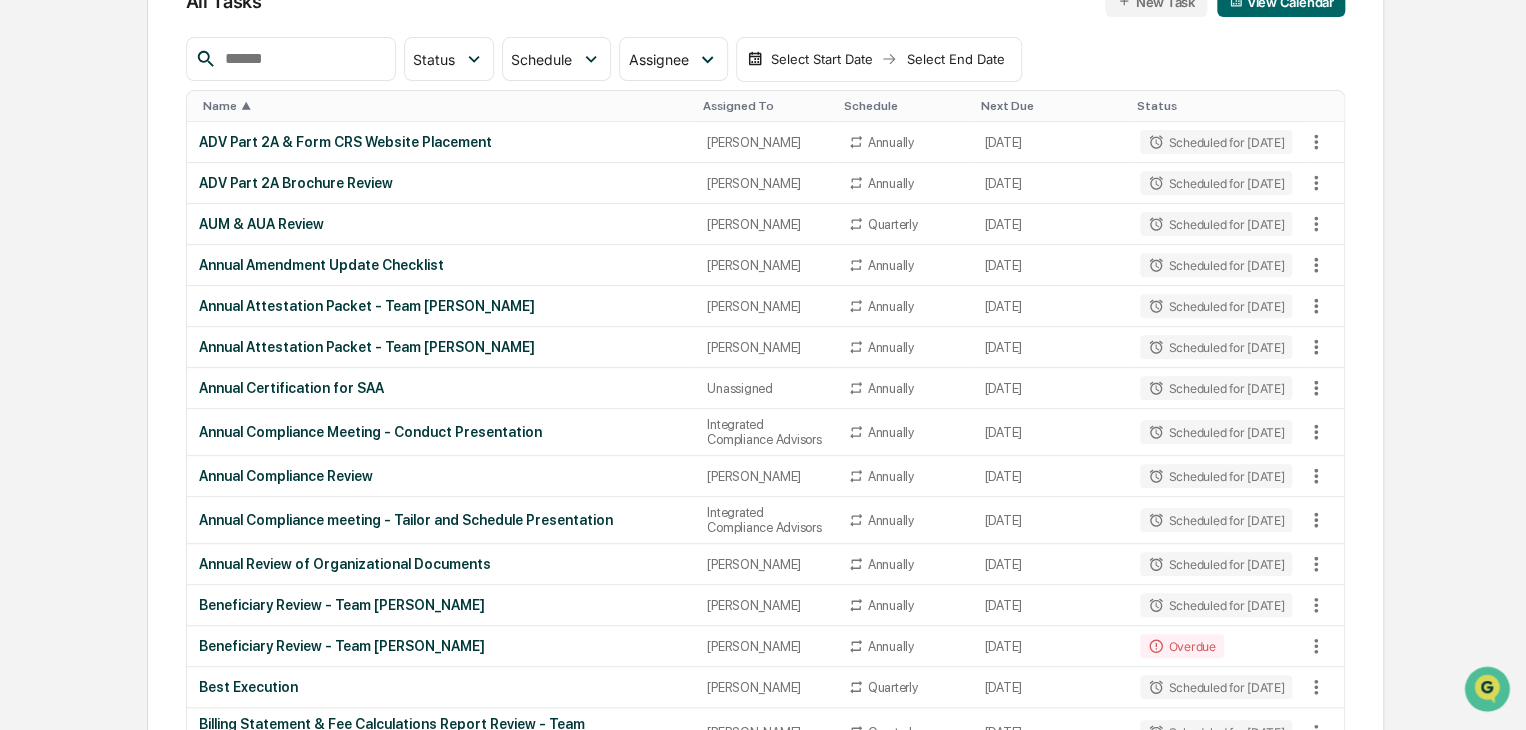scroll, scrollTop: 0, scrollLeft: 0, axis: both 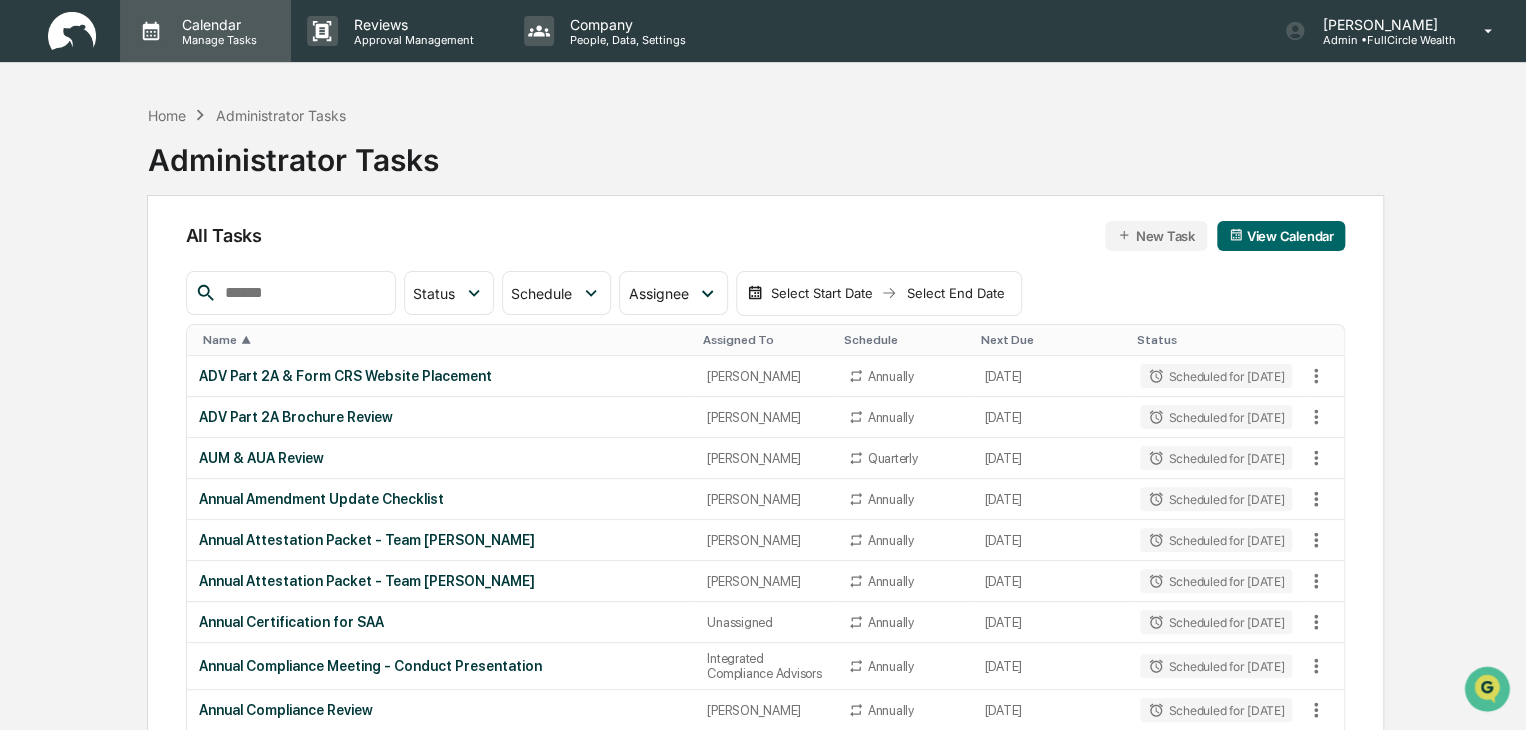 click on "Manage Tasks" at bounding box center [216, 40] 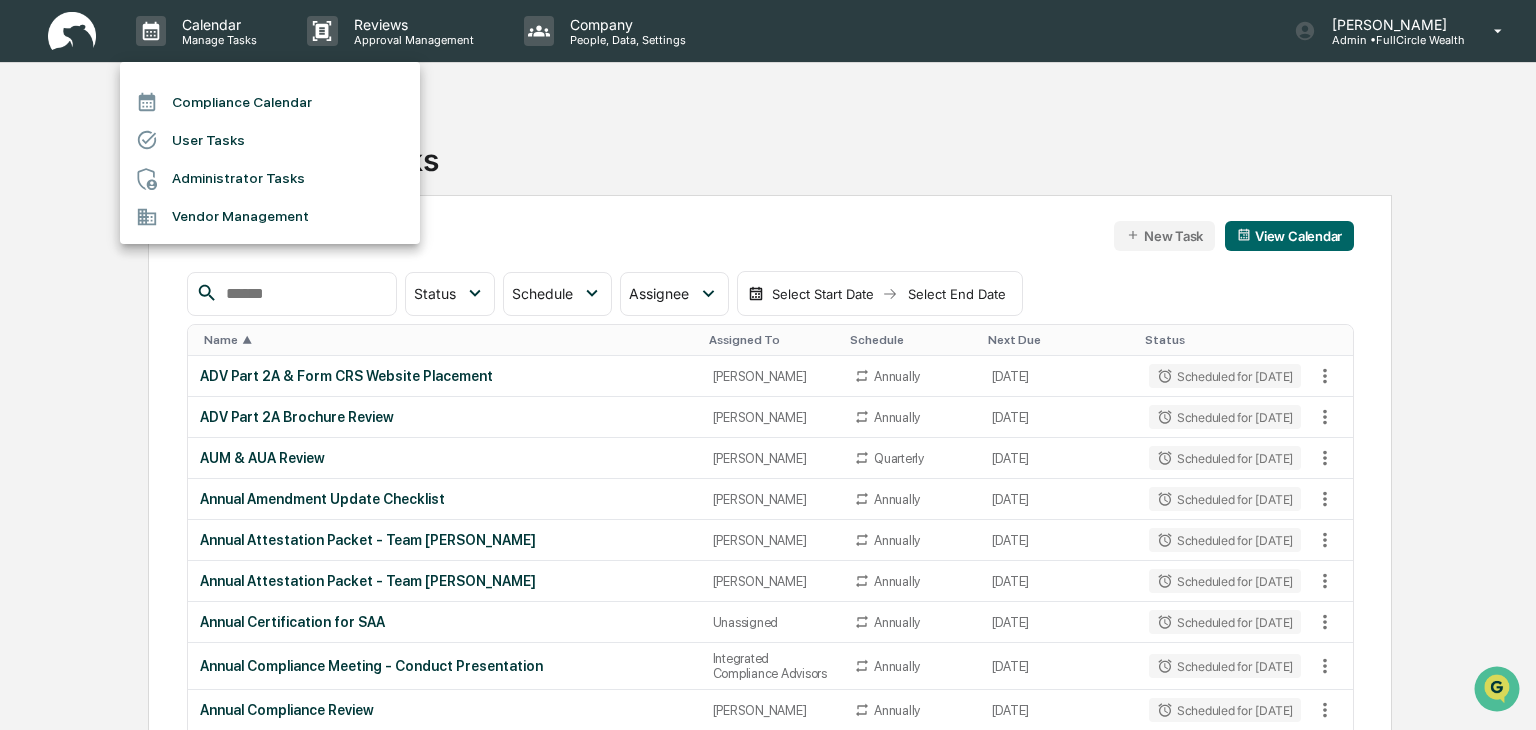 click on "Compliance Calendar" at bounding box center [270, 102] 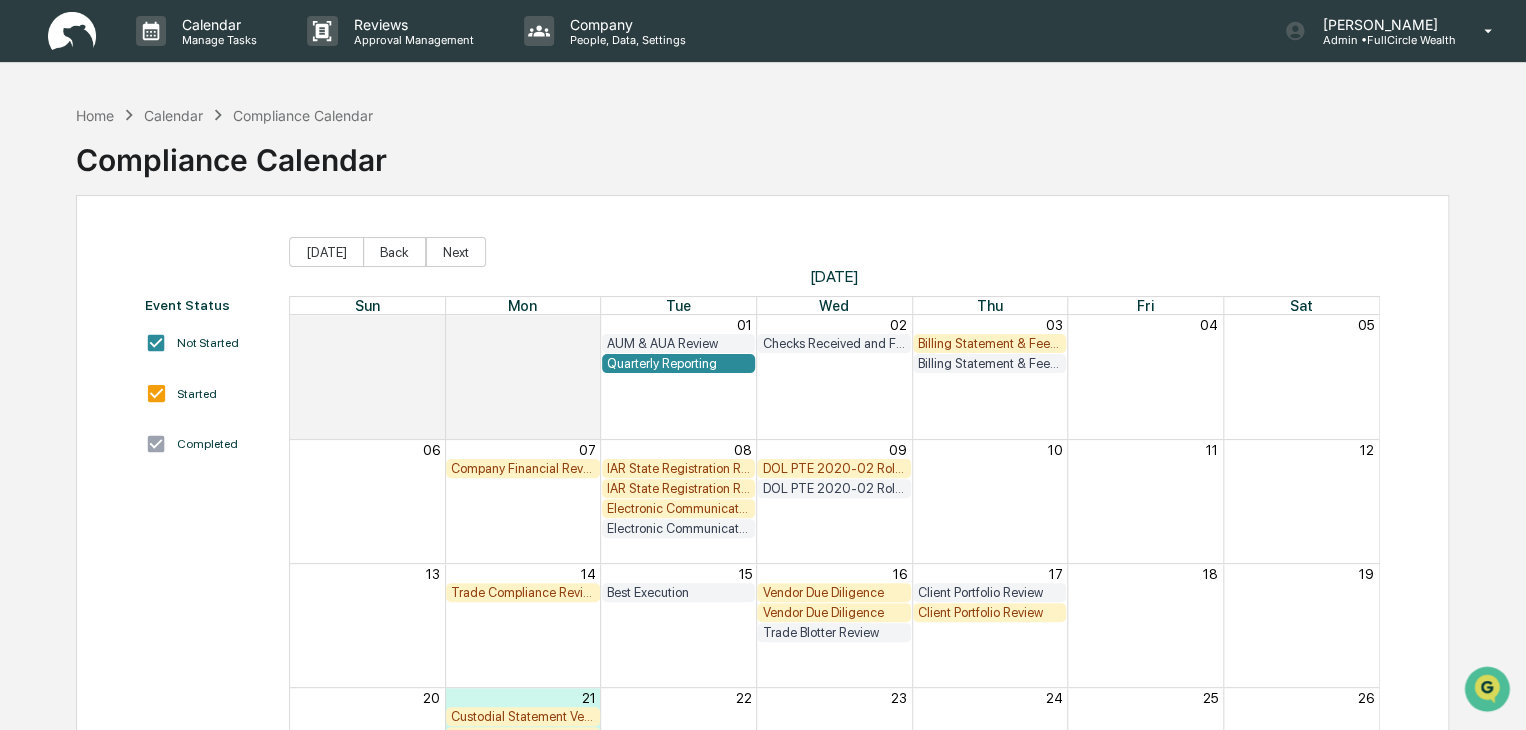 click on "Trade Compliance Review" at bounding box center [523, 592] 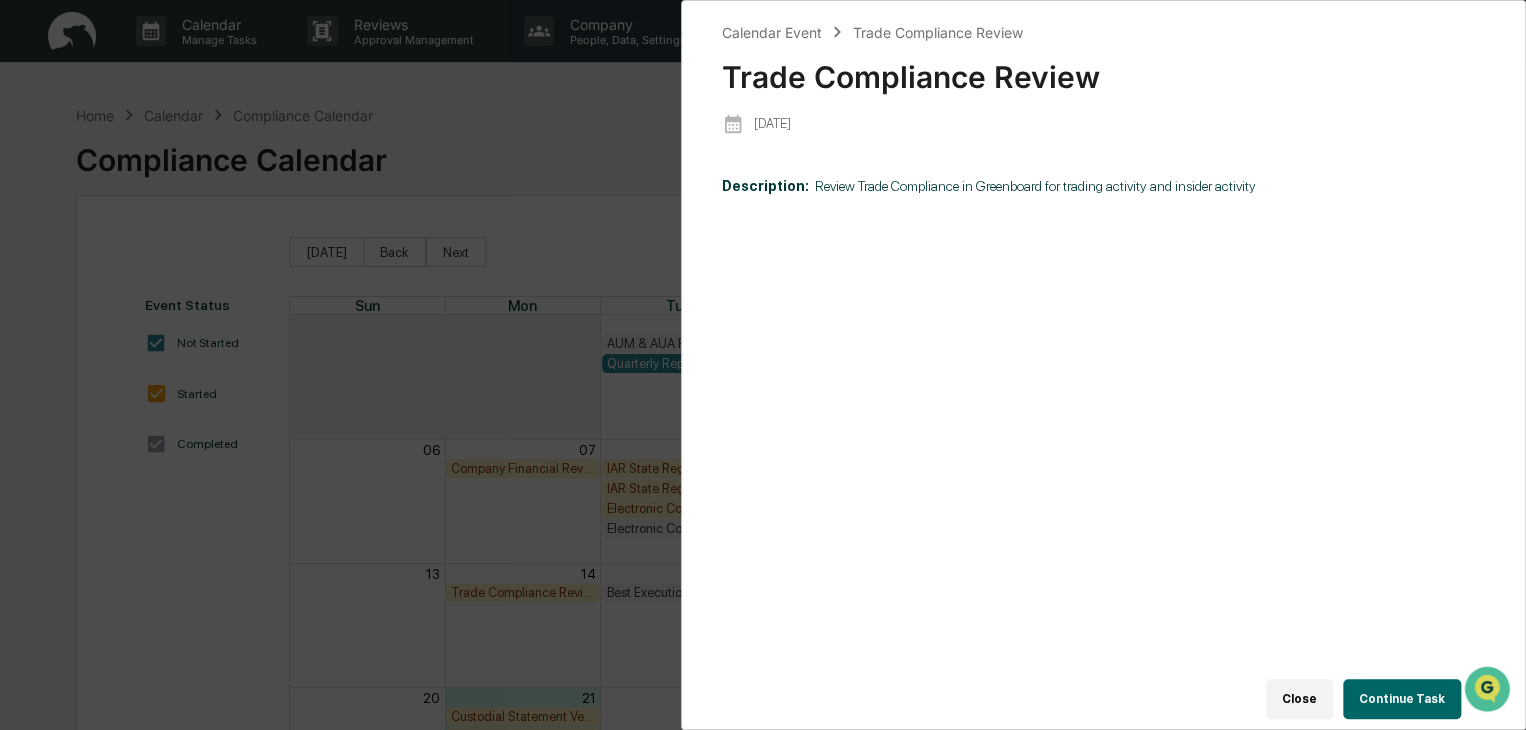 click on "Continue Task" at bounding box center (1402, 699) 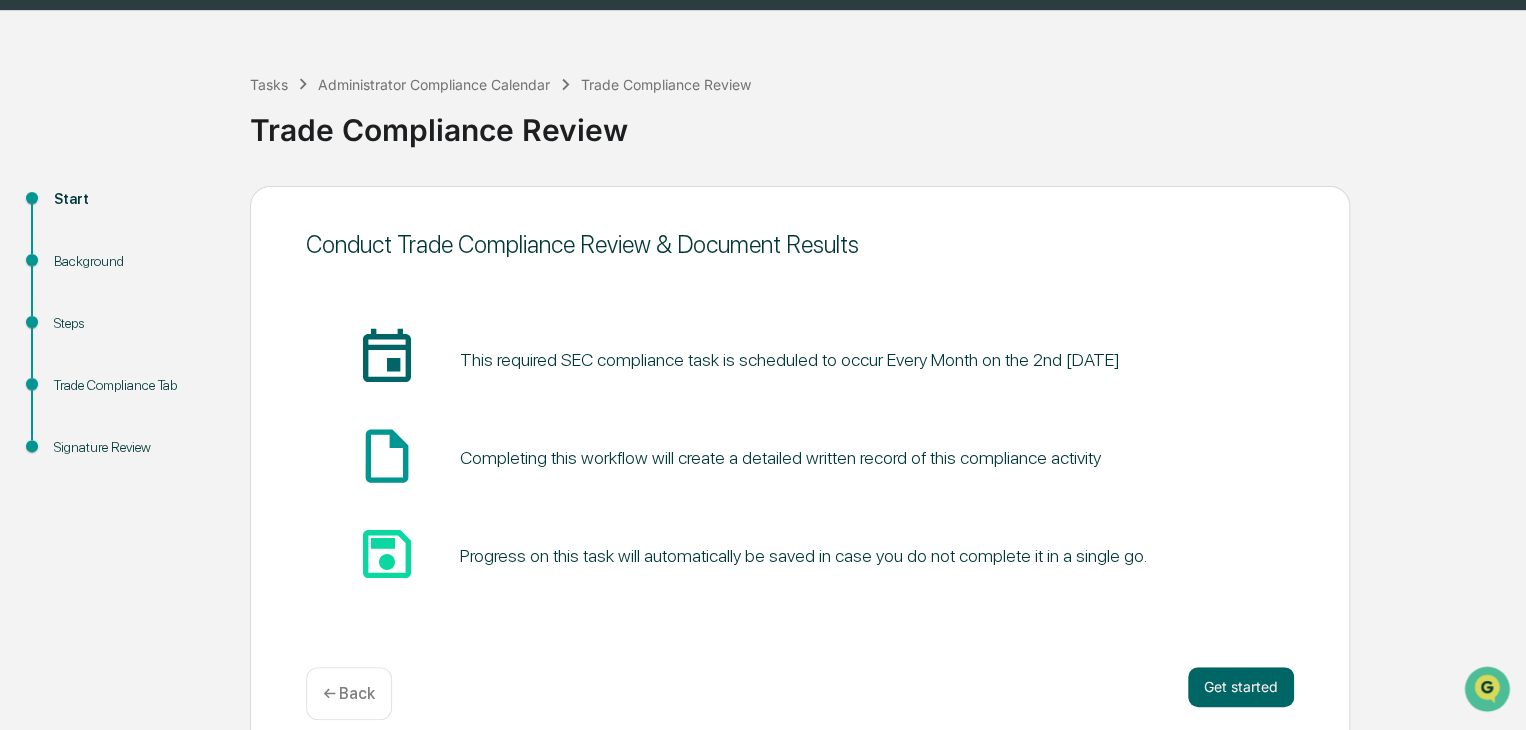 scroll, scrollTop: 75, scrollLeft: 0, axis: vertical 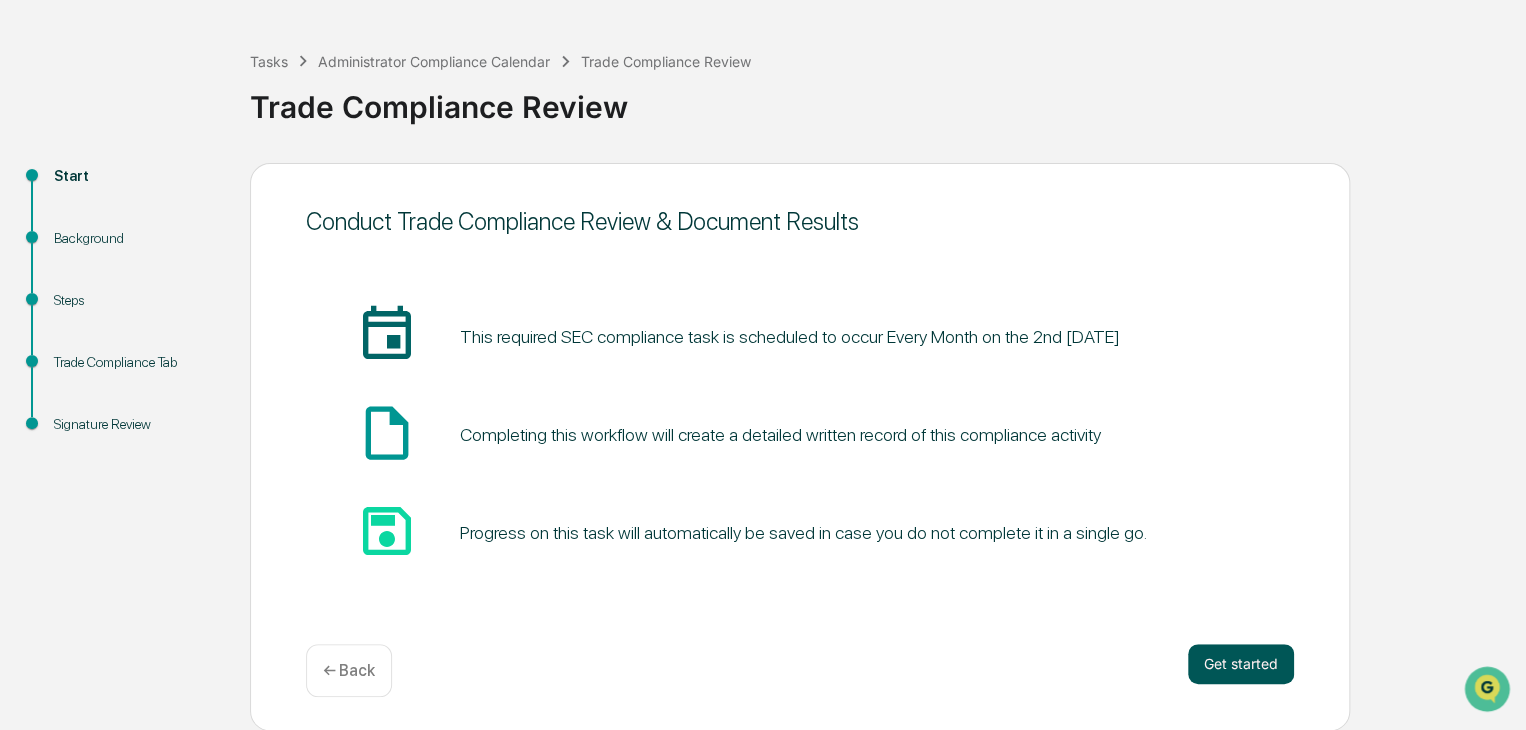 click on "Get started" at bounding box center (1241, 664) 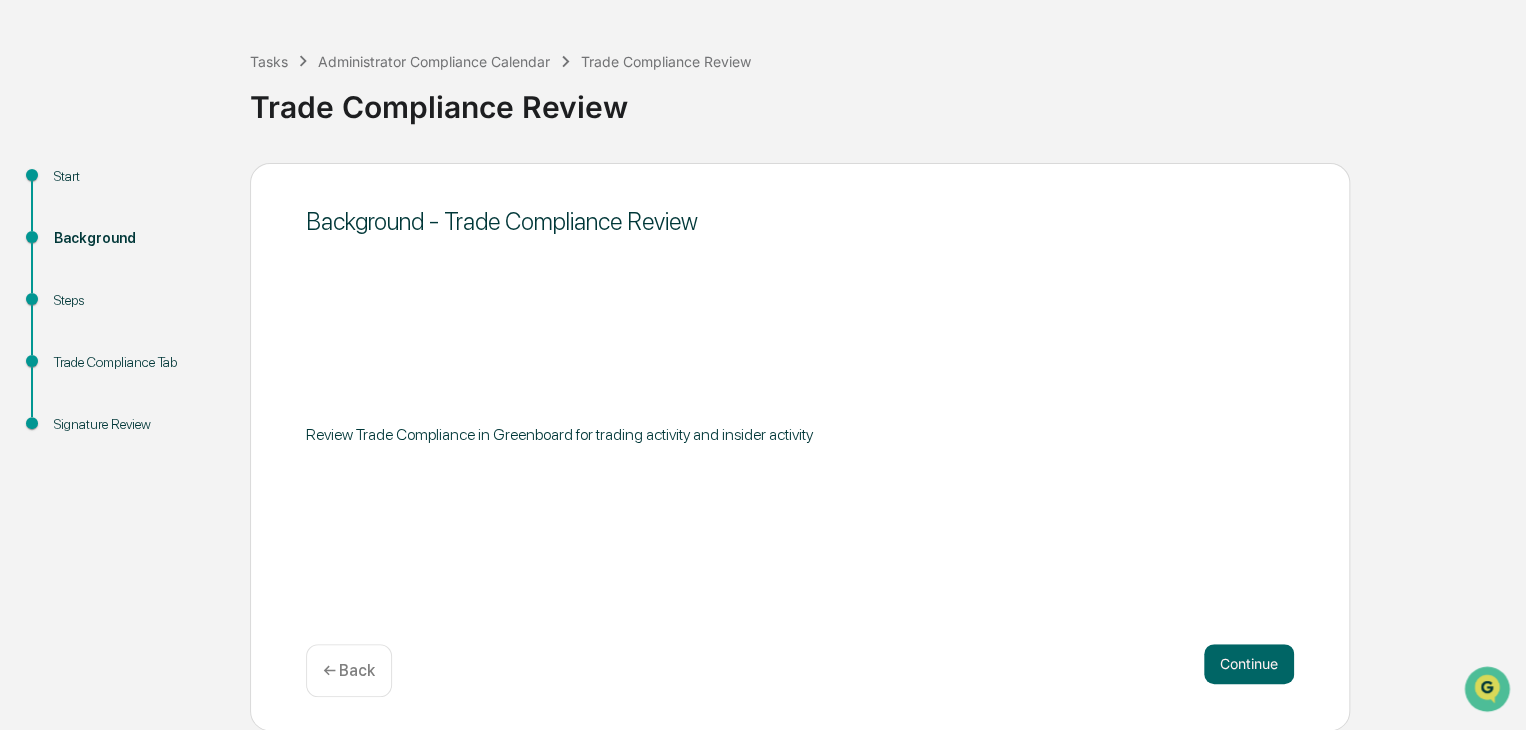click on "Continue" at bounding box center (1249, 664) 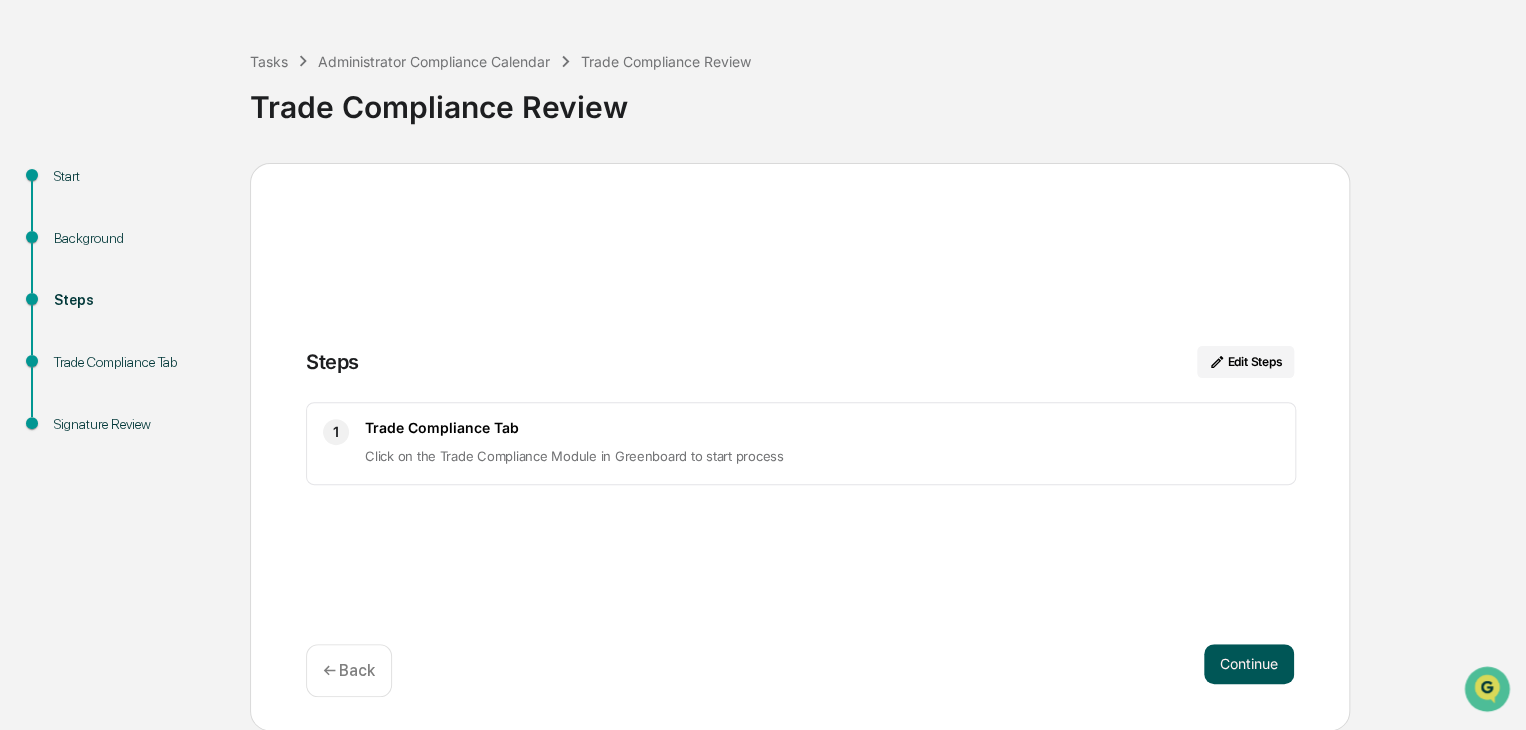 click on "Continue" at bounding box center (1249, 664) 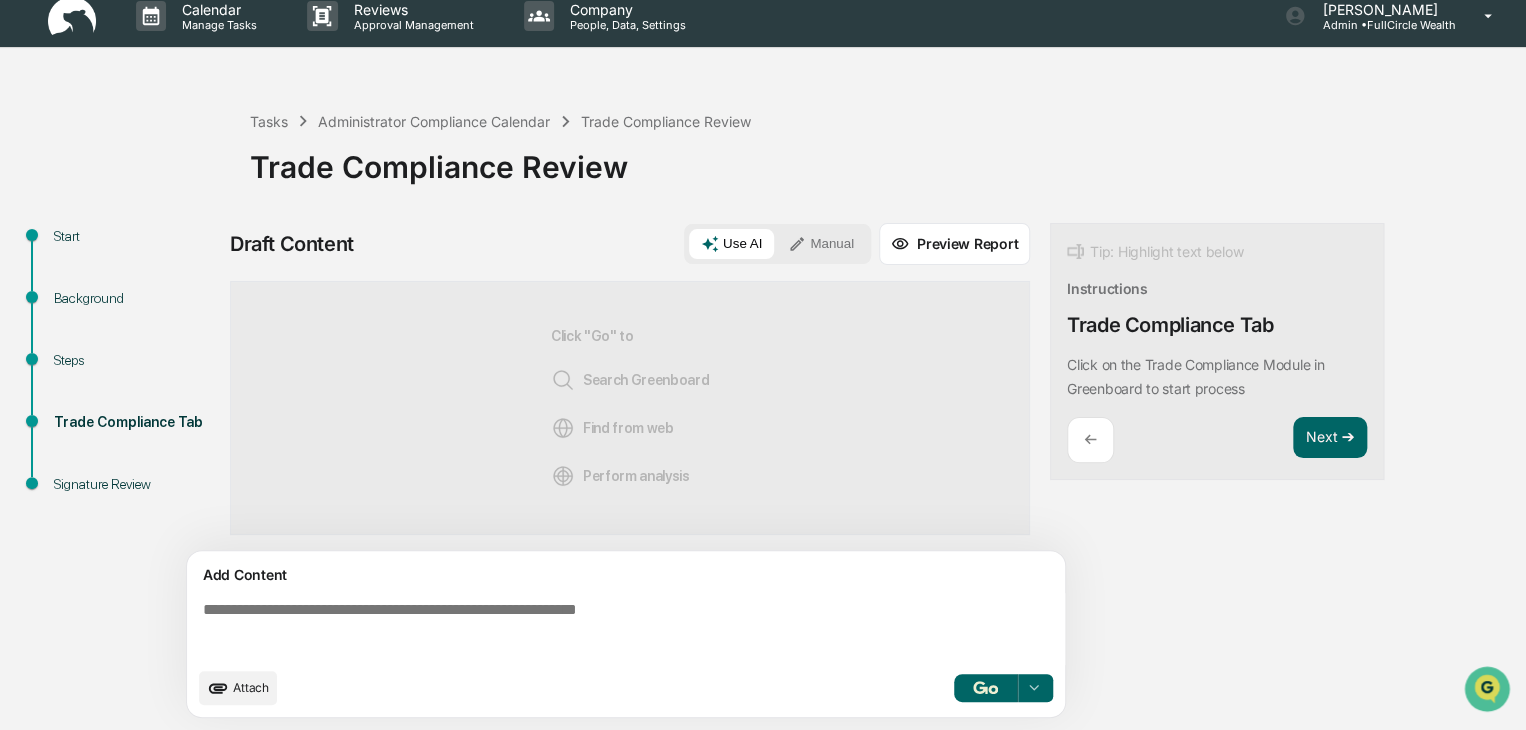 scroll, scrollTop: 14, scrollLeft: 0, axis: vertical 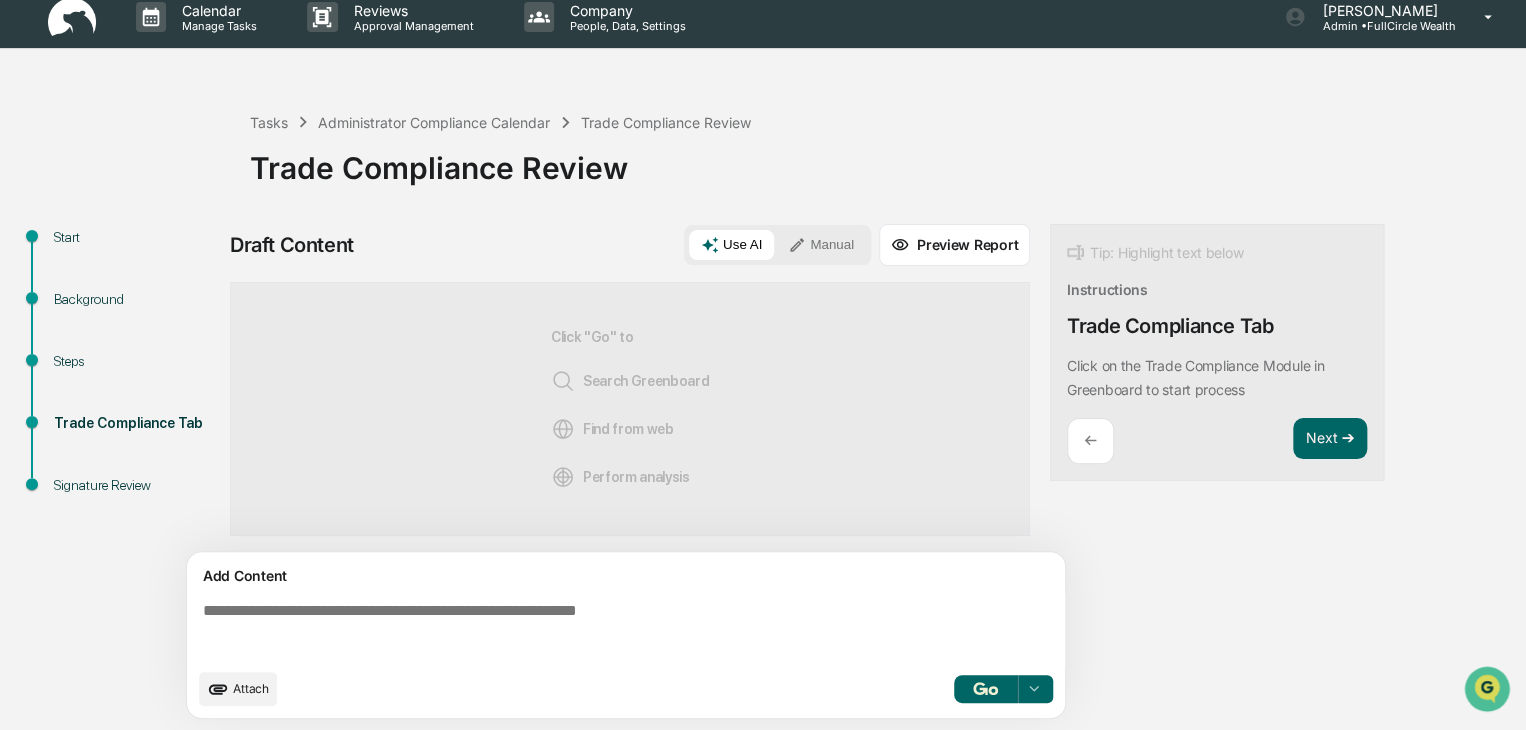 click at bounding box center [72, 17] 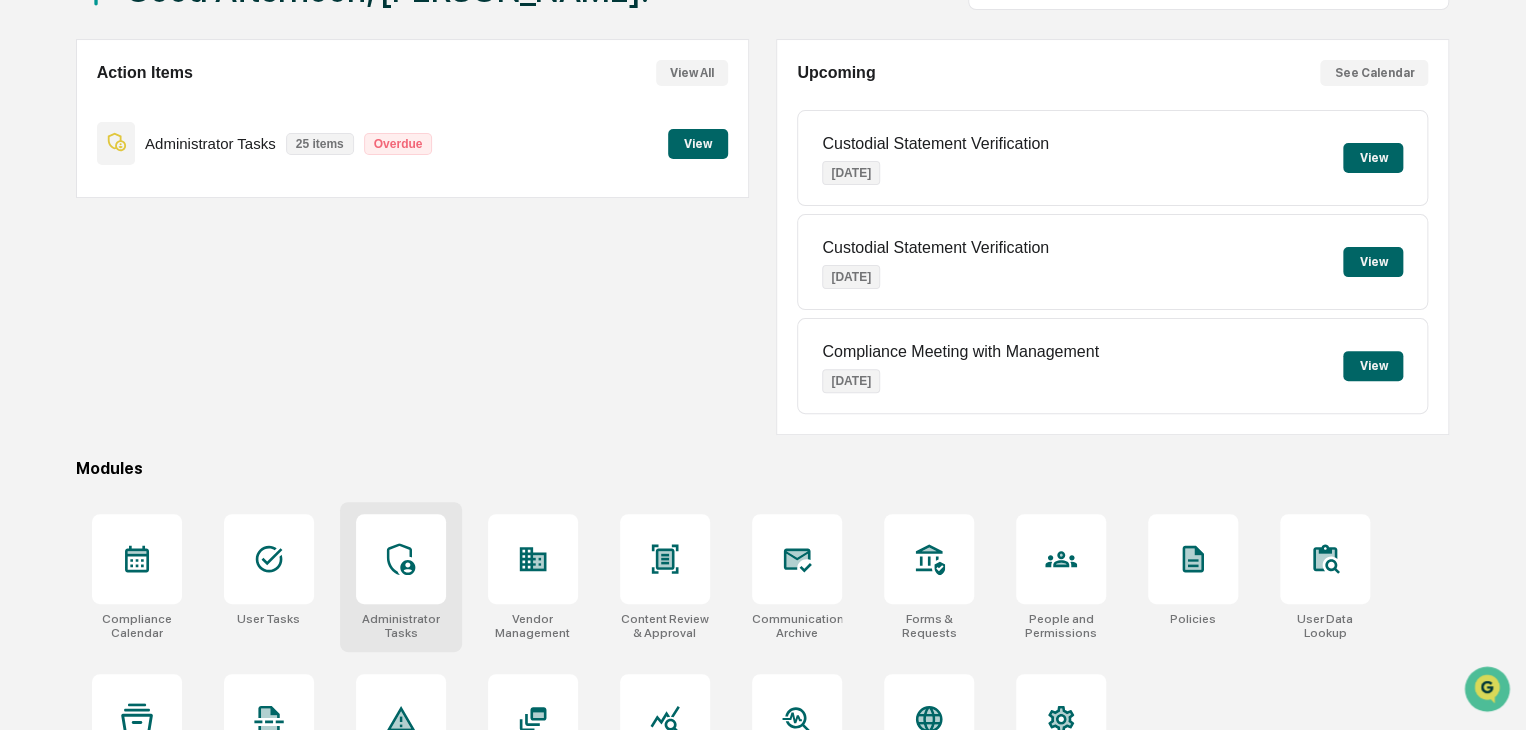 scroll, scrollTop: 237, scrollLeft: 0, axis: vertical 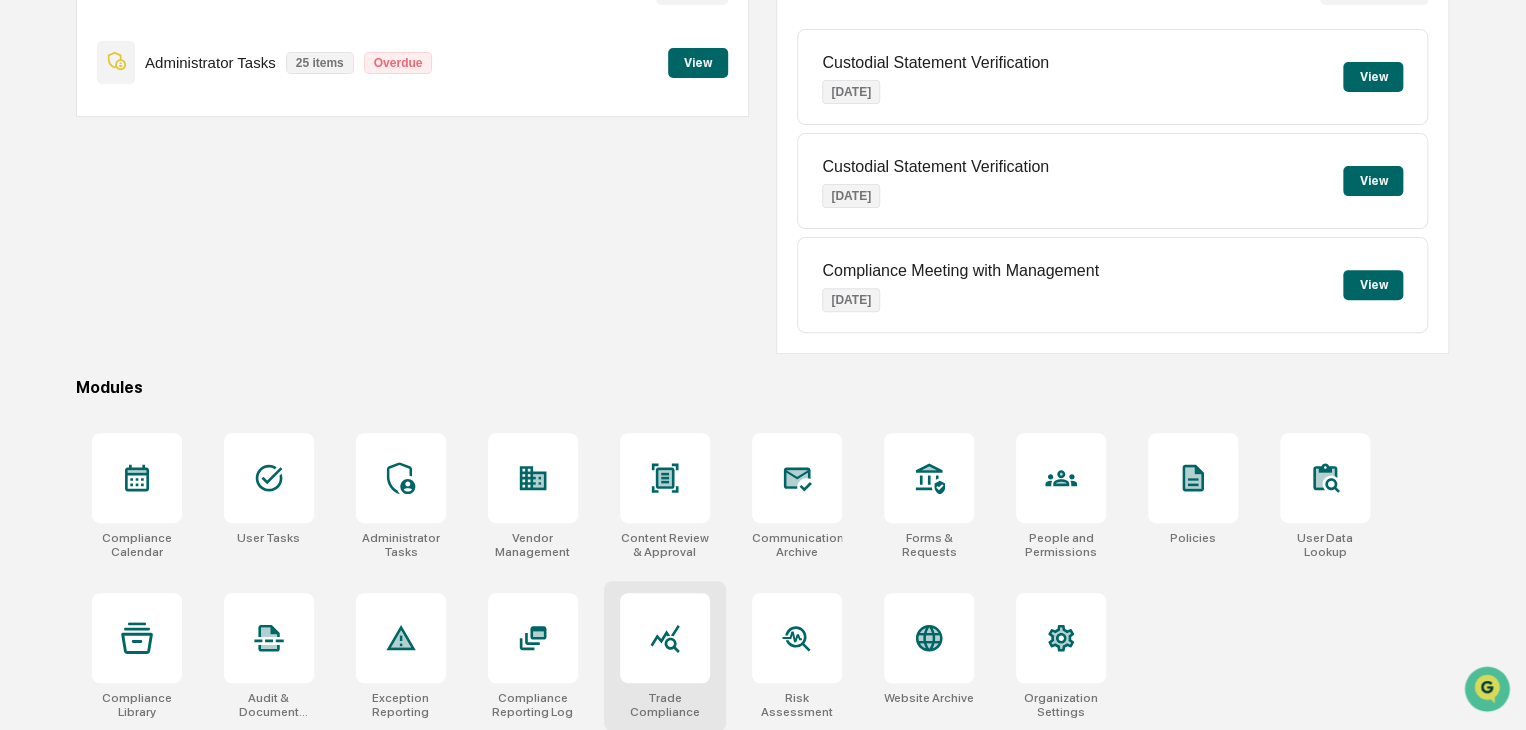 click at bounding box center (665, 638) 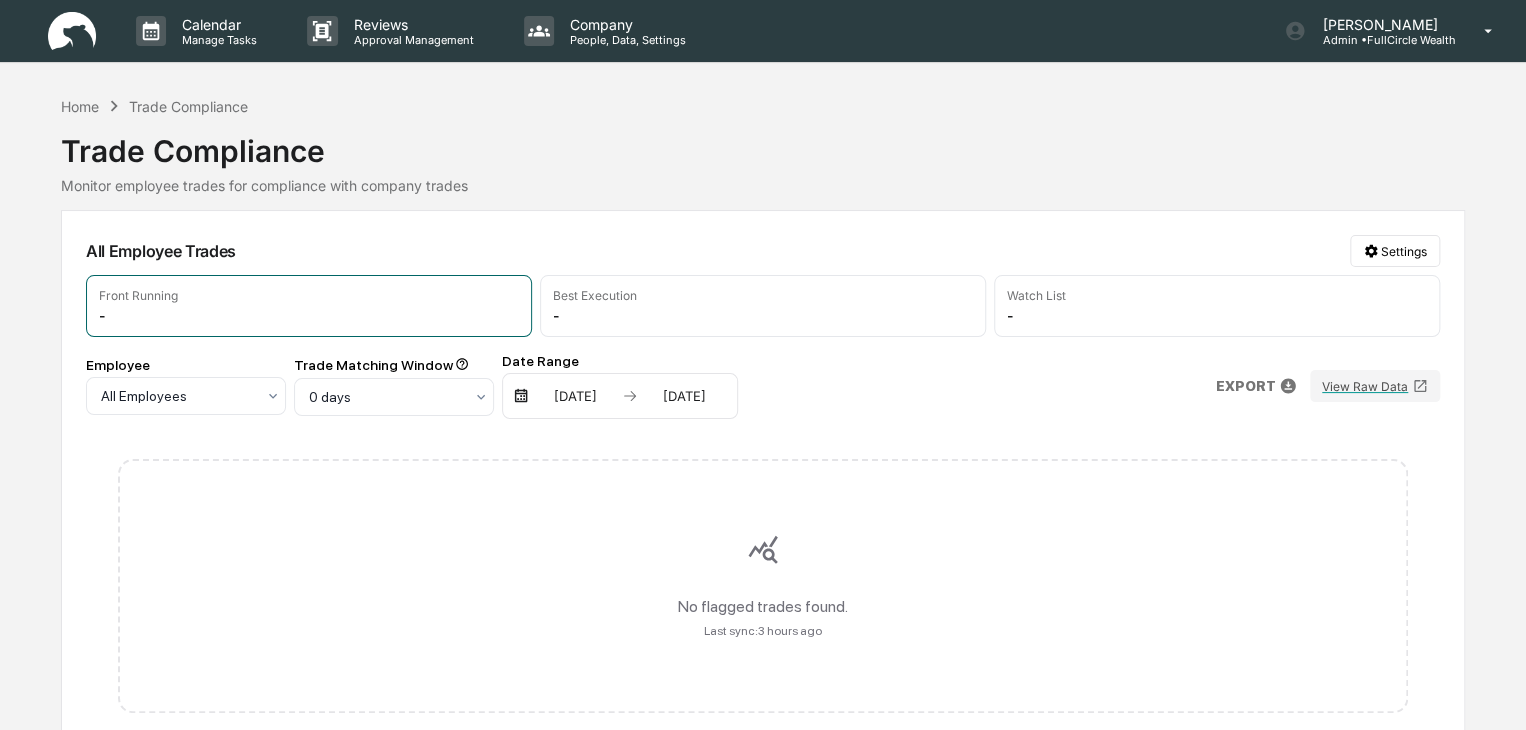 scroll, scrollTop: 0, scrollLeft: 0, axis: both 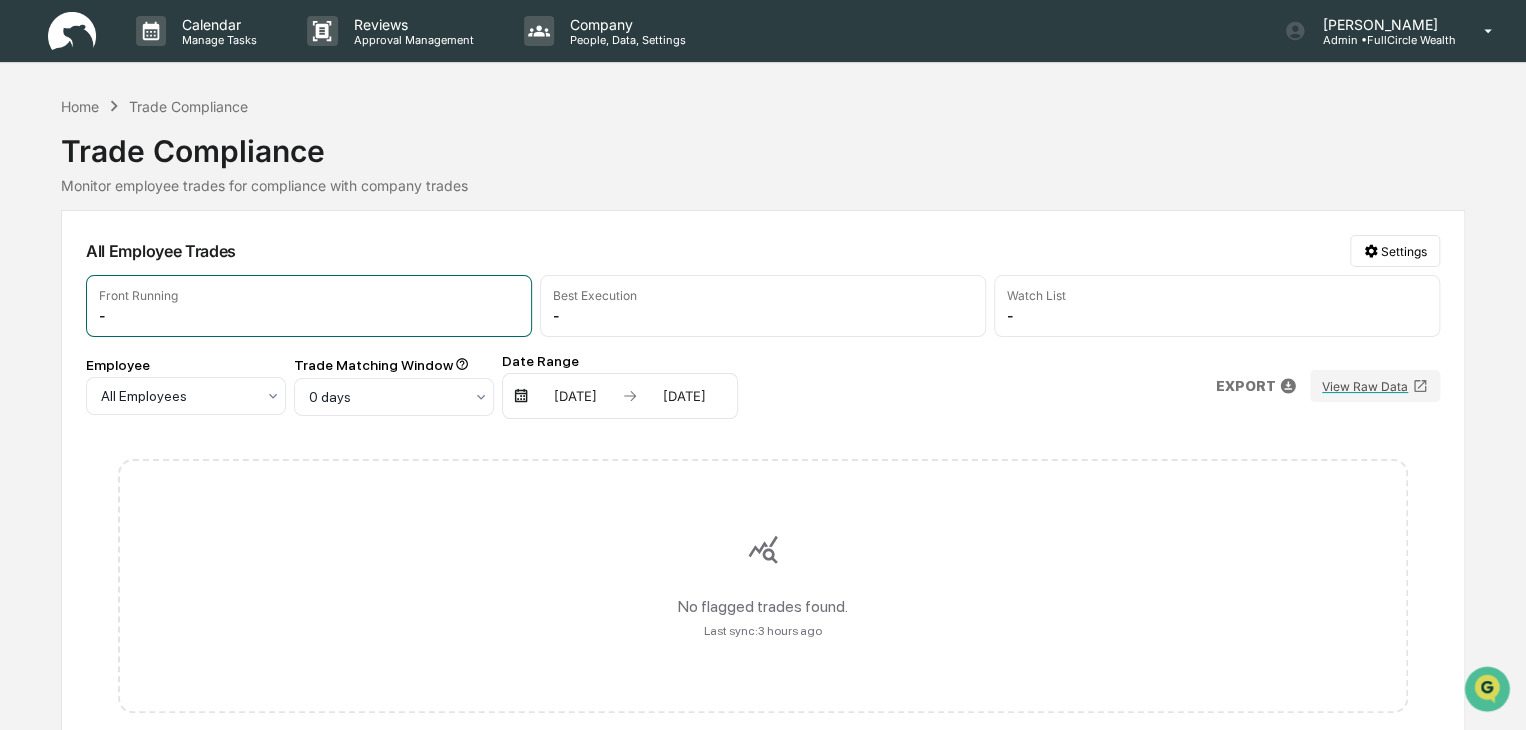 click on "Employee All Employees Trade Matching Window  0 days Date Range 06/01/2025 06/30/2025 EXPORT   View Raw Data" at bounding box center [763, 386] 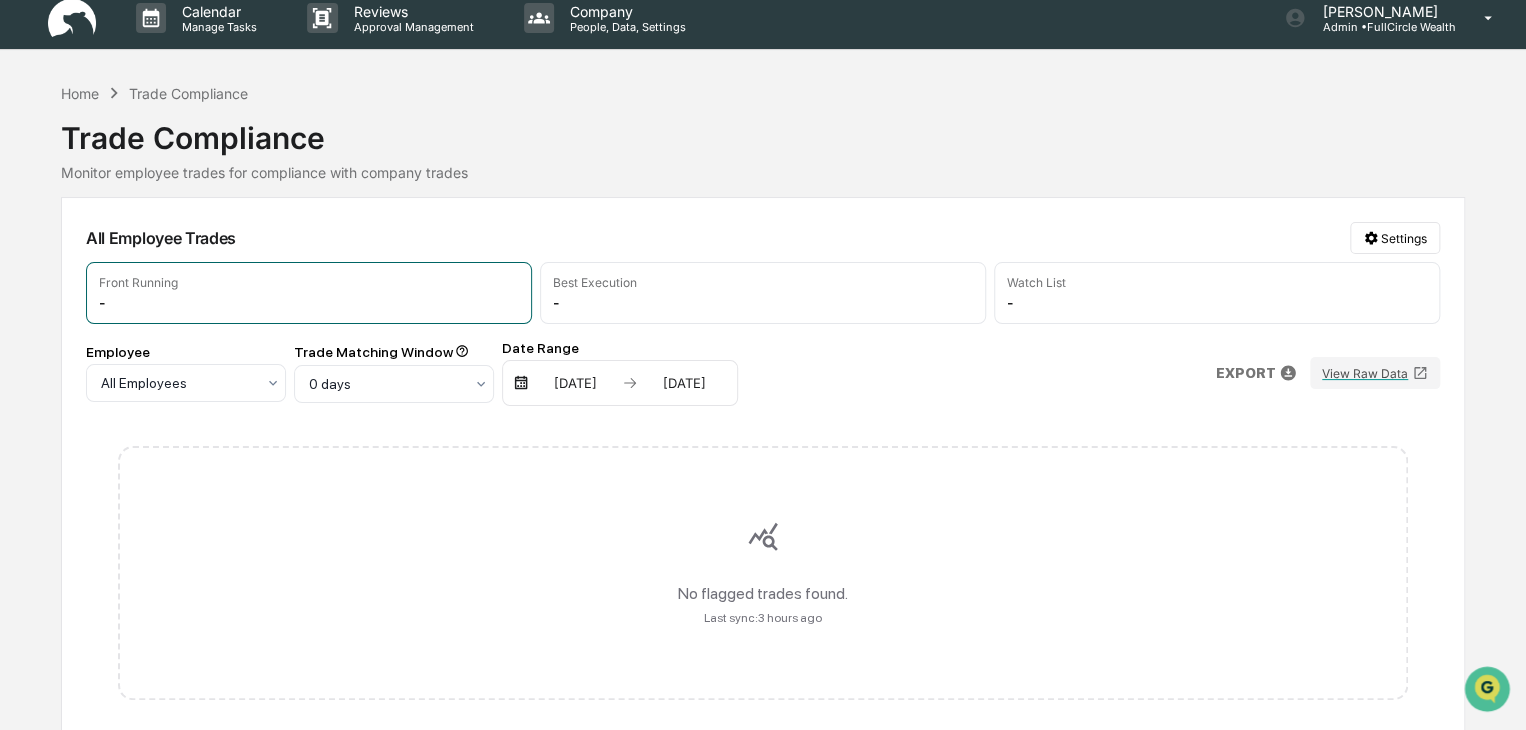 scroll, scrollTop: 0, scrollLeft: 0, axis: both 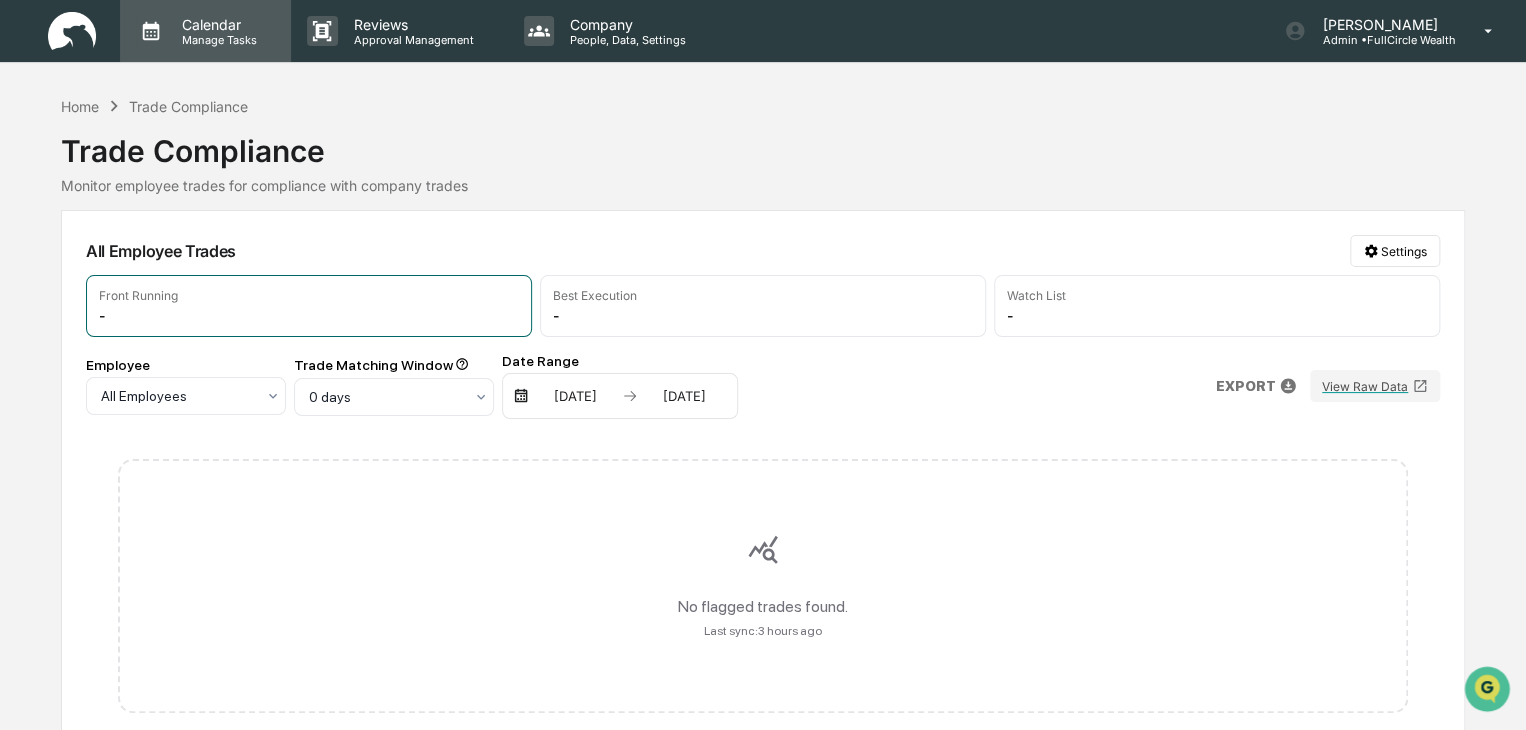 click on "Manage Tasks" at bounding box center (216, 40) 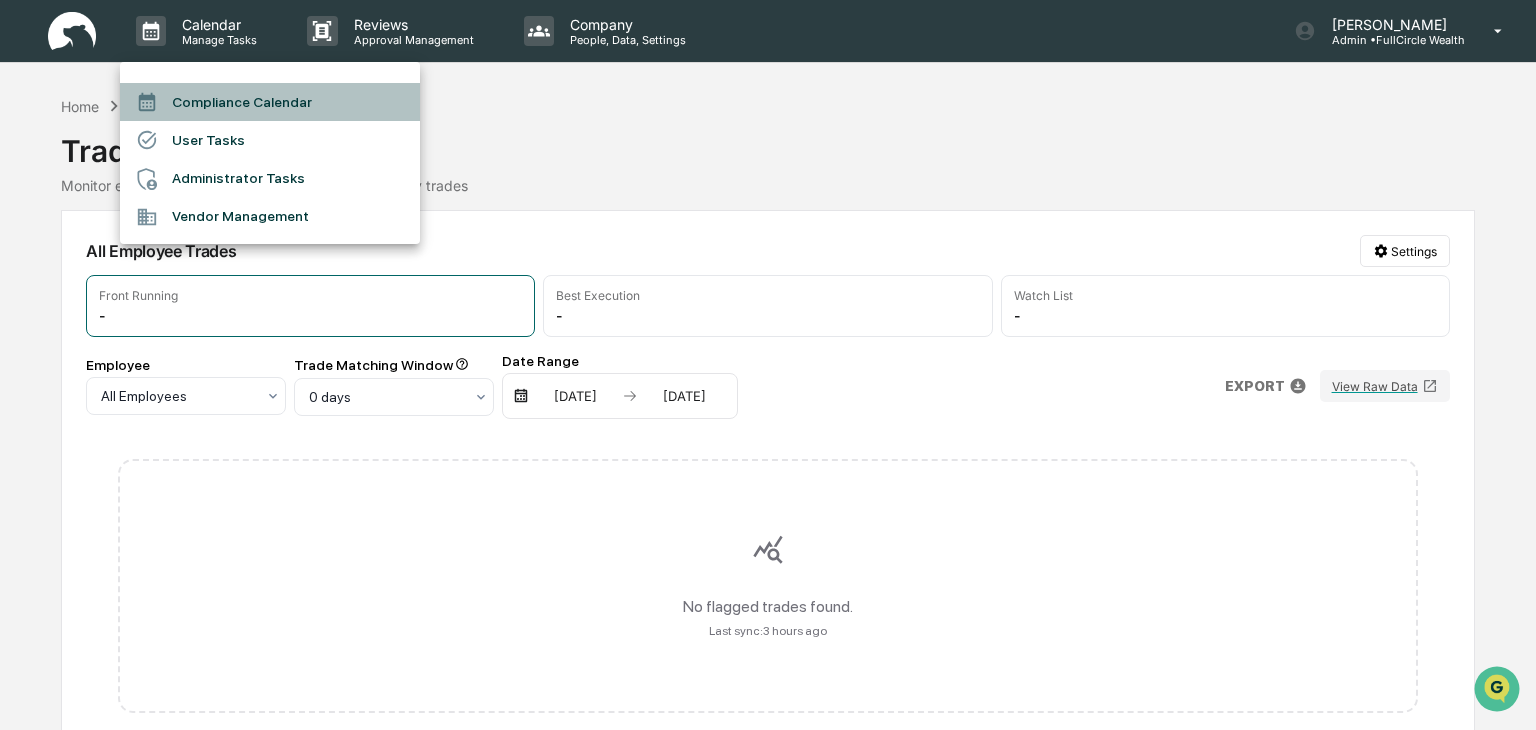 click on "Compliance Calendar" at bounding box center [270, 102] 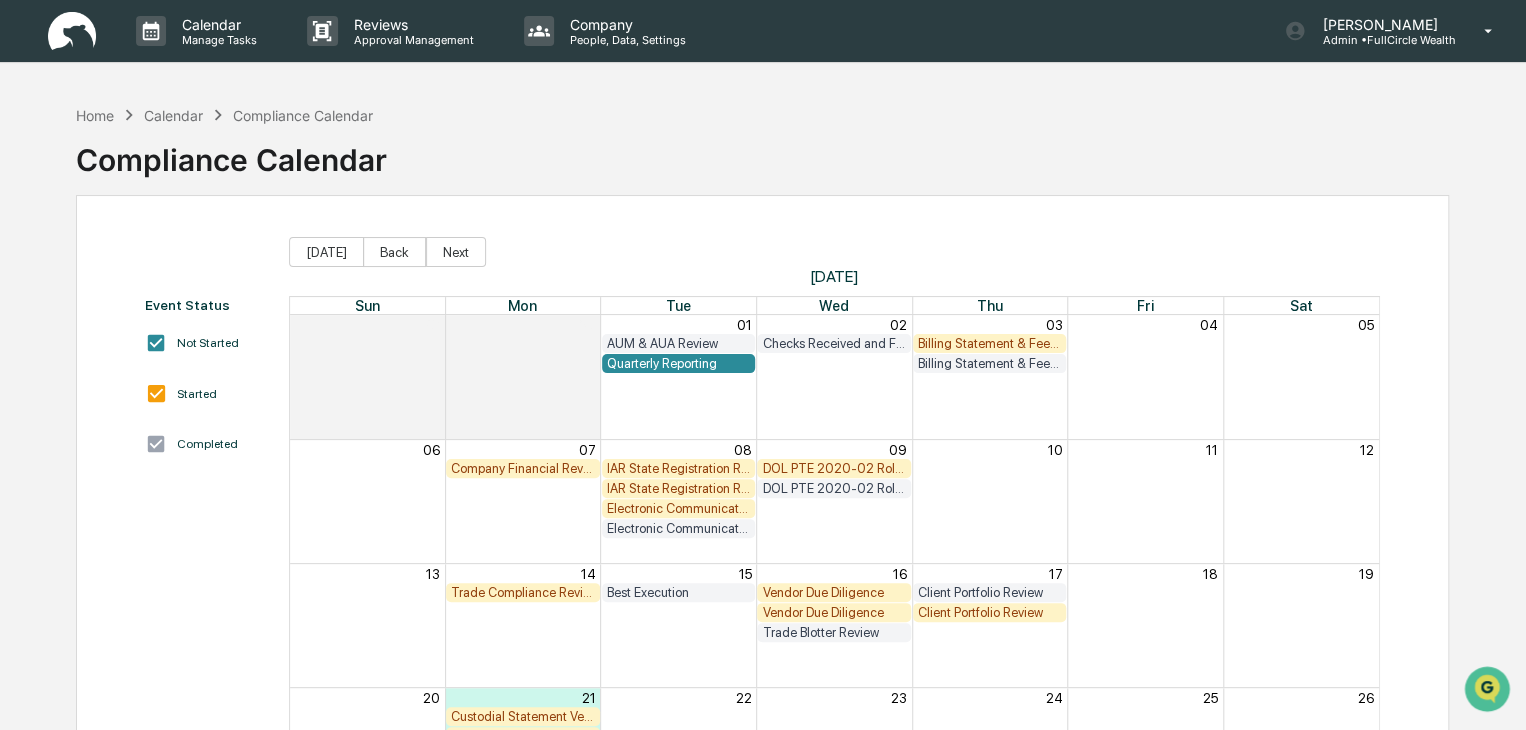 click on "Trade Compliance Review" at bounding box center (523, 592) 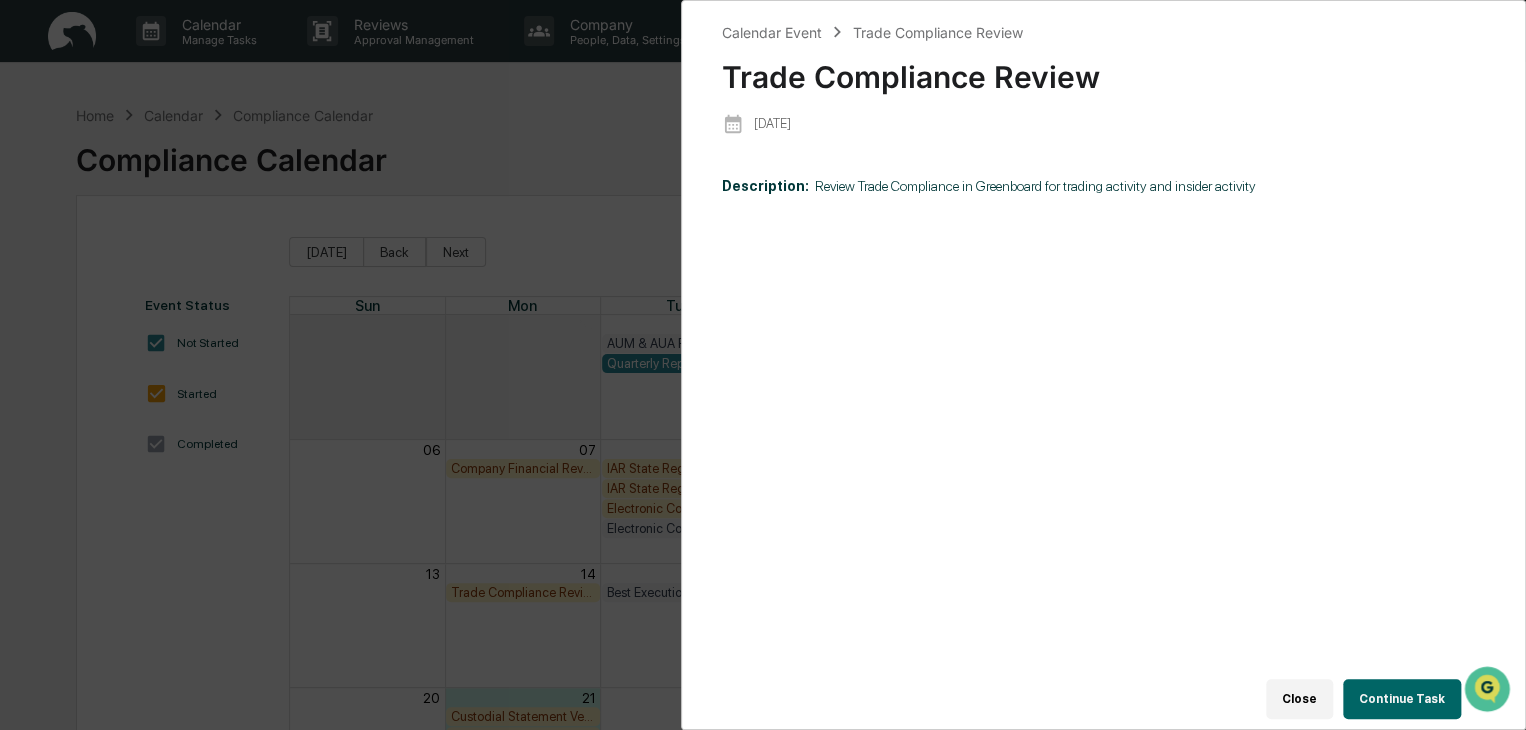 click on "Continue Task" at bounding box center (1402, 699) 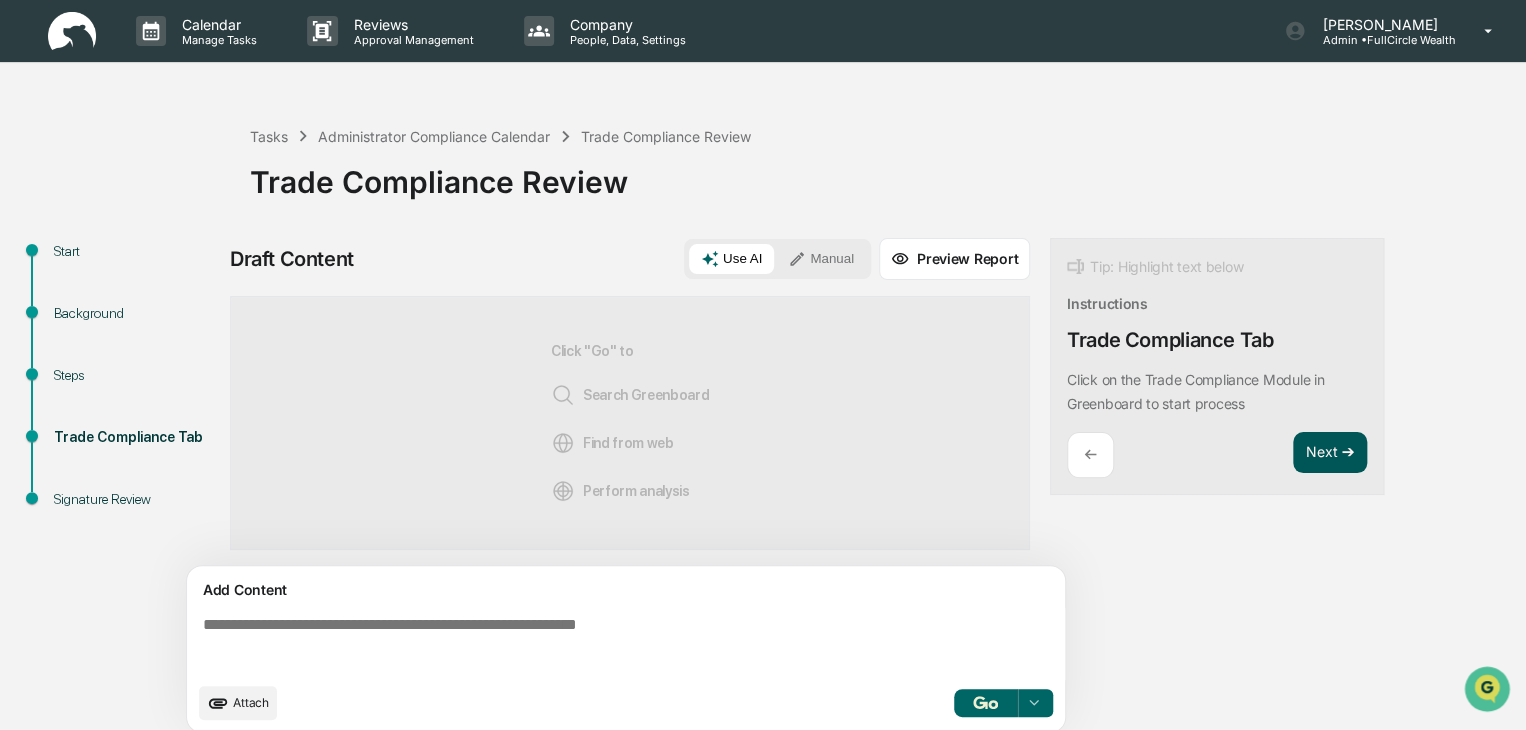 click on "Next ➔" at bounding box center [1330, 453] 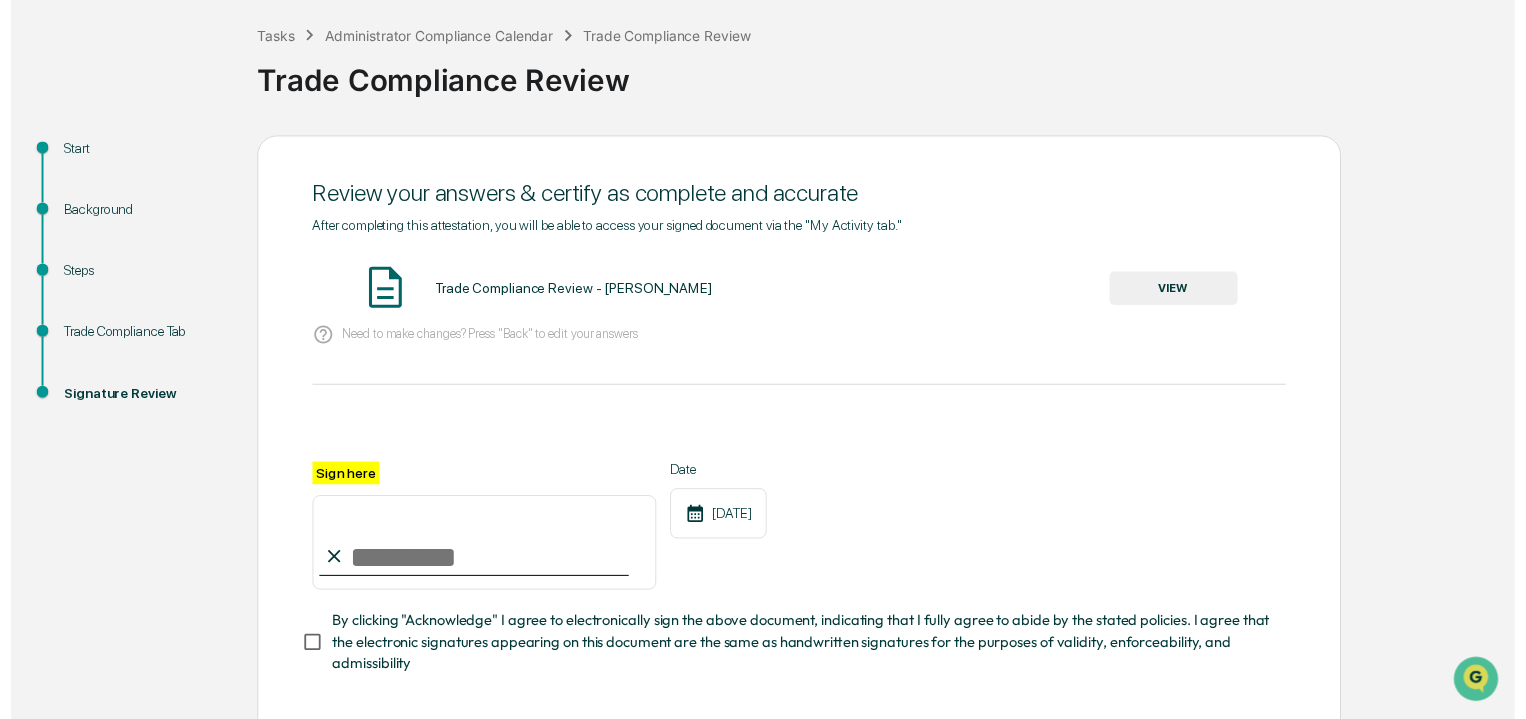 scroll, scrollTop: 200, scrollLeft: 0, axis: vertical 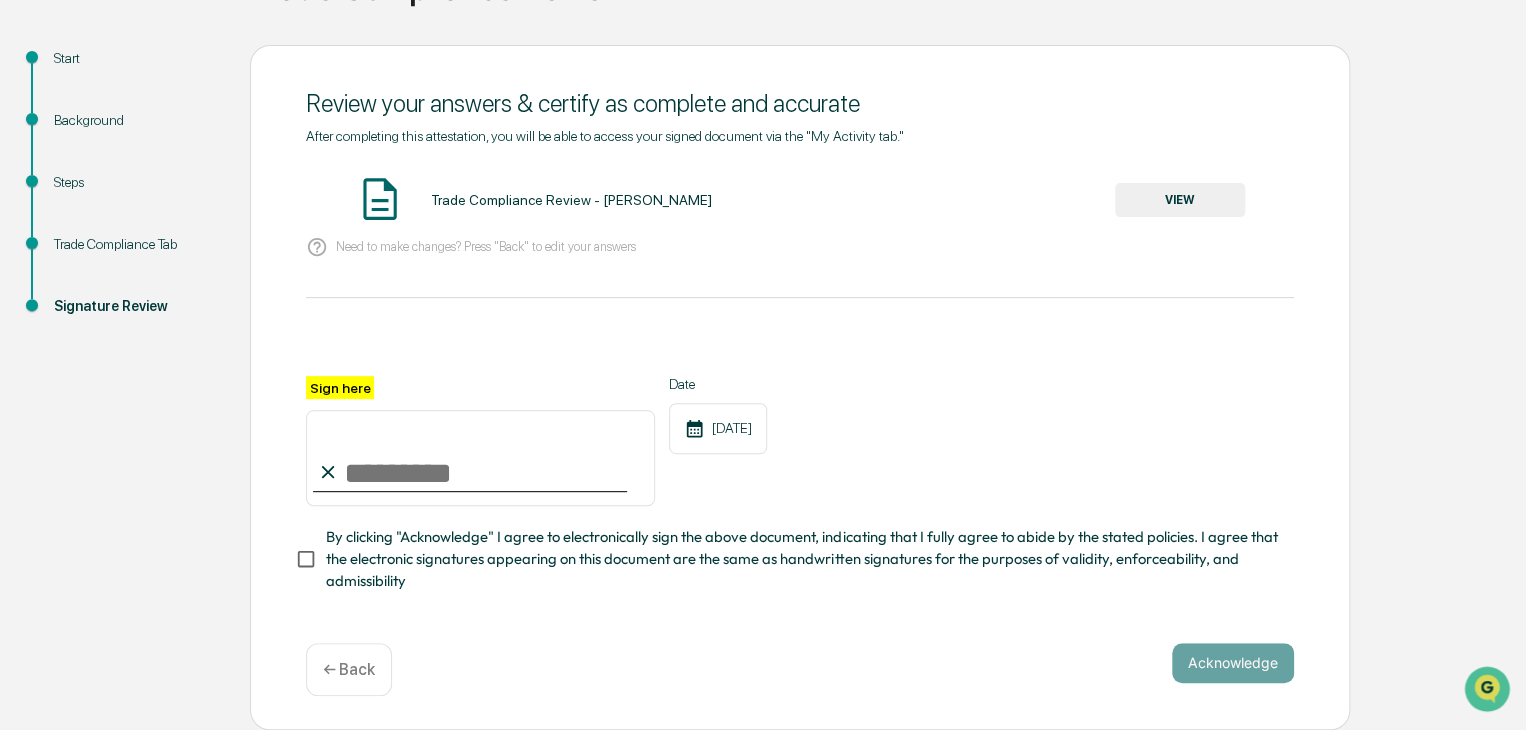 click on "← Back" at bounding box center [349, 669] 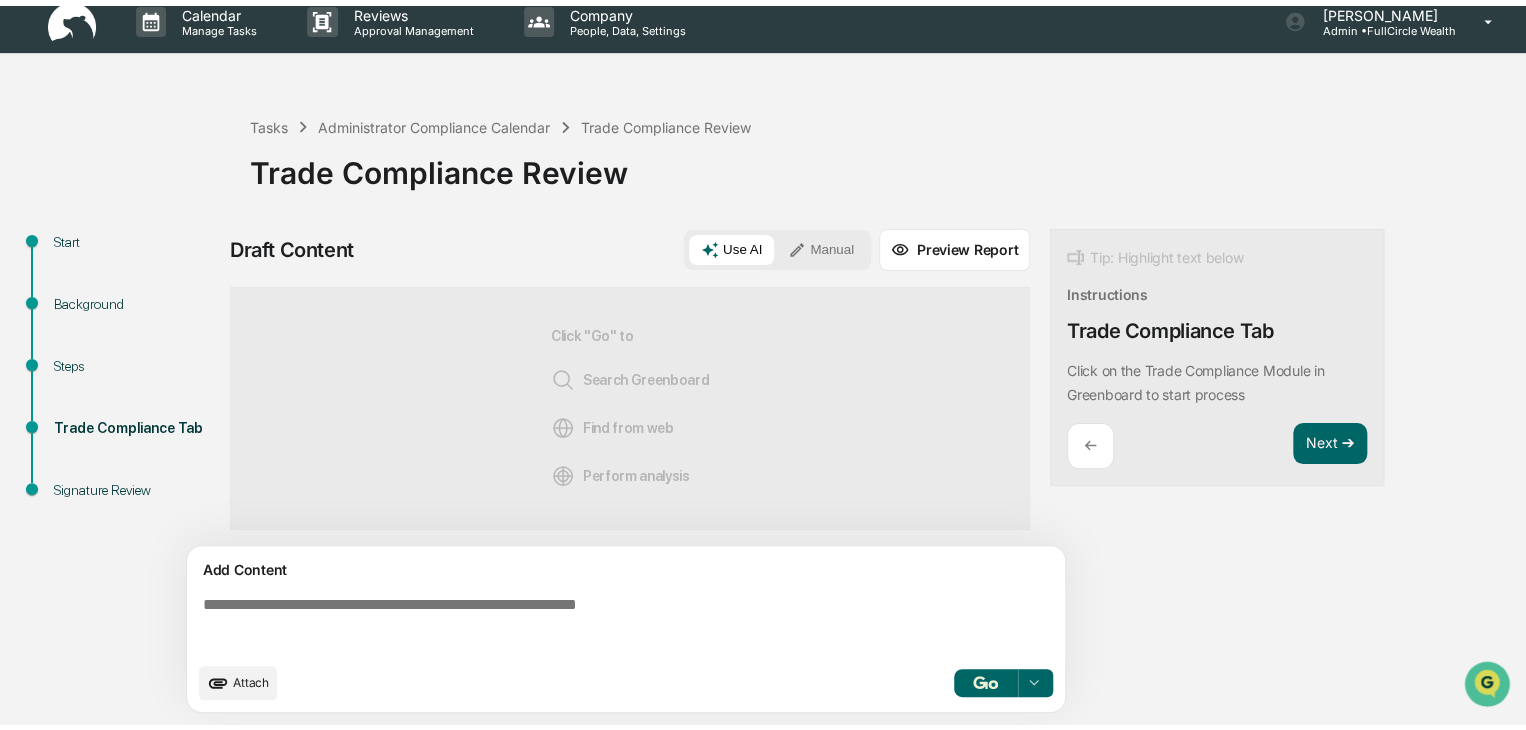 scroll, scrollTop: 14, scrollLeft: 0, axis: vertical 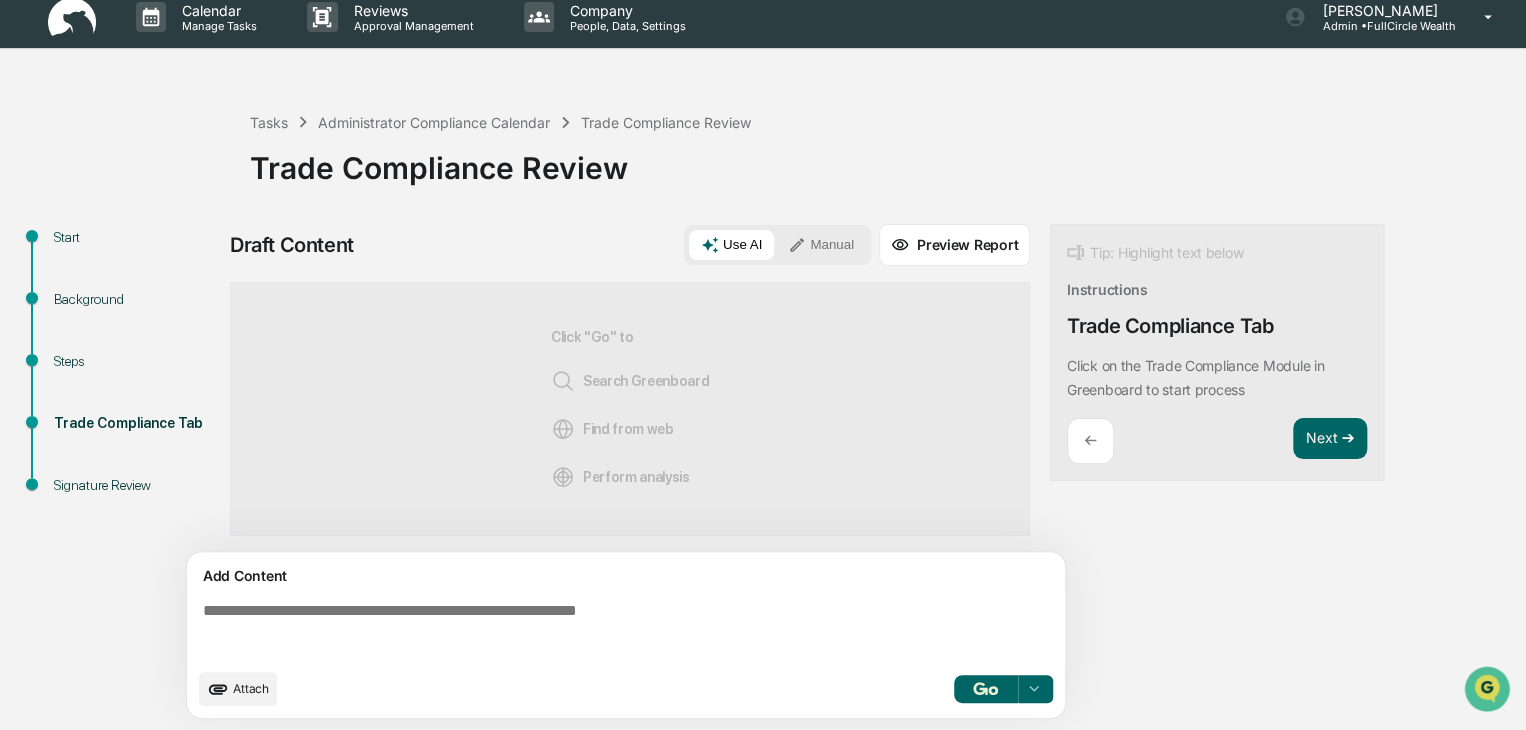 click on "Manual" at bounding box center [821, 245] 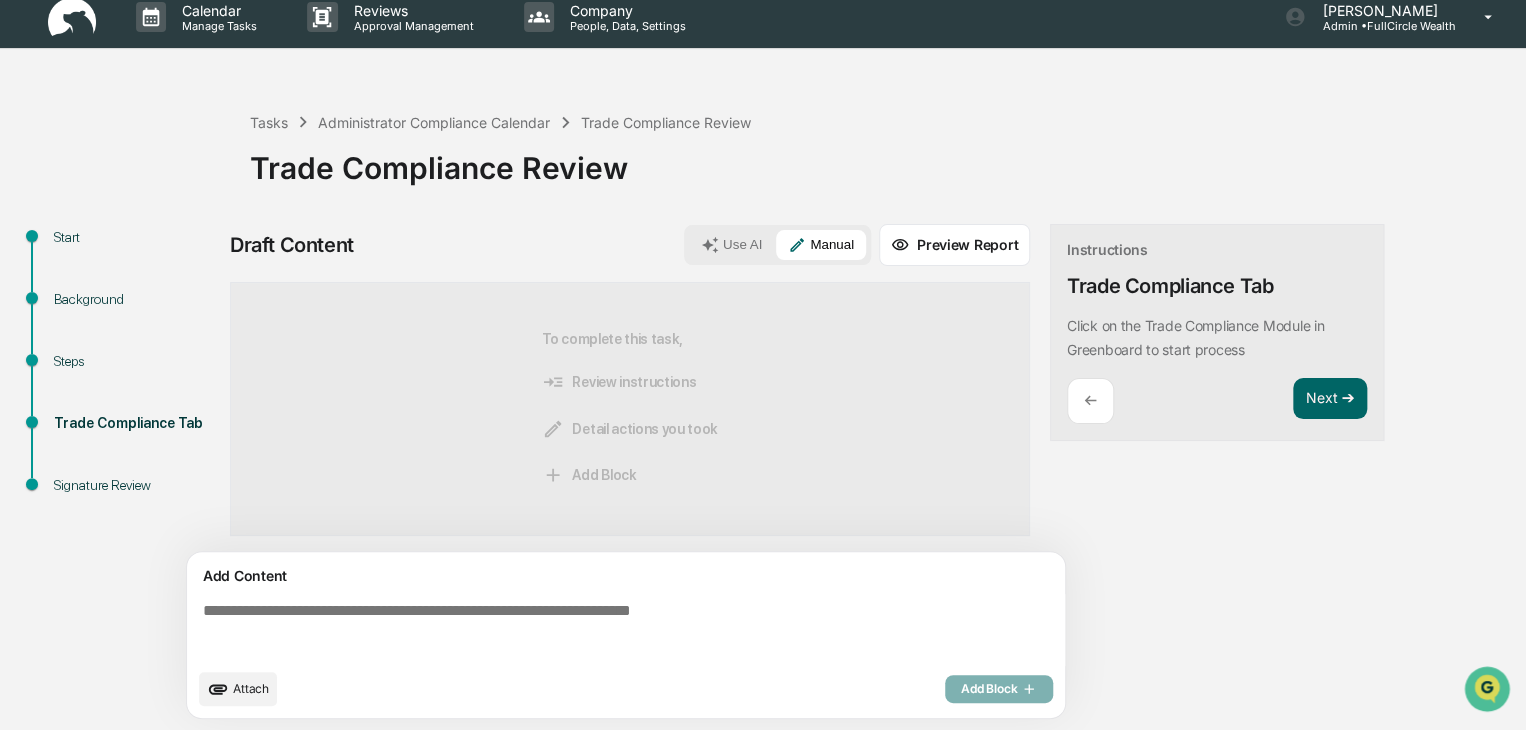 click at bounding box center (630, 630) 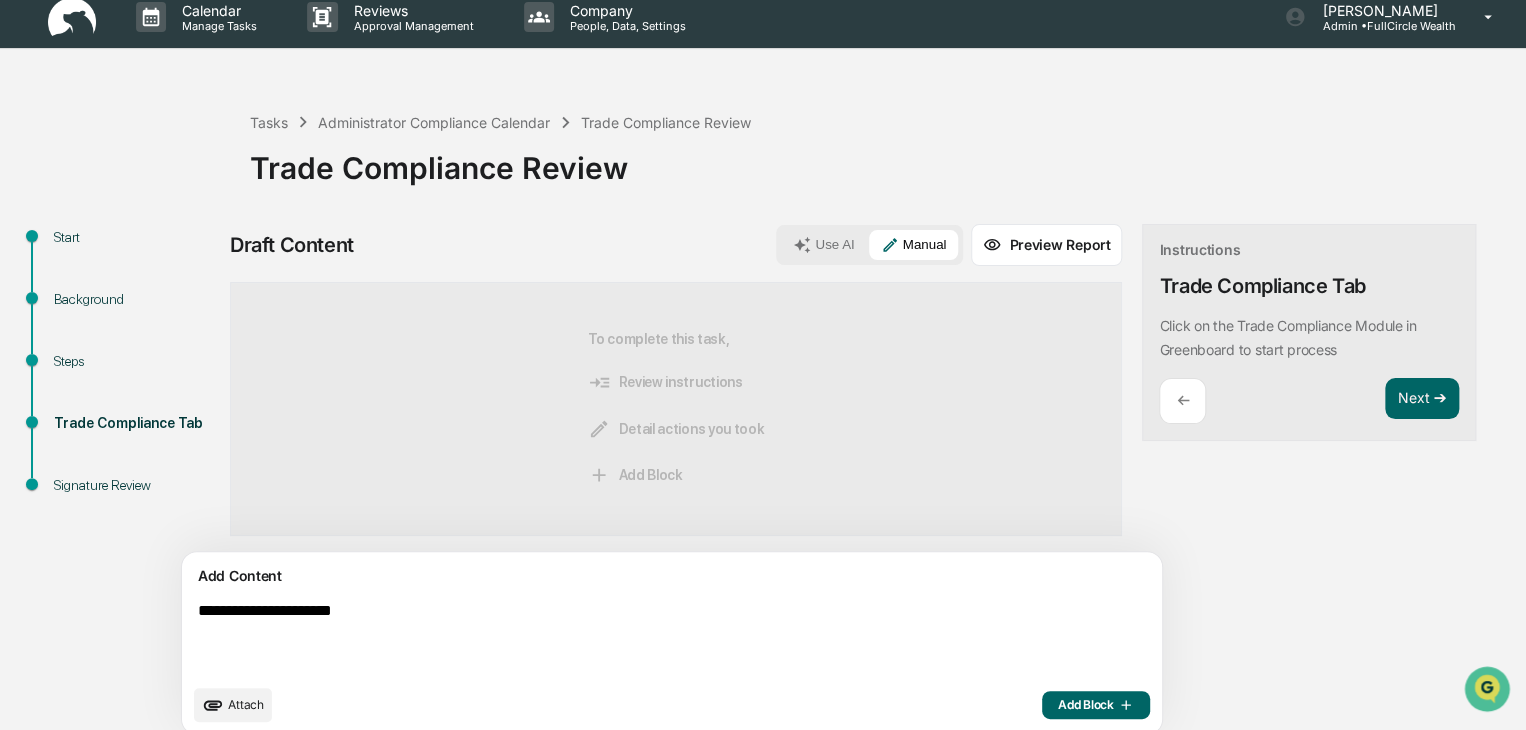 type on "**********" 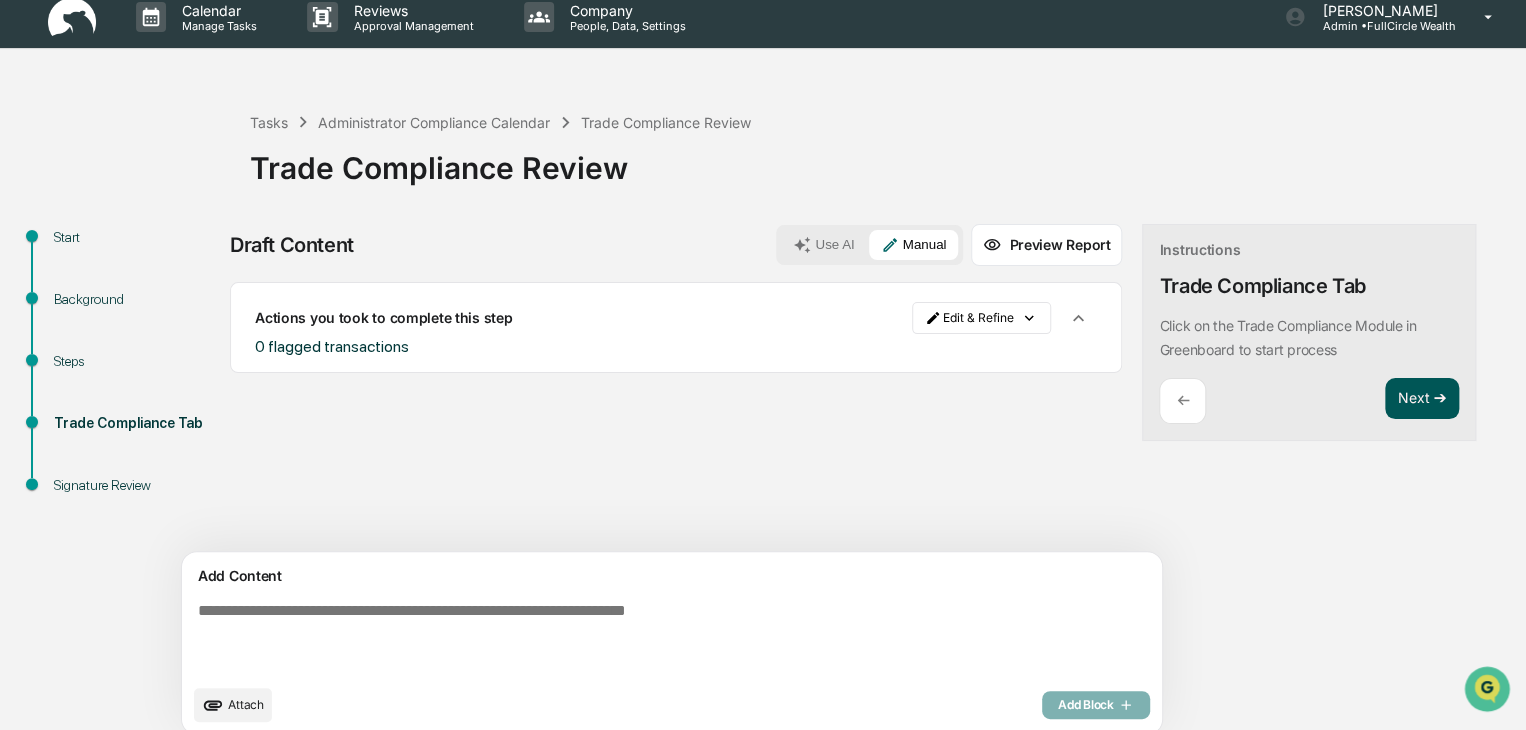 click on "Next ➔" at bounding box center (1422, 399) 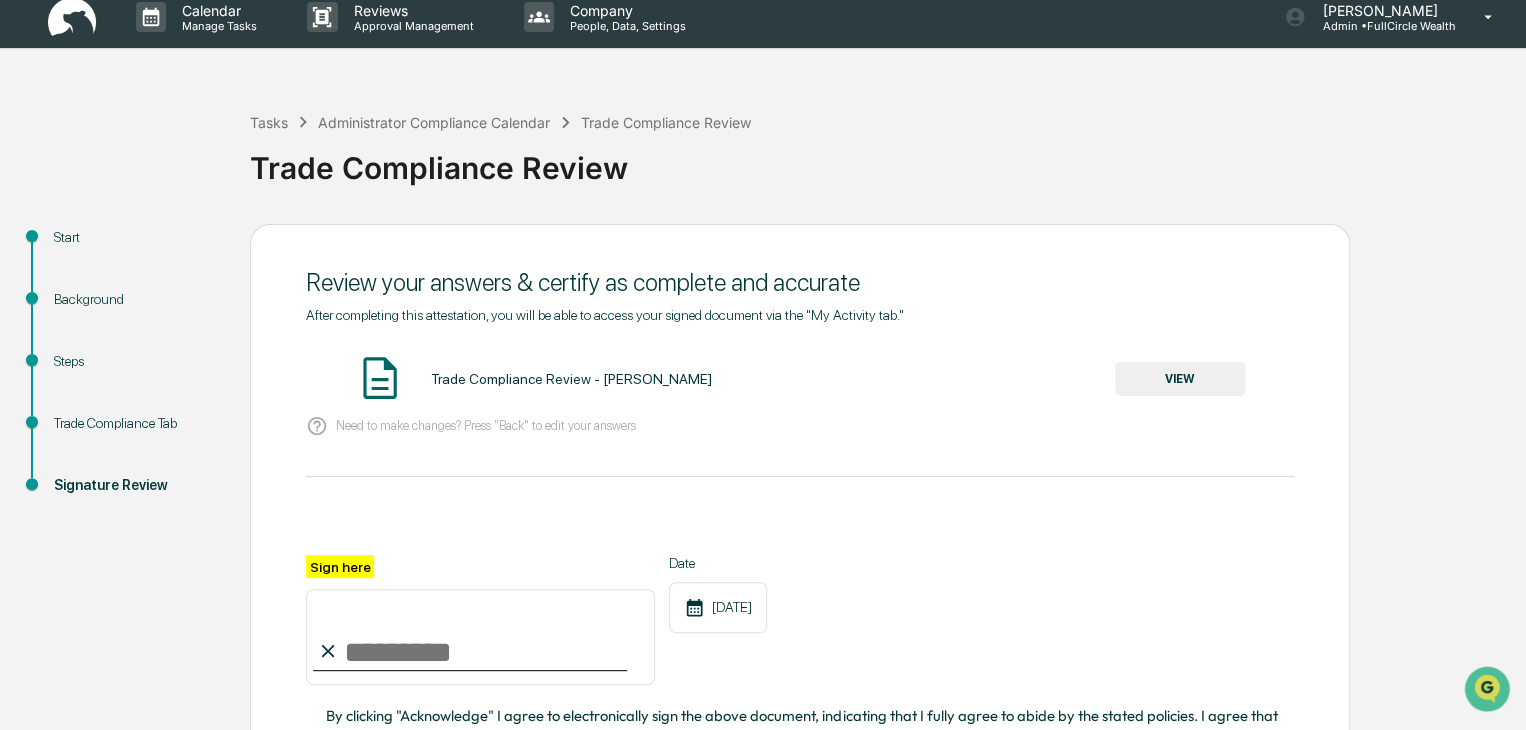click on "VIEW" at bounding box center [1180, 379] 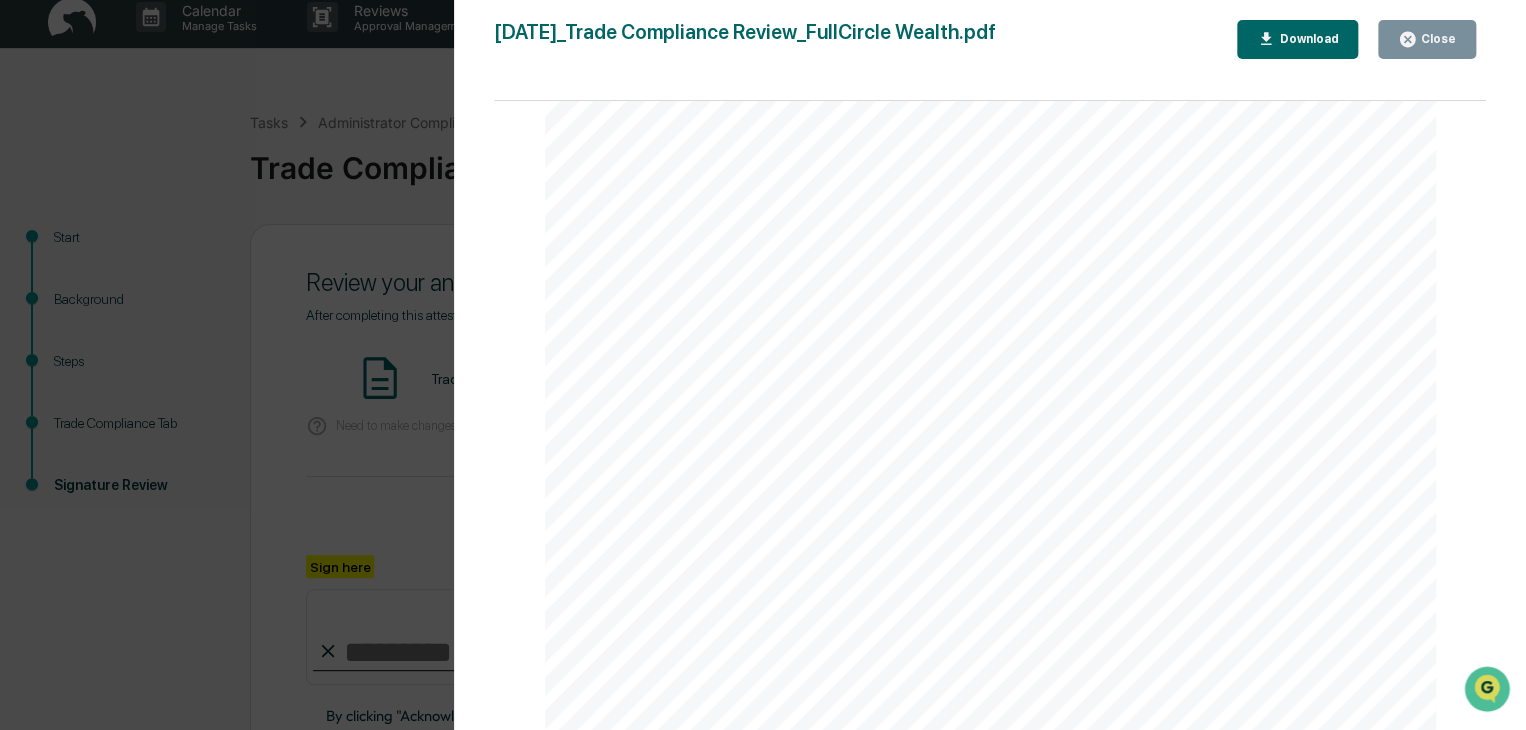 scroll, scrollTop: 0, scrollLeft: 0, axis: both 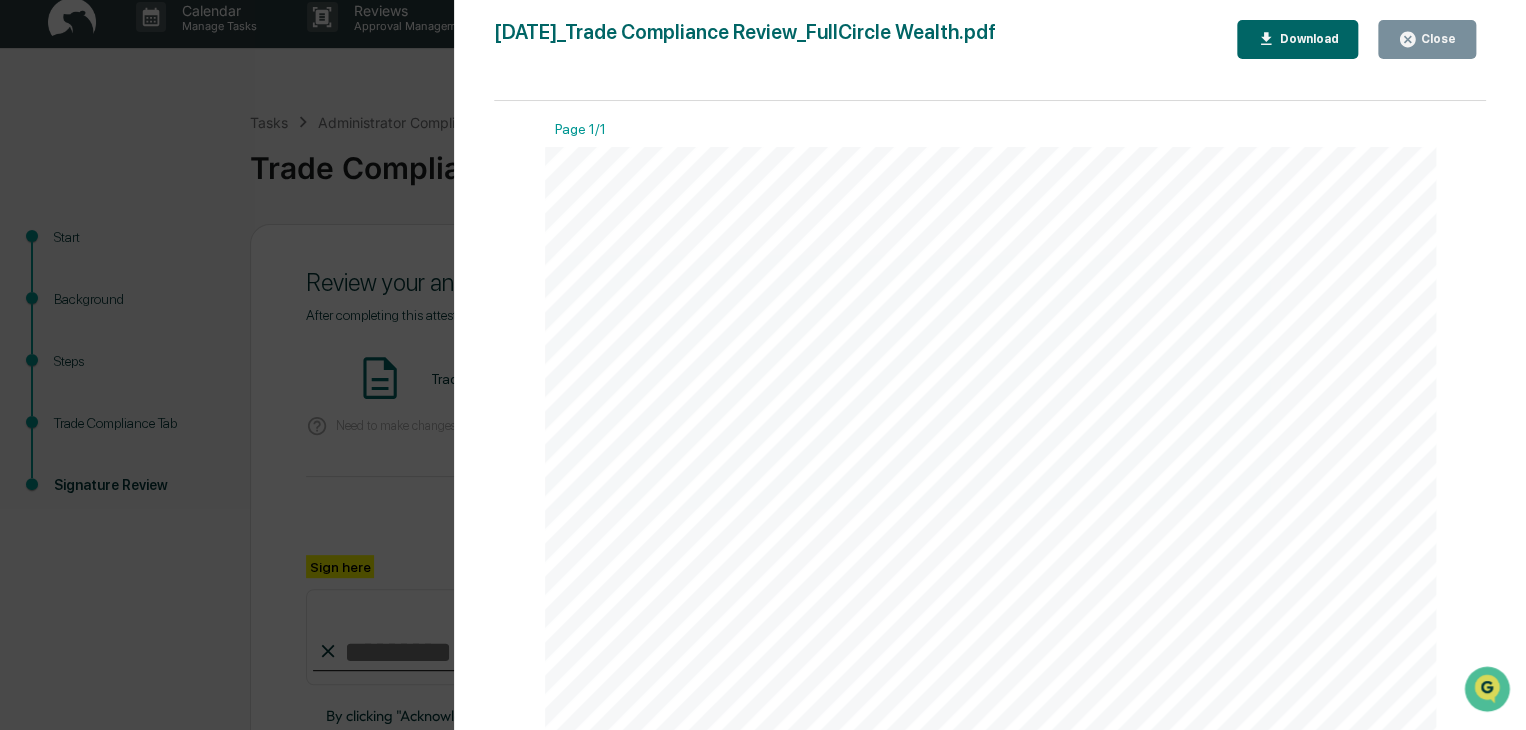 click on "Download" at bounding box center [1298, 39] 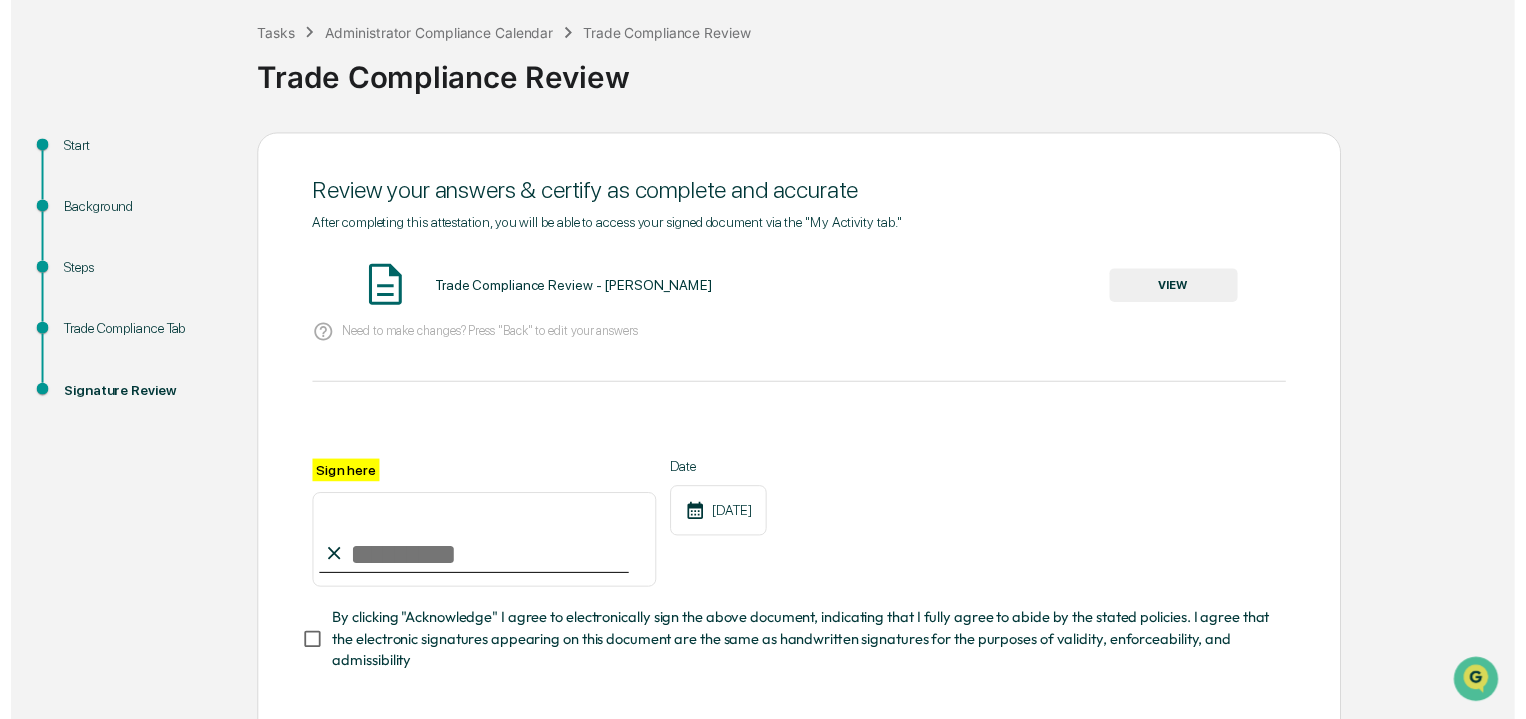 scroll, scrollTop: 200, scrollLeft: 0, axis: vertical 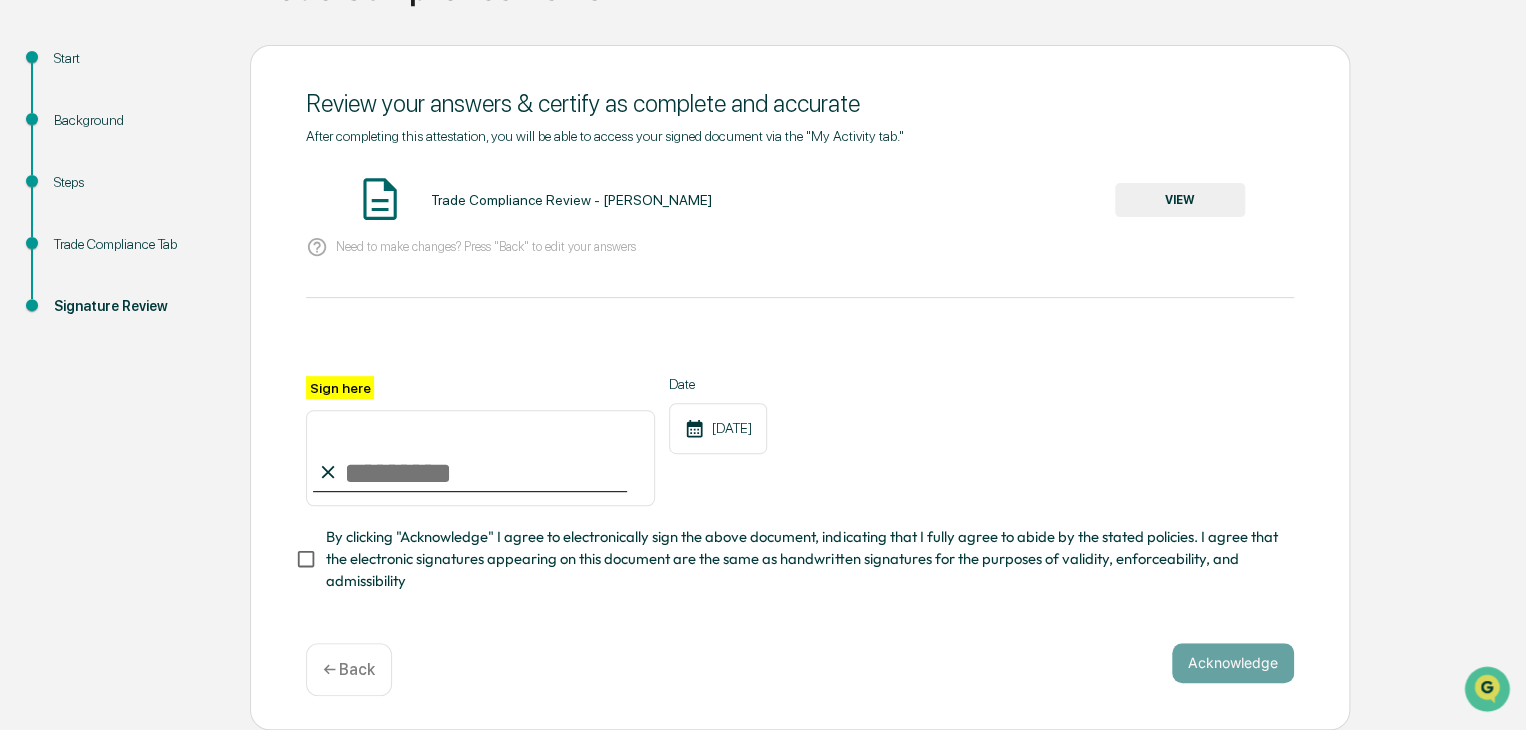 click on "Sign here" at bounding box center [480, 458] 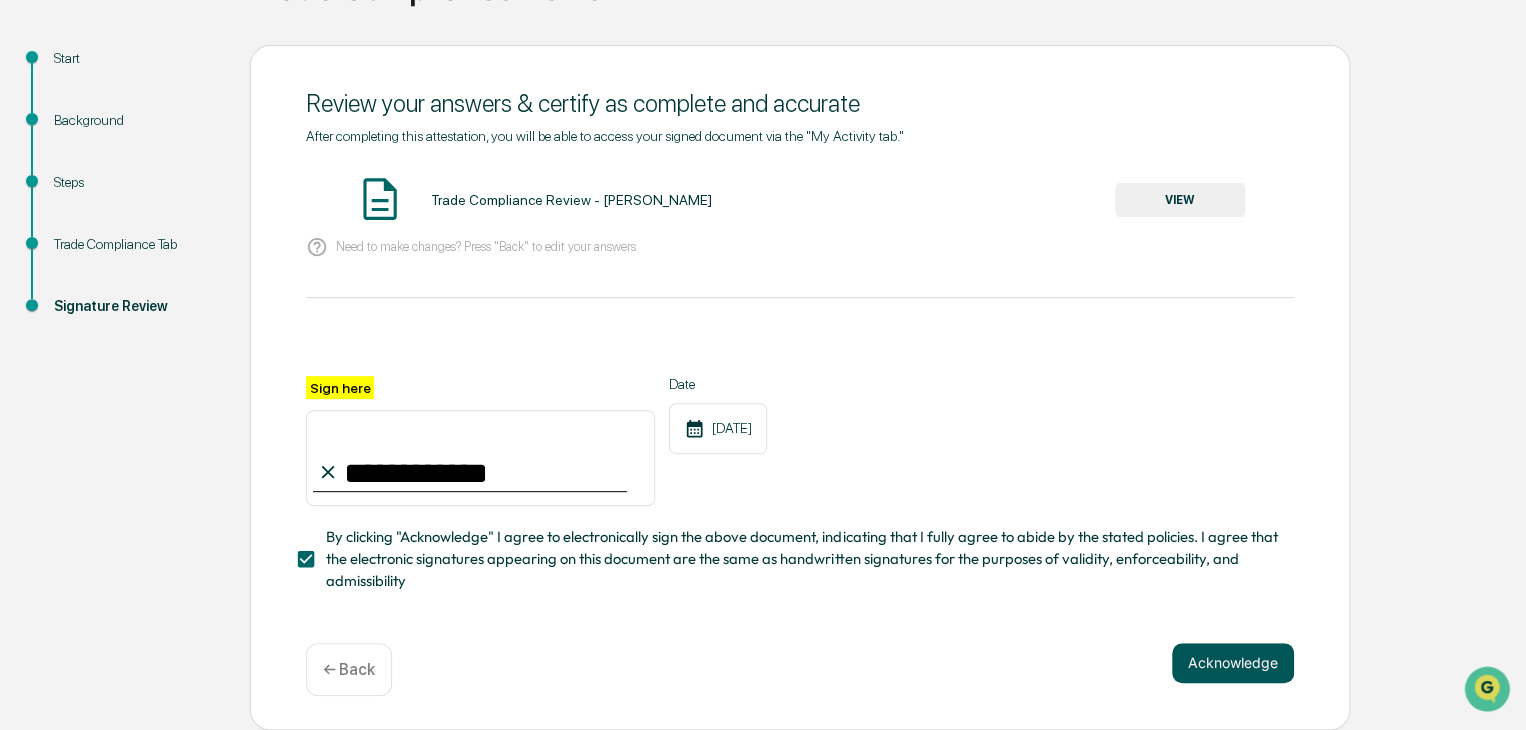 click on "Acknowledge" at bounding box center (1233, 663) 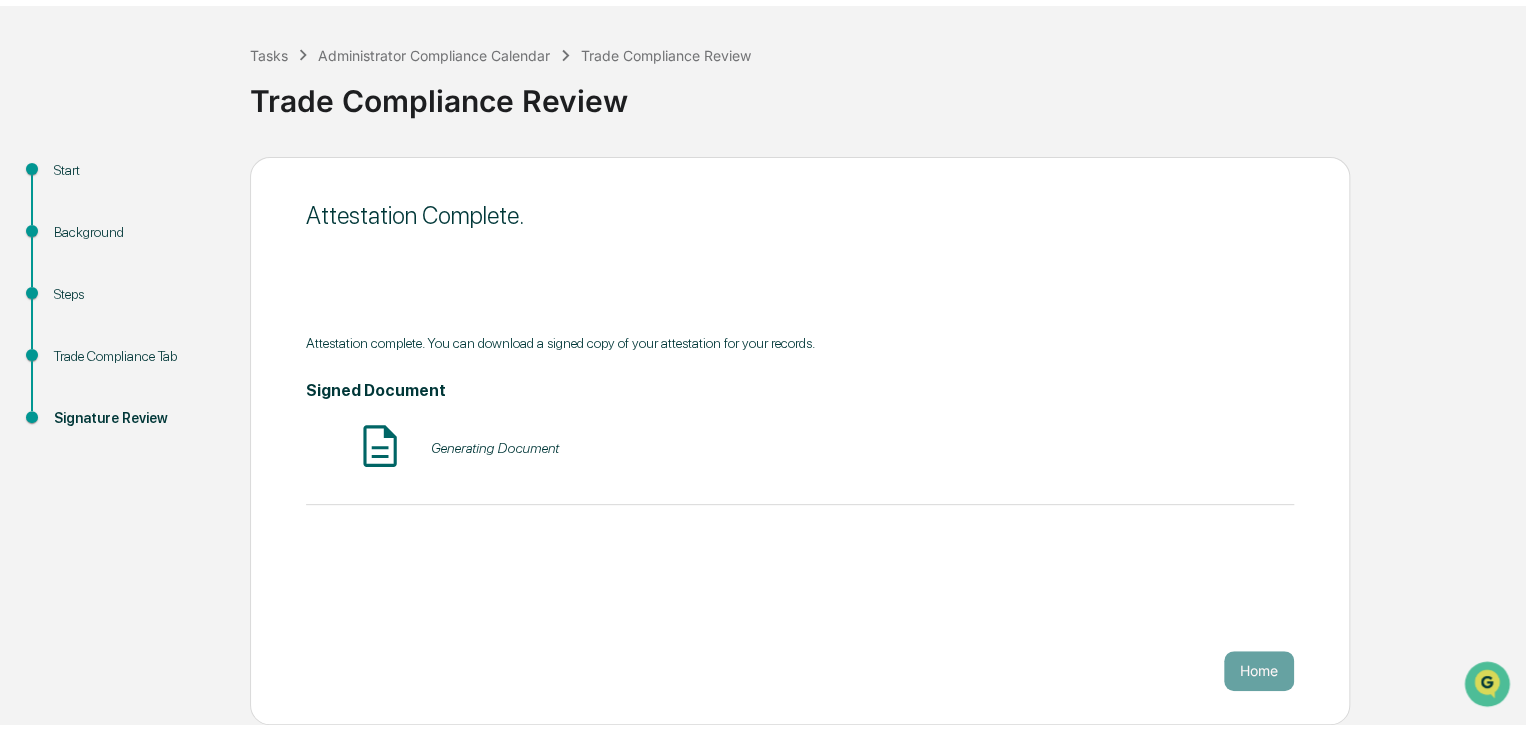 scroll, scrollTop: 75, scrollLeft: 0, axis: vertical 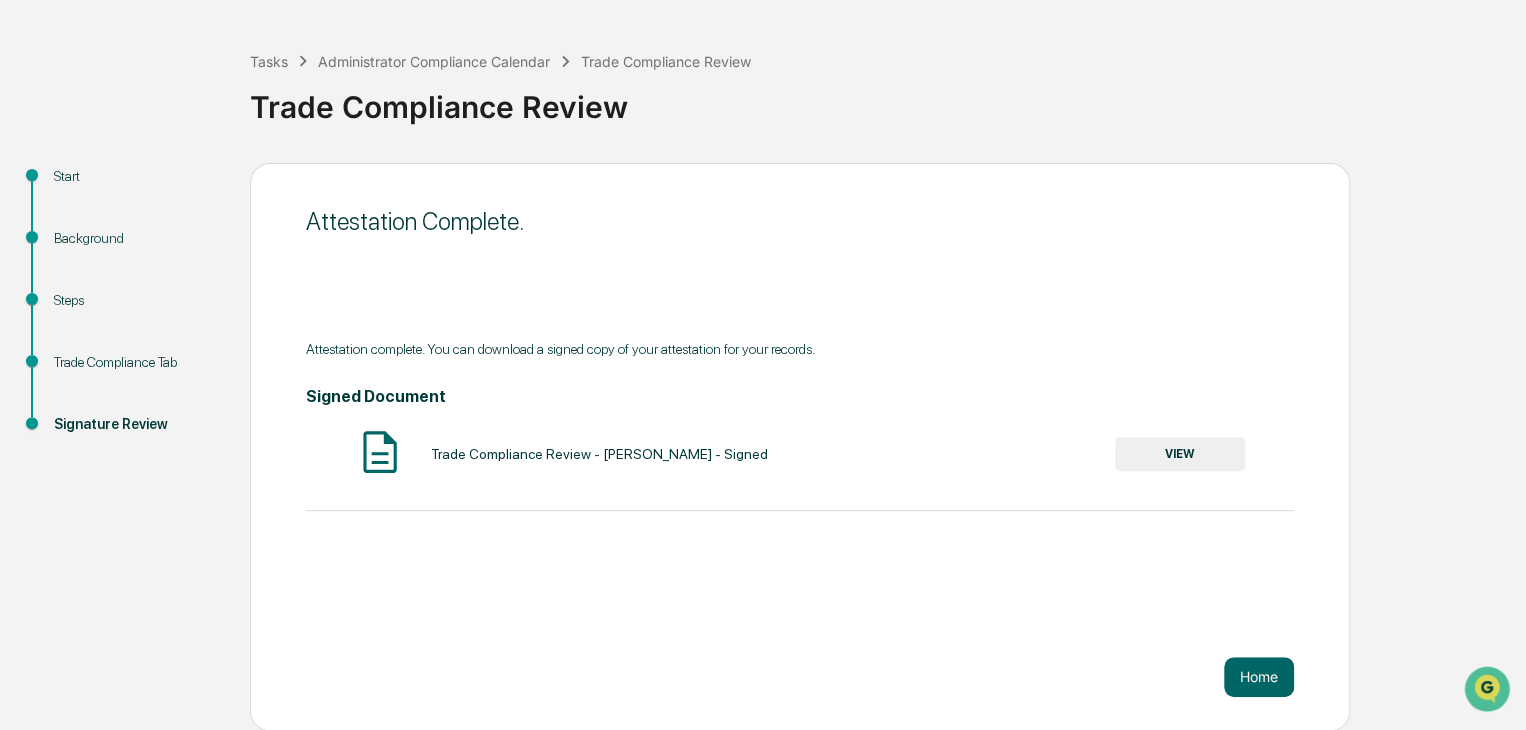 click on "VIEW" at bounding box center [1180, 454] 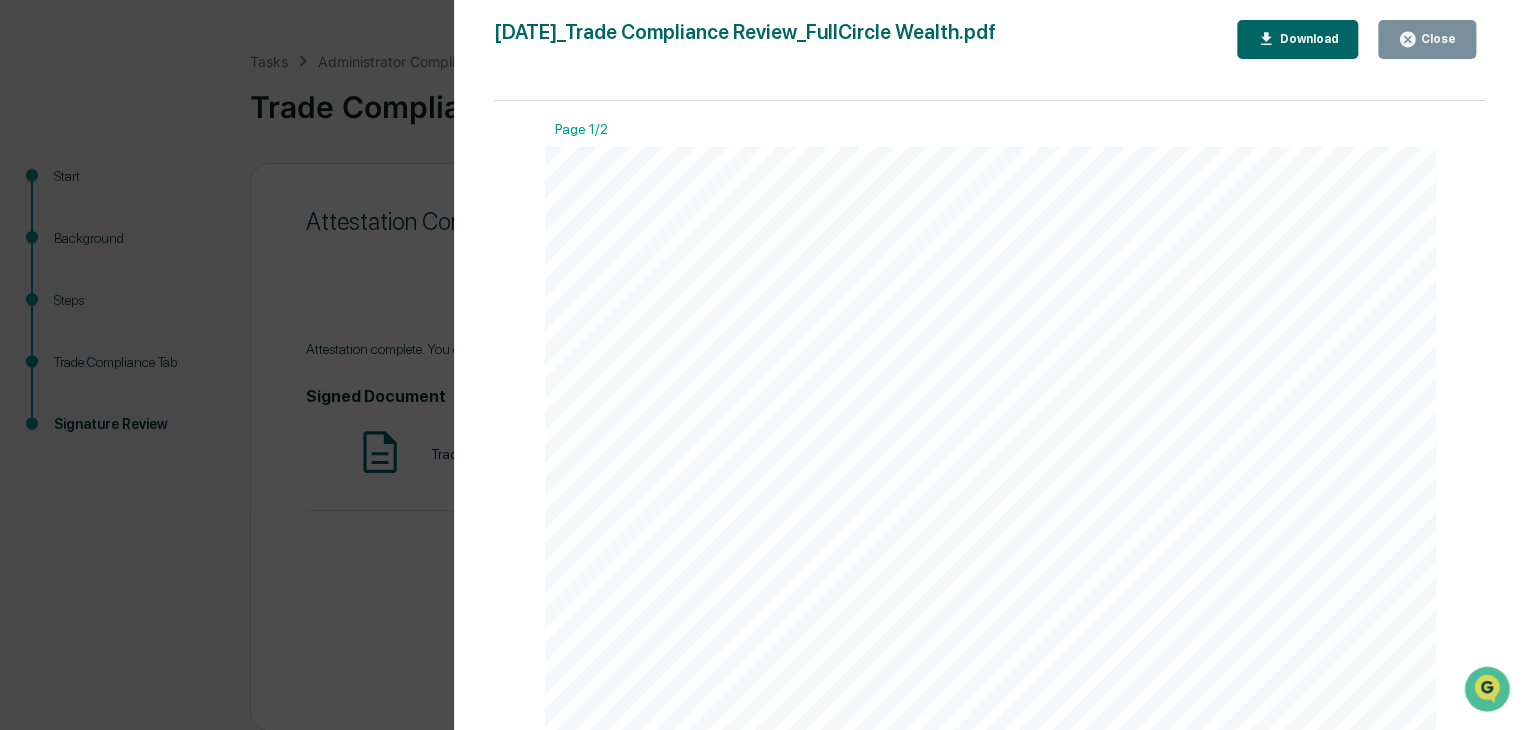 click on "Download" at bounding box center (1306, 39) 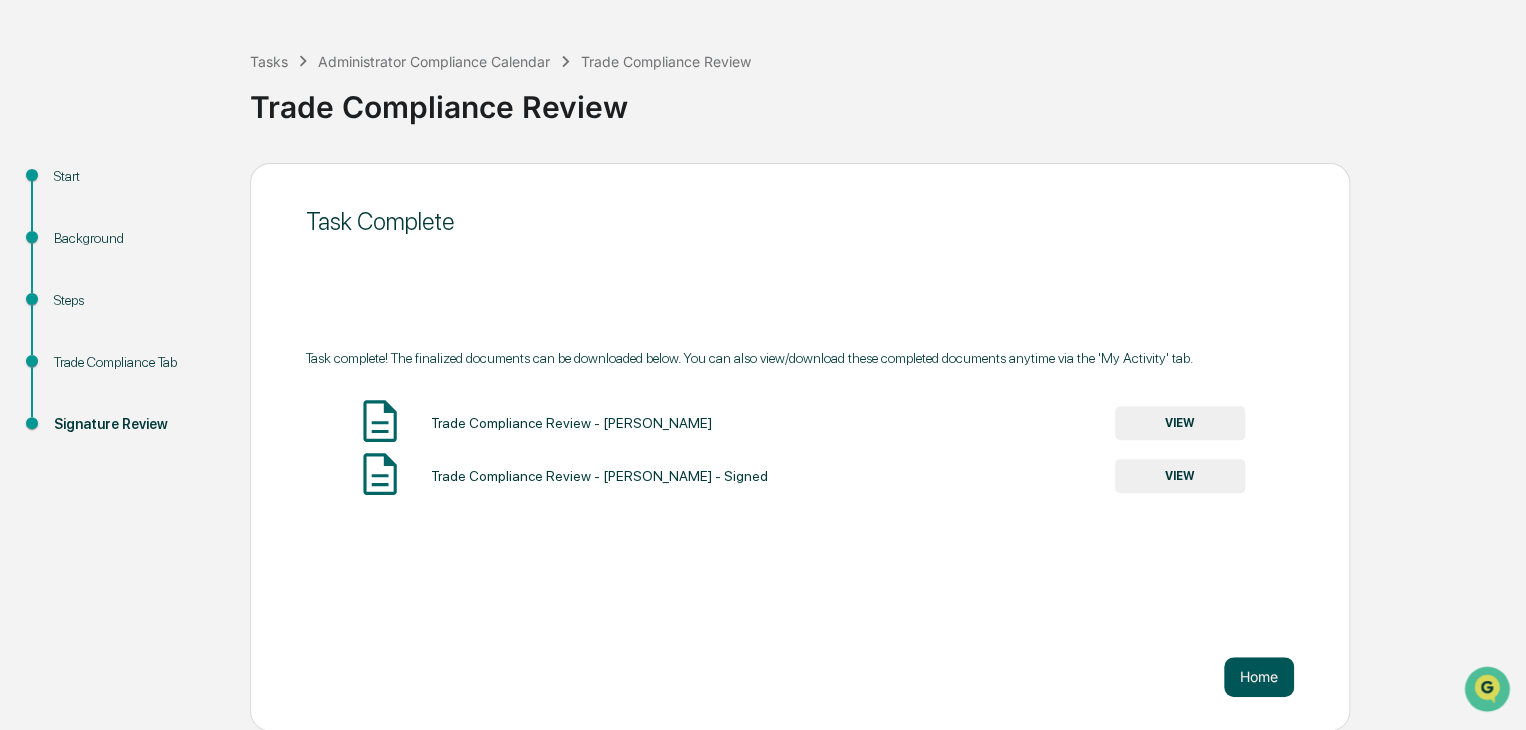 click on "Home" at bounding box center (1259, 677) 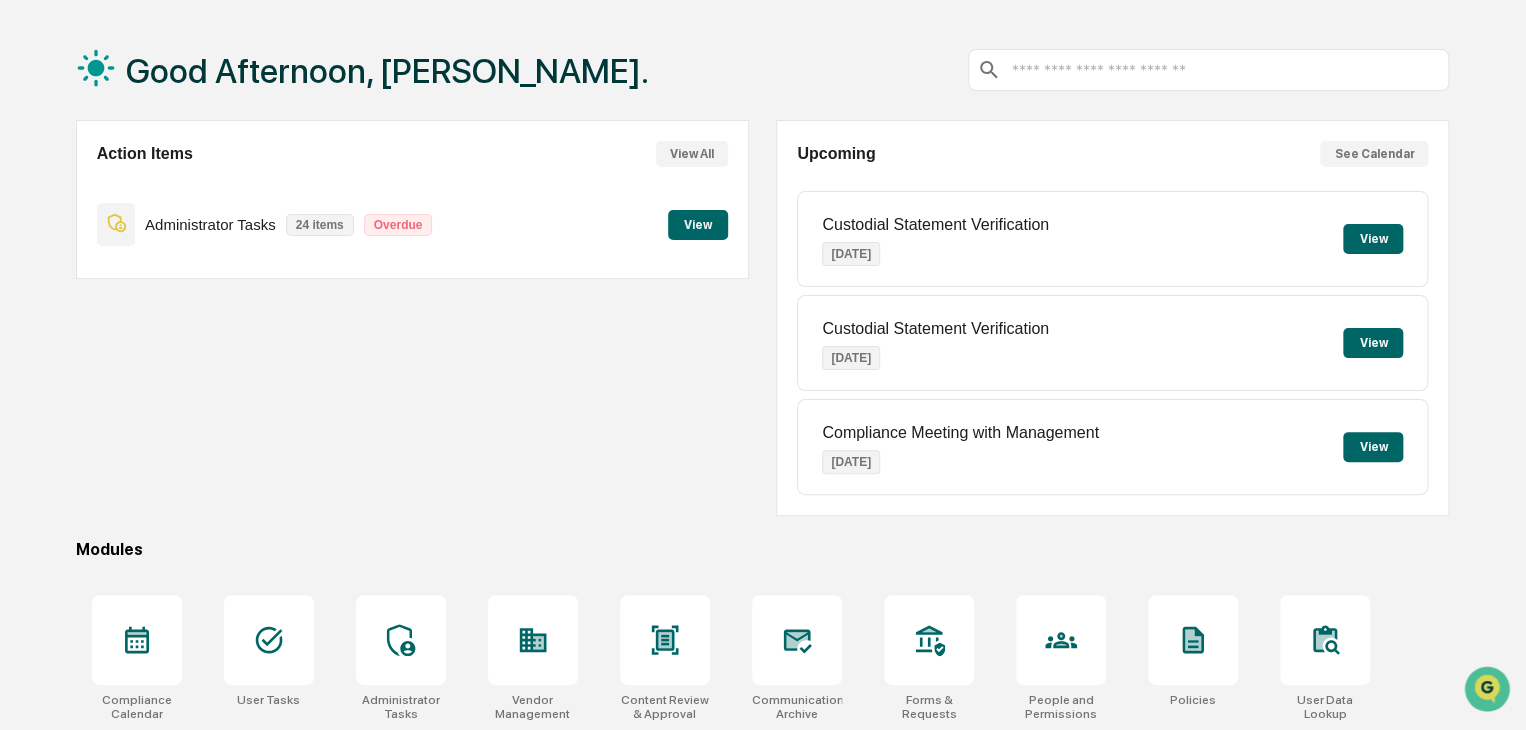 scroll, scrollTop: 237, scrollLeft: 0, axis: vertical 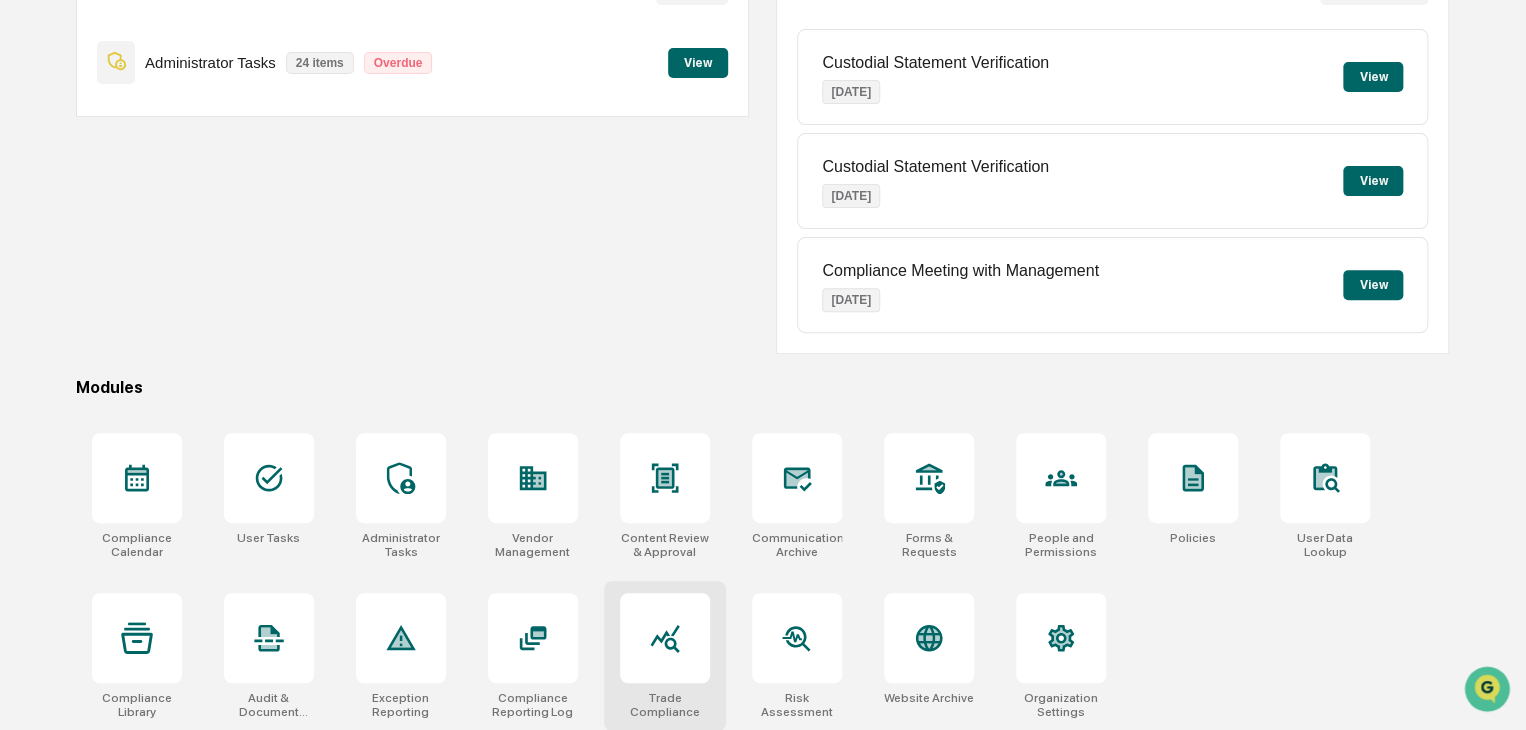 click at bounding box center (665, 638) 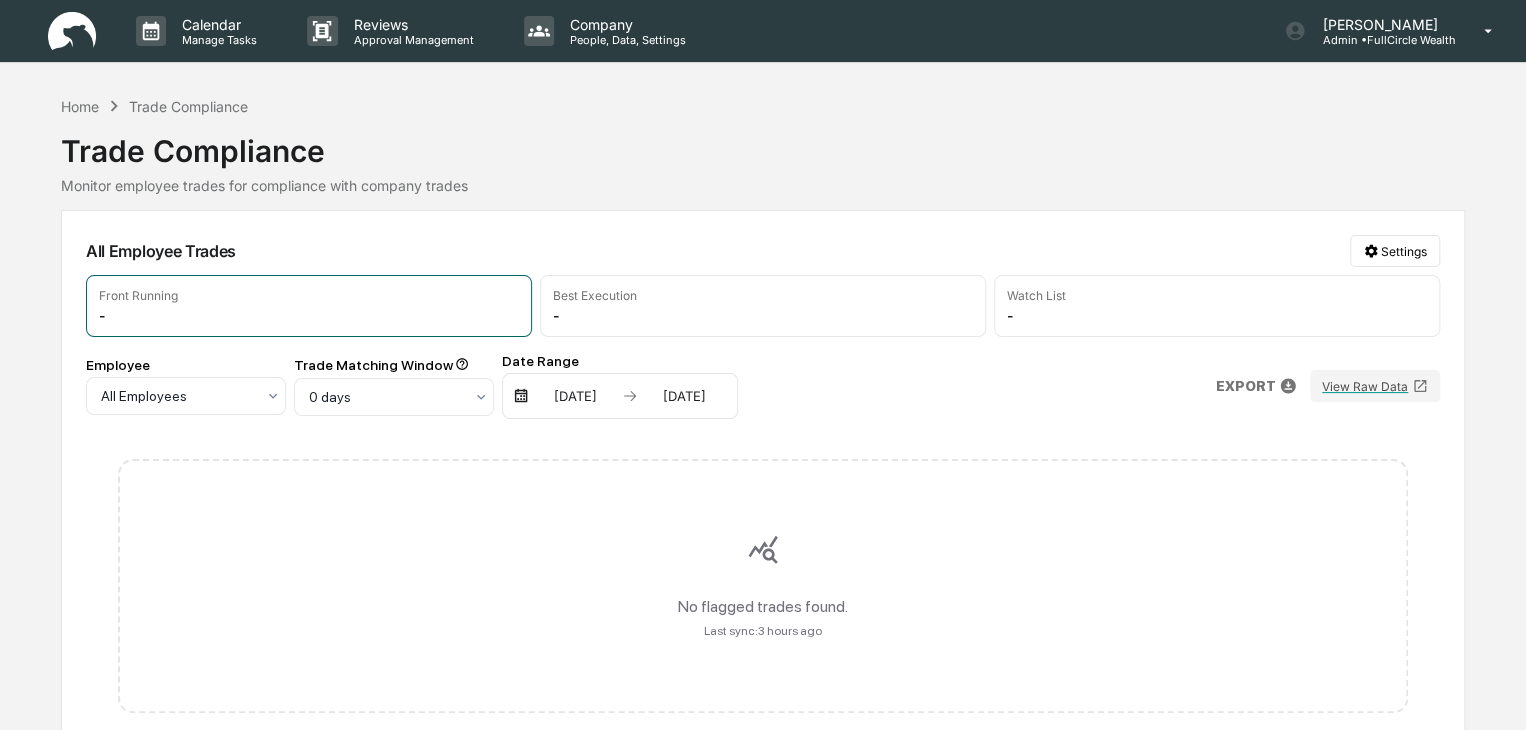 scroll, scrollTop: 0, scrollLeft: 0, axis: both 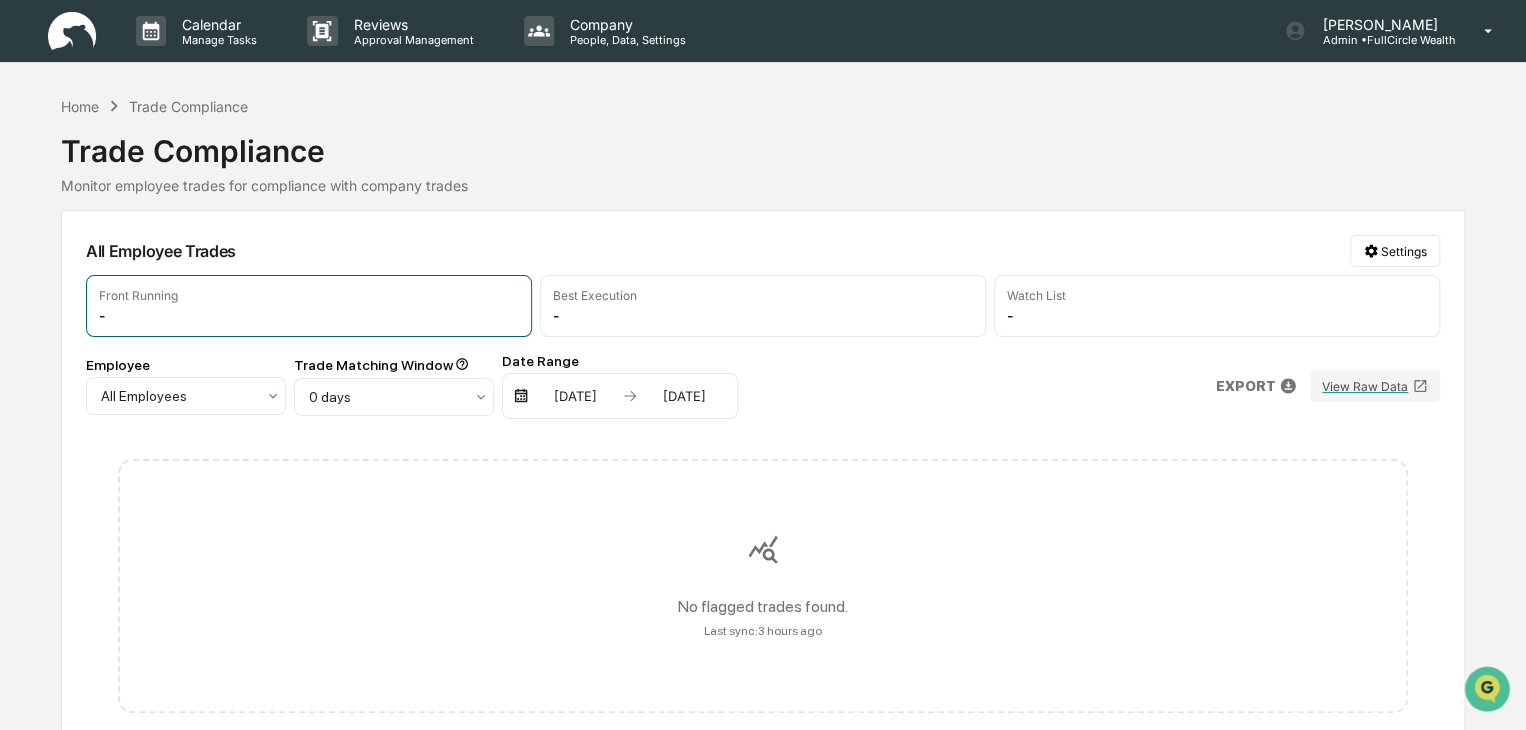 click on "Home Trade Compliance Trade Compliance Monitor employee trades for compliance with company trades" at bounding box center [763, 144] 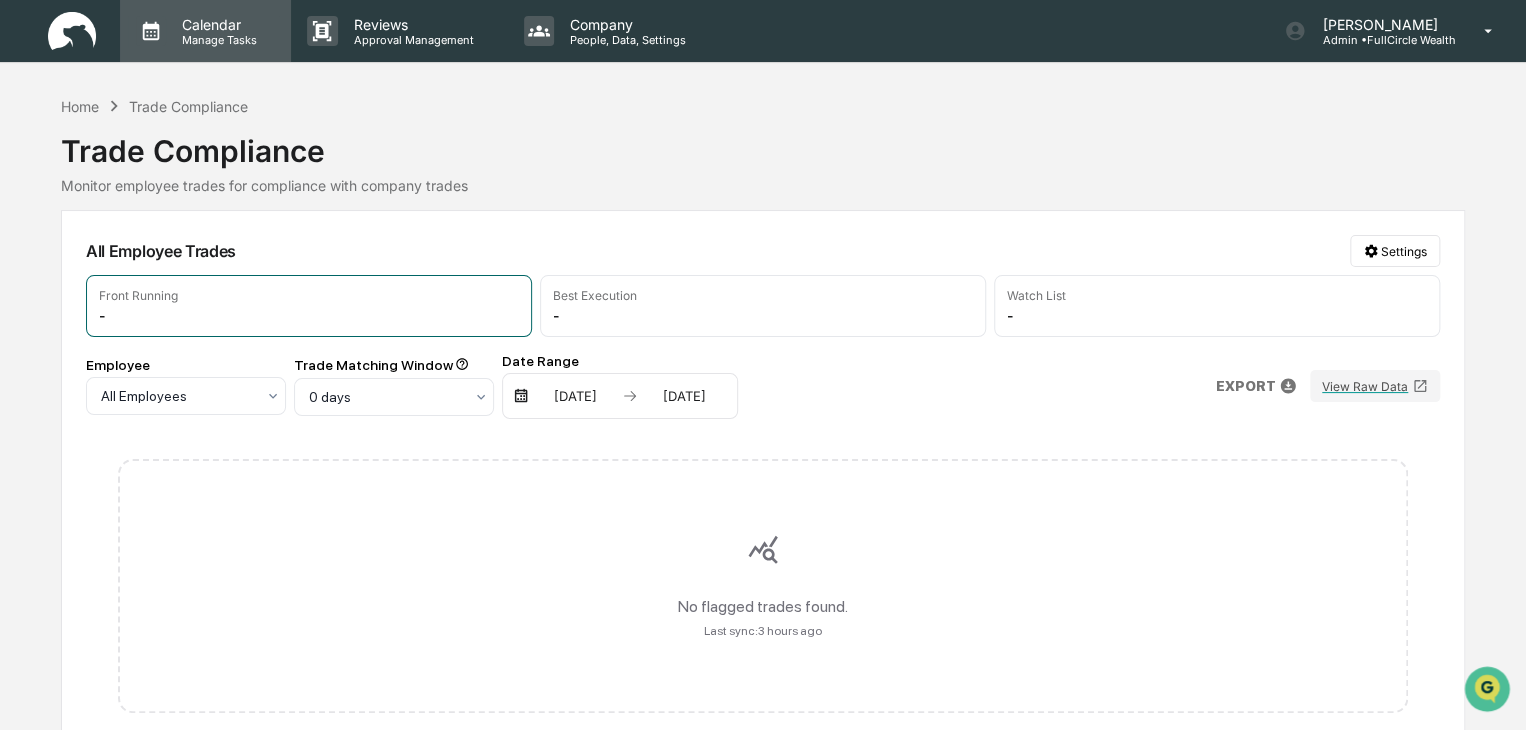 click on "Manage Tasks" at bounding box center [216, 40] 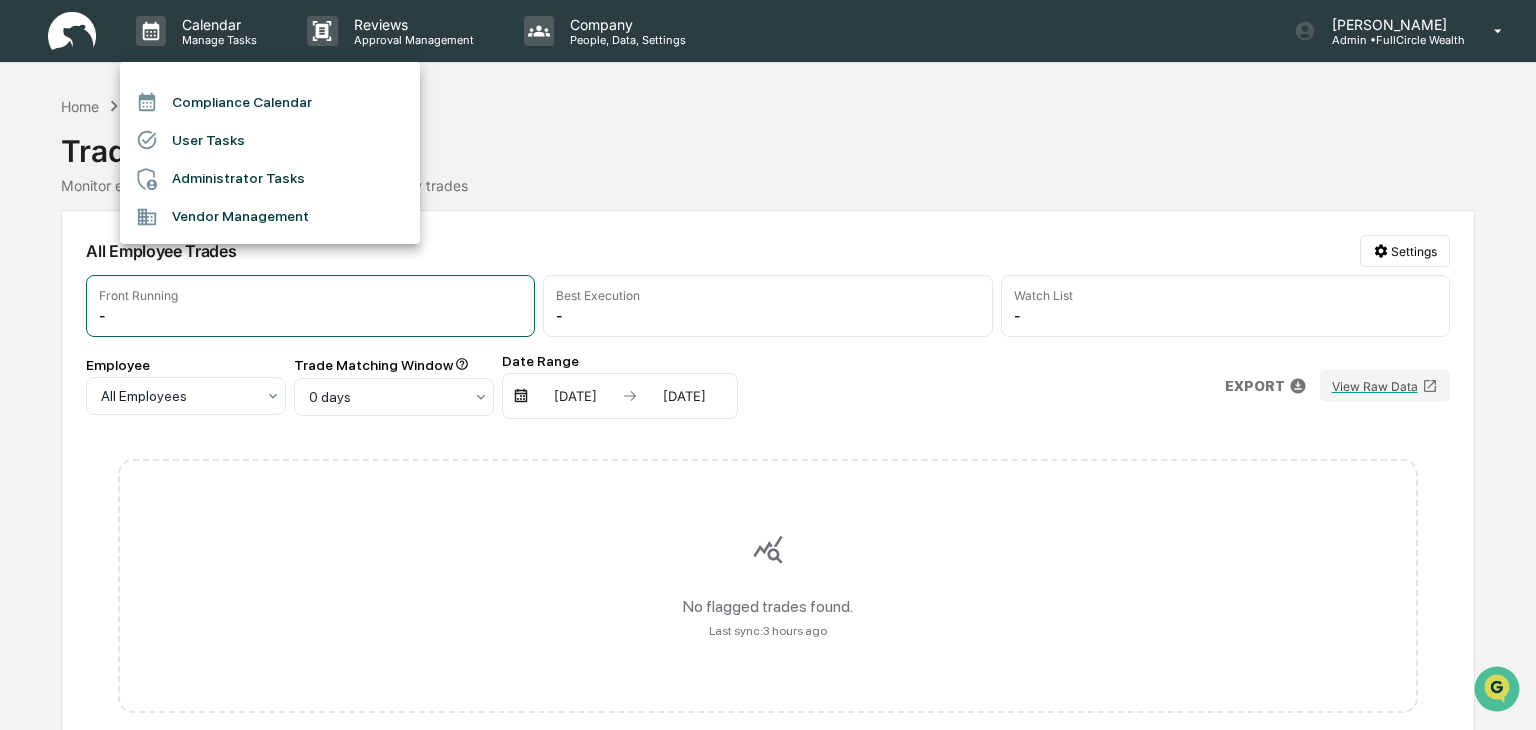 click on "Compliance Calendar" at bounding box center (270, 102) 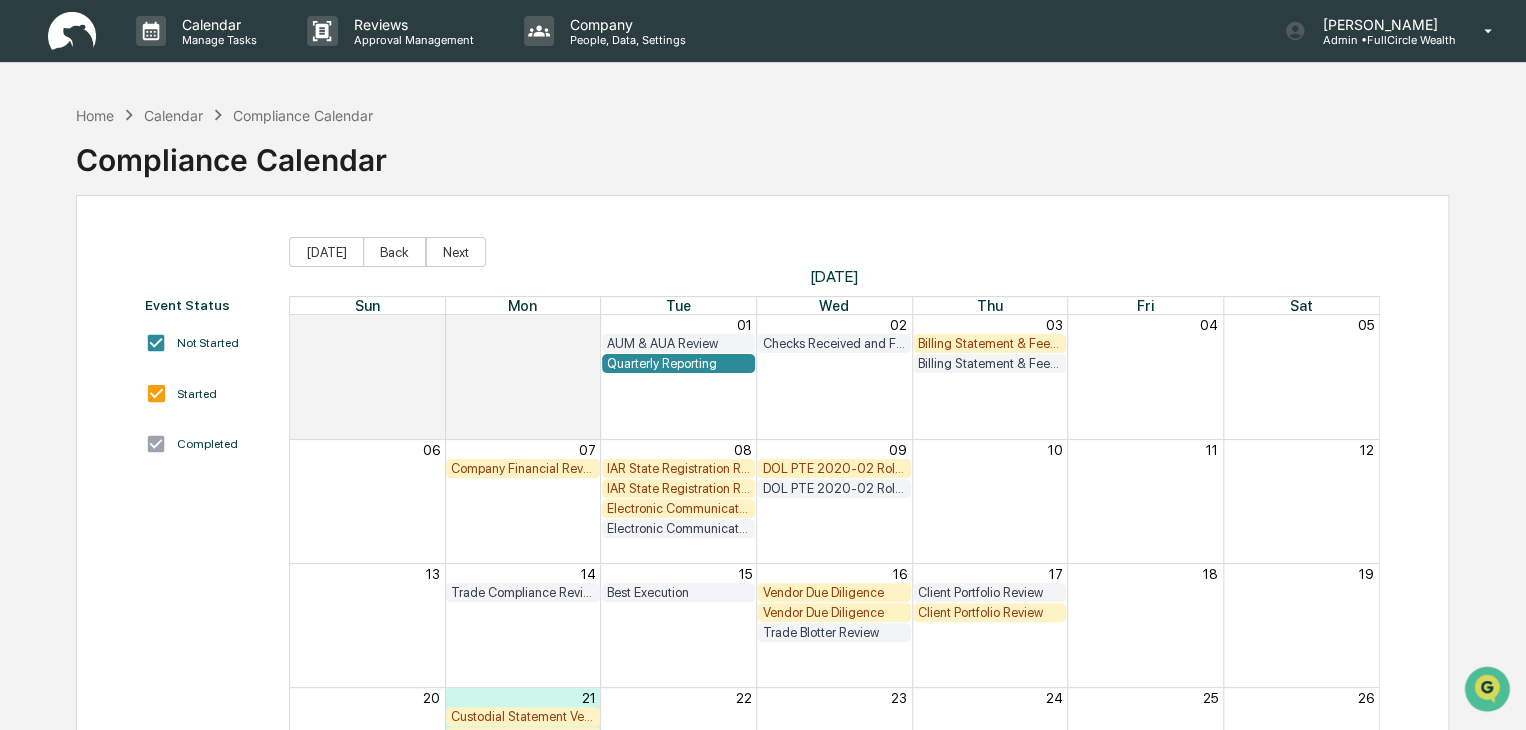 click on "Company Financial Review" at bounding box center (523, 468) 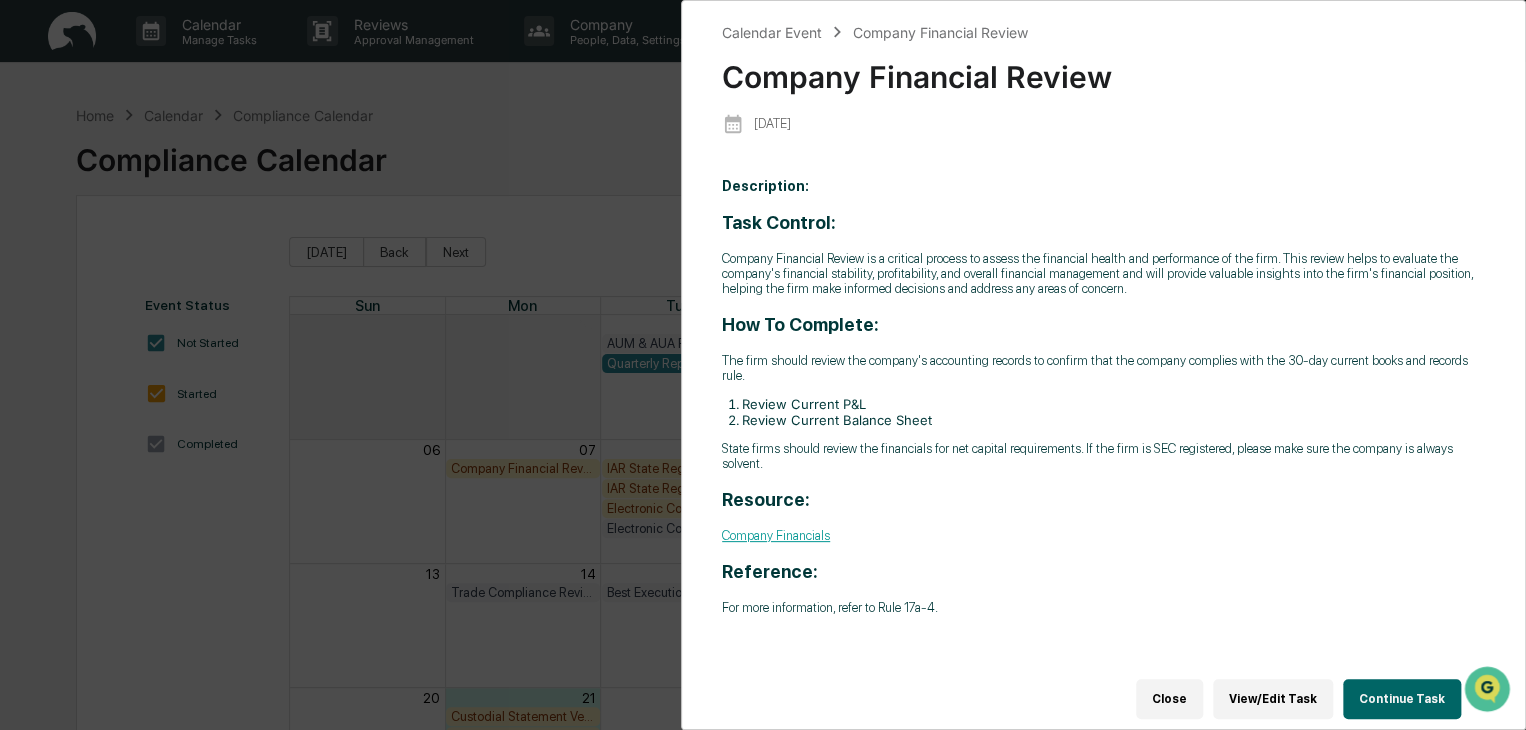 click on "Continue Task" at bounding box center [1402, 699] 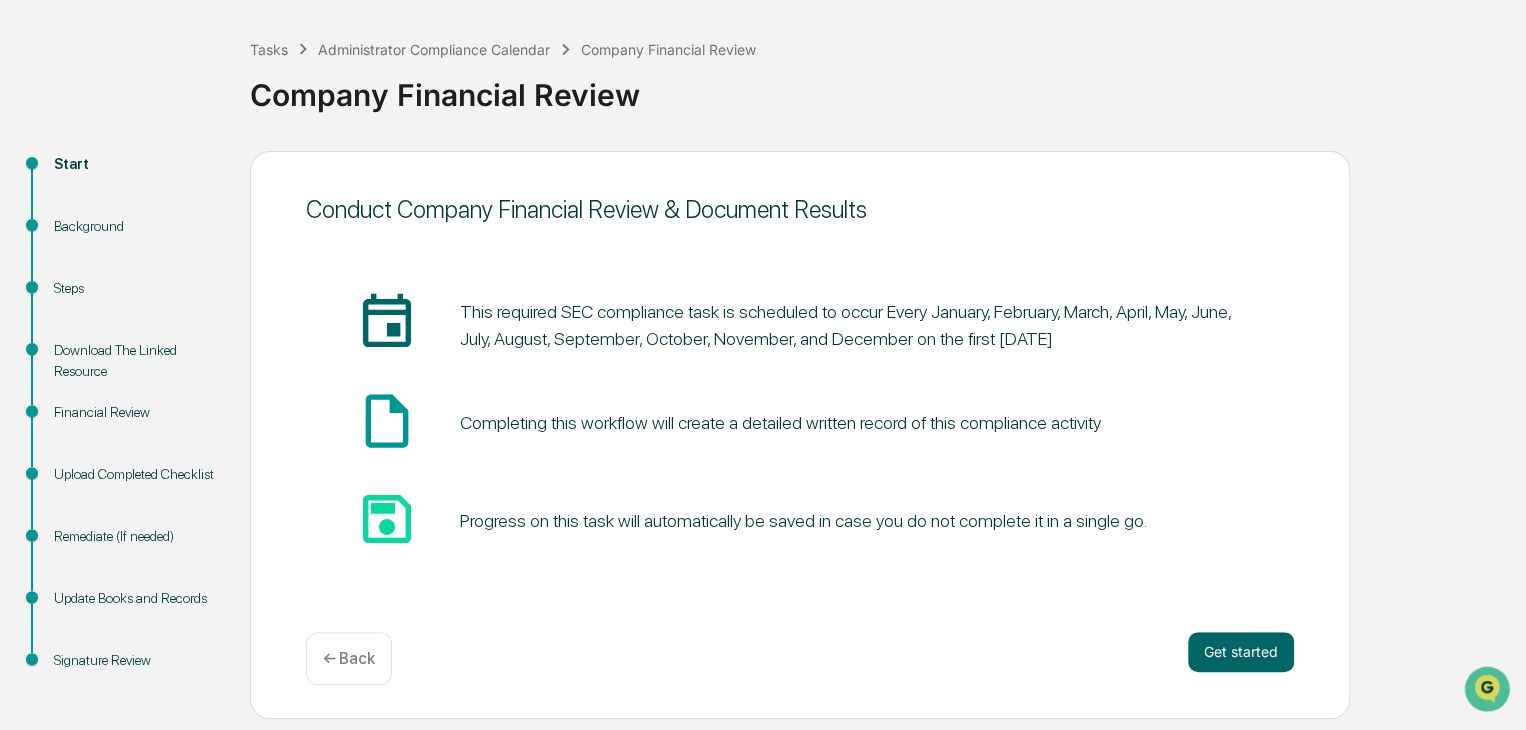 scroll, scrollTop: 88, scrollLeft: 0, axis: vertical 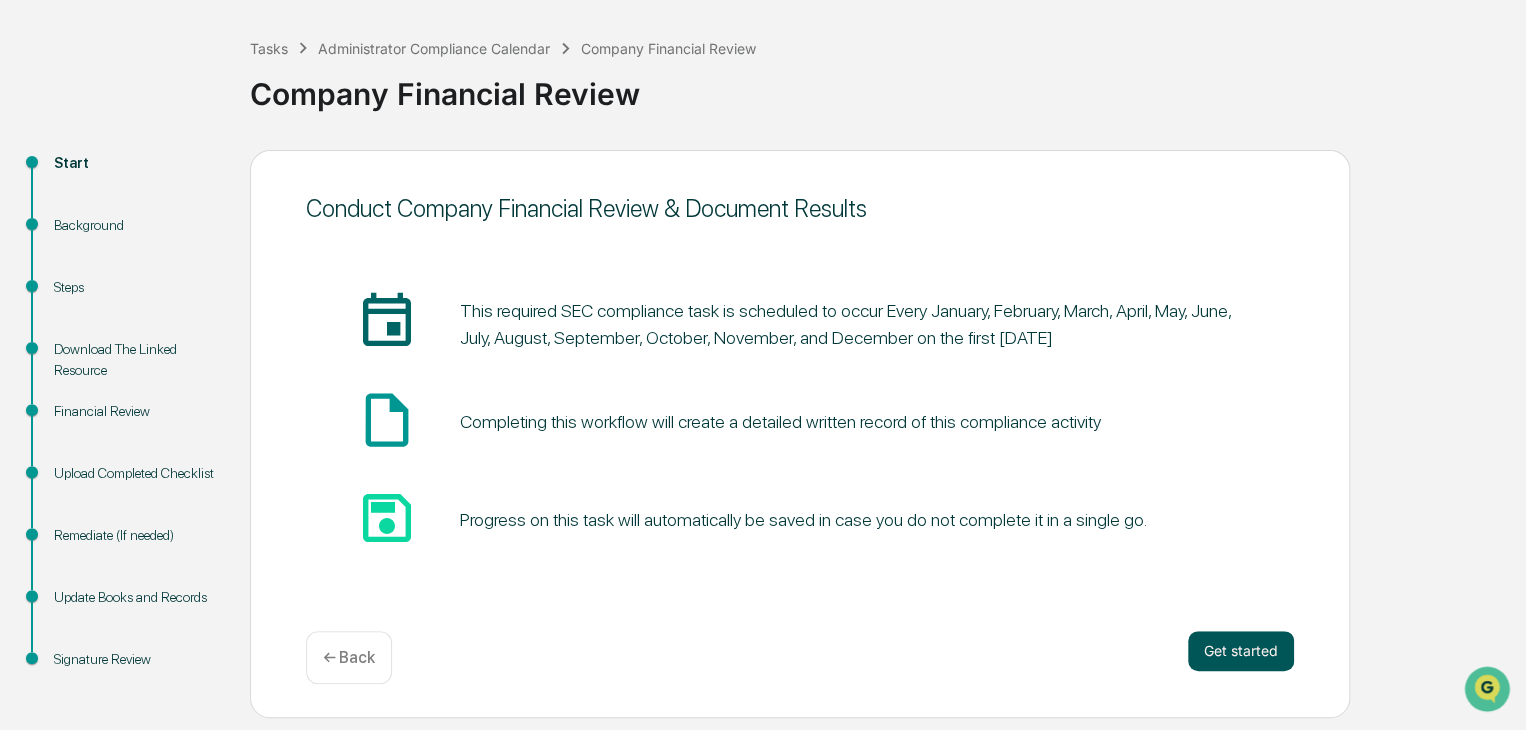 click on "Get started" at bounding box center [1241, 651] 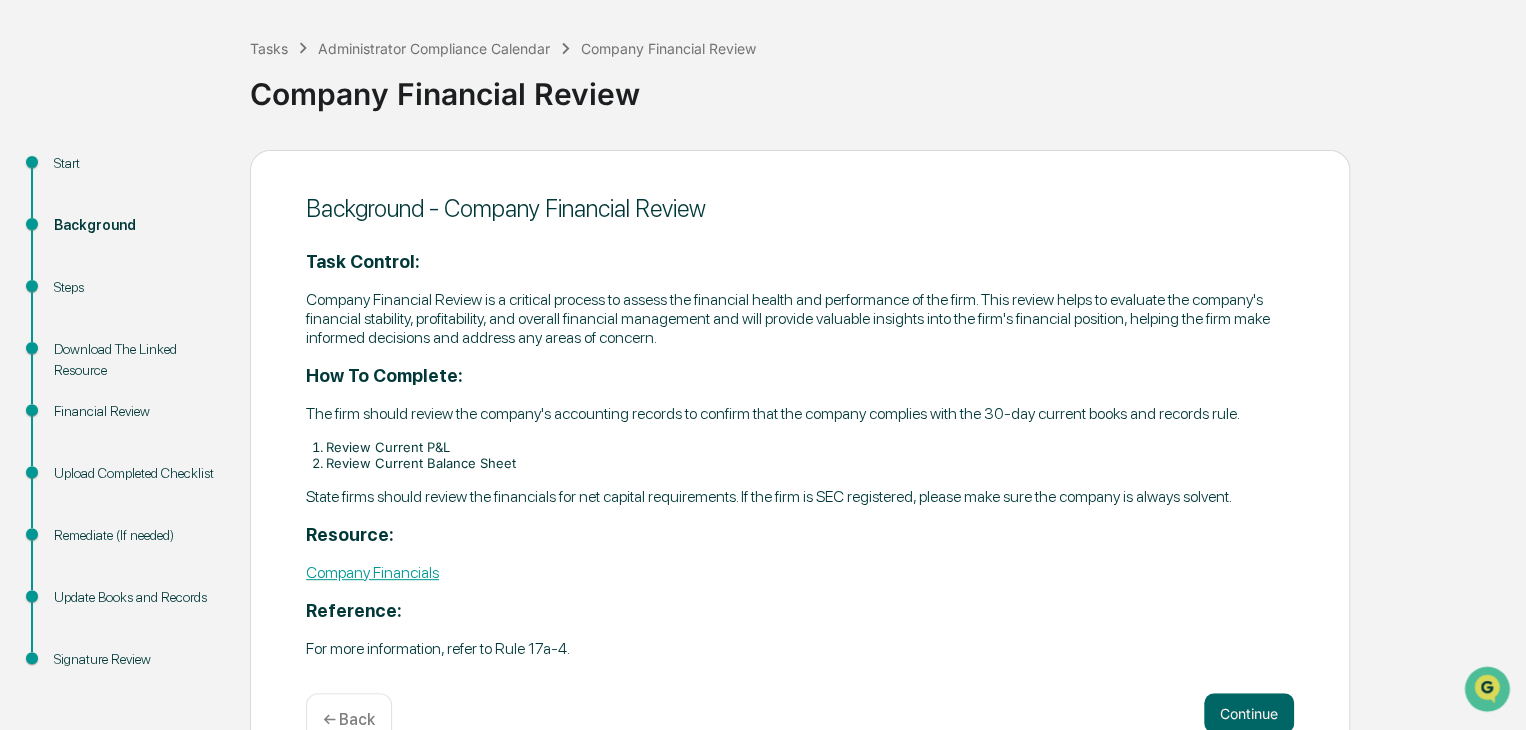scroll, scrollTop: 138, scrollLeft: 0, axis: vertical 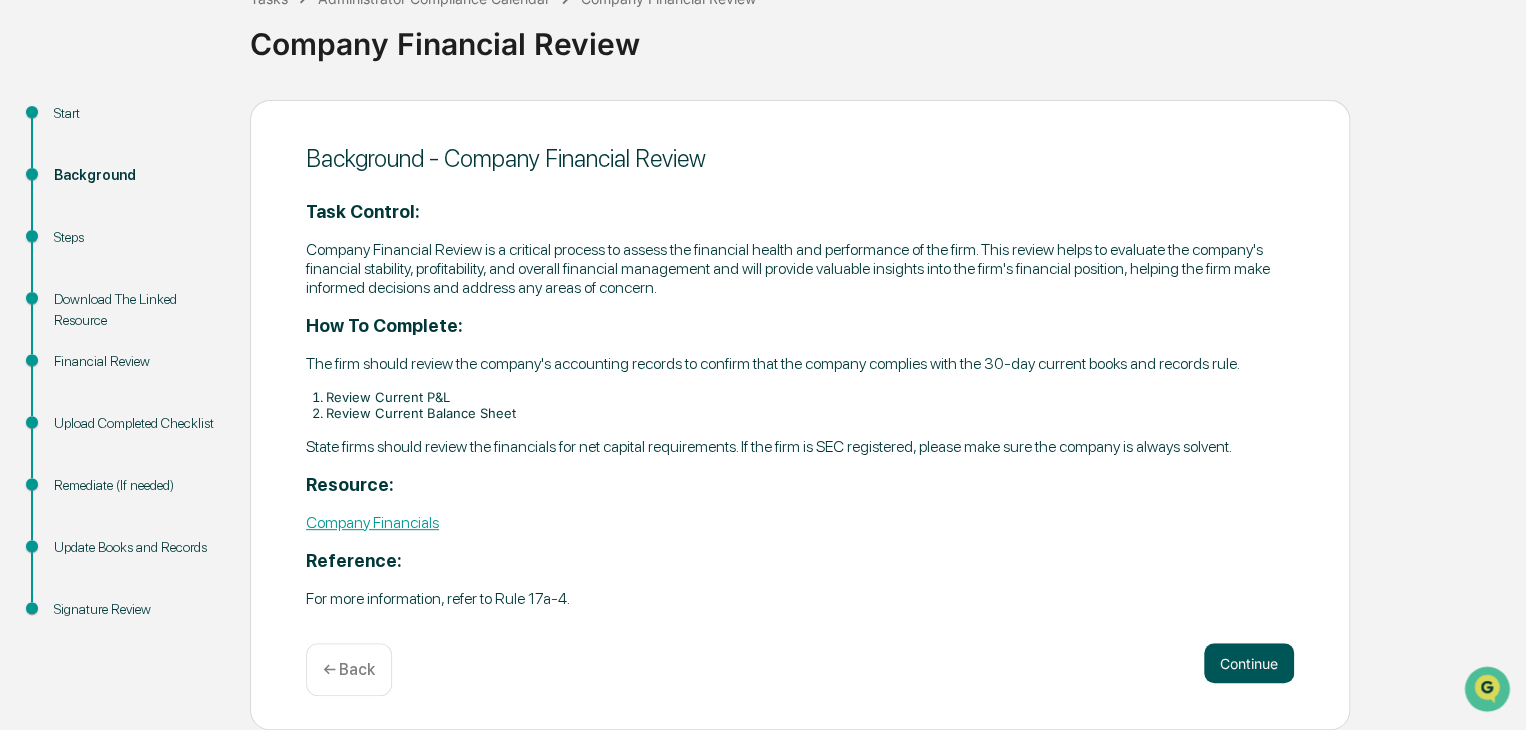 click on "Continue" at bounding box center [1249, 663] 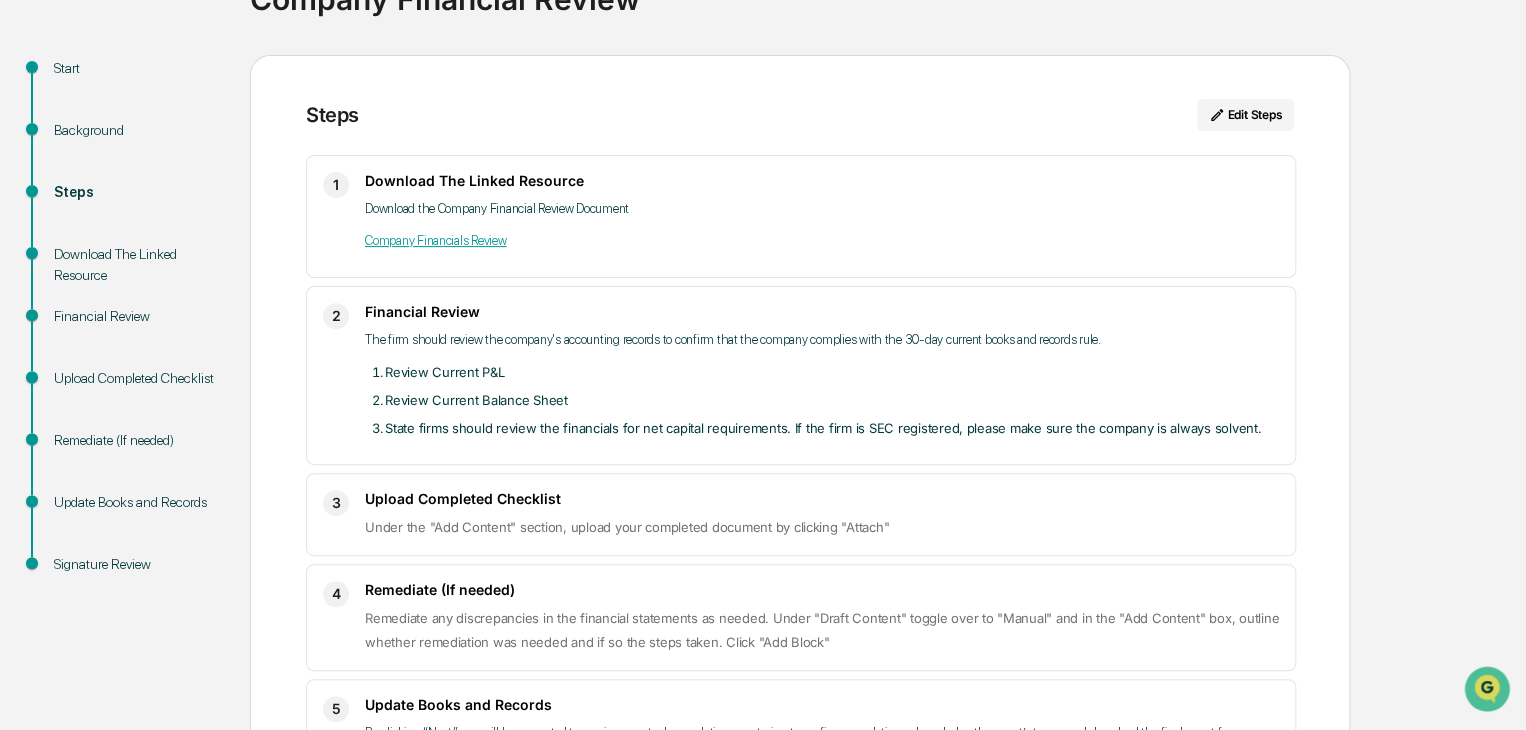 scroll, scrollTop: 182, scrollLeft: 0, axis: vertical 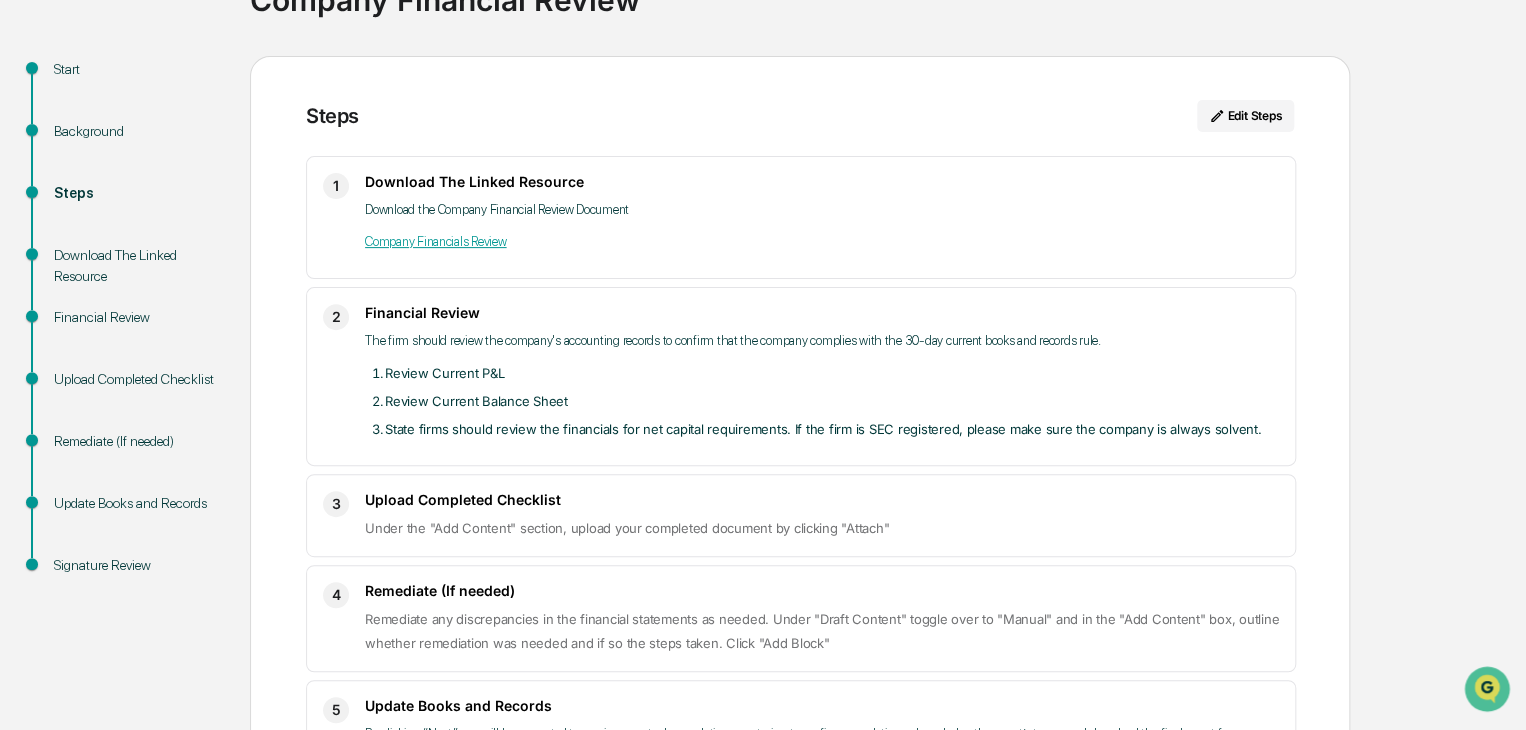 click on "Company Financials Review" at bounding box center (436, 241) 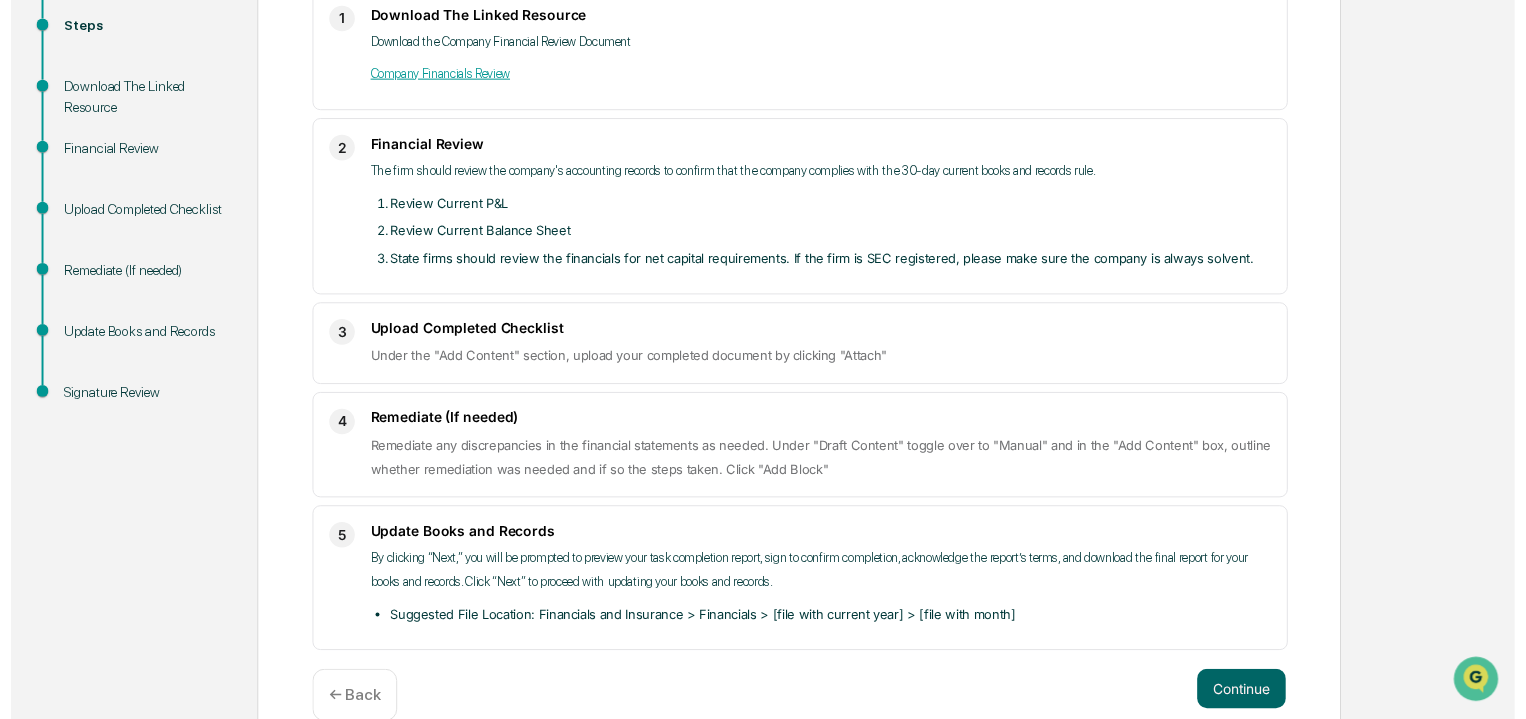 scroll, scrollTop: 382, scrollLeft: 0, axis: vertical 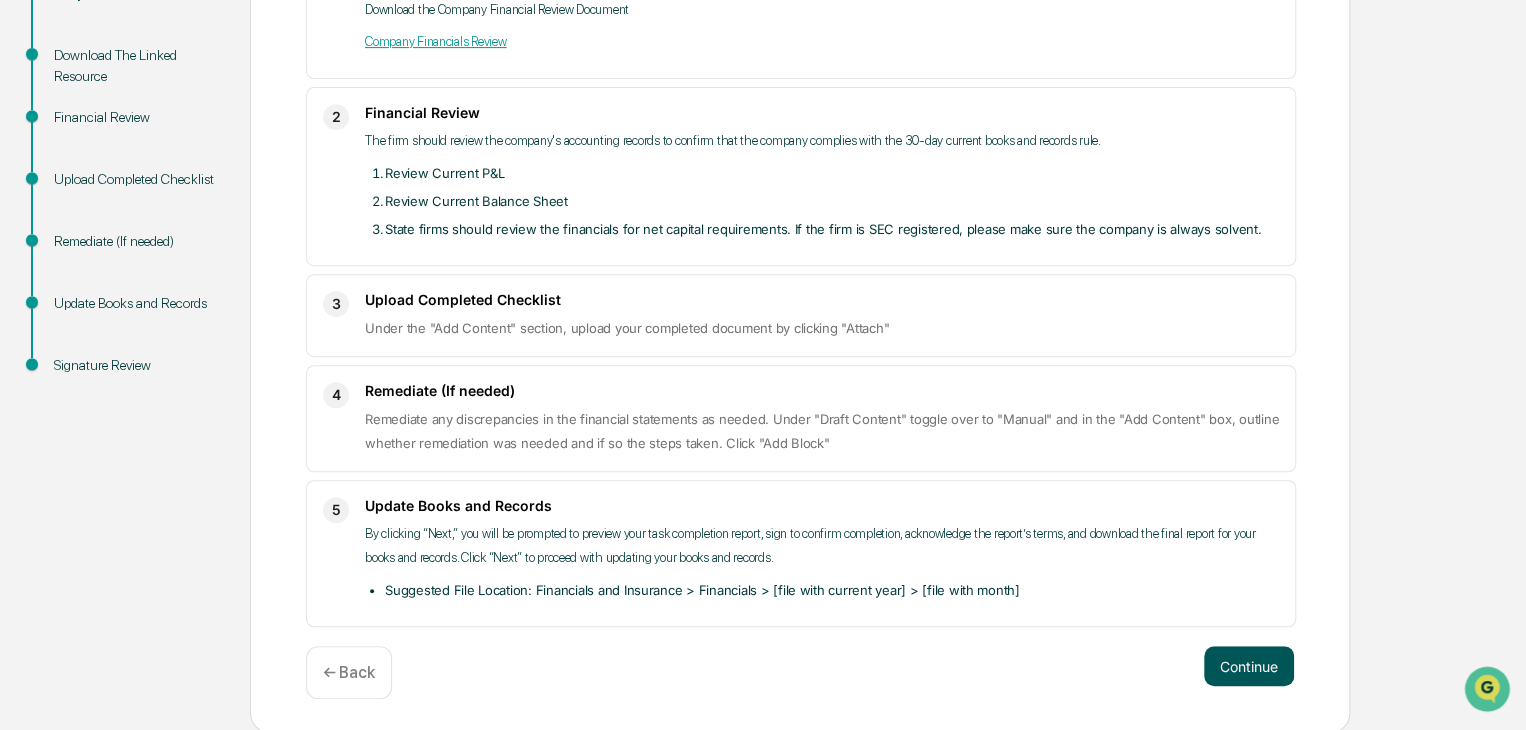 click on "Continue" at bounding box center (1249, 666) 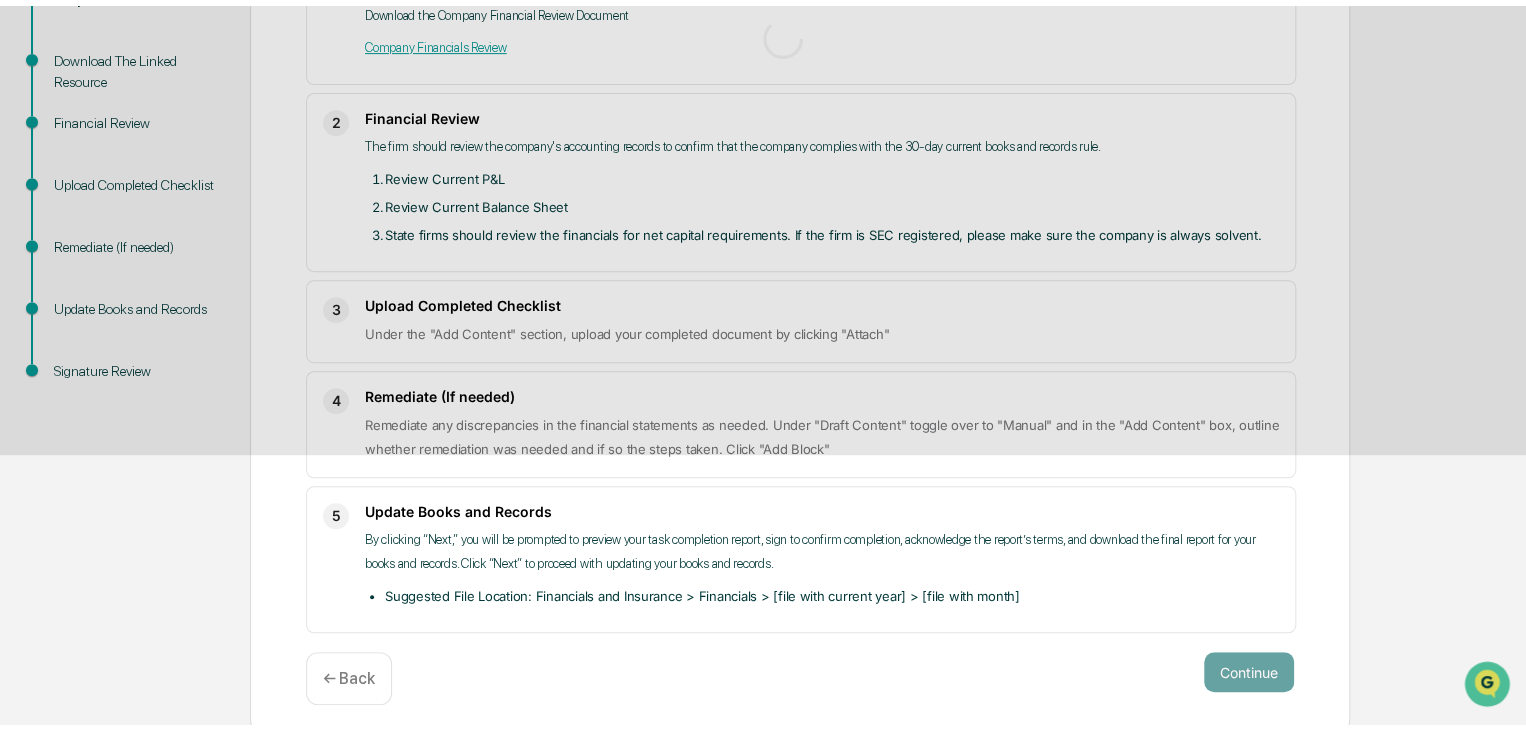 scroll, scrollTop: 88, scrollLeft: 0, axis: vertical 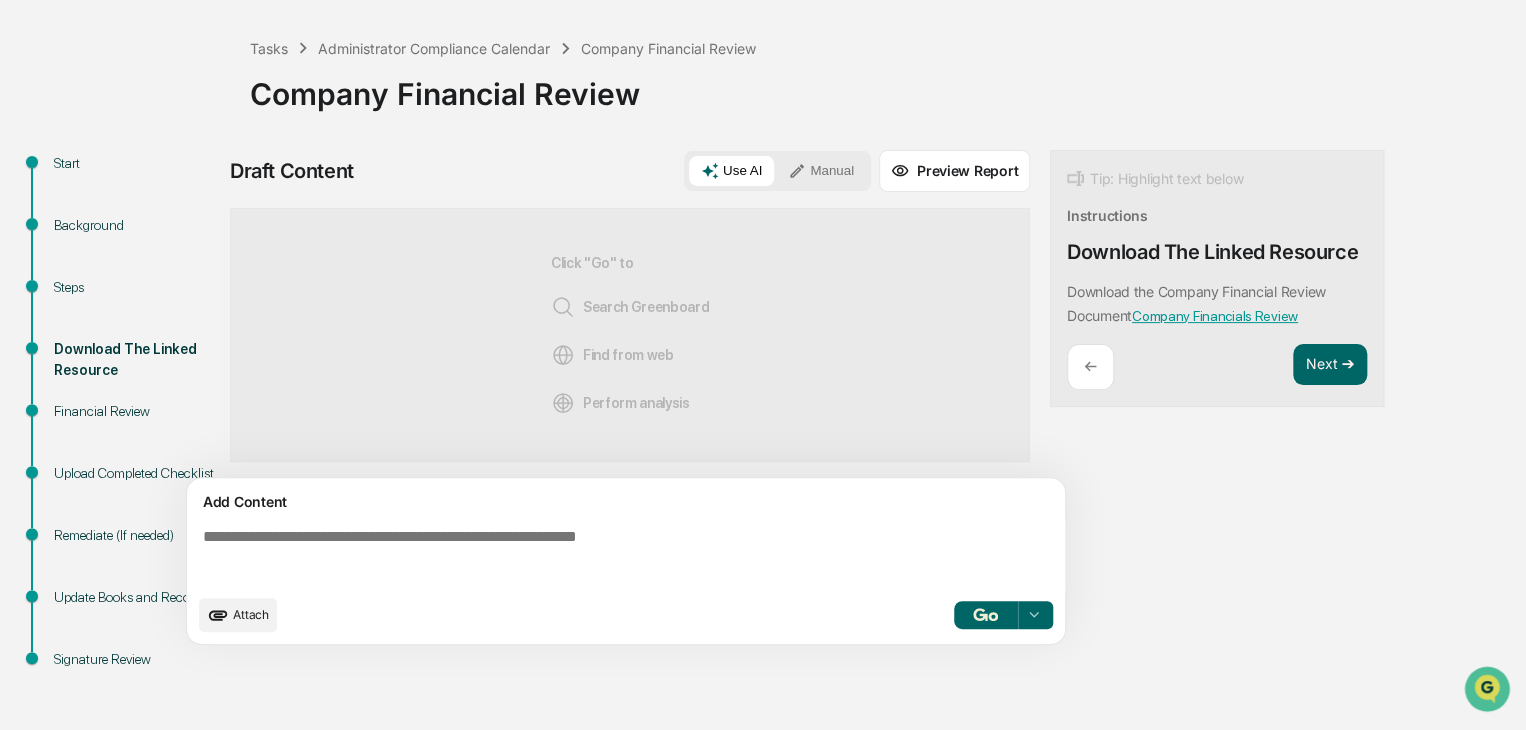 click on "Manual" at bounding box center (821, 171) 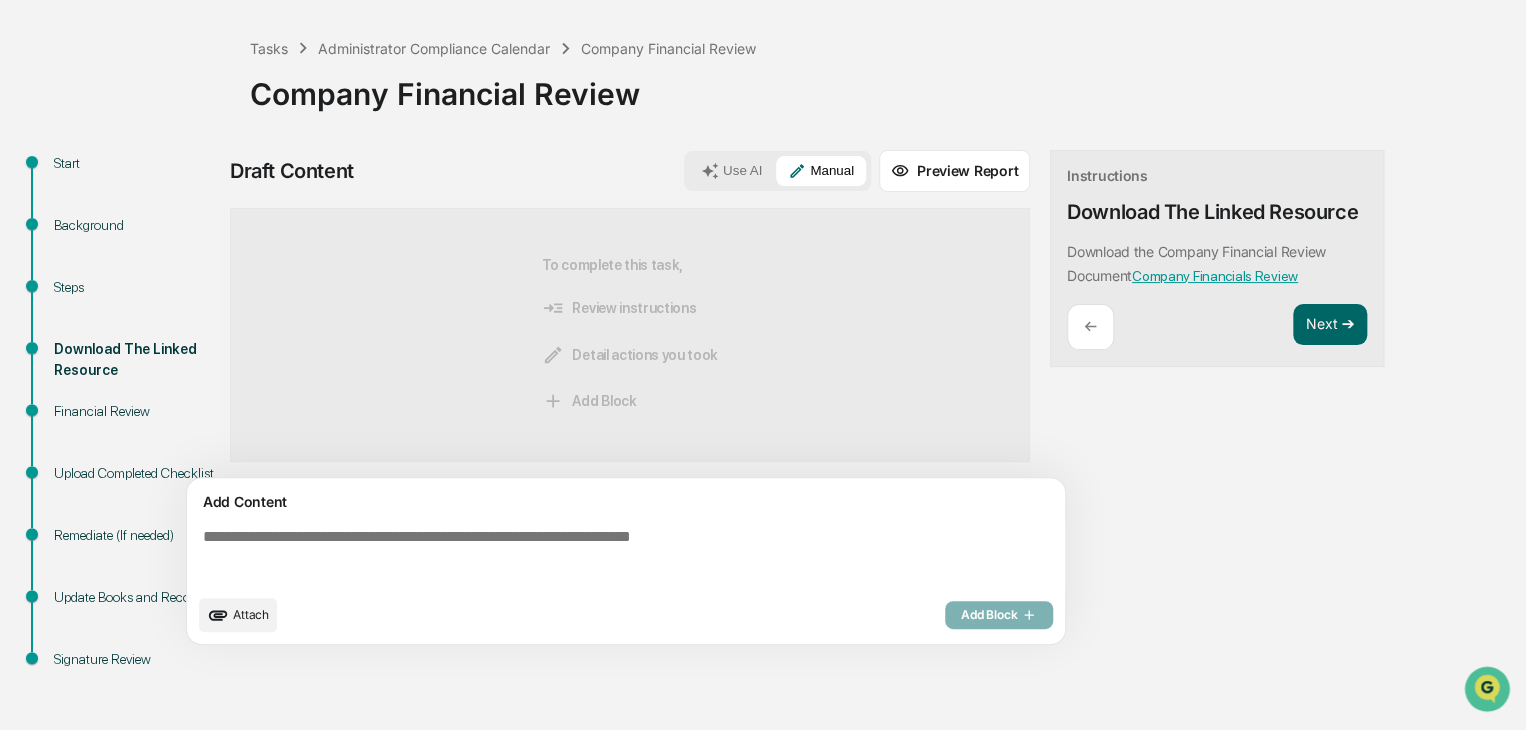 click at bounding box center (630, 556) 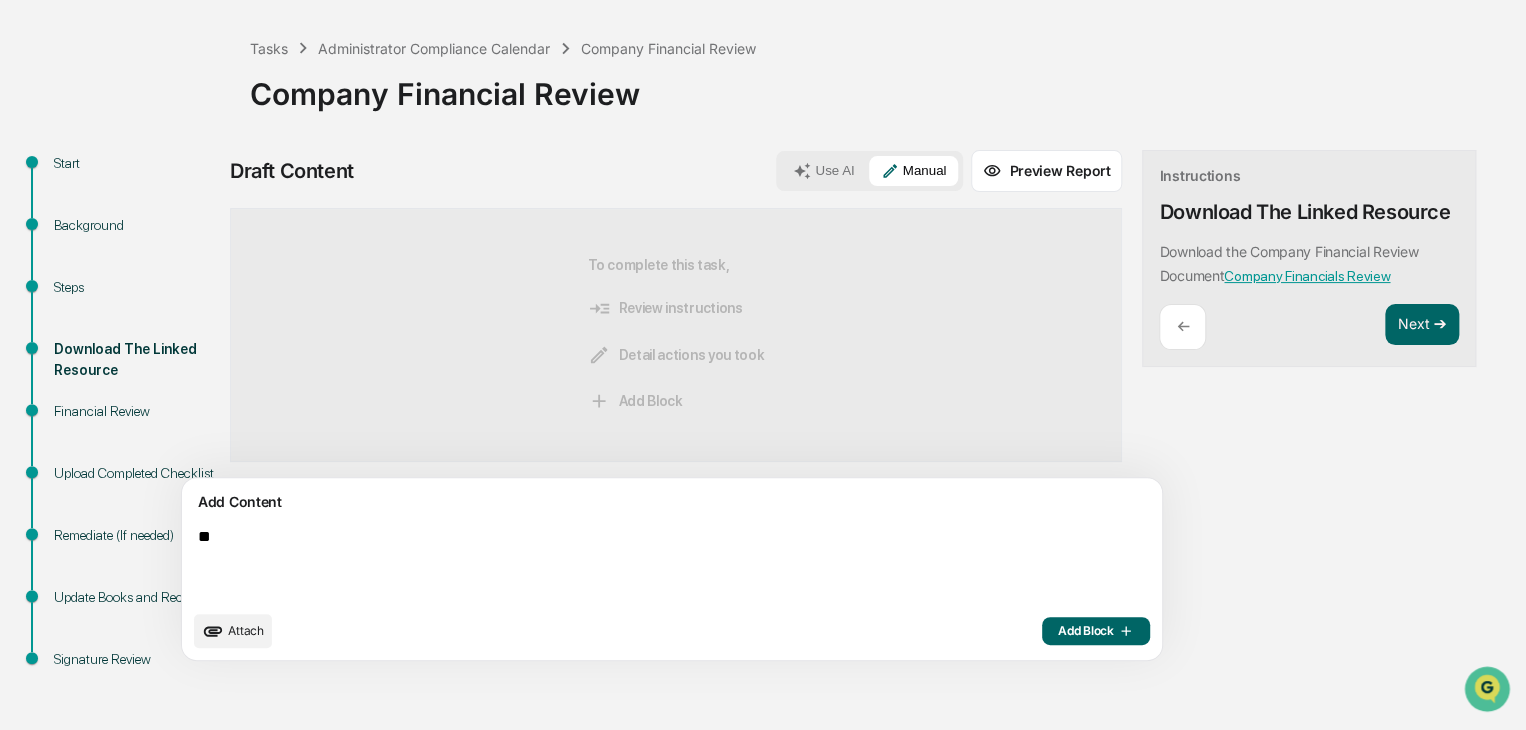 type on "*" 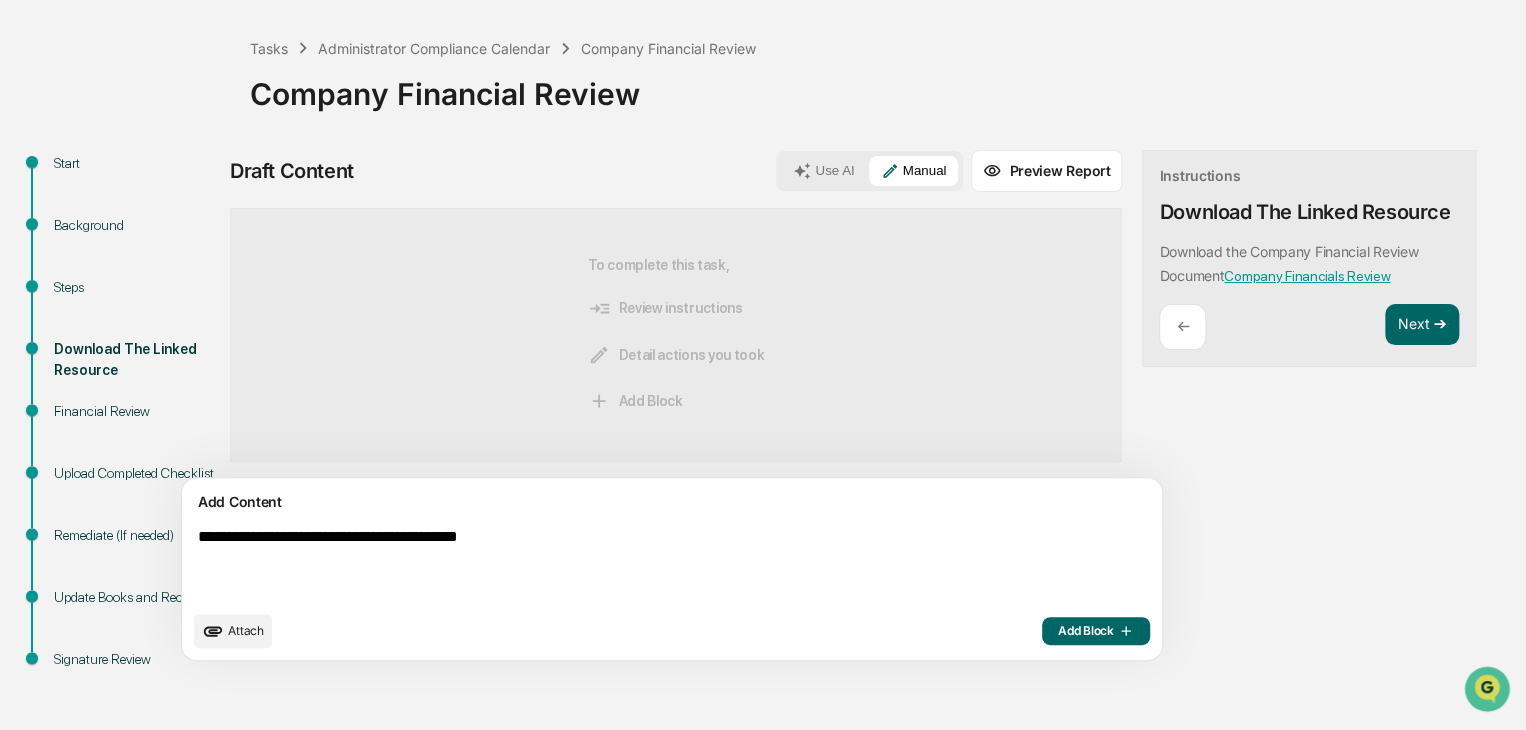 type on "**********" 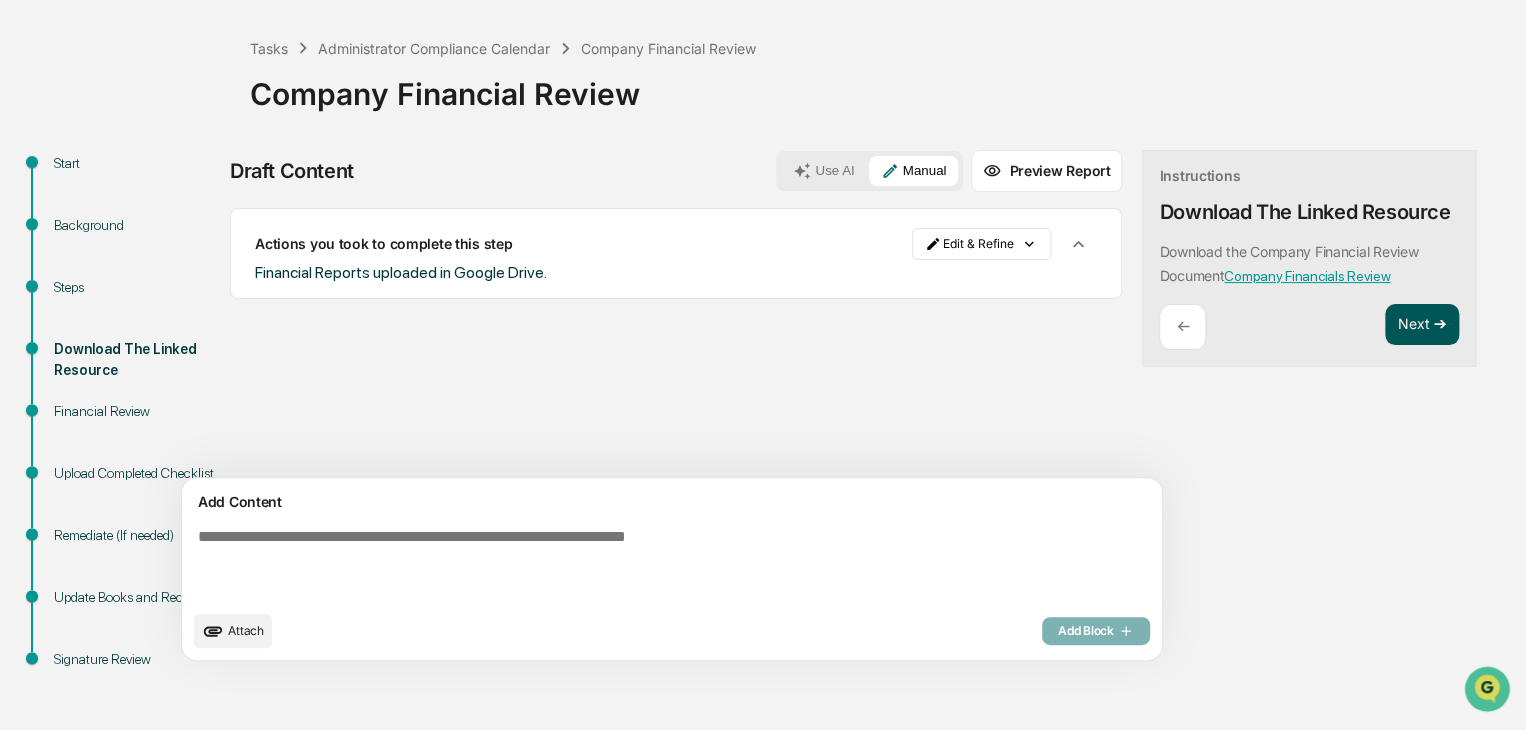 click on "Next ➔" at bounding box center [1422, 325] 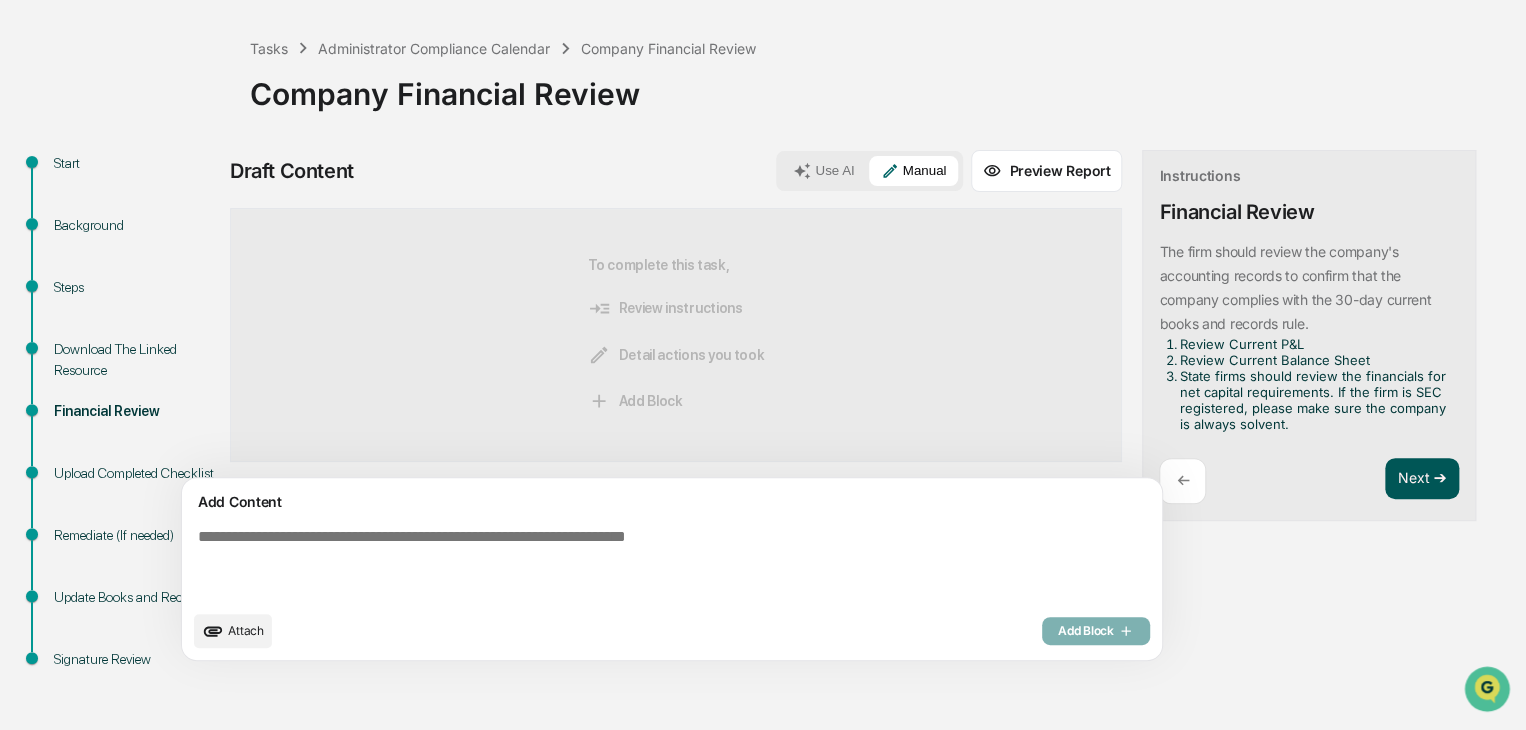 click on "Next ➔" at bounding box center (1422, 479) 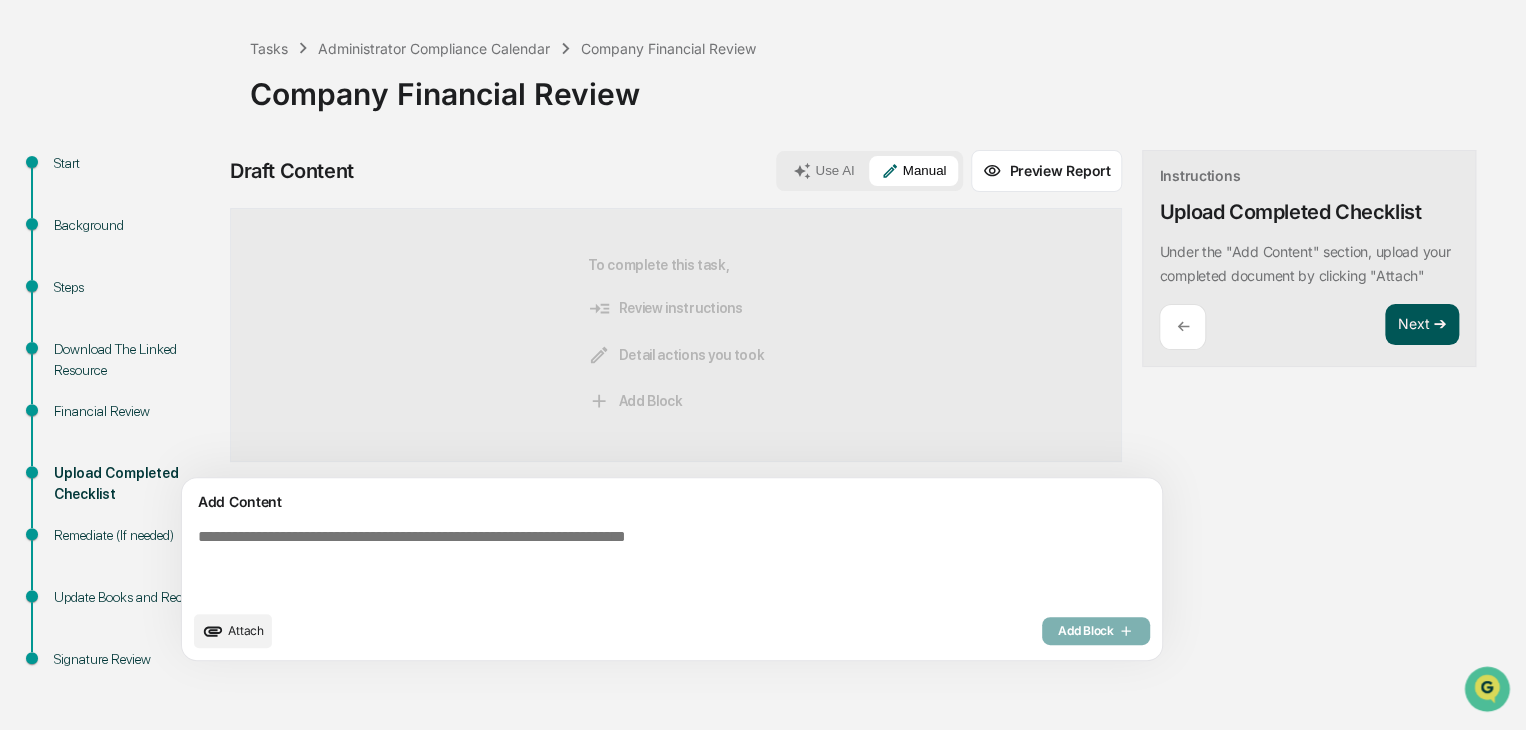 click on "Next ➔" at bounding box center [1422, 325] 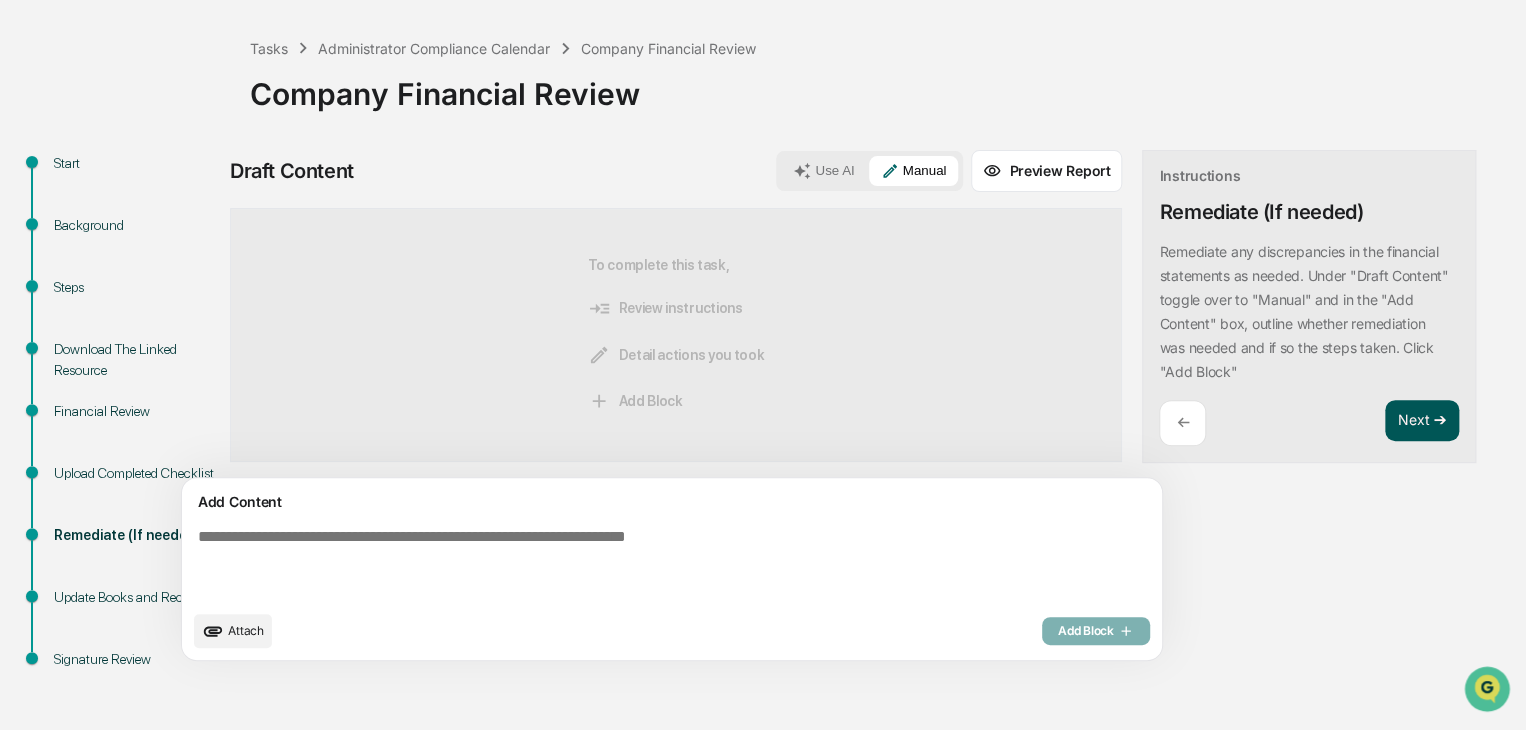 click on "Next ➔" at bounding box center [1422, 421] 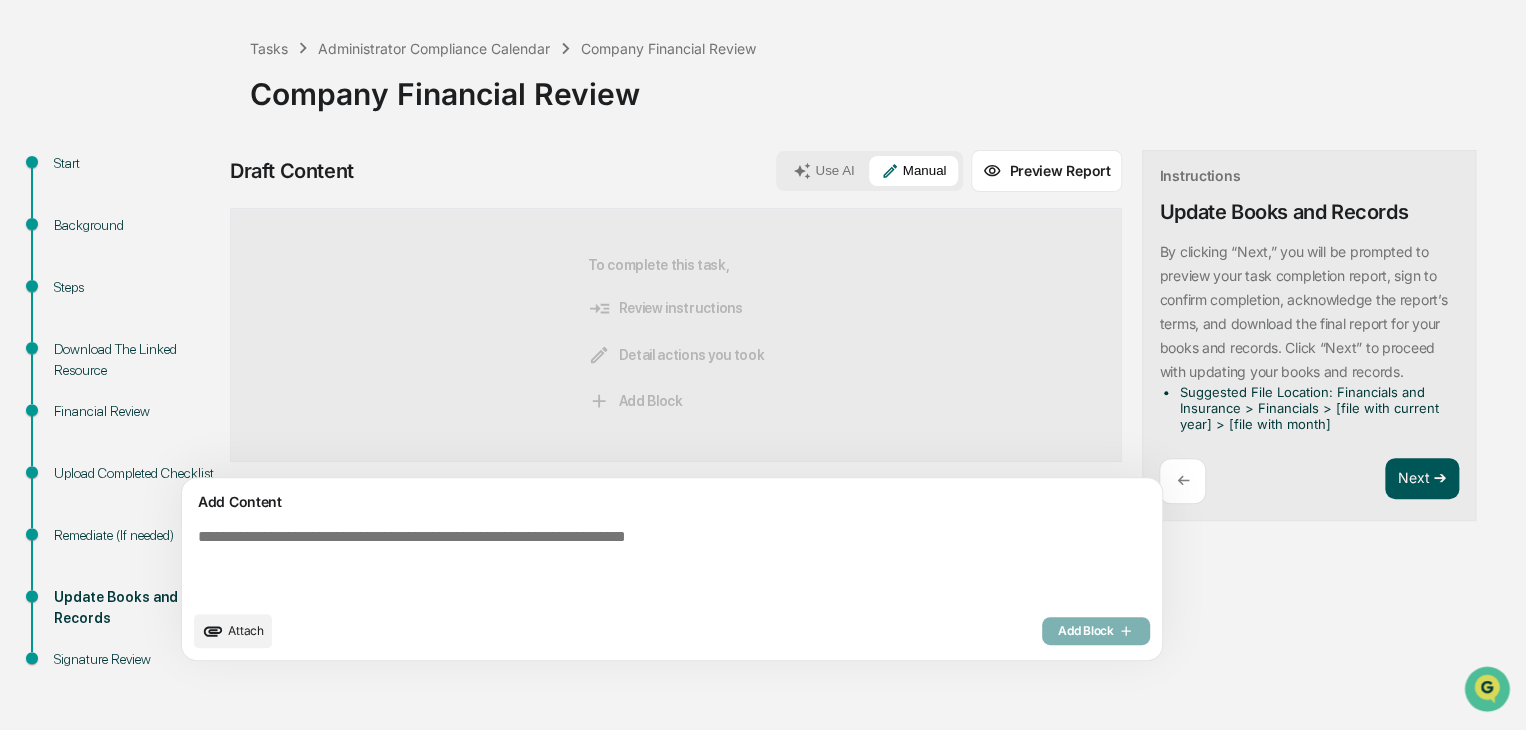 click on "Next ➔" at bounding box center [1422, 479] 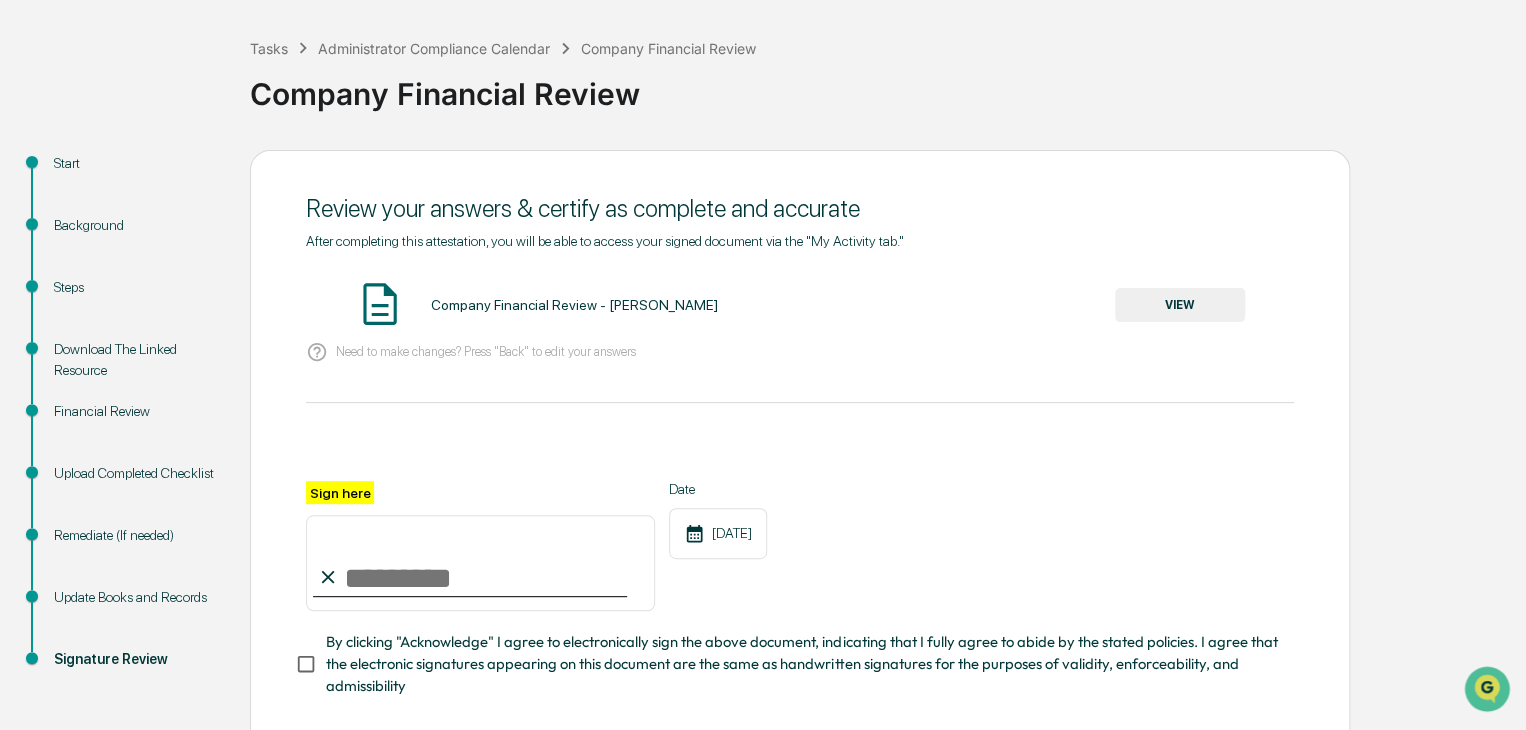 click on "VIEW" at bounding box center (1180, 305) 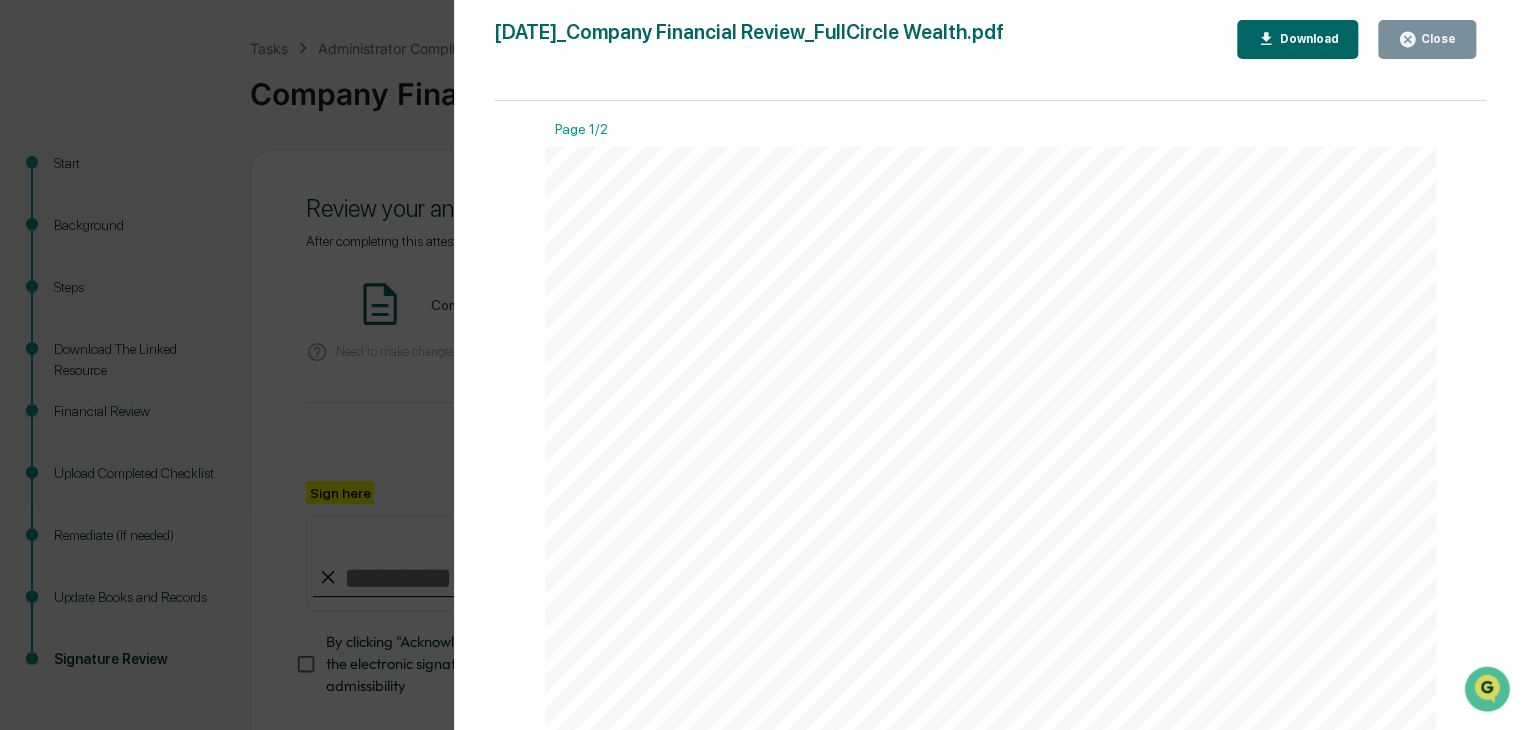 click on "Close" at bounding box center [1427, 39] 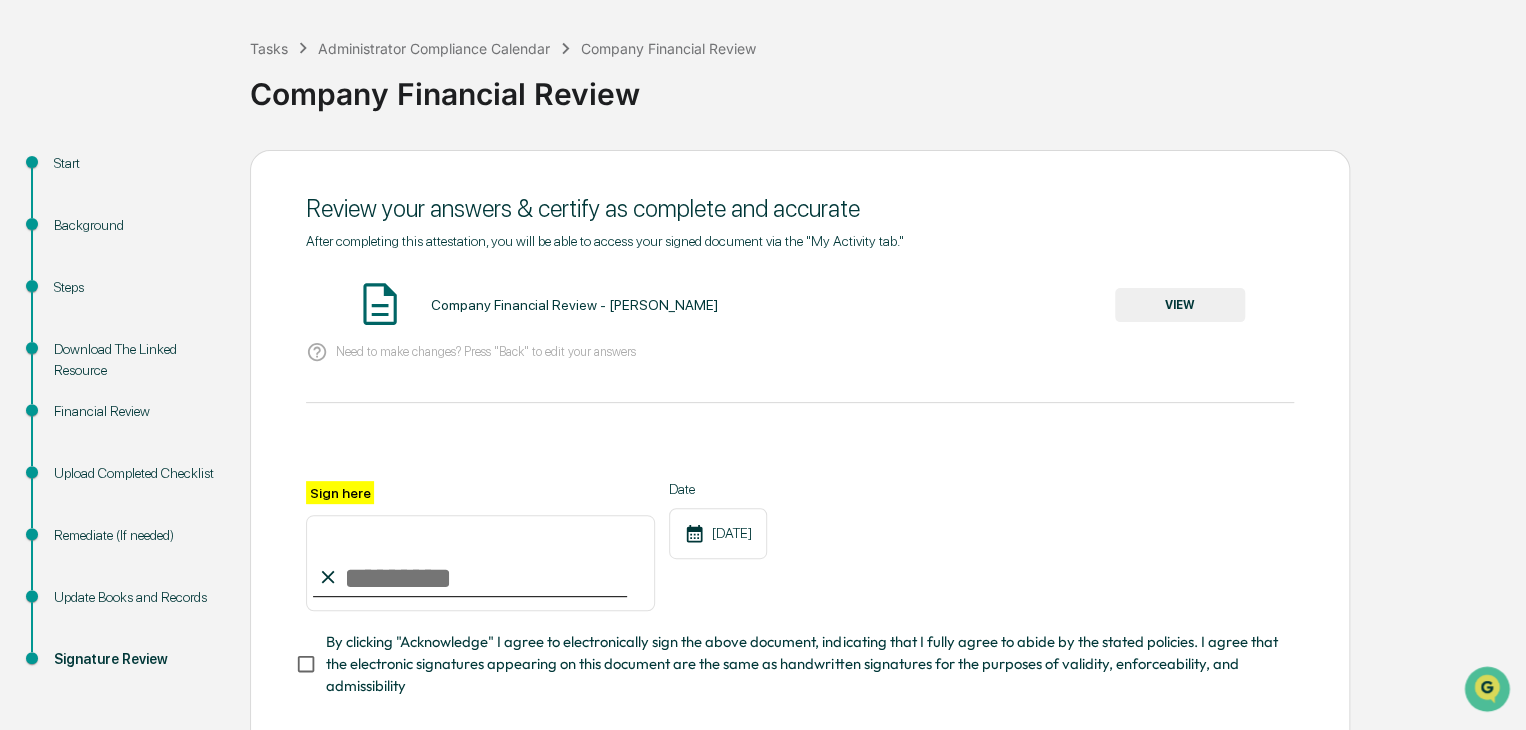 click on "Sign here" at bounding box center [480, 563] 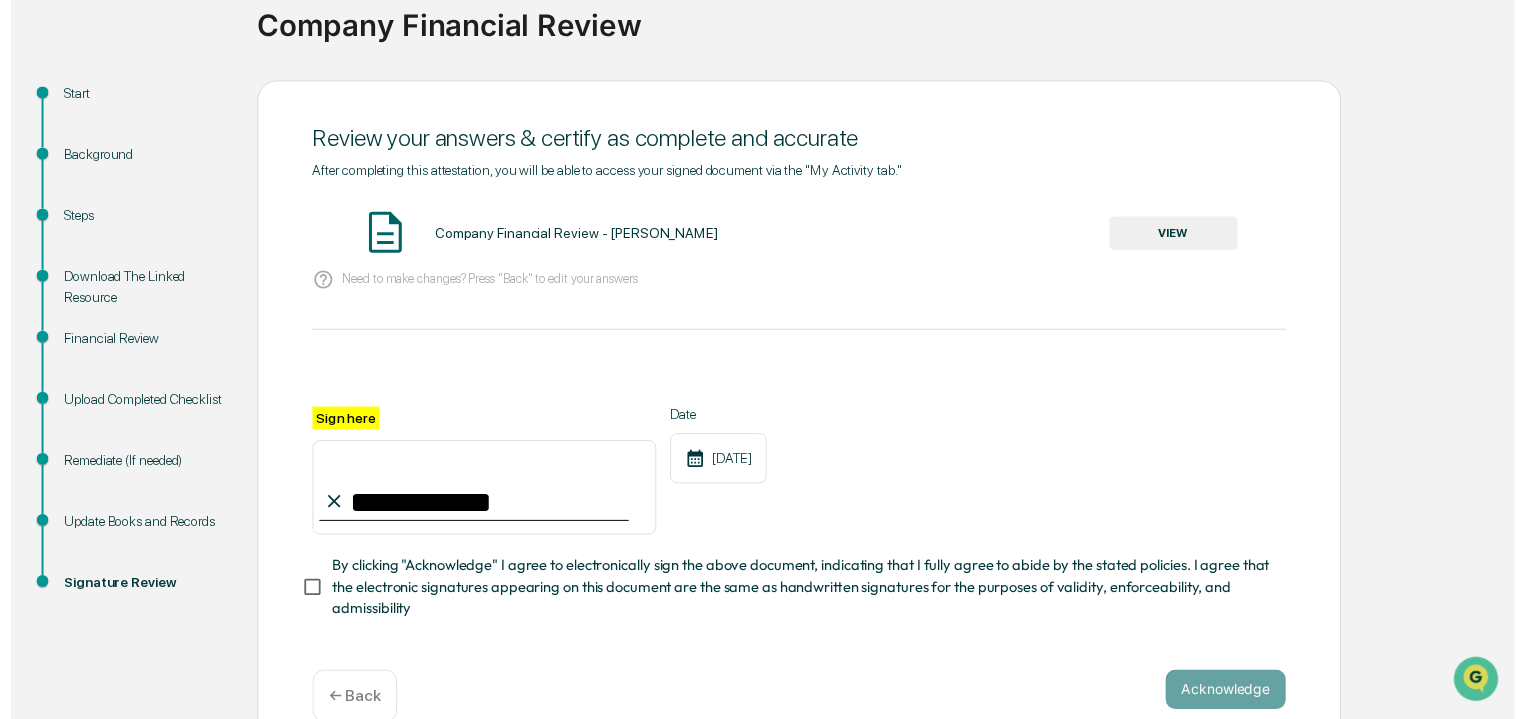 scroll, scrollTop: 188, scrollLeft: 0, axis: vertical 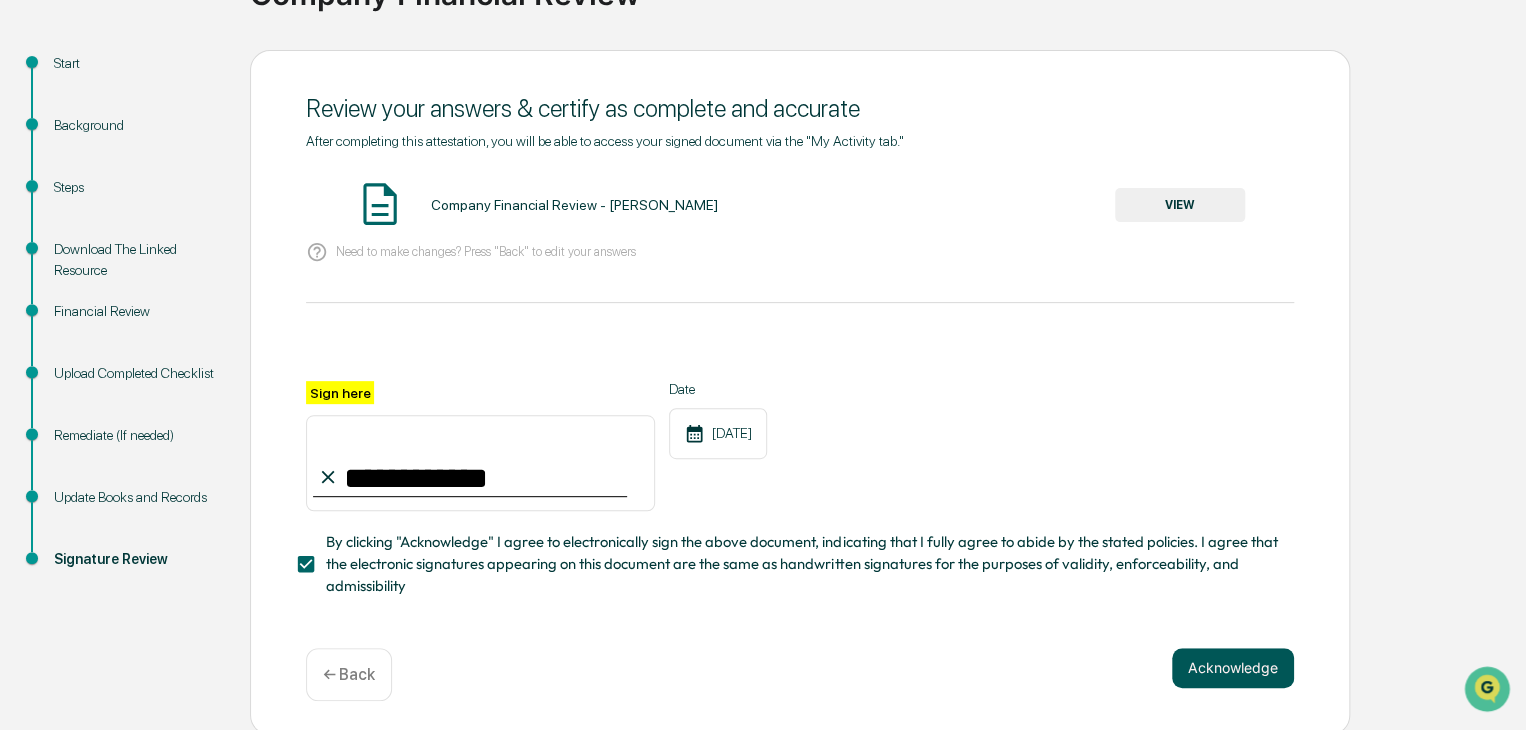 click on "Acknowledge" at bounding box center (1233, 668) 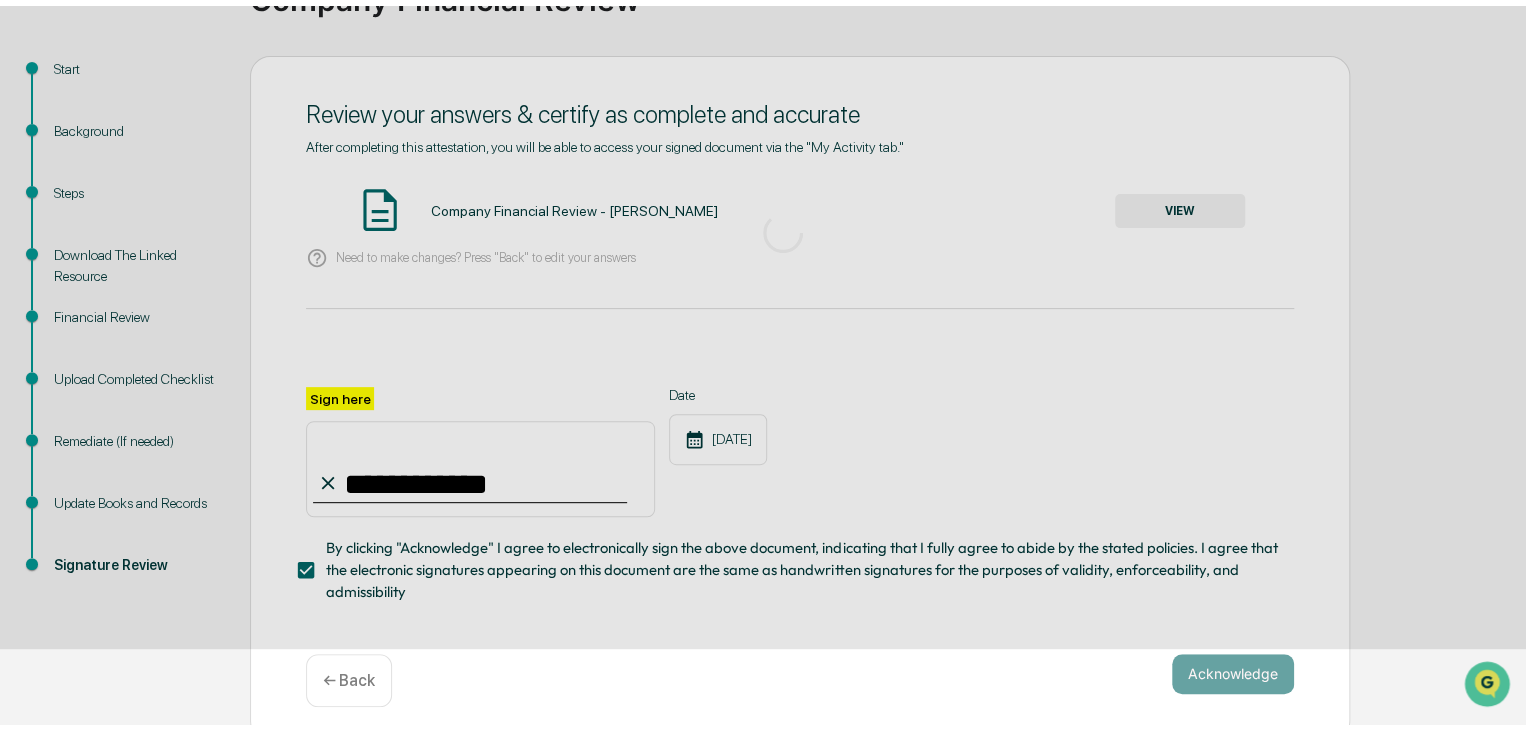 scroll, scrollTop: 88, scrollLeft: 0, axis: vertical 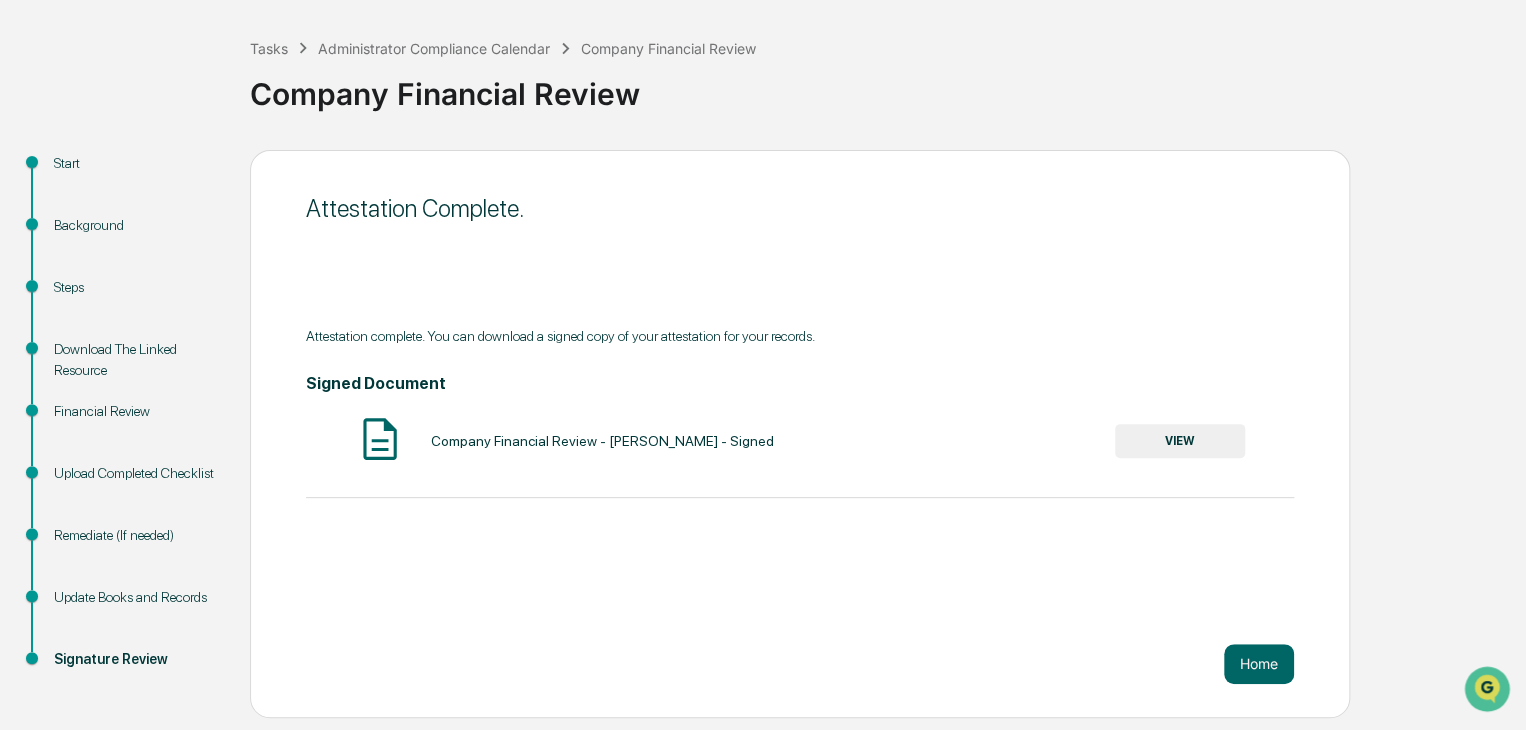 click on "VIEW" at bounding box center (1180, 441) 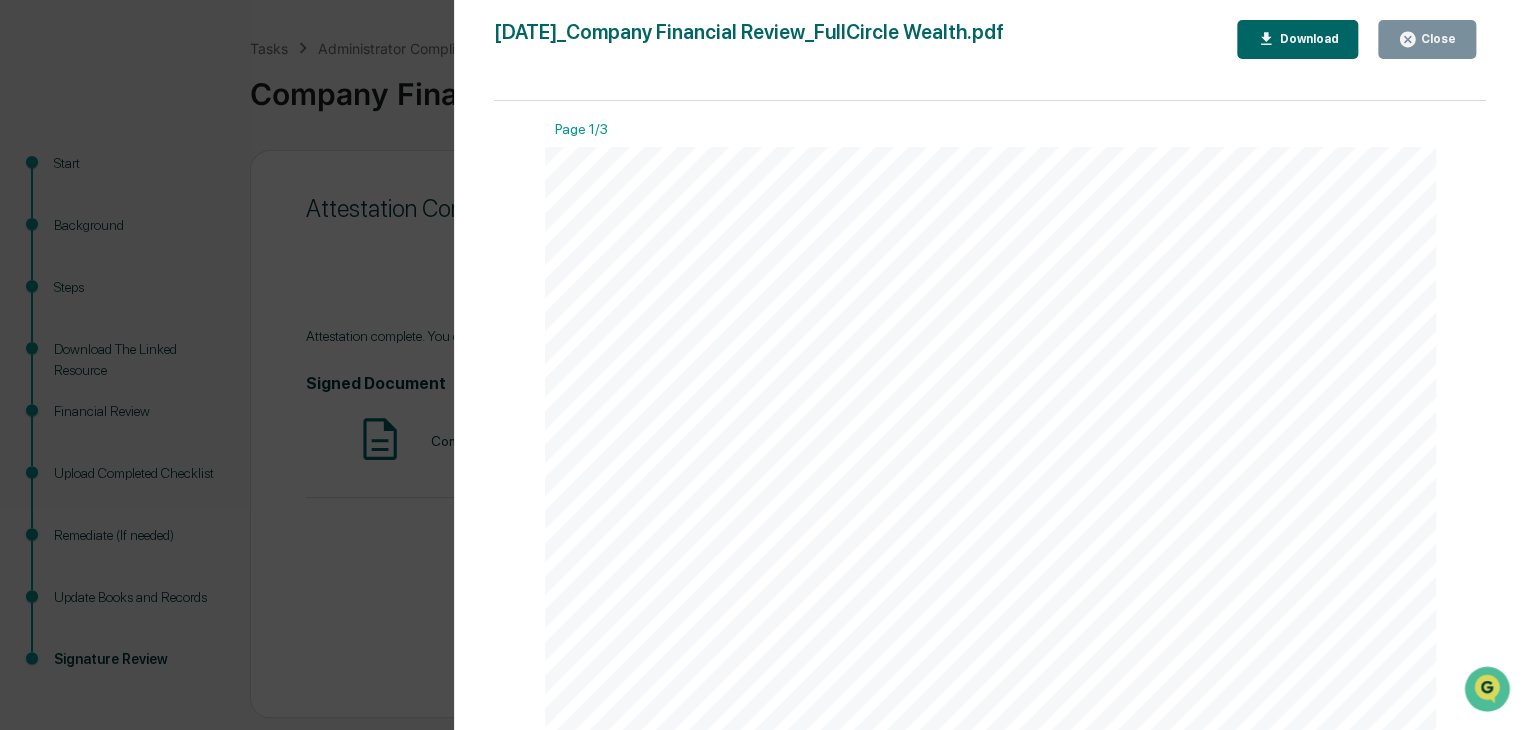 click on "Download" at bounding box center (1306, 39) 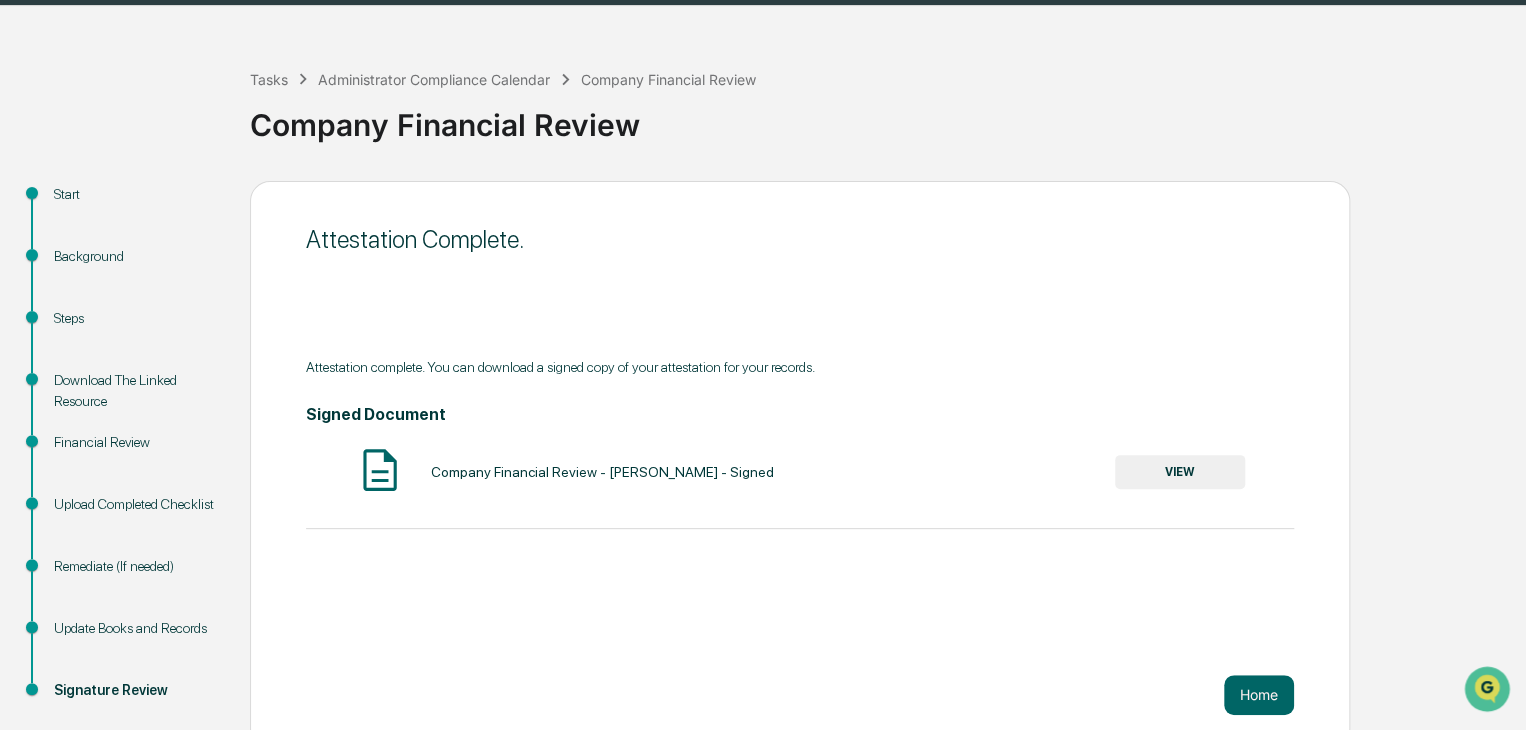scroll, scrollTop: 88, scrollLeft: 0, axis: vertical 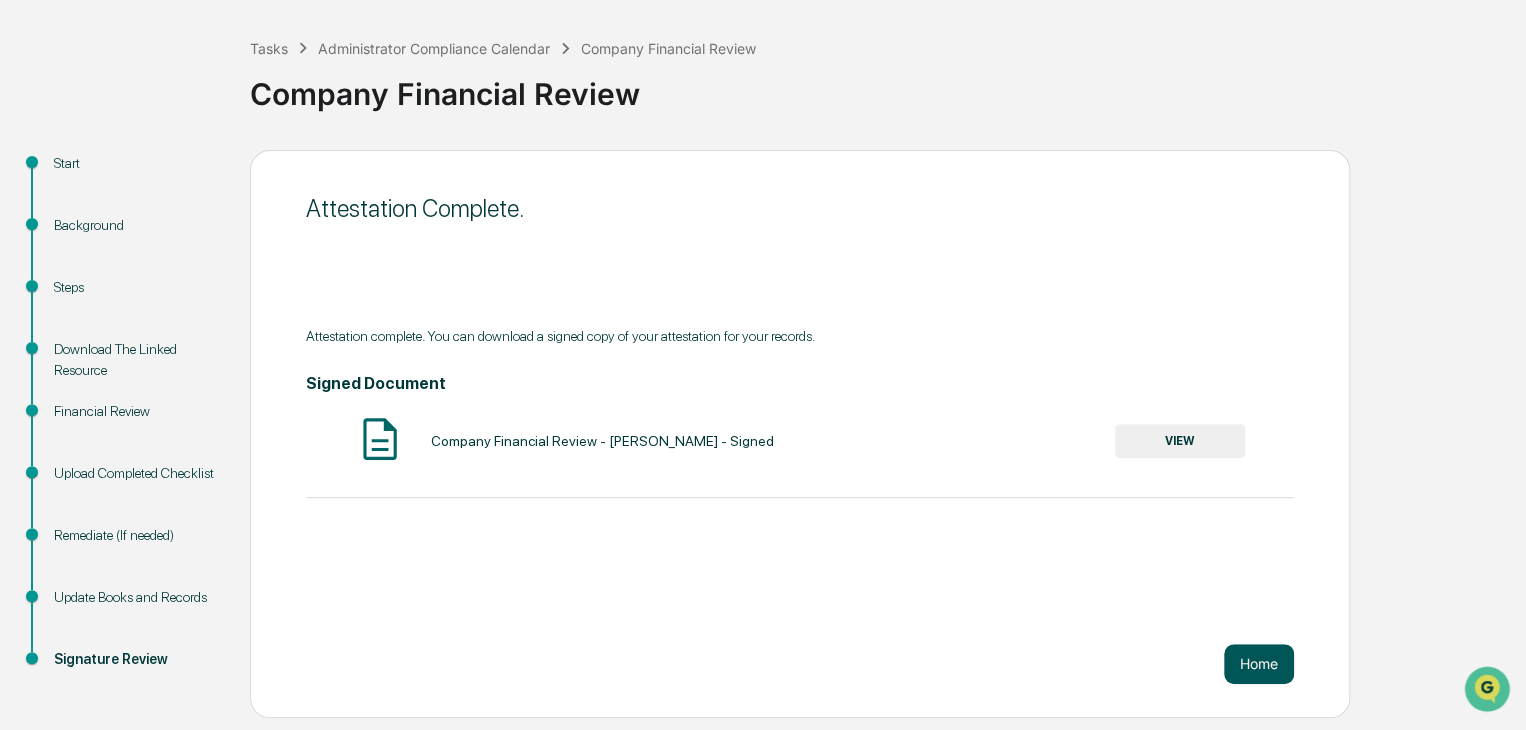 click on "Home" at bounding box center (1259, 664) 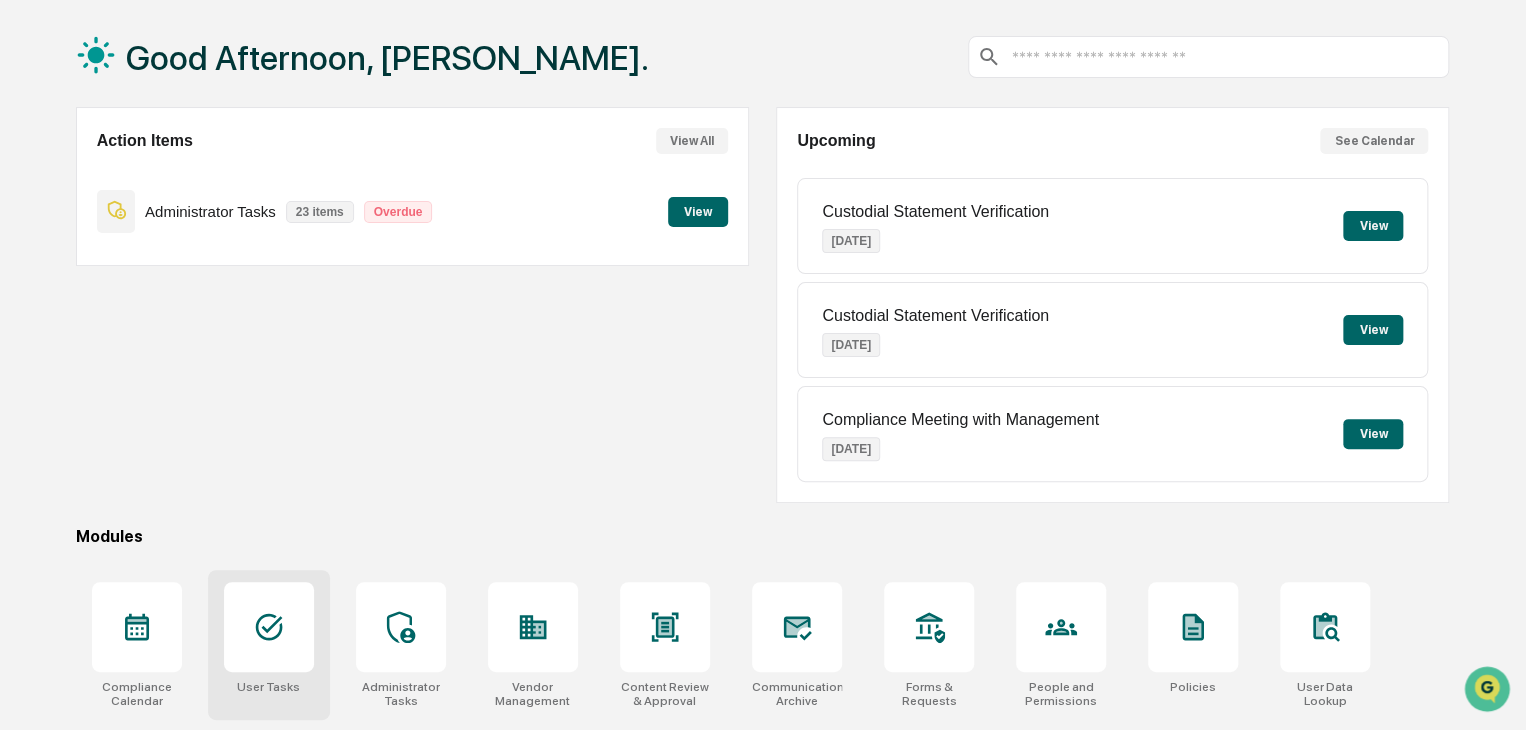 scroll, scrollTop: 237, scrollLeft: 0, axis: vertical 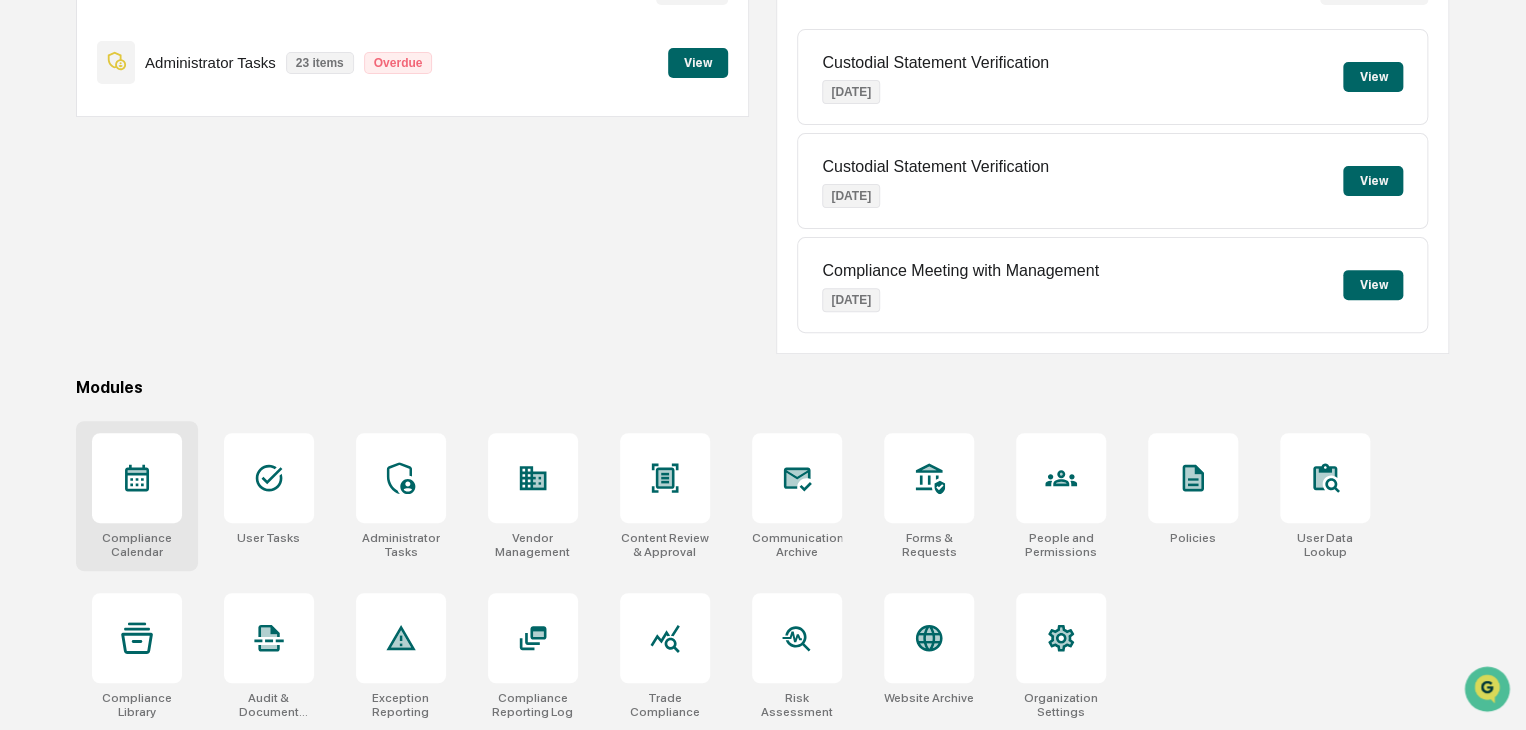 click 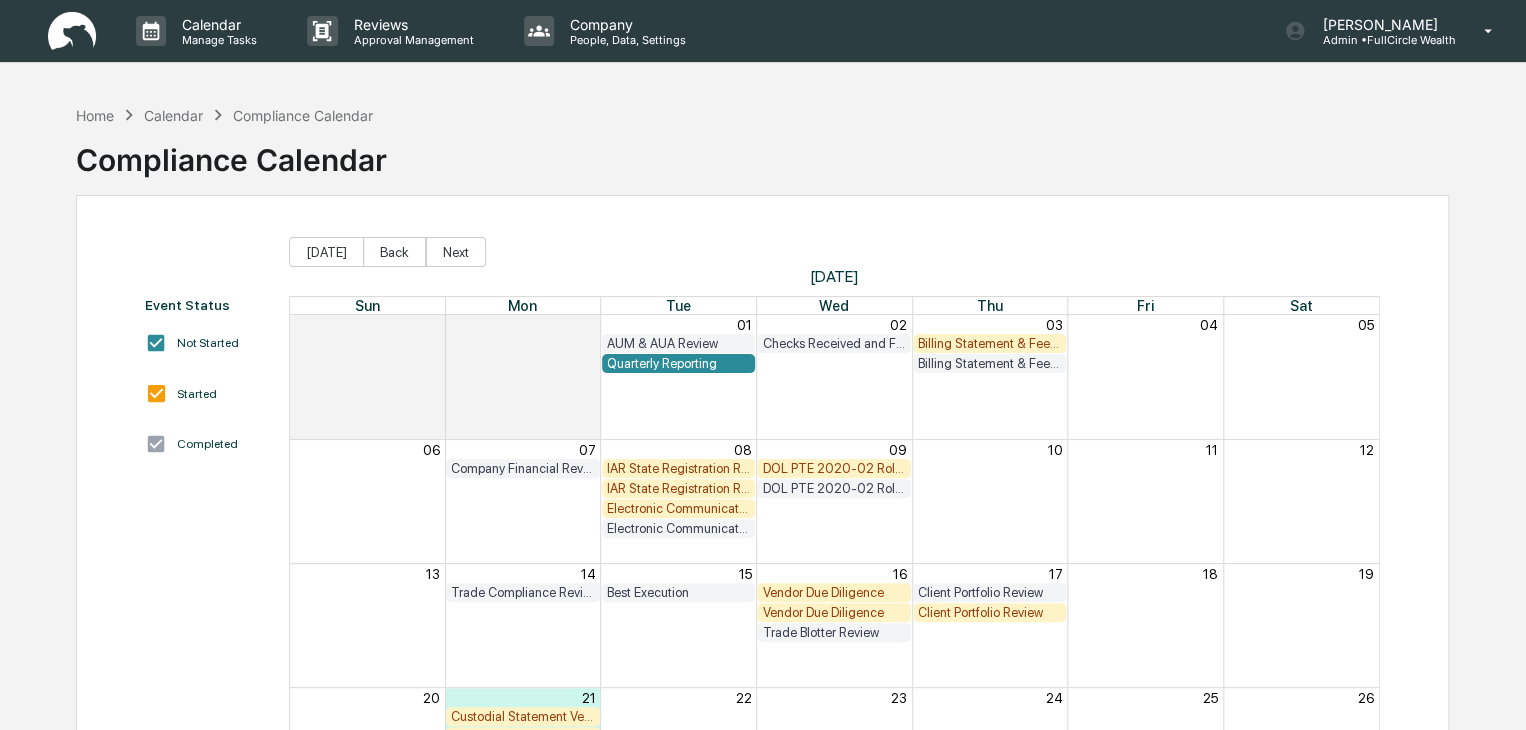 scroll, scrollTop: 0, scrollLeft: 0, axis: both 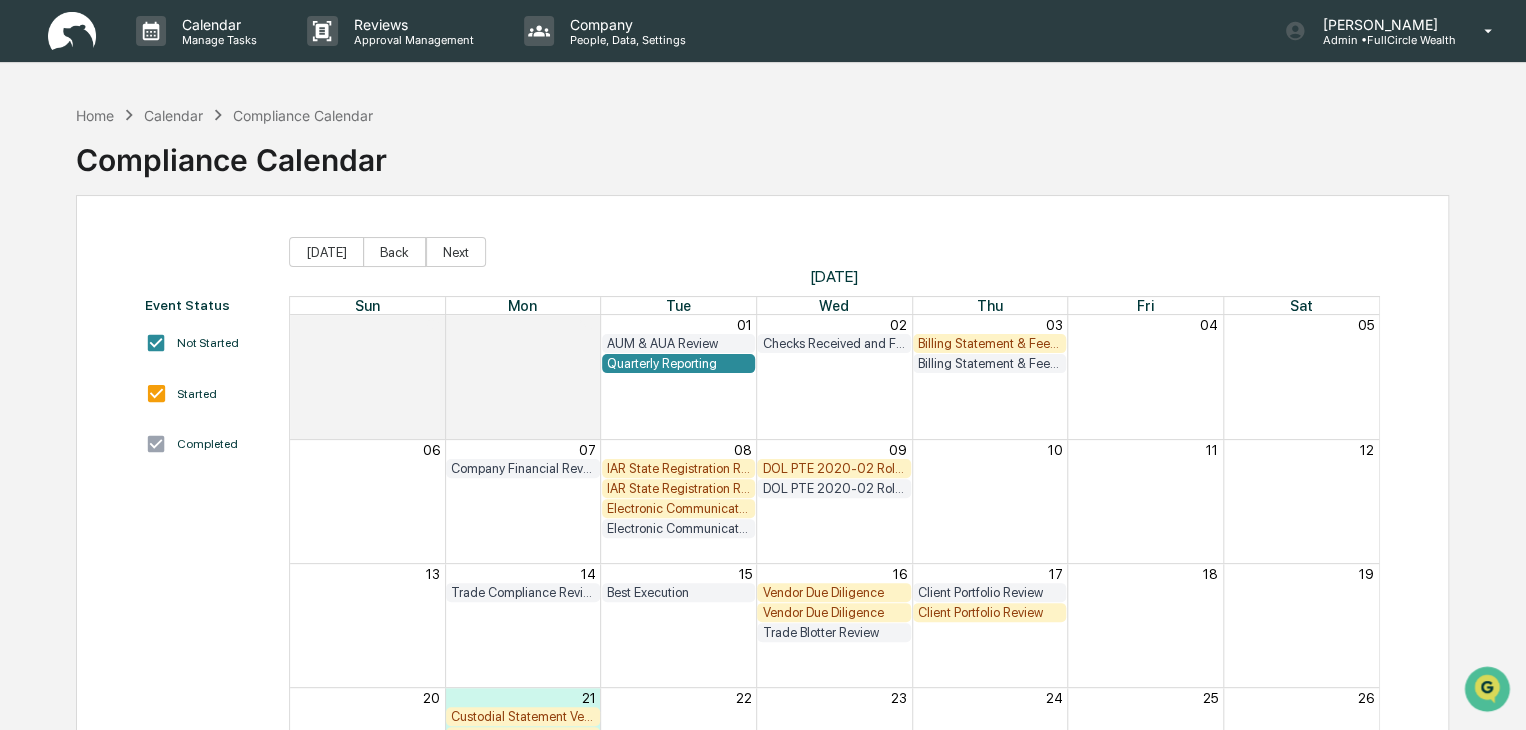 click on "Electronic Communication Review - Team [PERSON_NAME]" at bounding box center [679, 508] 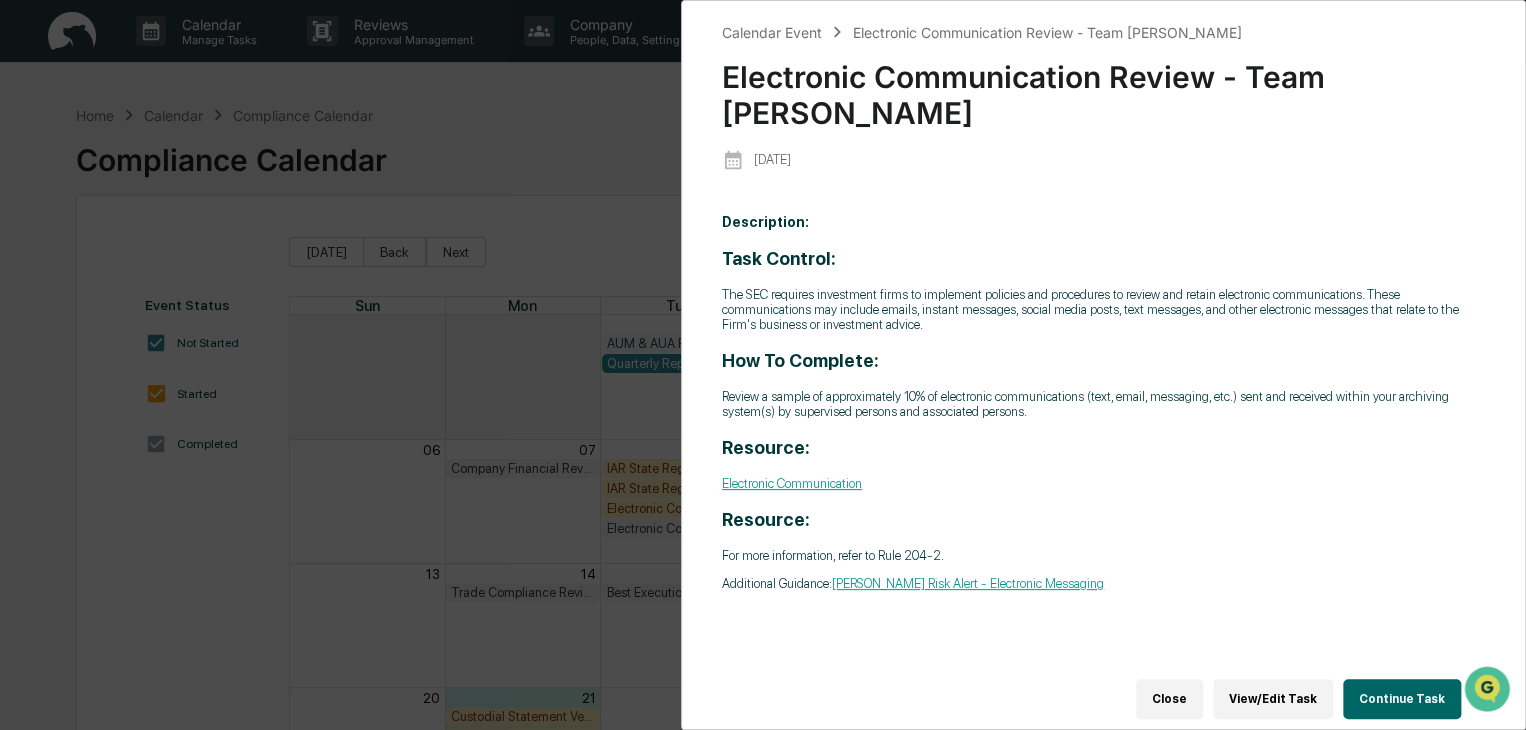 click on "Continue Task" at bounding box center [1402, 699] 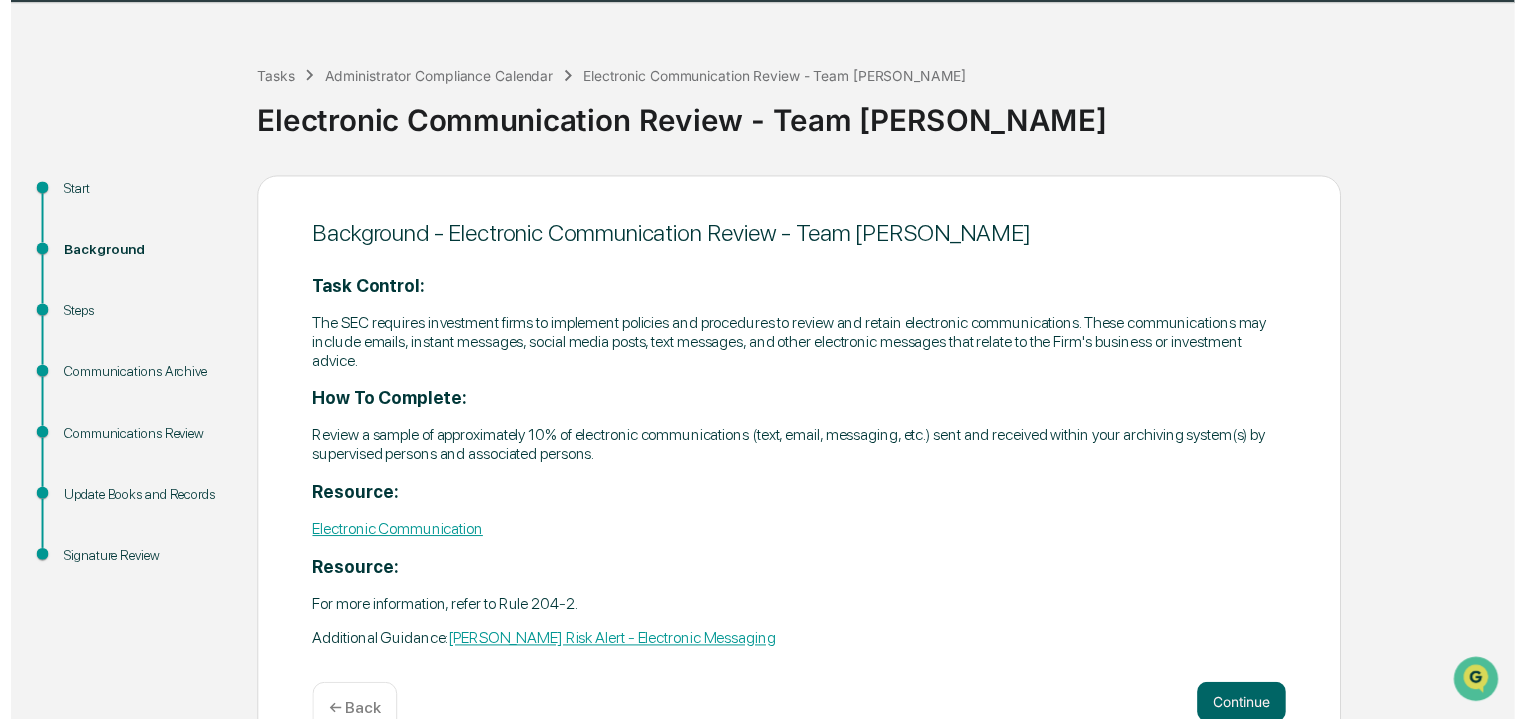 scroll, scrollTop: 109, scrollLeft: 0, axis: vertical 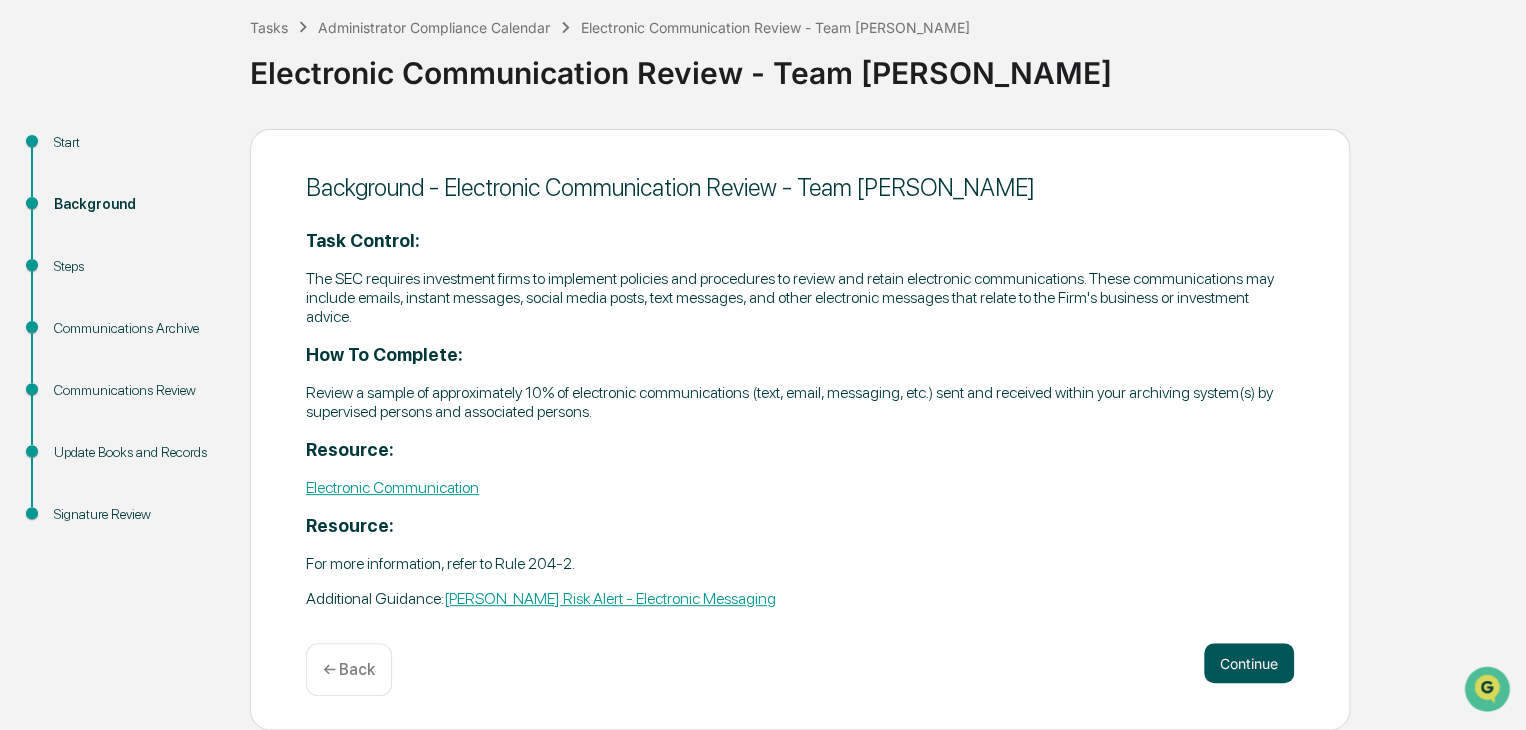 click on "Continue" at bounding box center [1249, 663] 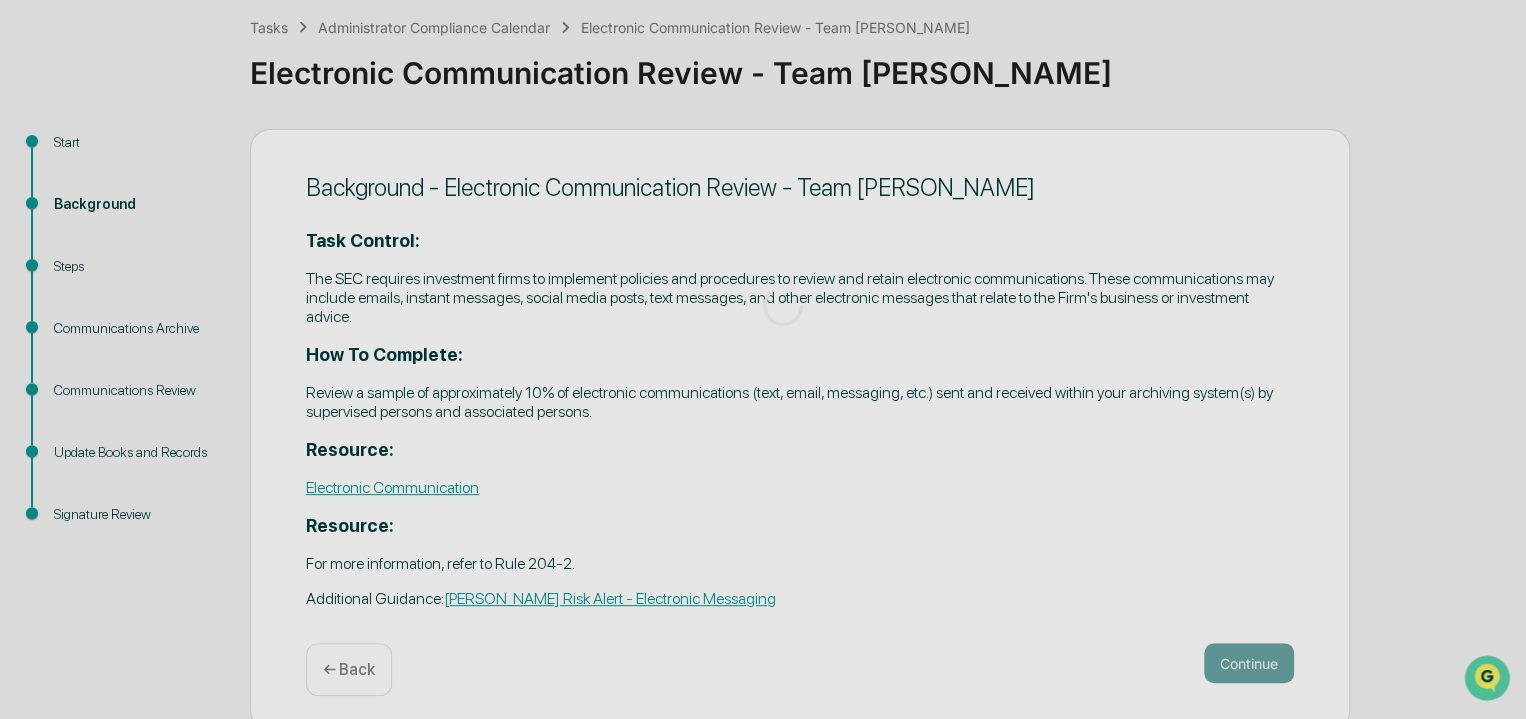 scroll, scrollTop: 75, scrollLeft: 0, axis: vertical 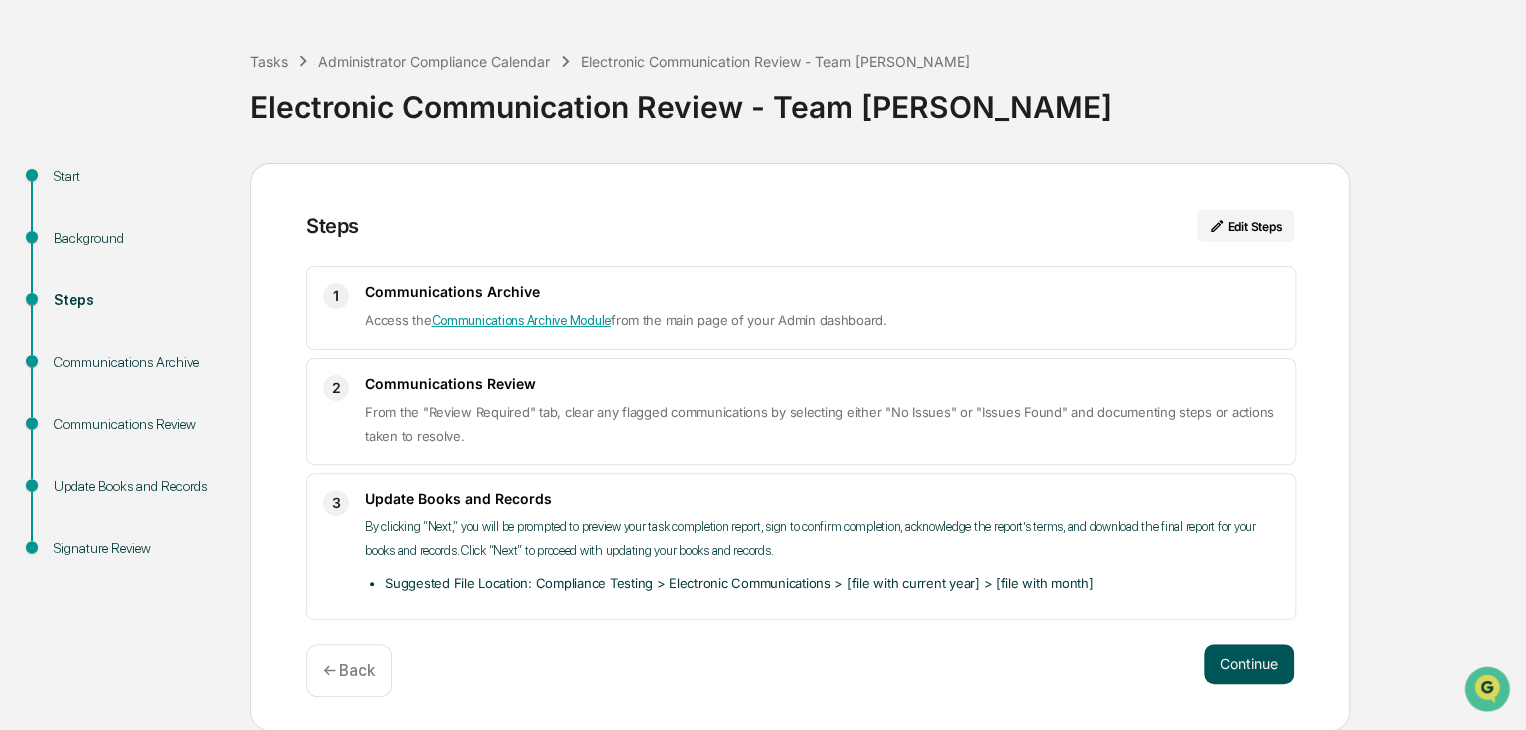 click on "Continue" at bounding box center [1249, 664] 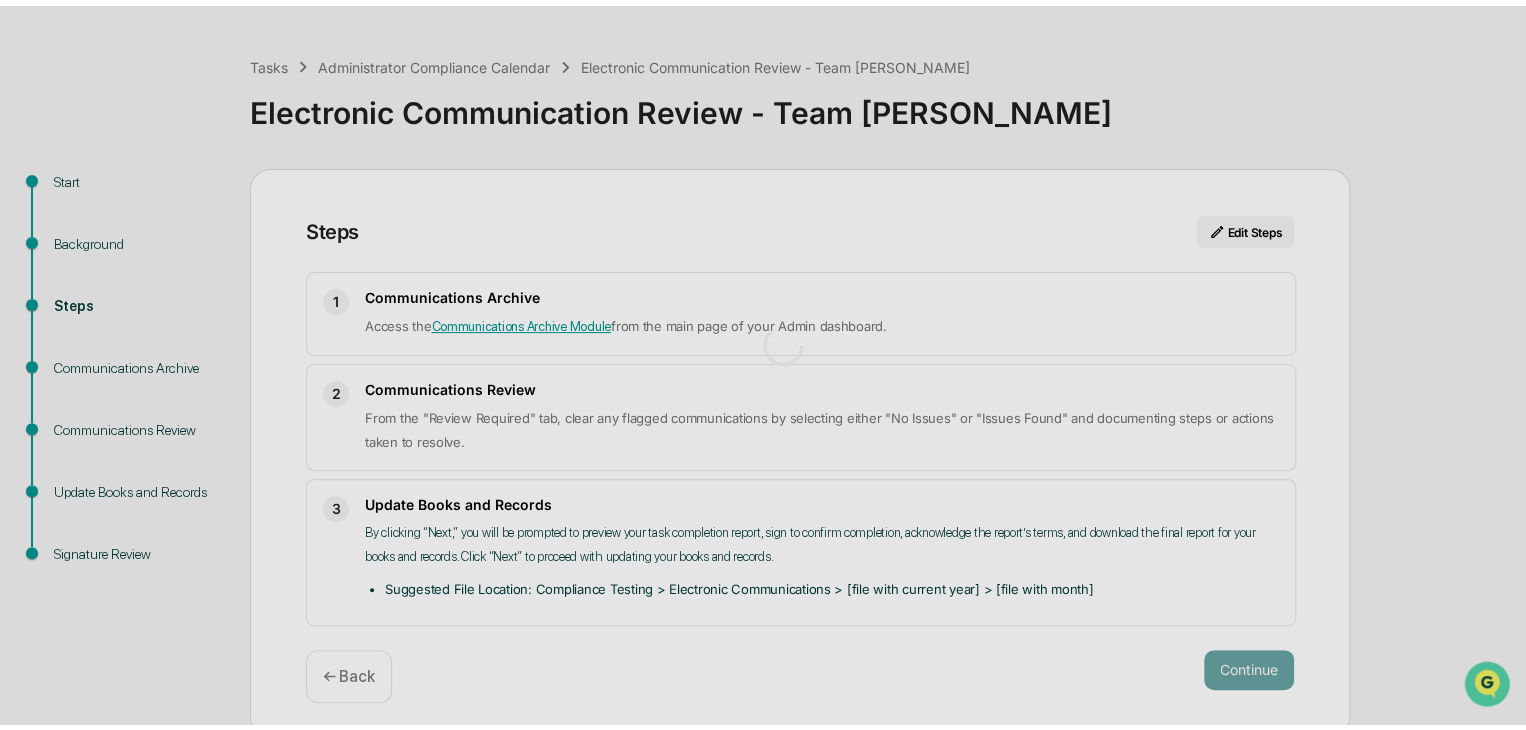 scroll, scrollTop: 14, scrollLeft: 0, axis: vertical 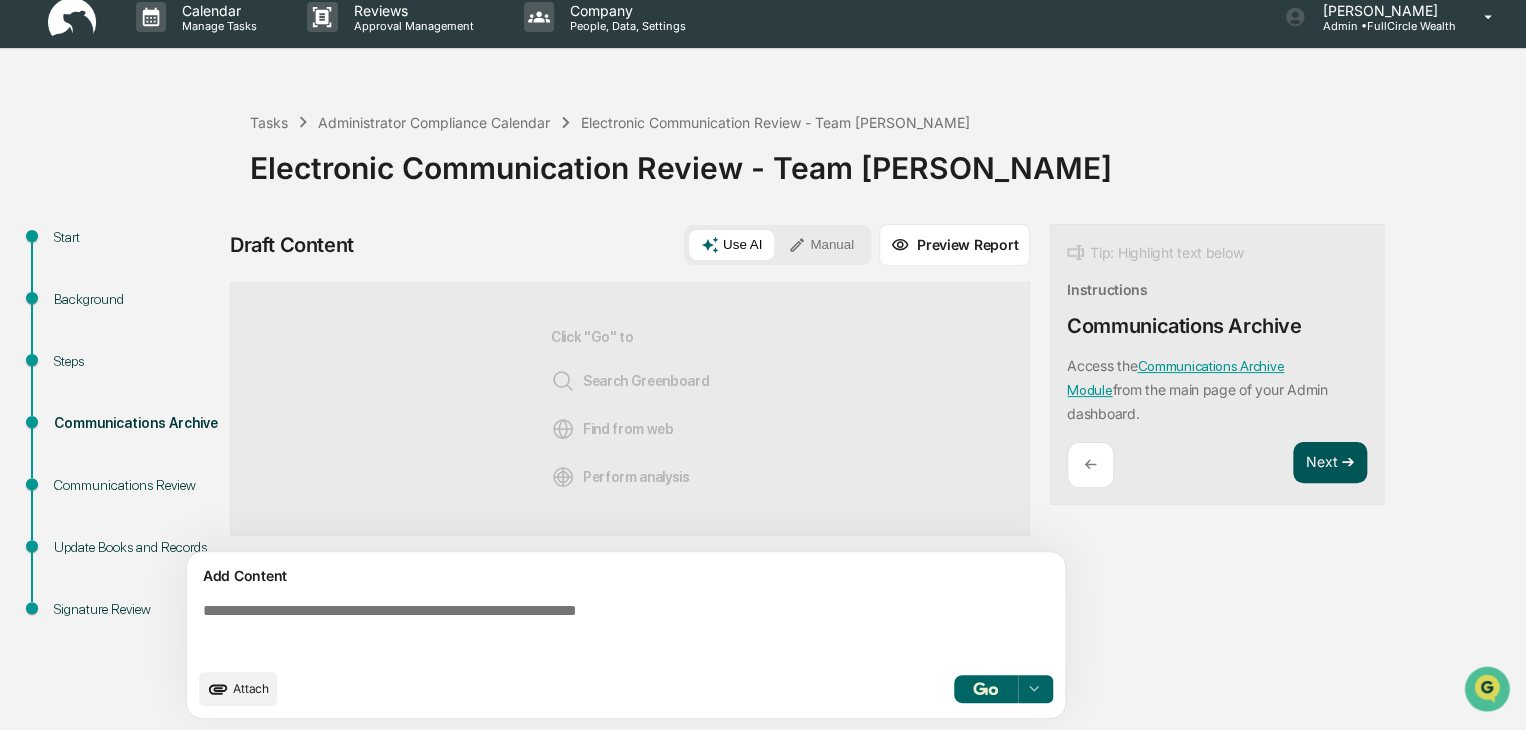 click on "Next ➔" at bounding box center [1330, 463] 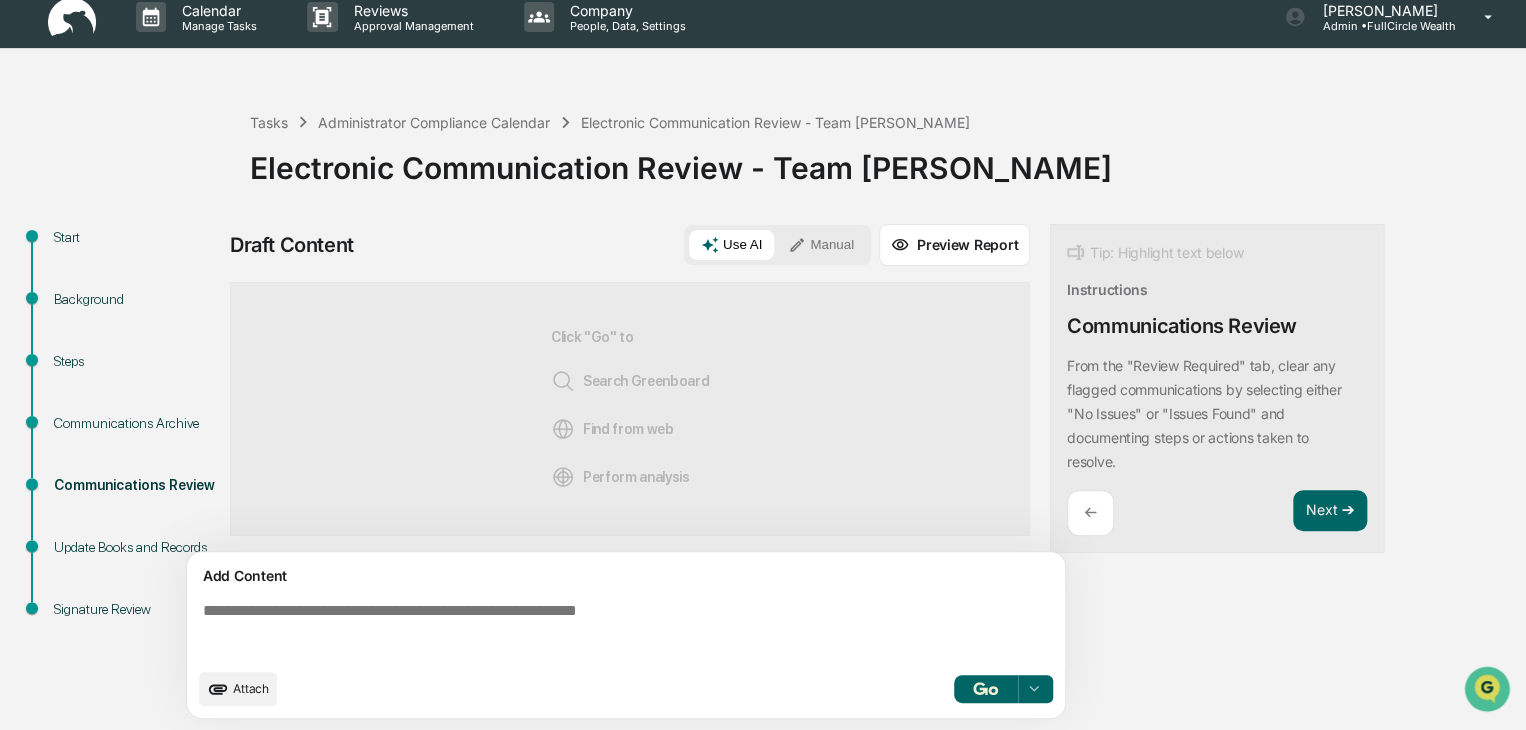 click on "Manual" at bounding box center [821, 245] 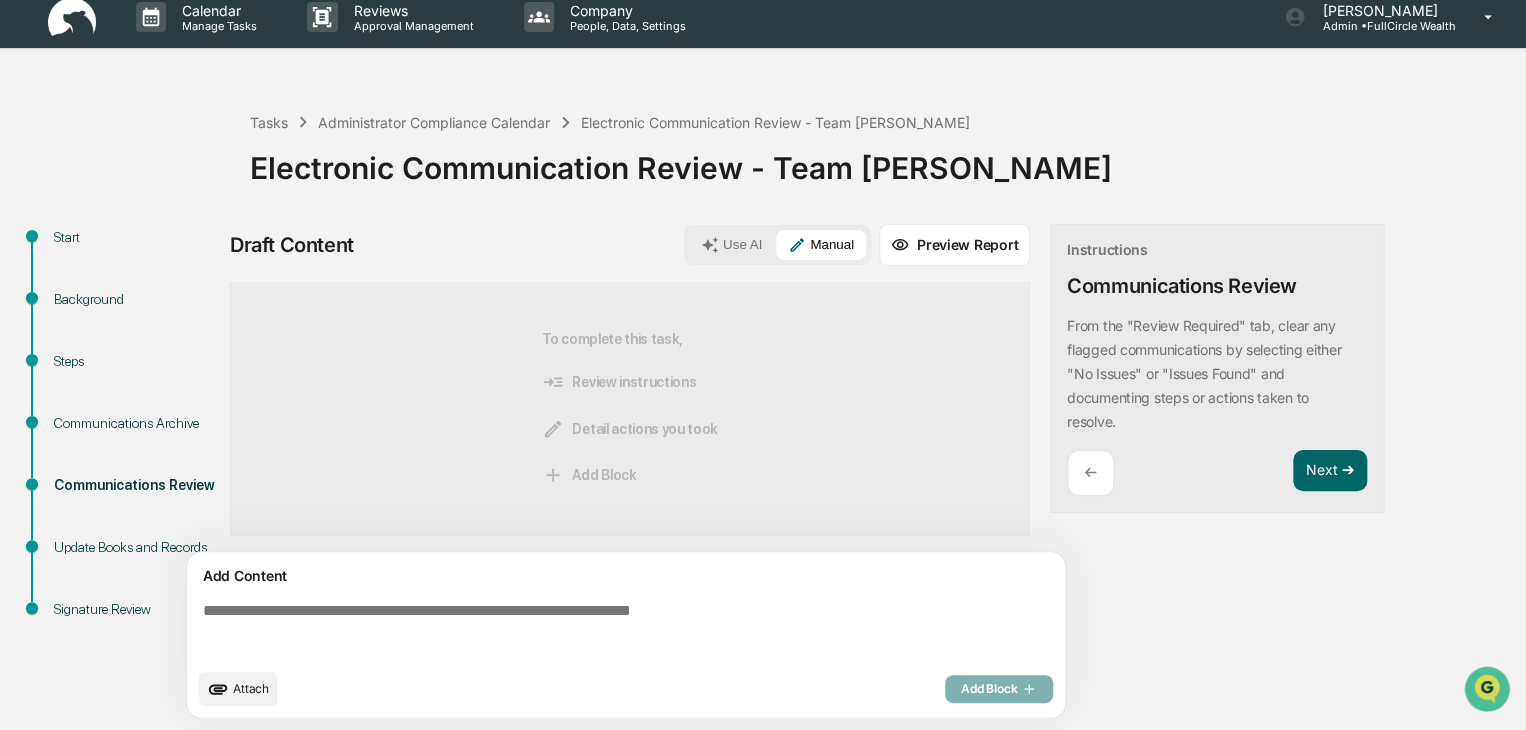 click at bounding box center [630, 630] 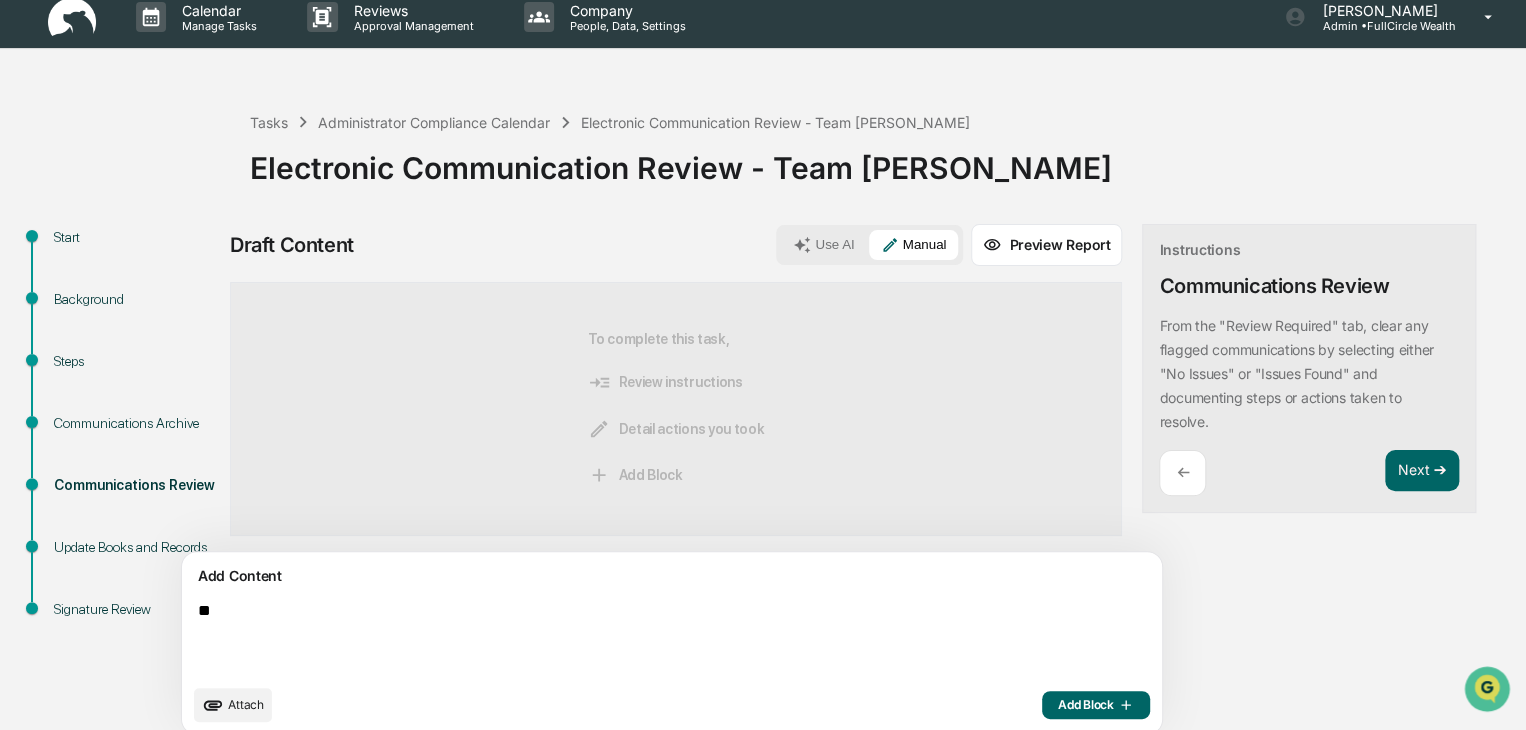 type on "*" 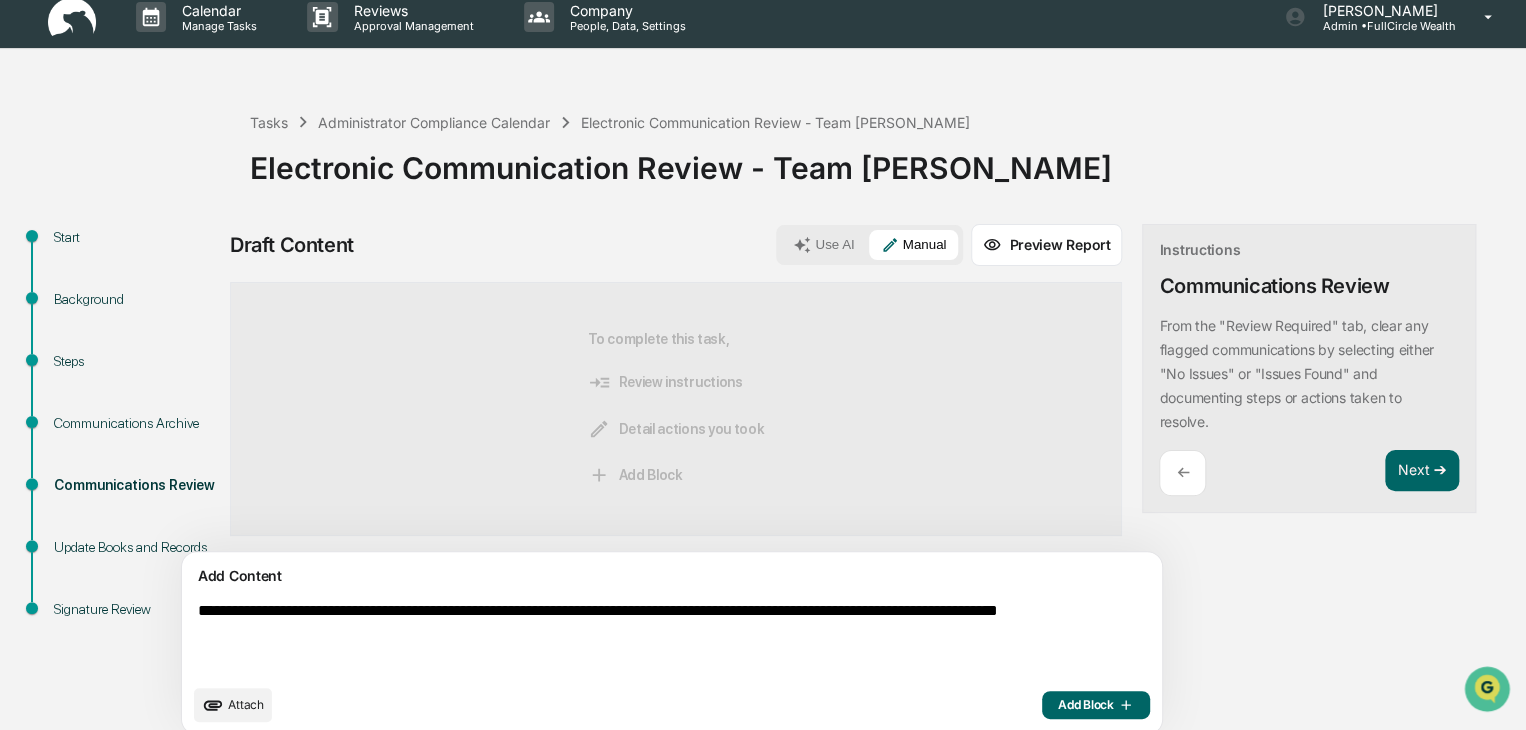 type on "**********" 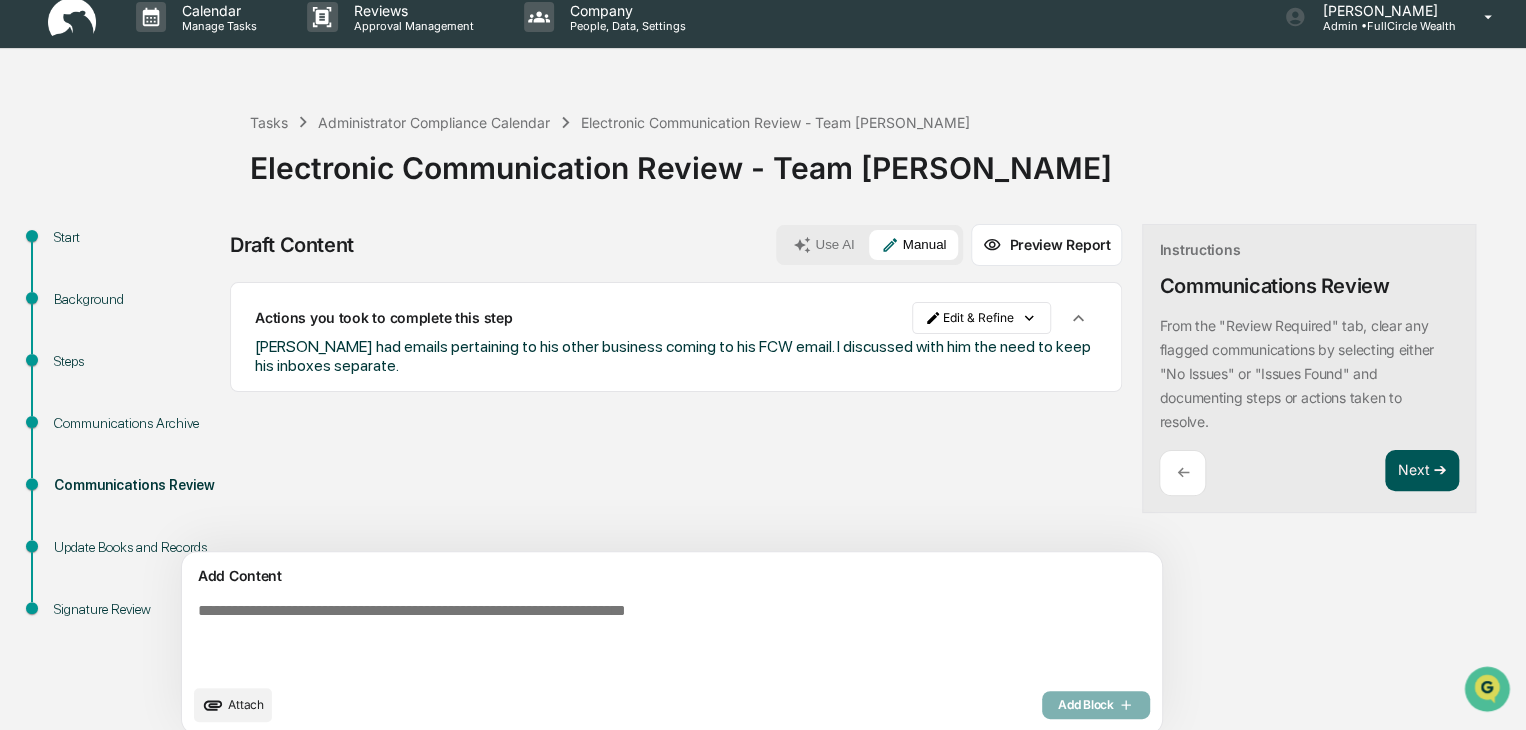 click on "Next ➔" at bounding box center [1422, 471] 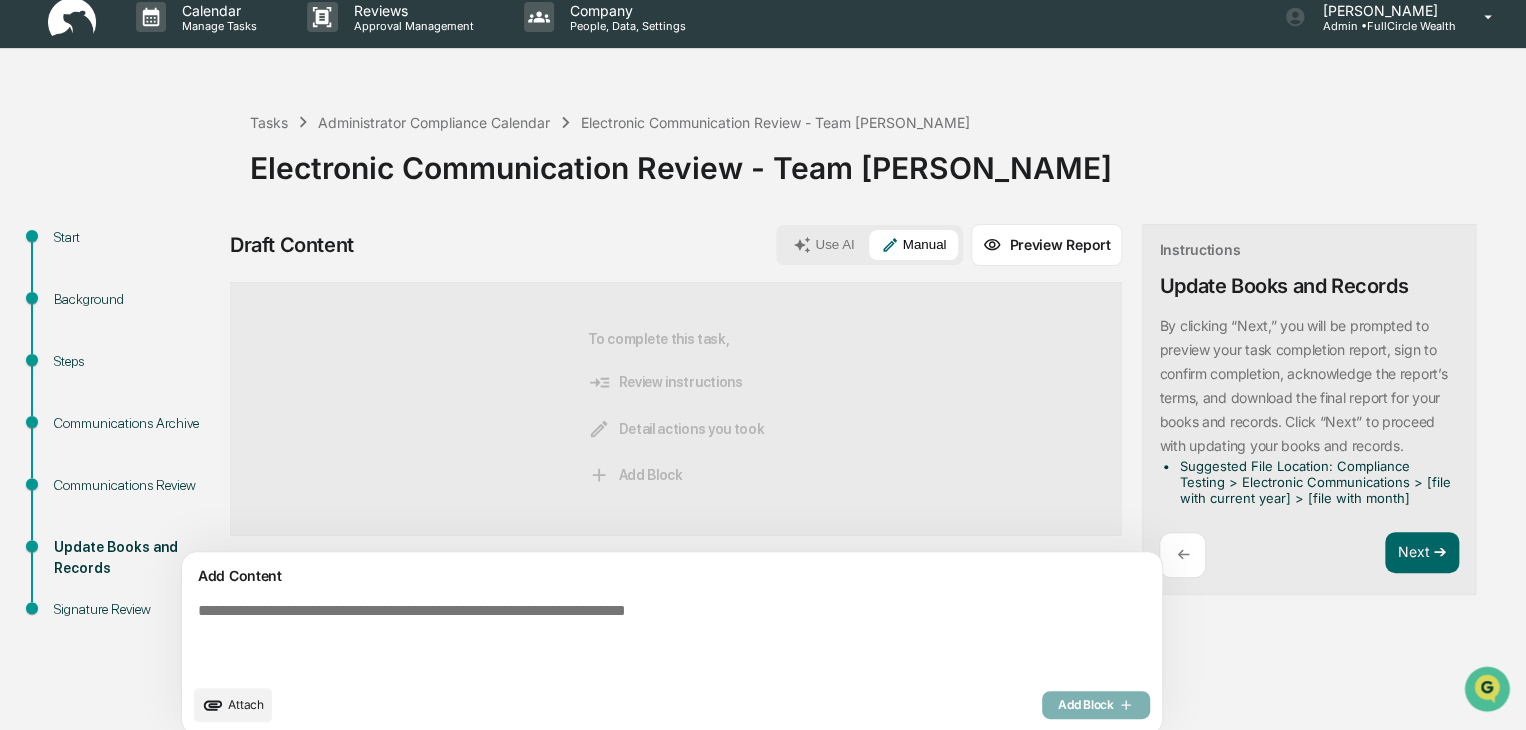 drag, startPoint x: 1328, startPoint y: 553, endPoint x: 1334, endPoint y: 512, distance: 41.4367 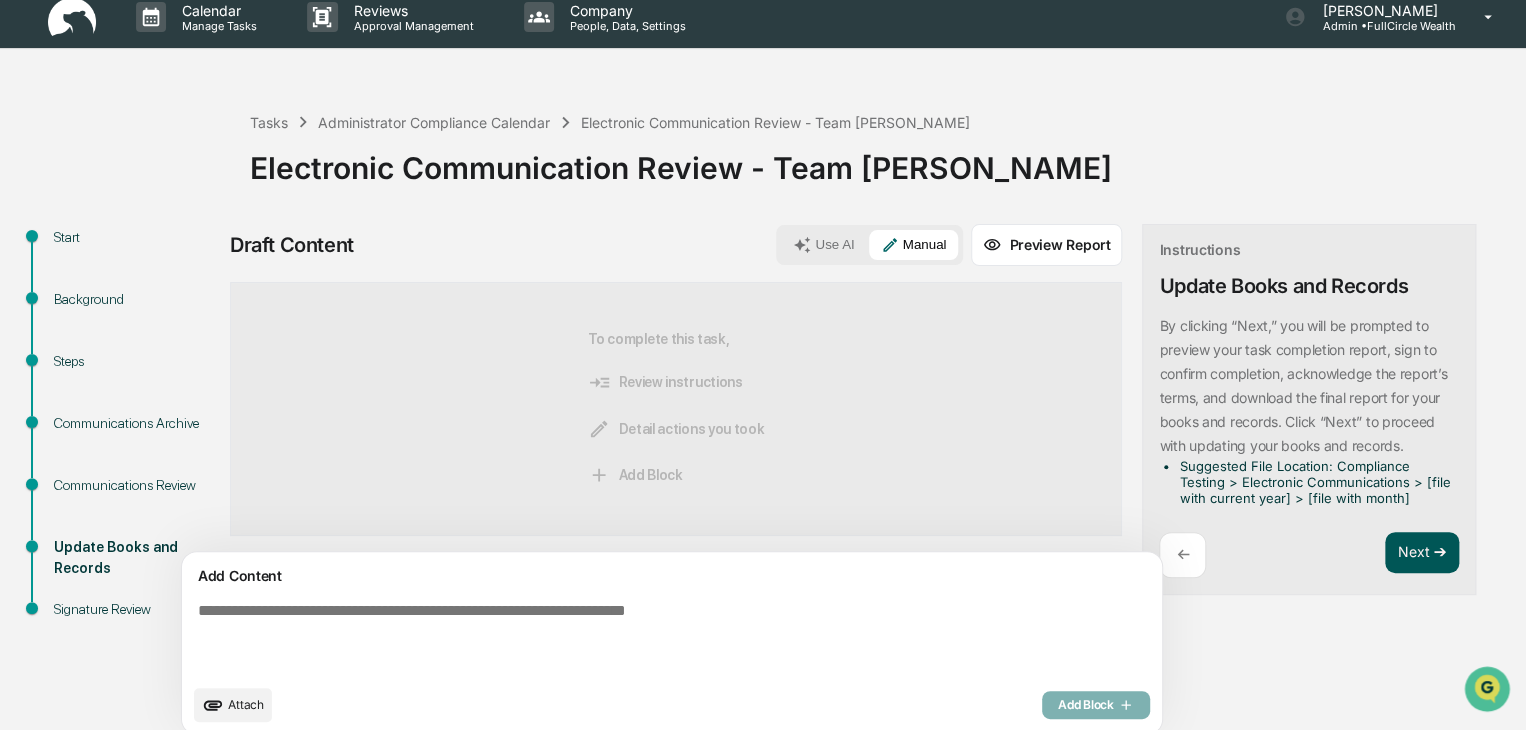 click on "Next ➔" at bounding box center (1422, 553) 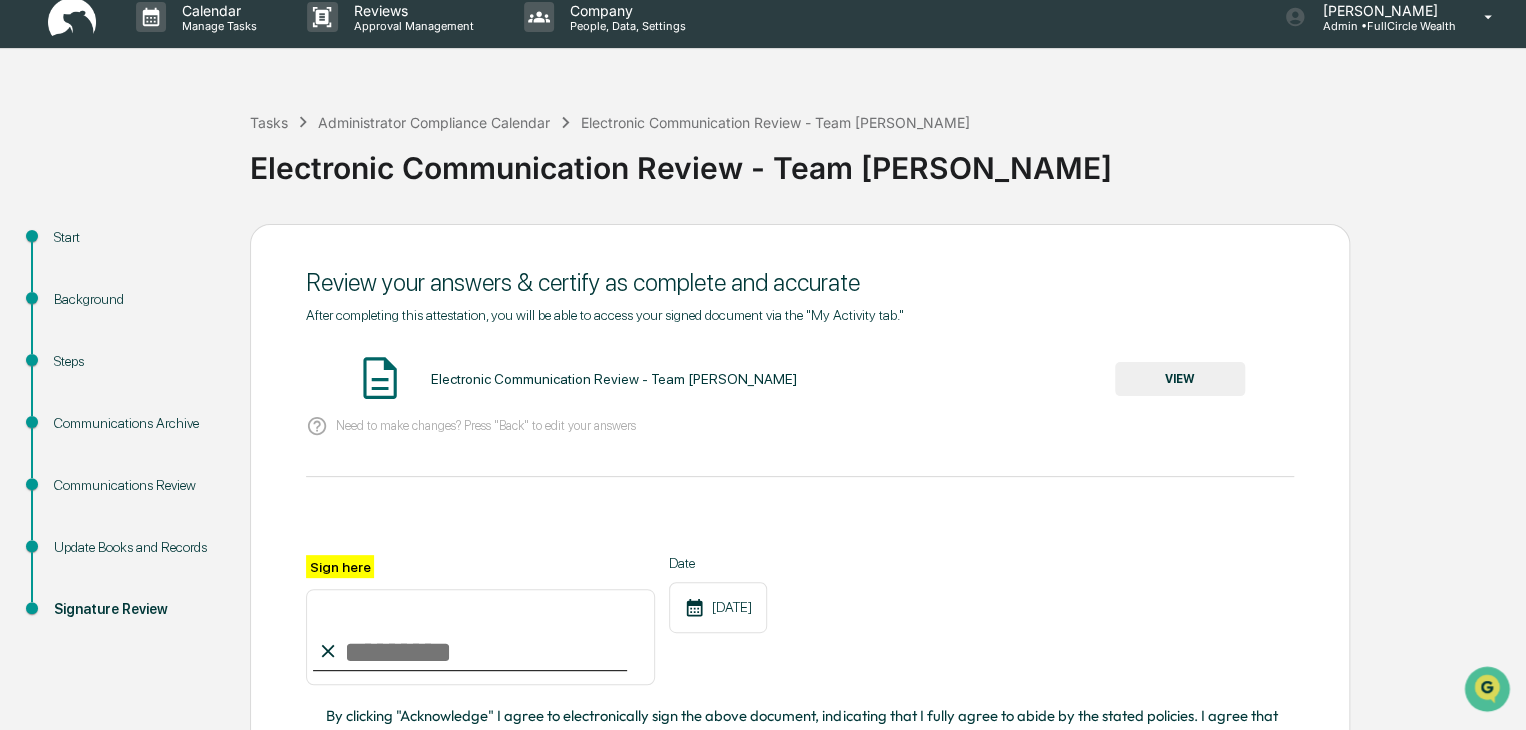 click on "VIEW" at bounding box center [1180, 379] 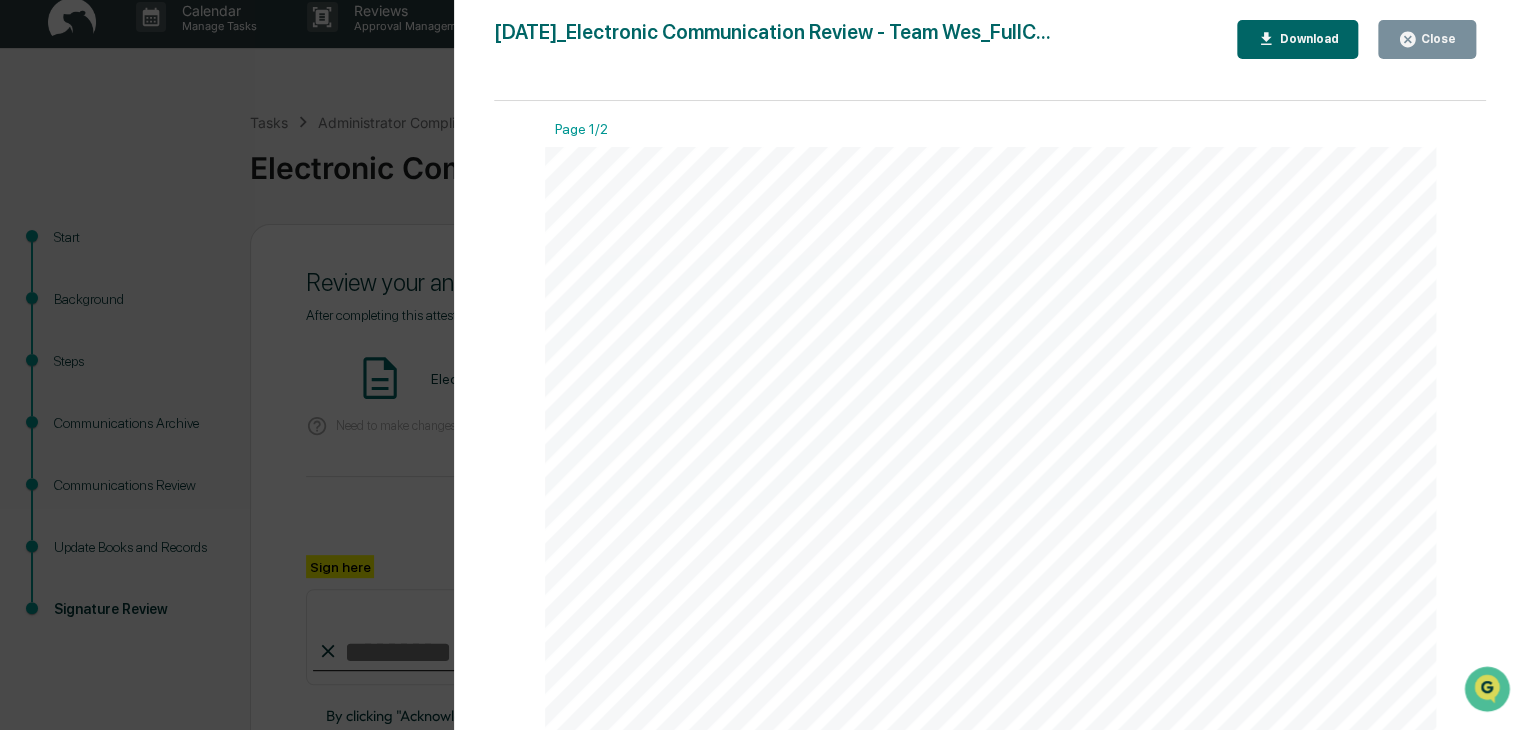 click on "Close" at bounding box center (1436, 39) 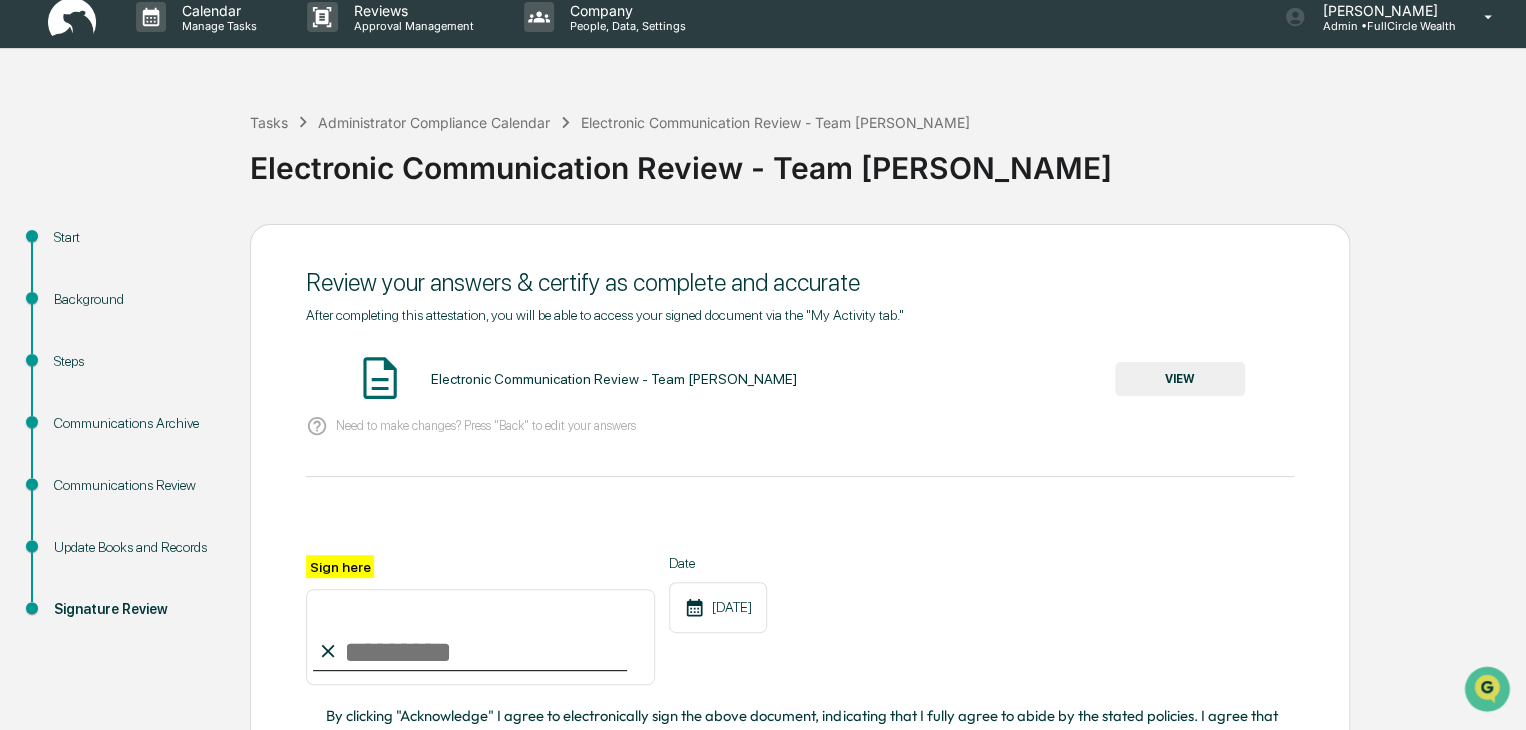 click on "Sign here" at bounding box center (480, 637) 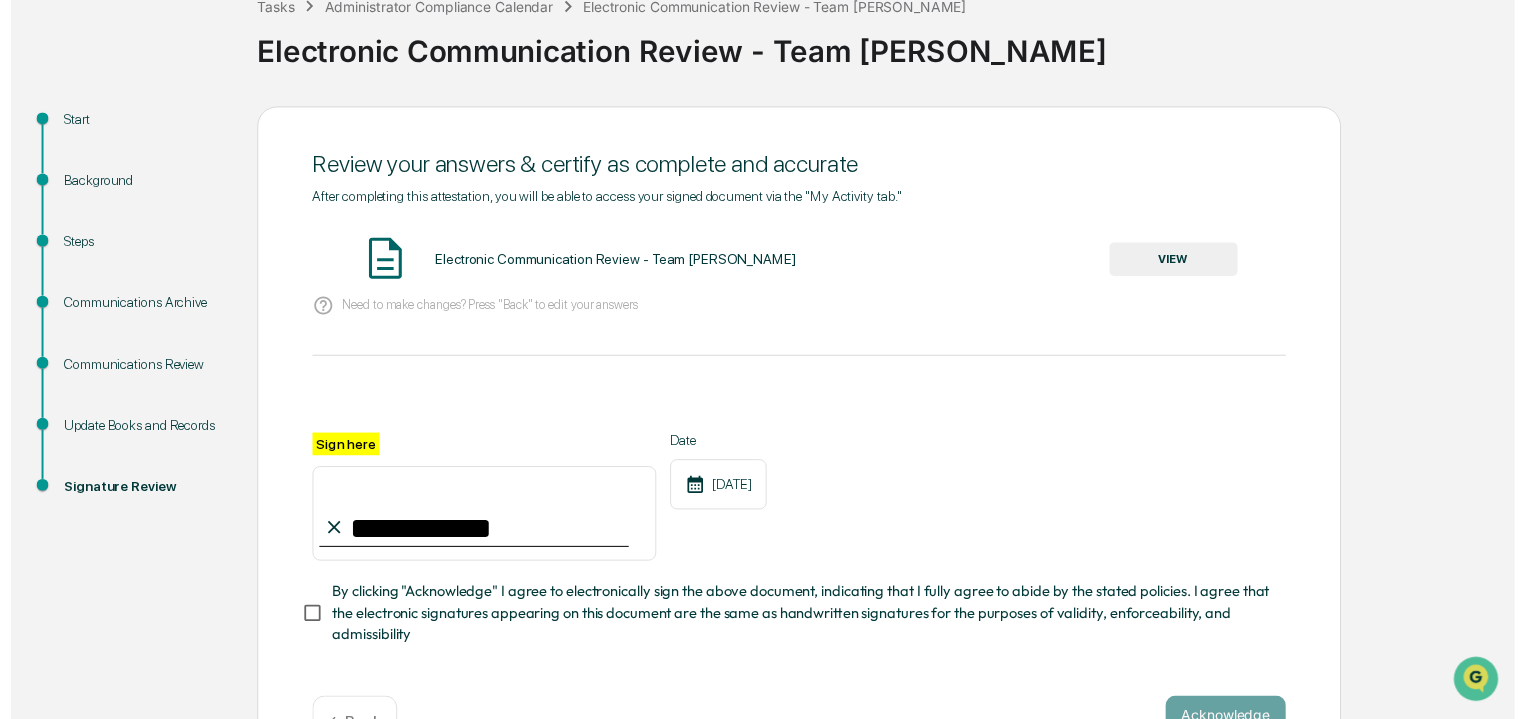 scroll, scrollTop: 200, scrollLeft: 0, axis: vertical 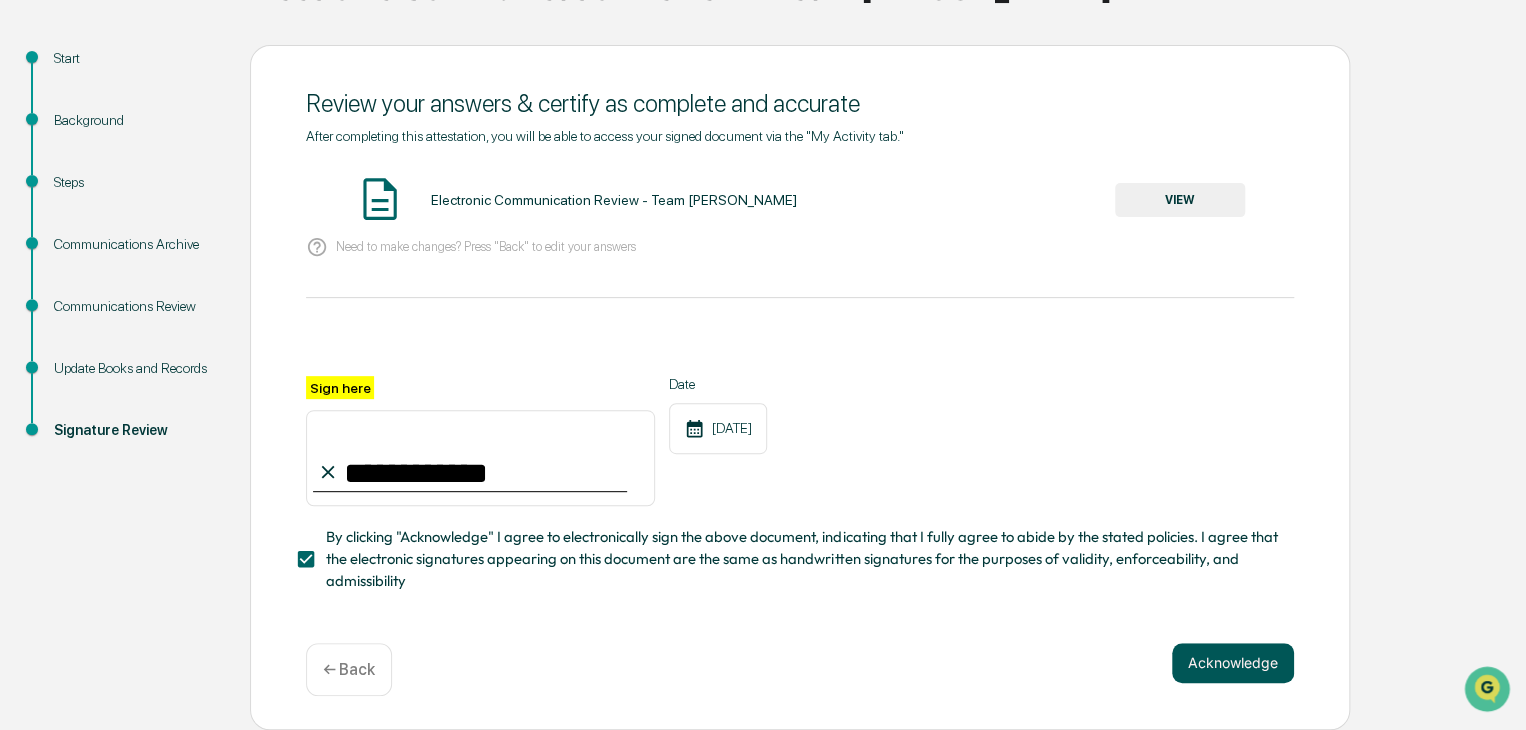 click on "Acknowledge" at bounding box center [1233, 663] 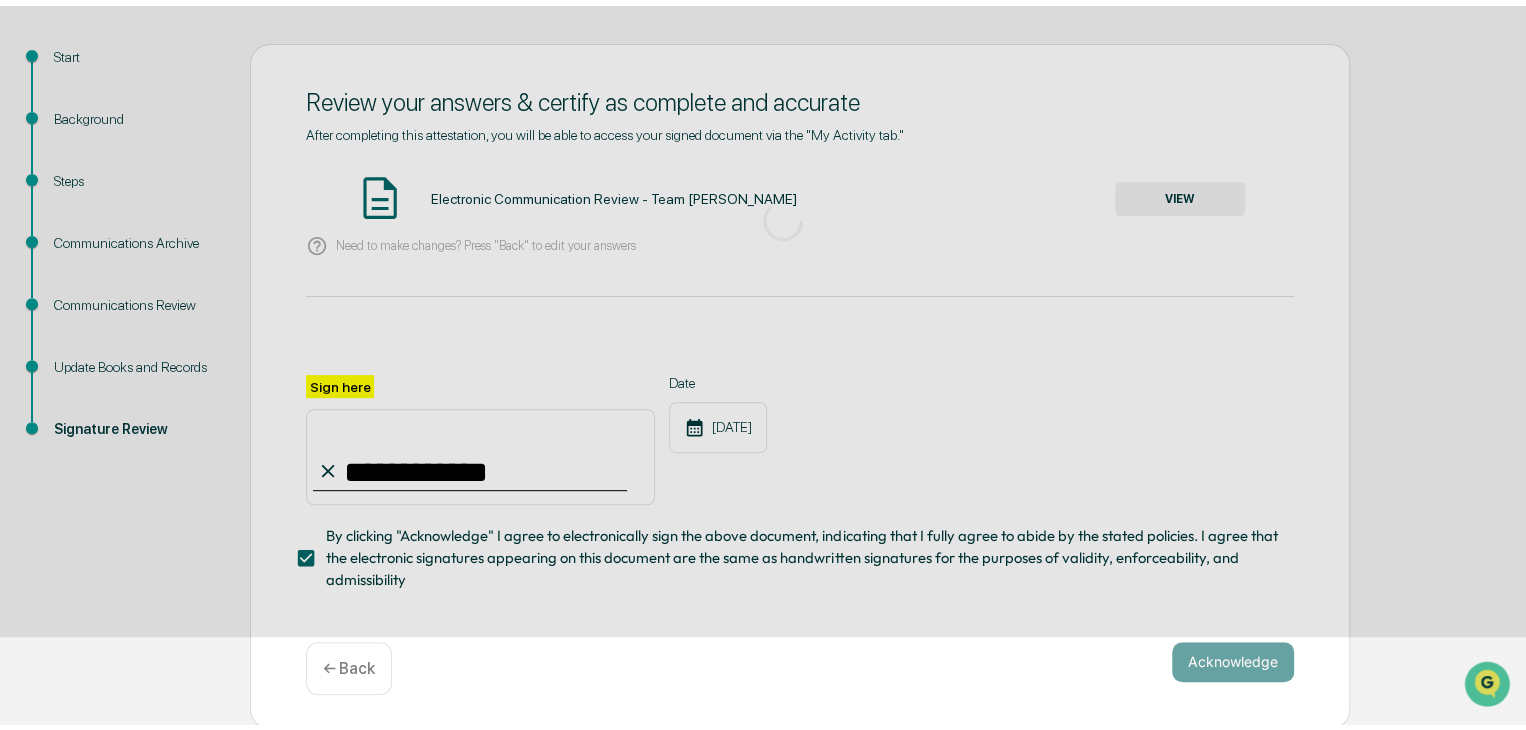 scroll, scrollTop: 75, scrollLeft: 0, axis: vertical 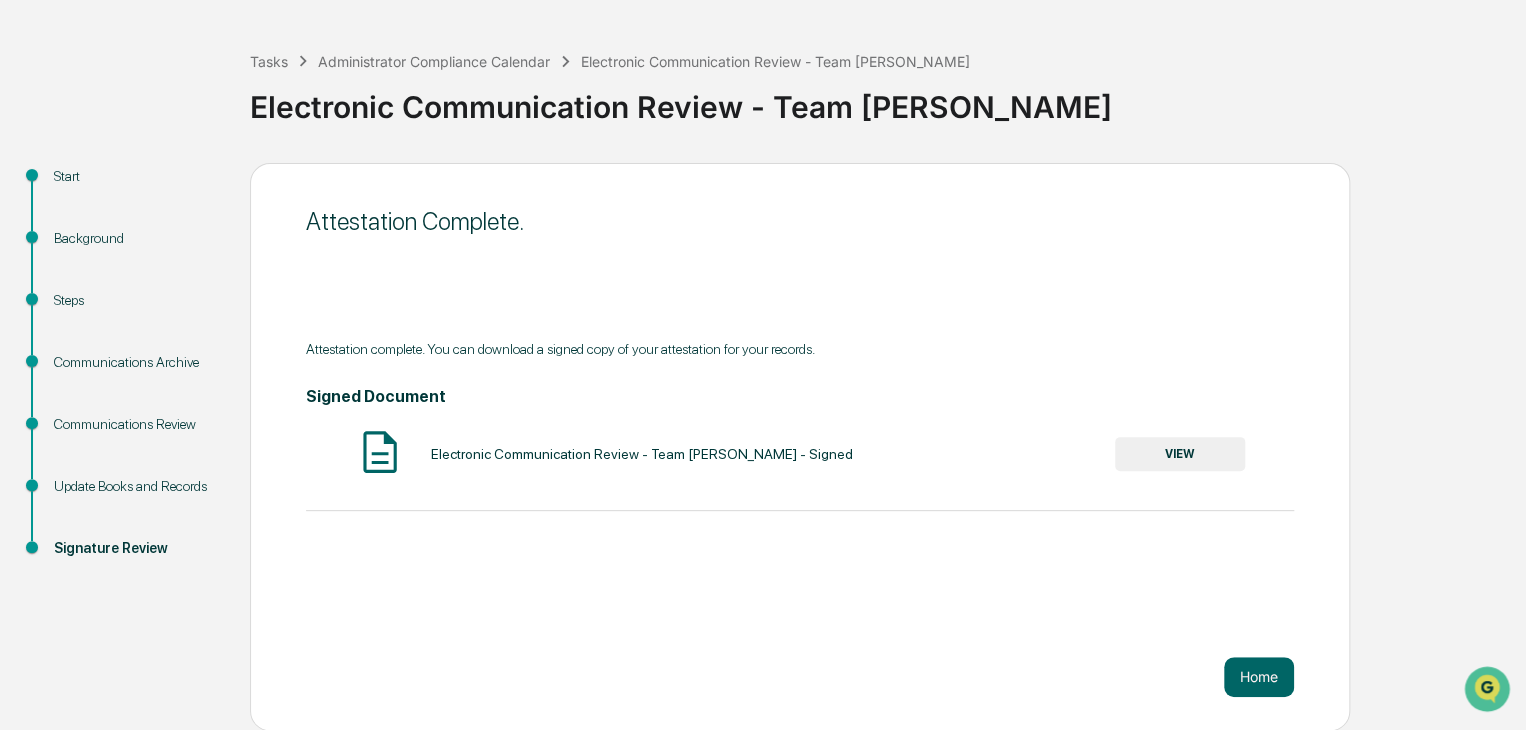 click on "VIEW" at bounding box center (1180, 454) 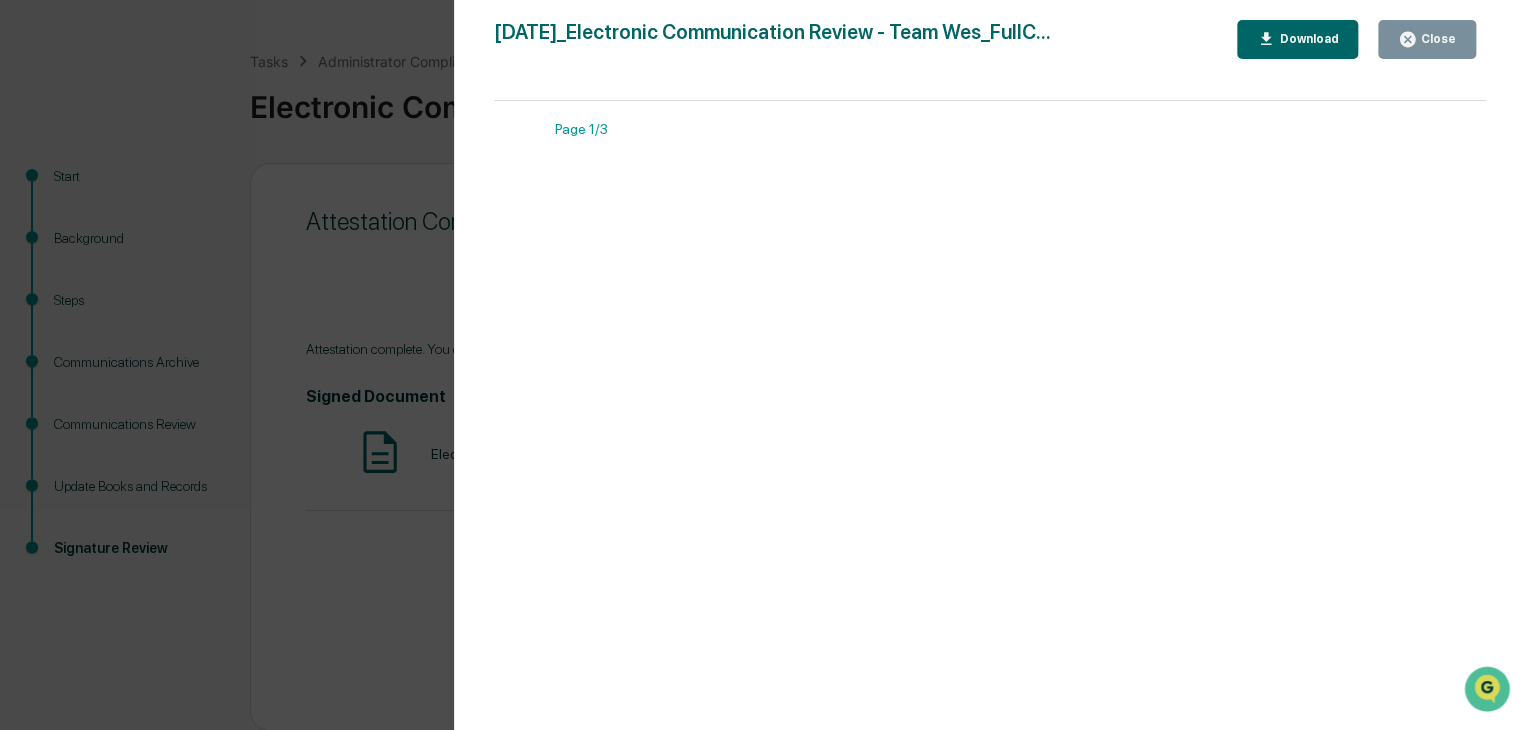 click on "Download" at bounding box center [1298, 39] 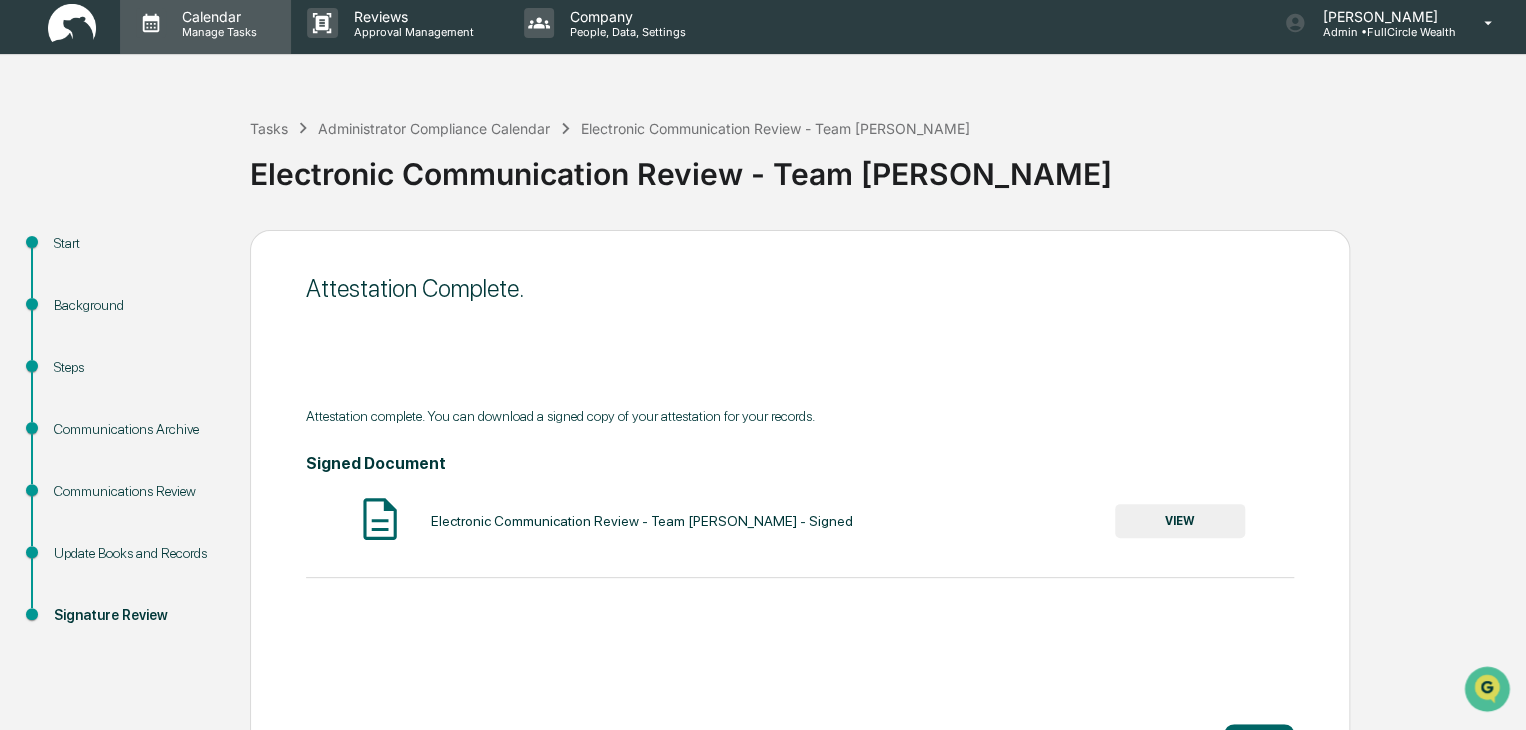 scroll, scrollTop: 0, scrollLeft: 0, axis: both 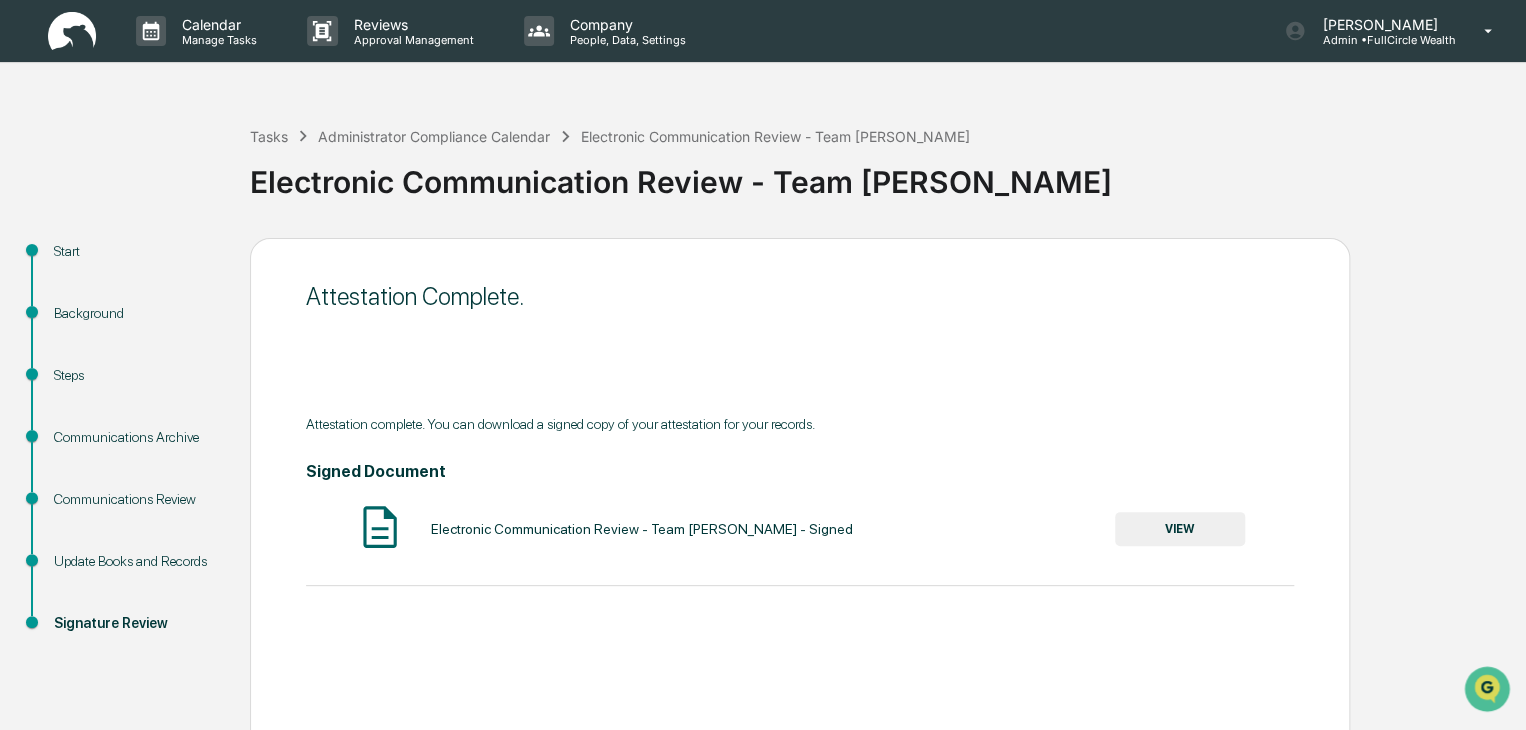 click at bounding box center [72, 31] 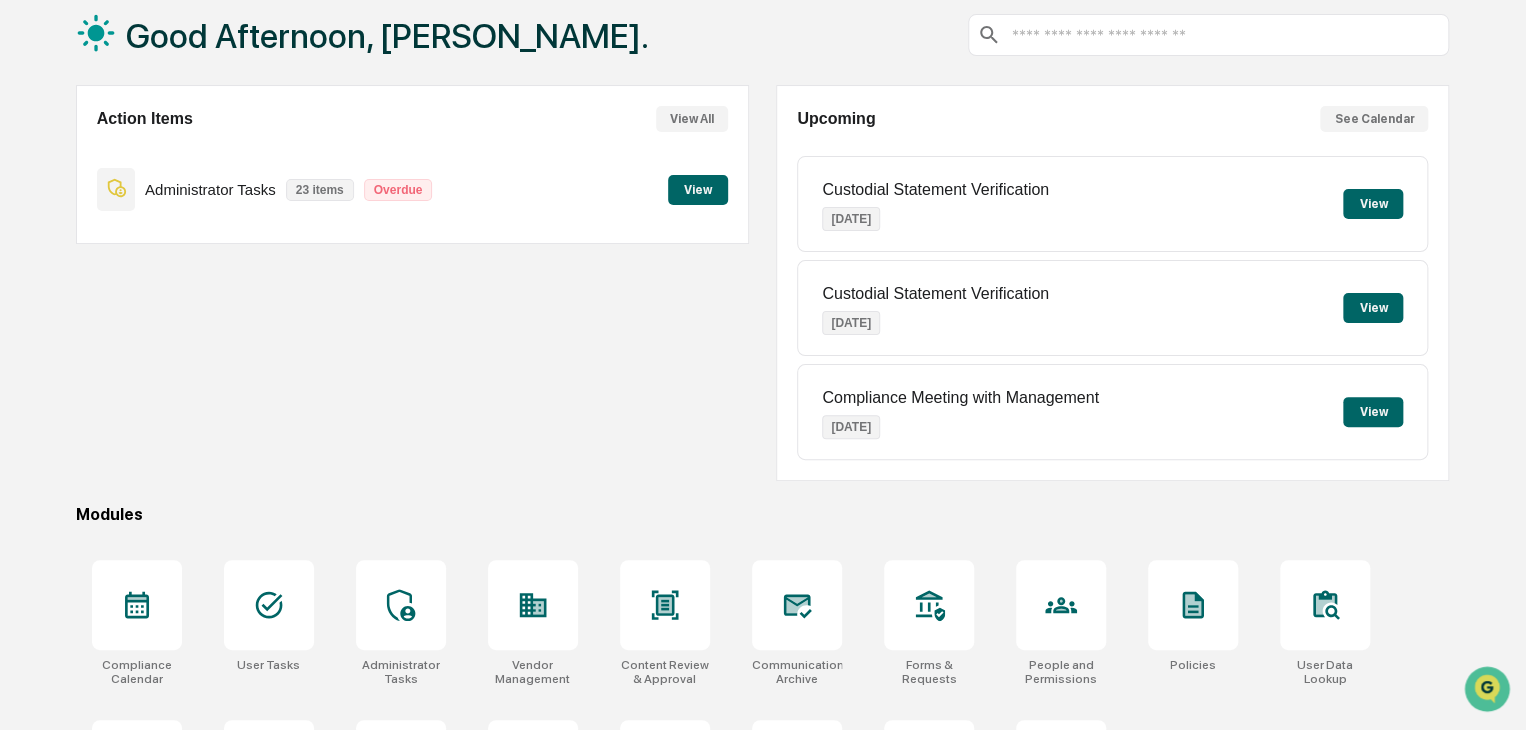 scroll, scrollTop: 237, scrollLeft: 0, axis: vertical 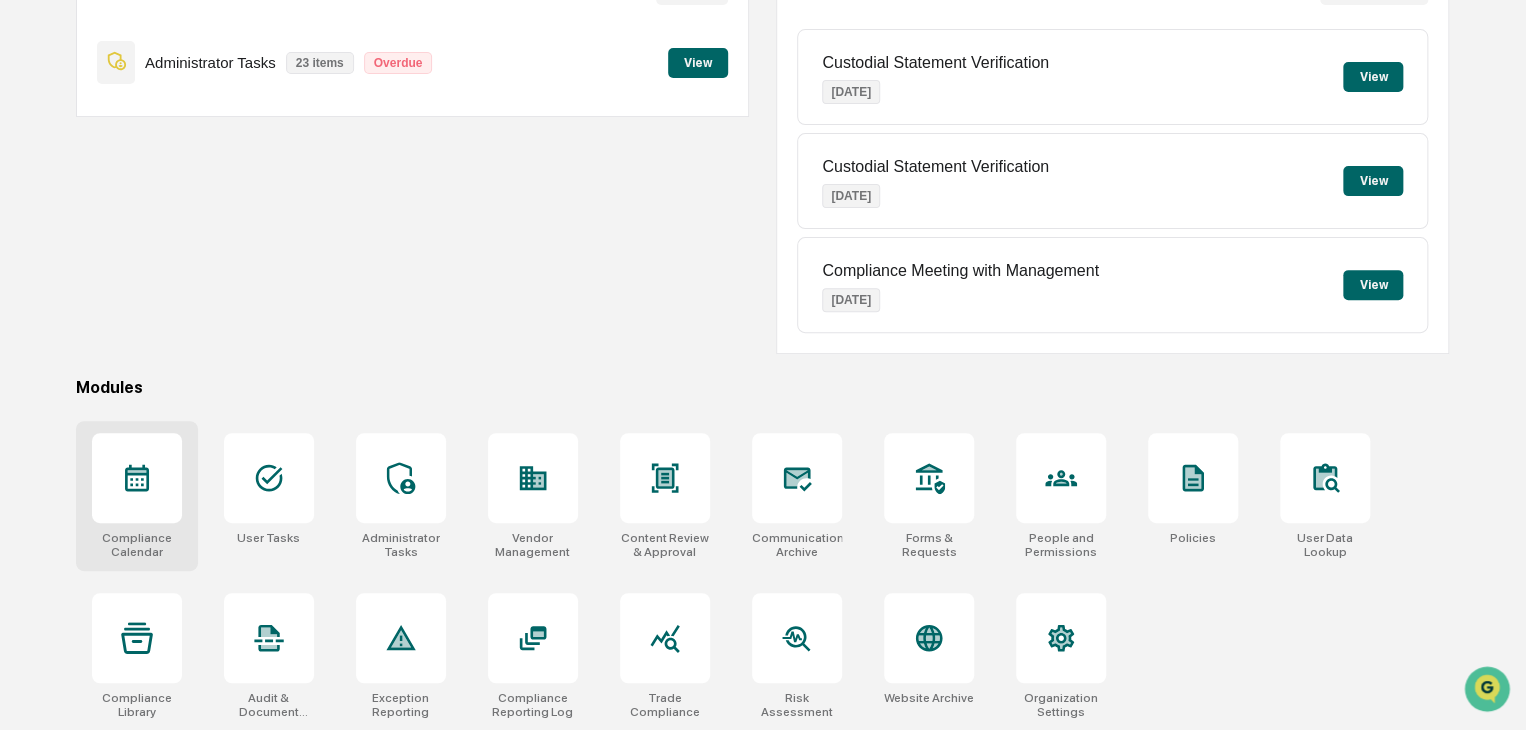 click 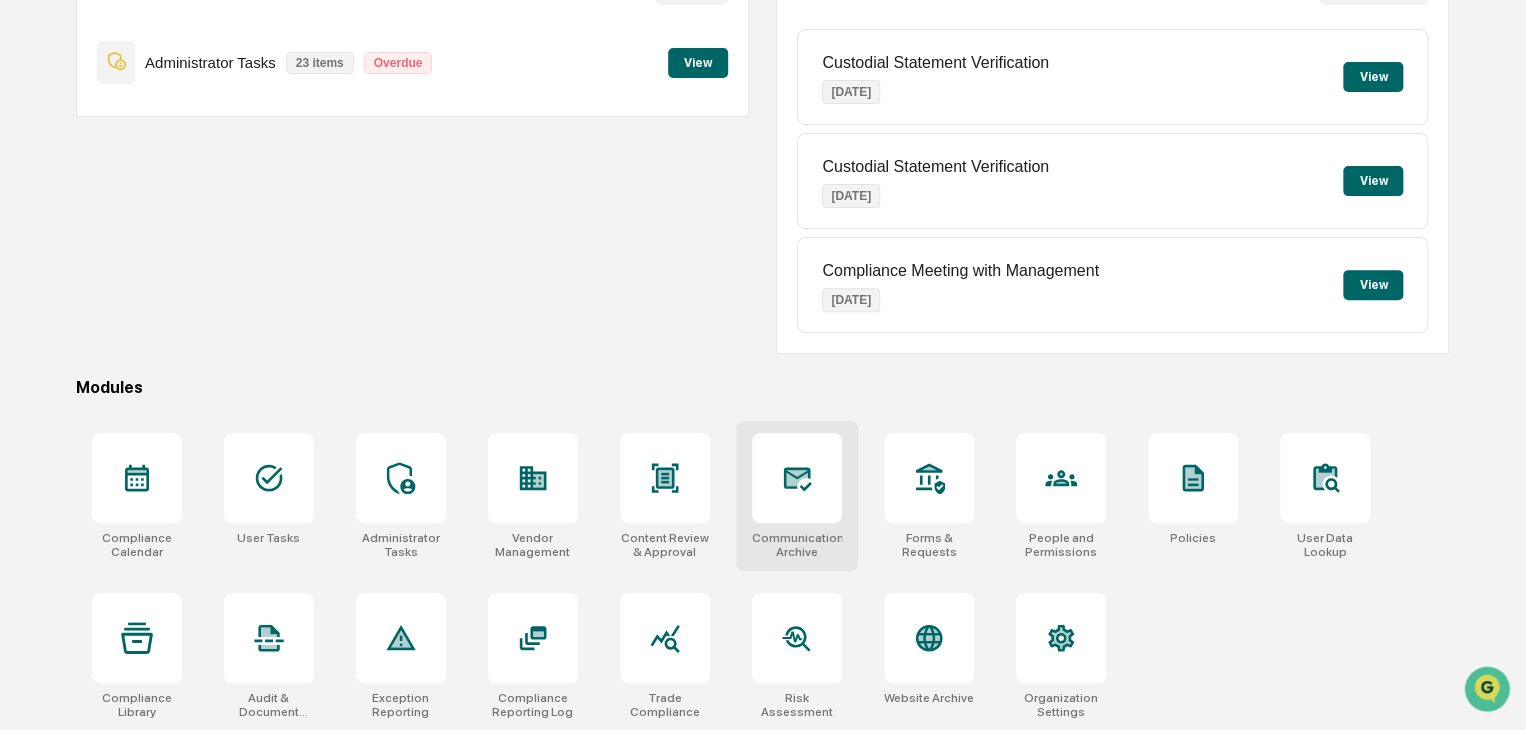 click 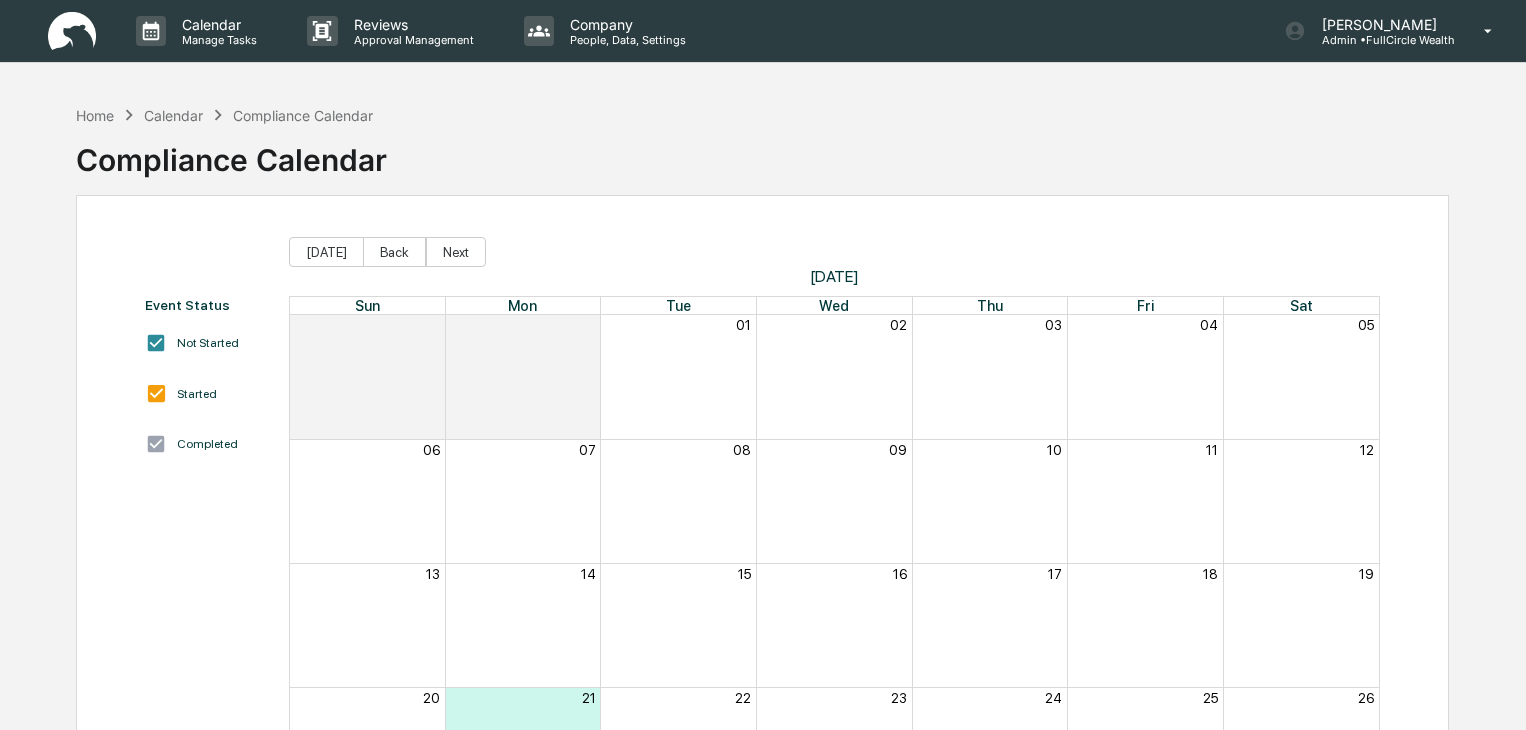 scroll, scrollTop: 0, scrollLeft: 0, axis: both 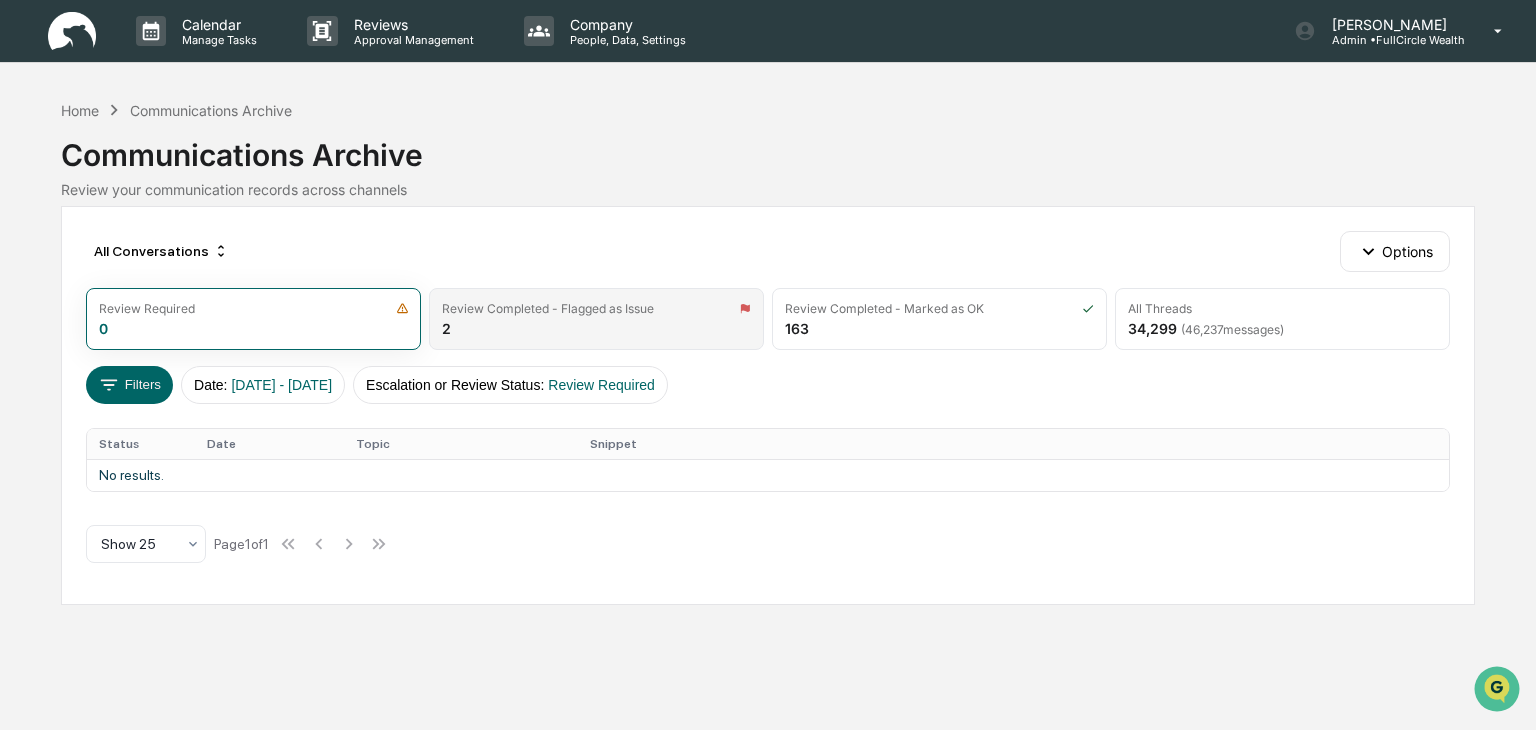 click on "Review Completed - Flagged as Issue" at bounding box center (548, 308) 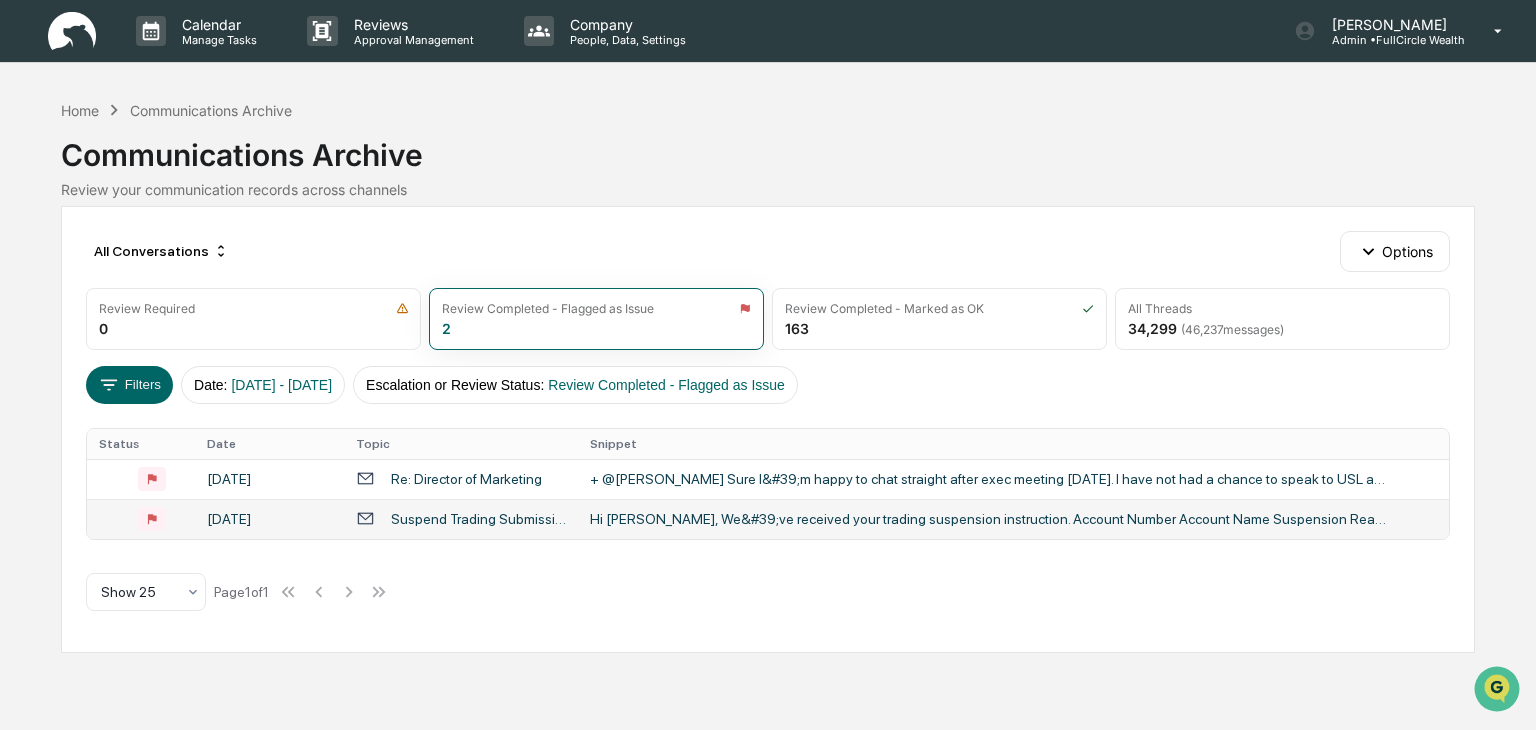 click on "Hi [PERSON_NAME], We&#39;ve received your trading suspension instruction. Account Number Account Name Suspension Reason ...0923 [PERSON_NAME] INDIVIDUAL (71230923): TD ACC - 944762241 Cash" at bounding box center (1013, 519) 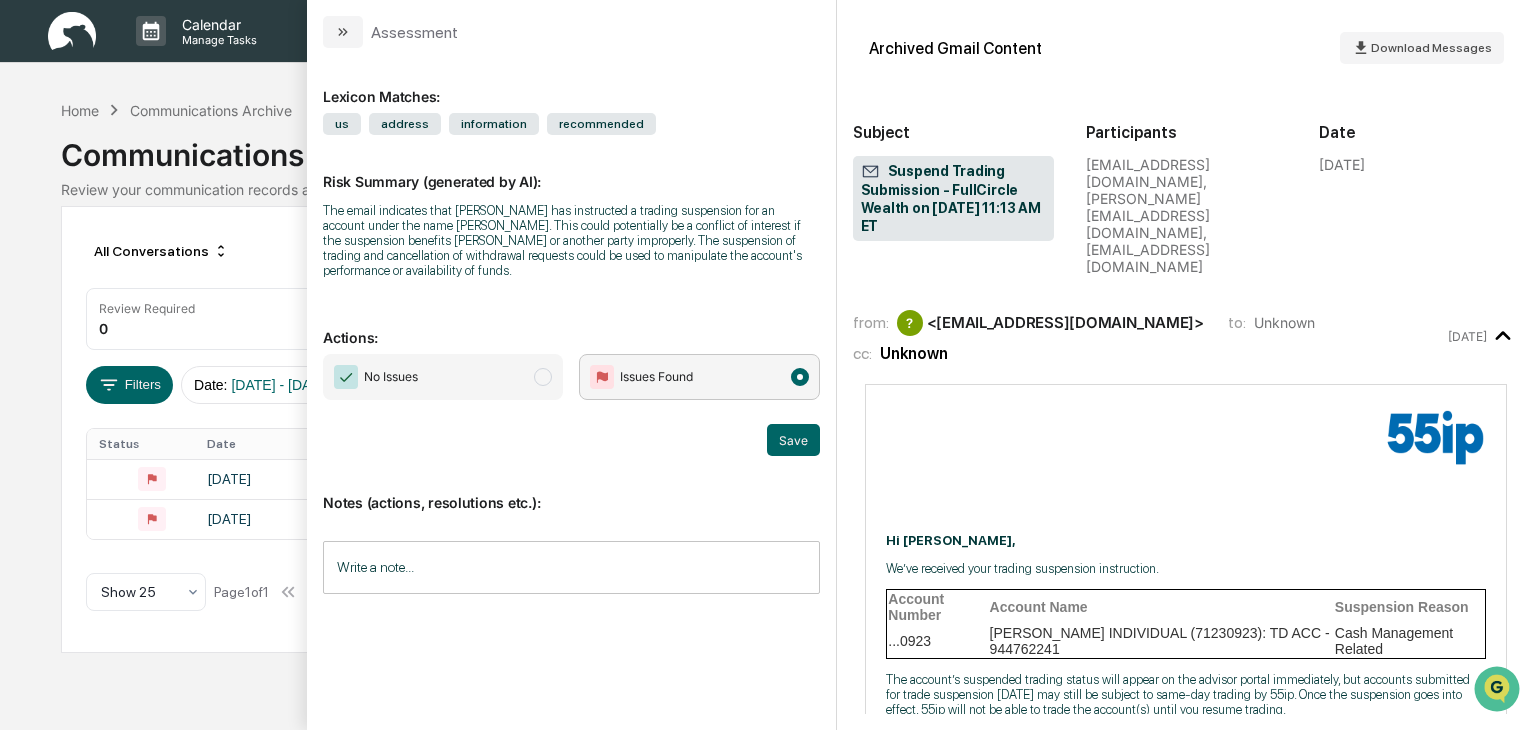 click on "Write a note..." at bounding box center (571, 567) 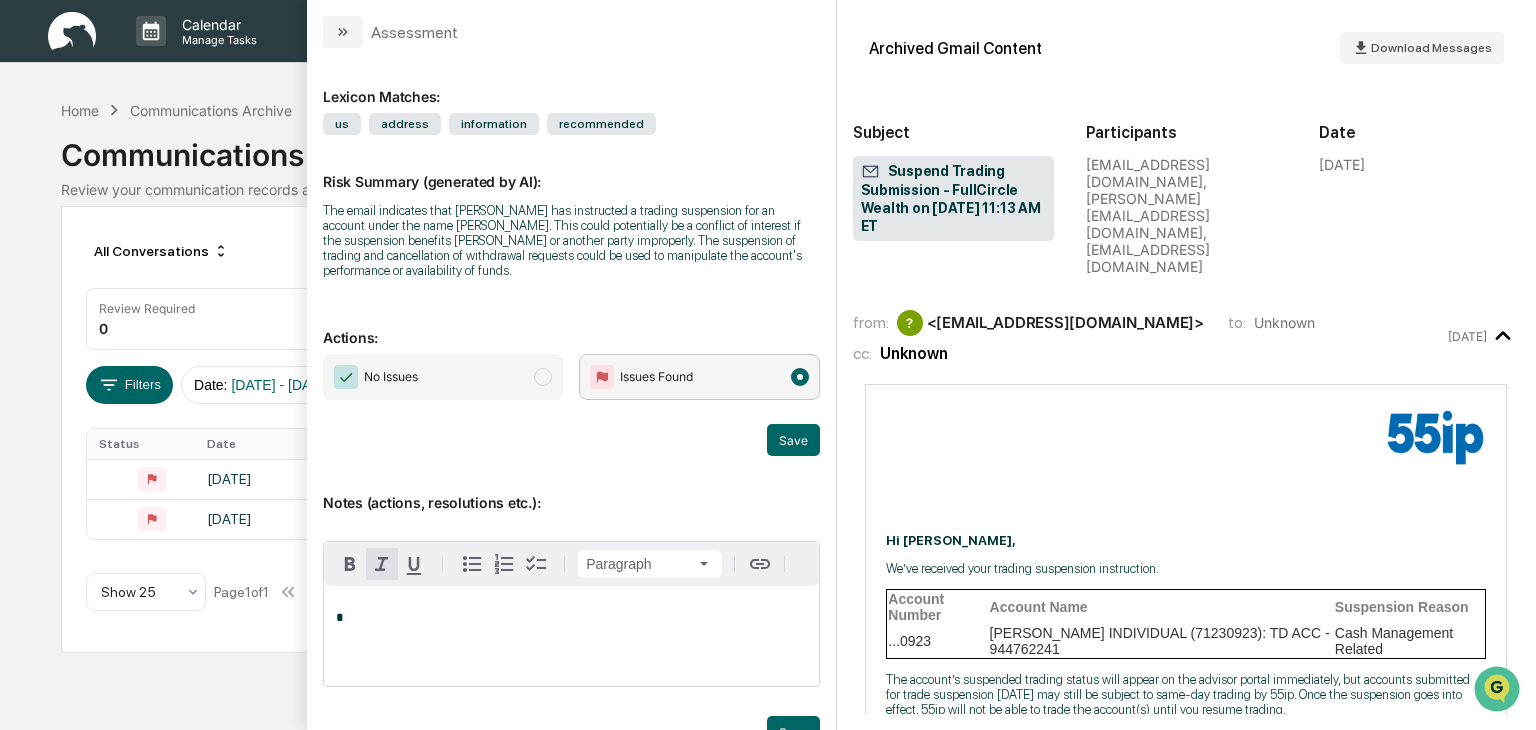 type 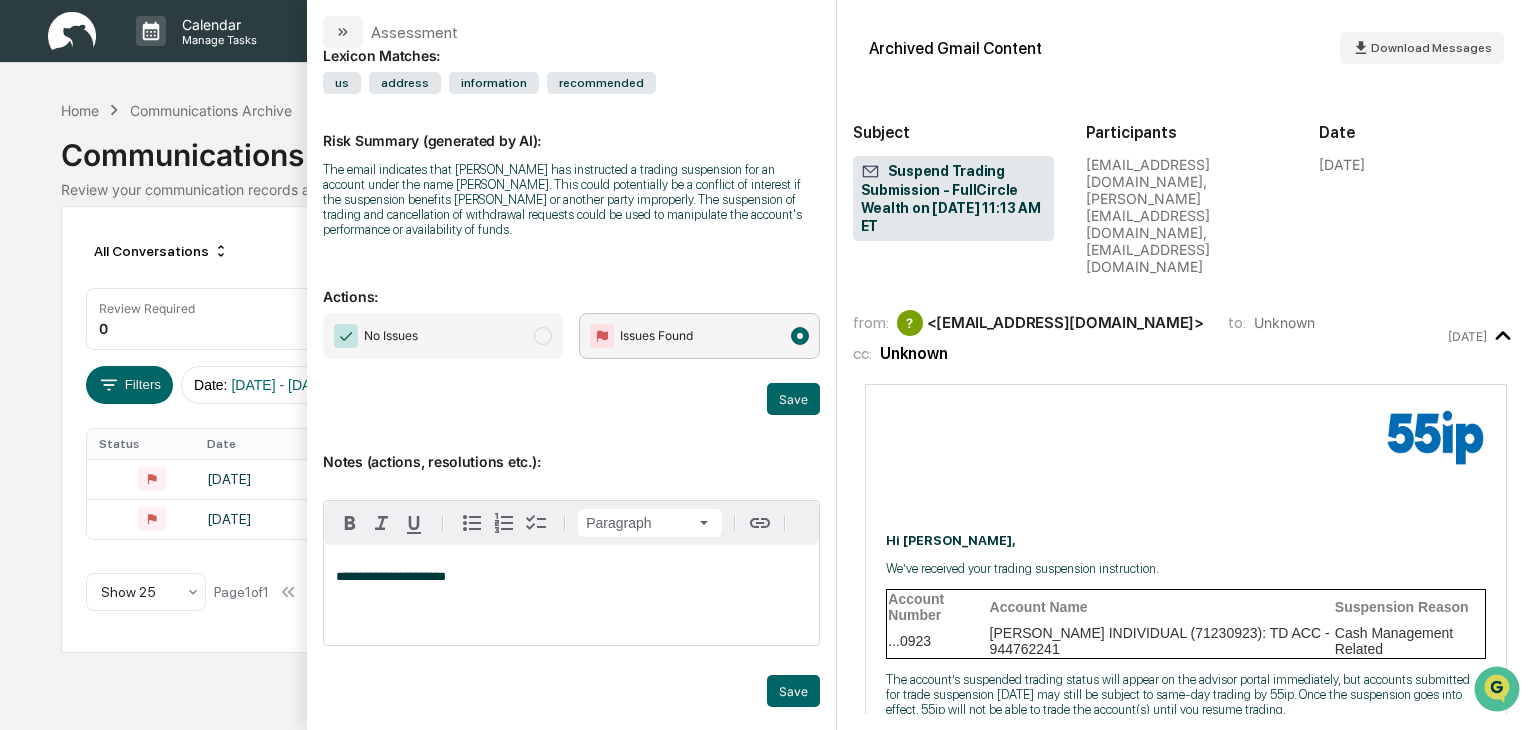 scroll, scrollTop: 42, scrollLeft: 0, axis: vertical 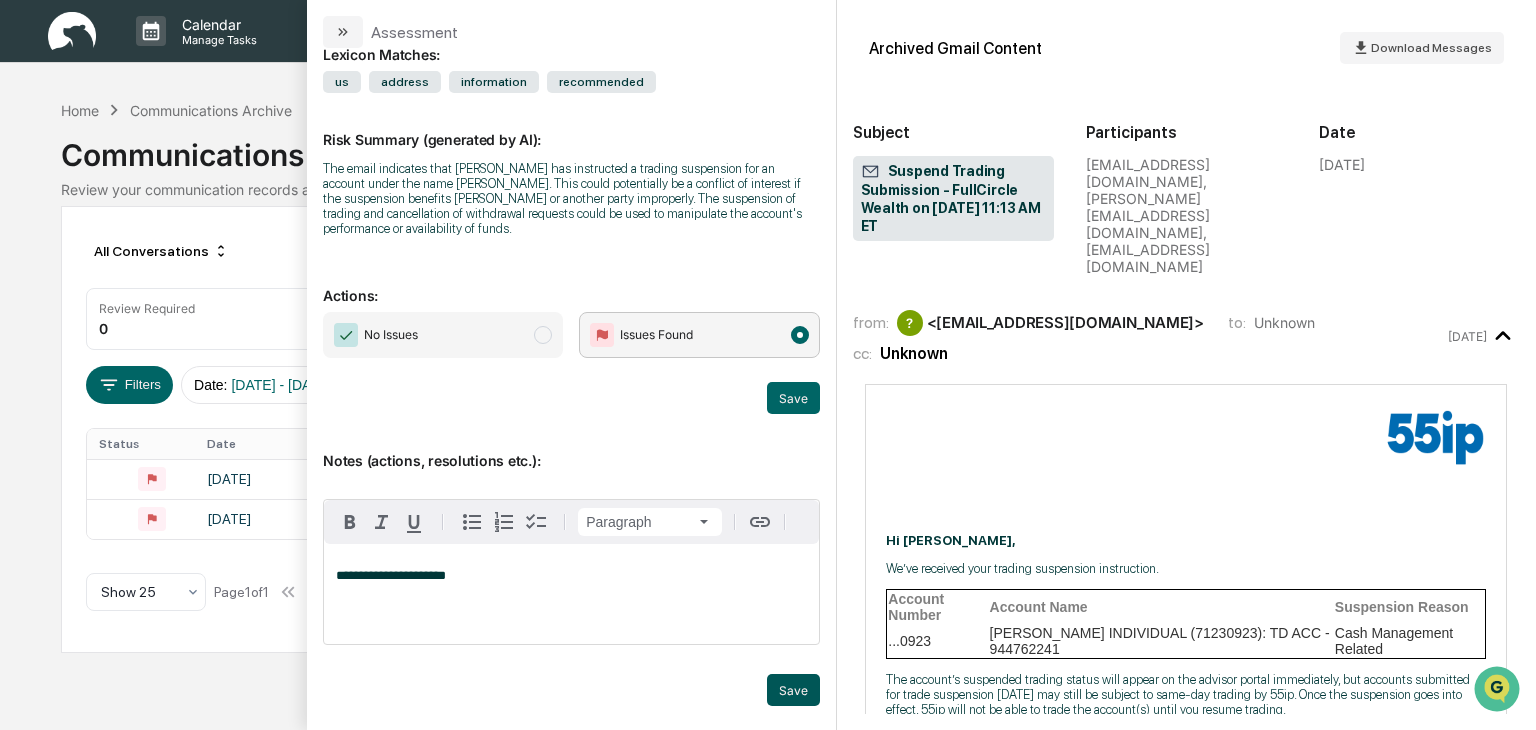 click on "Save" at bounding box center [793, 690] 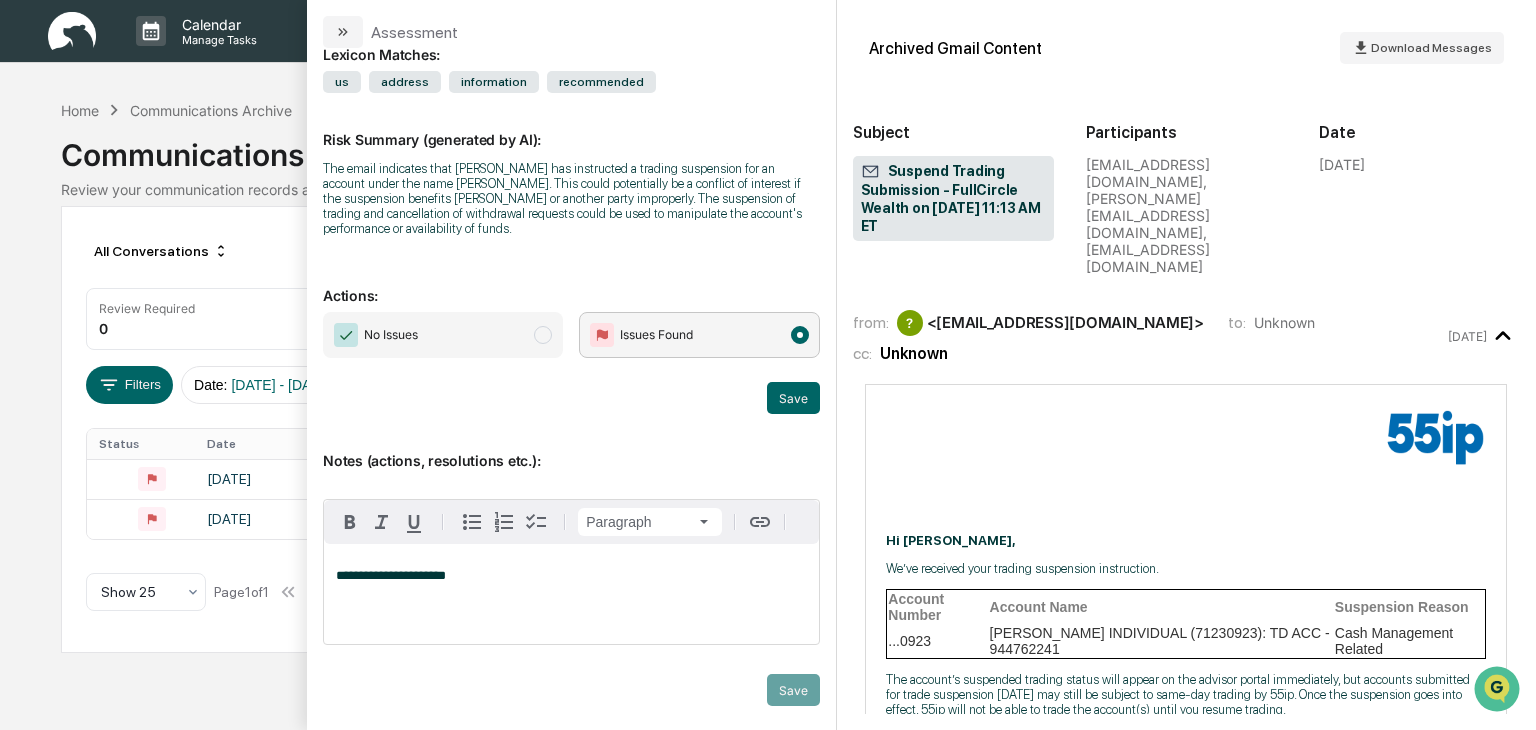 scroll, scrollTop: 0, scrollLeft: 0, axis: both 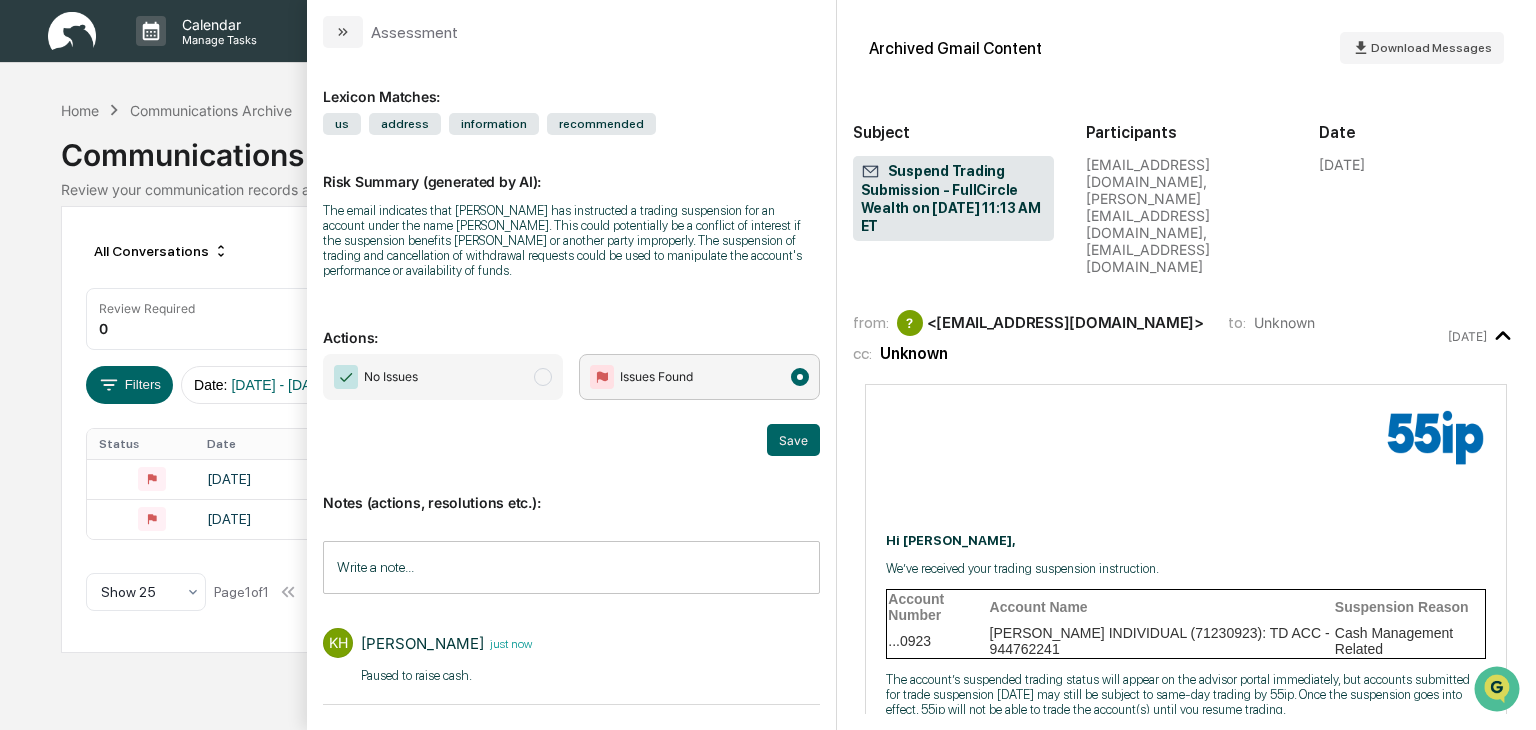 click on "No Issues" at bounding box center [443, 377] 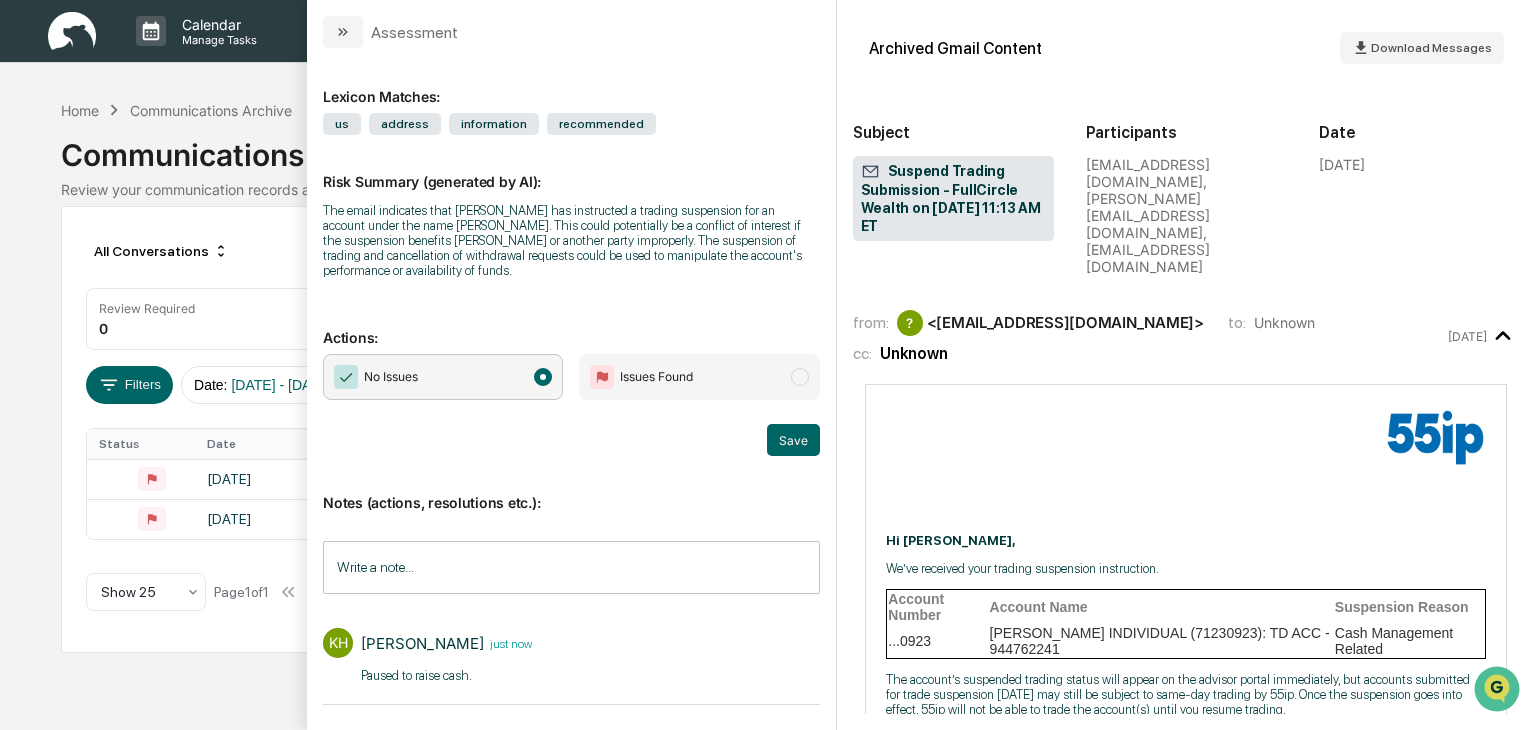 click on "Lexicon Matches: us address information recommended Risk Summary (generated by AI): The email indicates that [PERSON_NAME] has instructed a trading suspension for an account under the name [PERSON_NAME]. This could potentially be a conflict of interest if the suspension benefits [PERSON_NAME] or another party improperly. The suspension of trading and cancellation of withdrawal requests could be used to manipulate the account's performance or availability of funds. Actions: No Issues Issues Found Save Notes (actions, resolutions etc.): Write a note... Write a note... KH [PERSON_NAME]     just now Paused to raise cash.​" at bounding box center (571, 389) 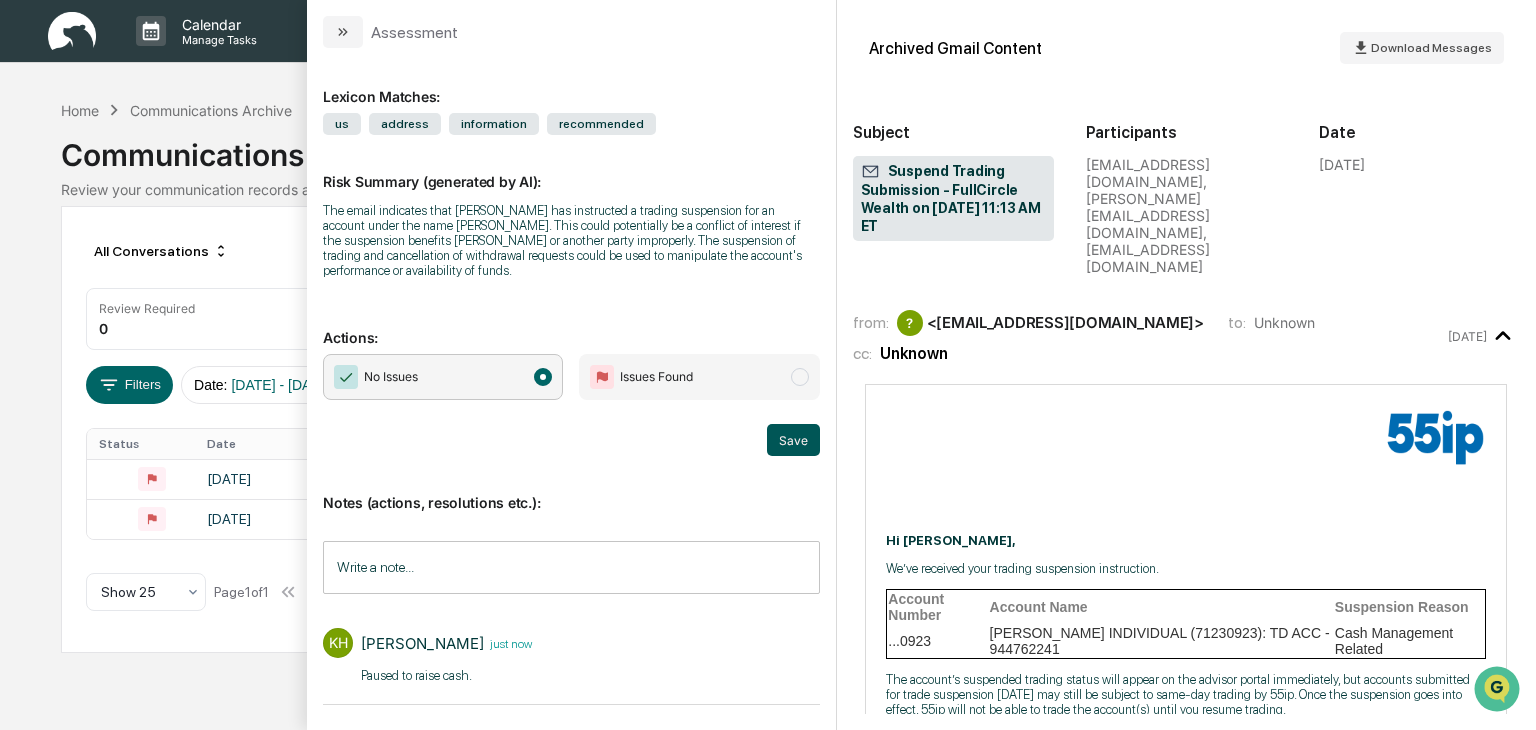 click on "Save" at bounding box center (793, 440) 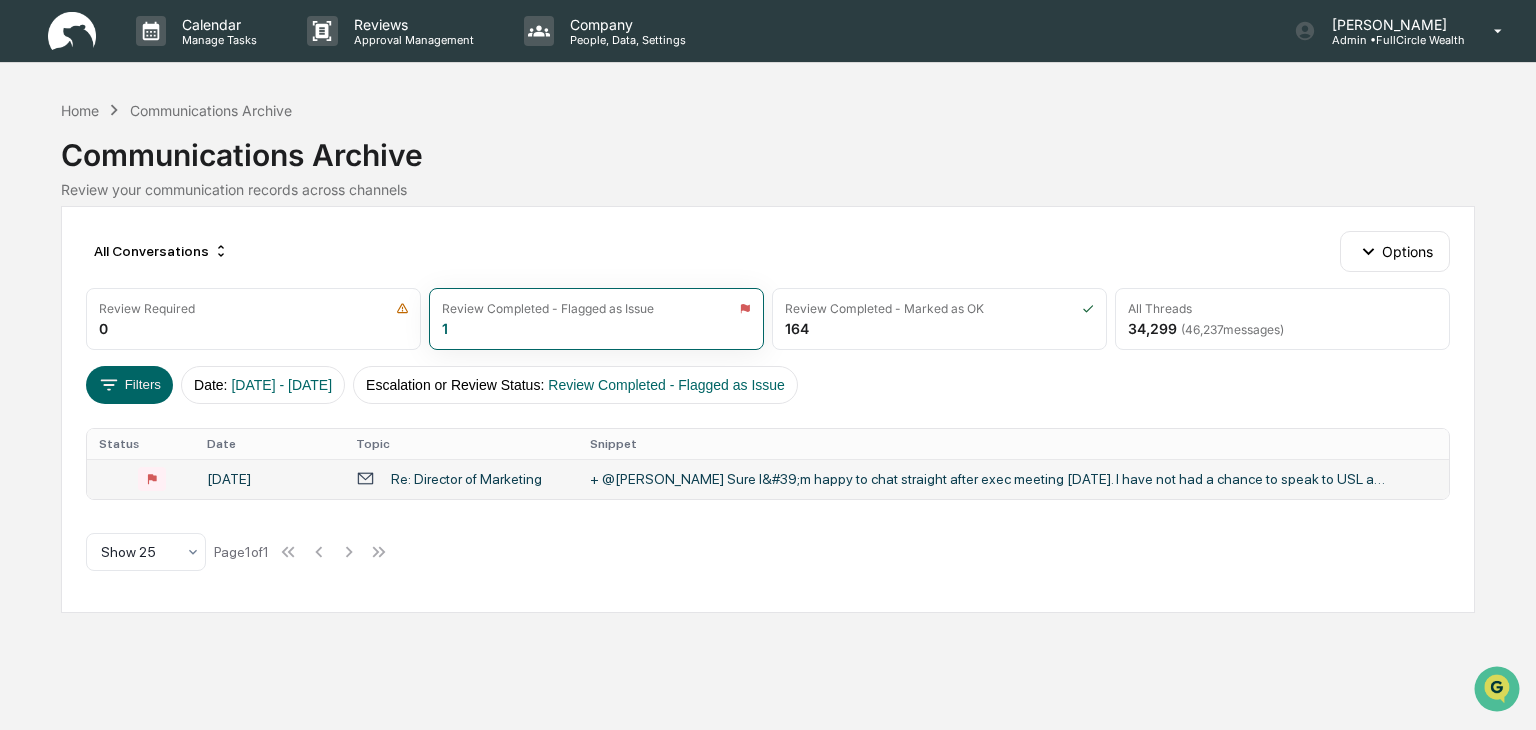 click on "+ @[PERSON_NAME] Sure I&#39;m happy to chat straight after exec meeting [DATE]. I have not had a chance to speak to USL about [PERSON_NAME] yet, I&#39;d like to do that face to face but just so much going" at bounding box center (990, 479) 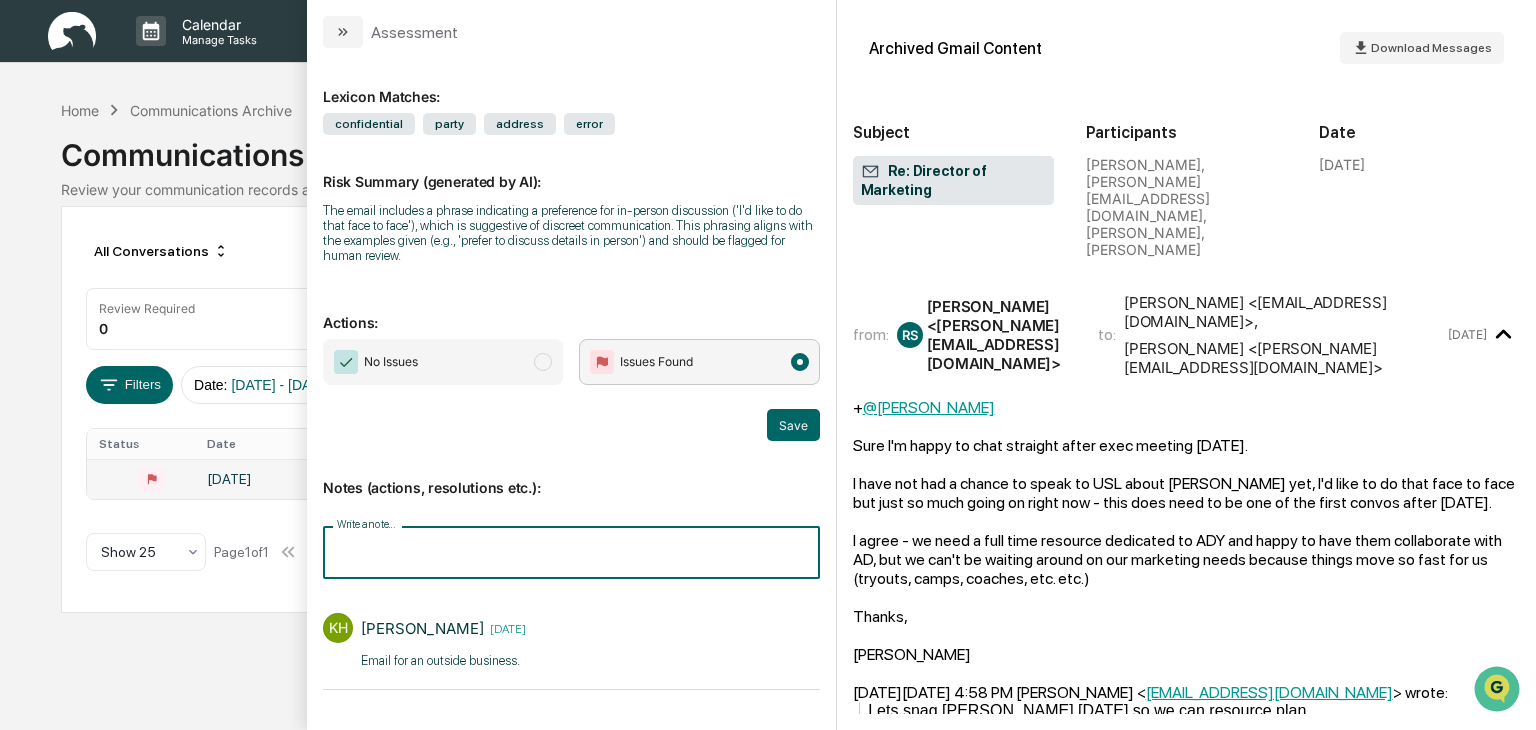 click on "Write a note..." at bounding box center (571, 552) 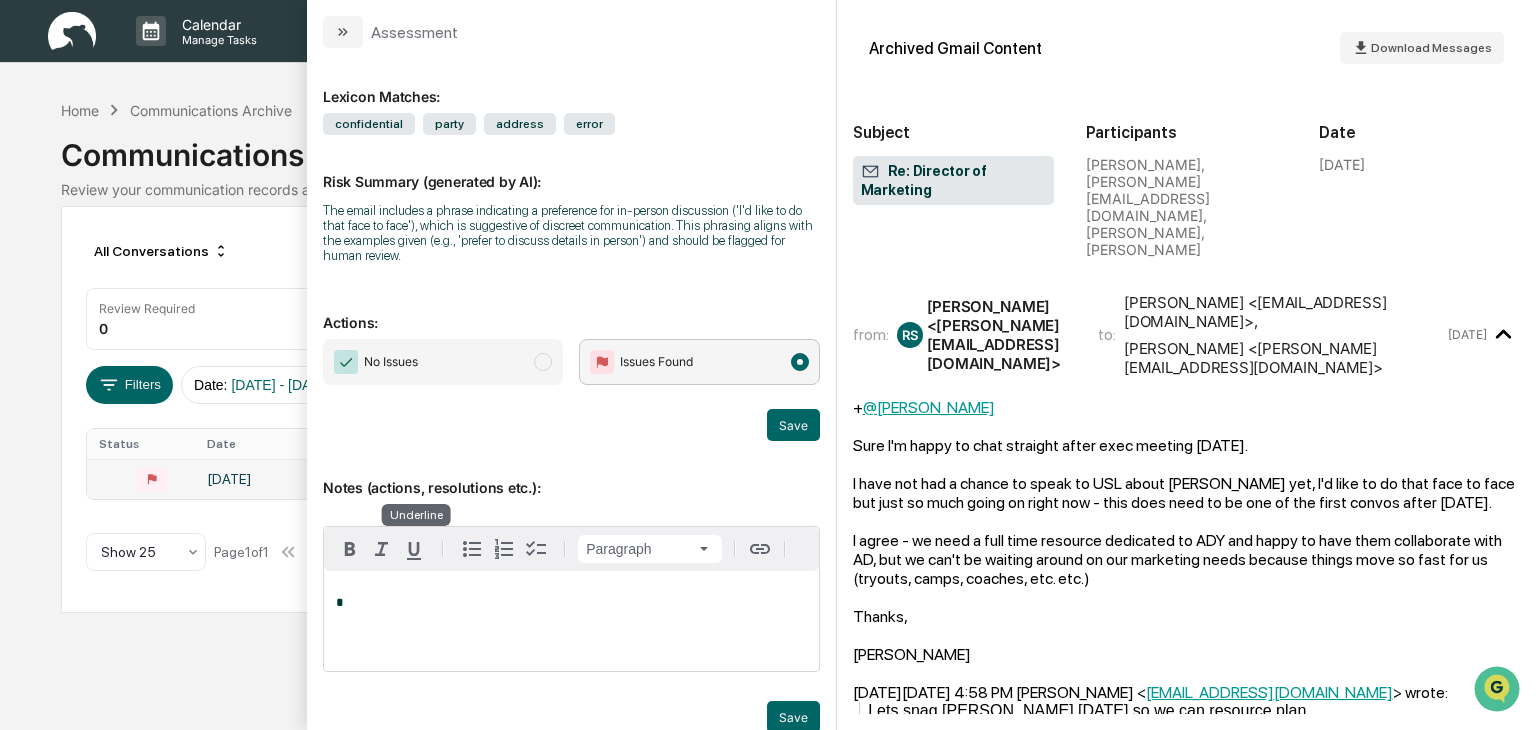 type 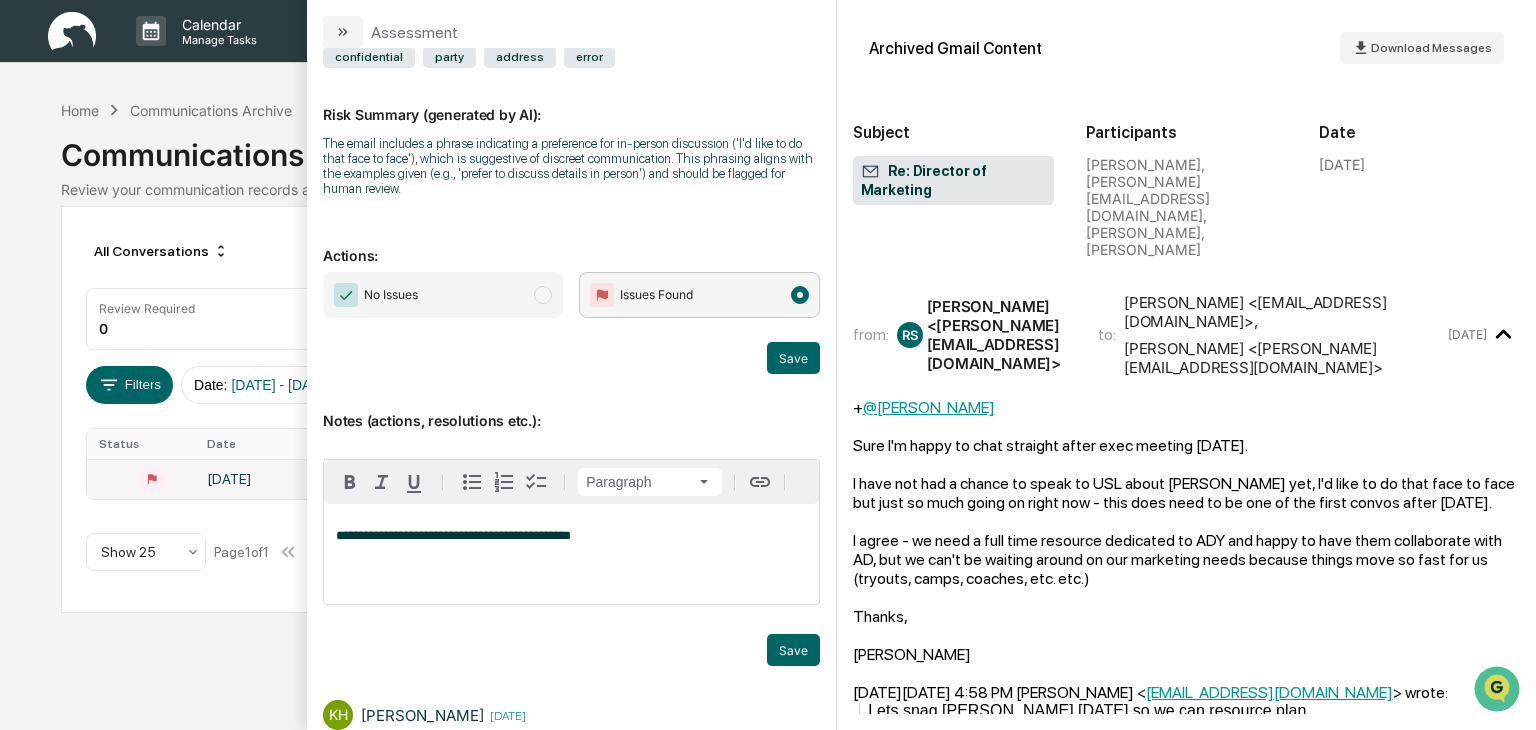 scroll, scrollTop: 100, scrollLeft: 0, axis: vertical 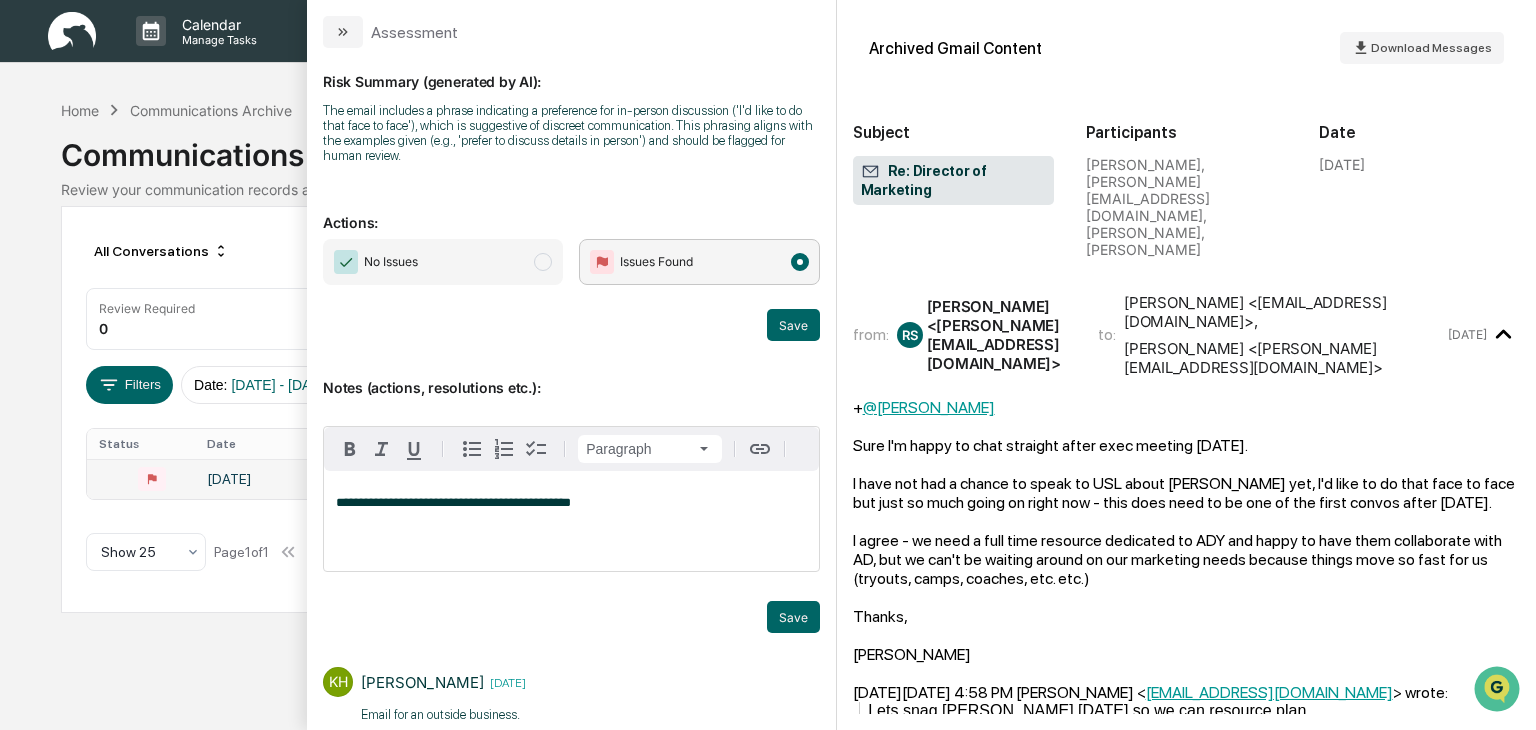 click on "No Issues" at bounding box center [443, 262] 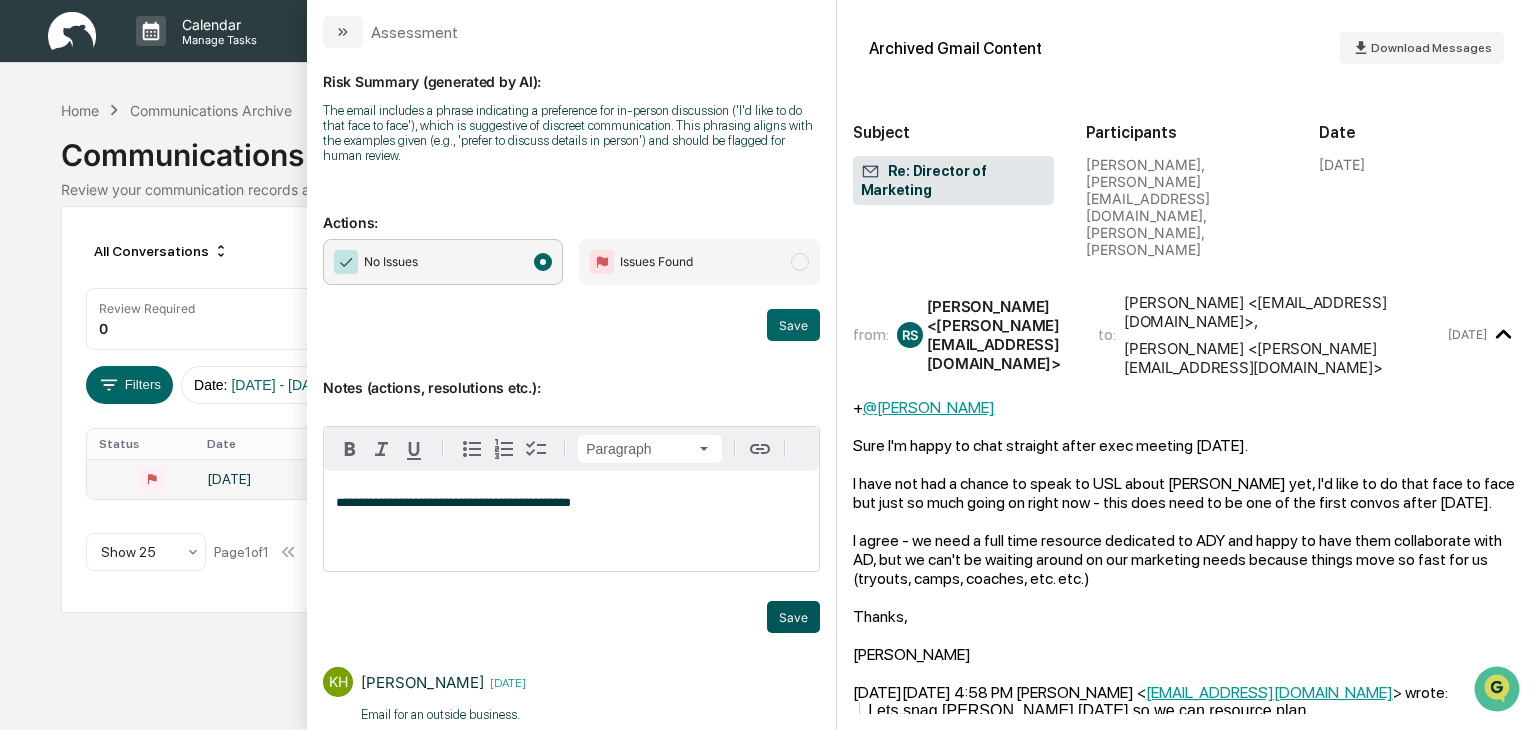 click on "Save" at bounding box center (793, 617) 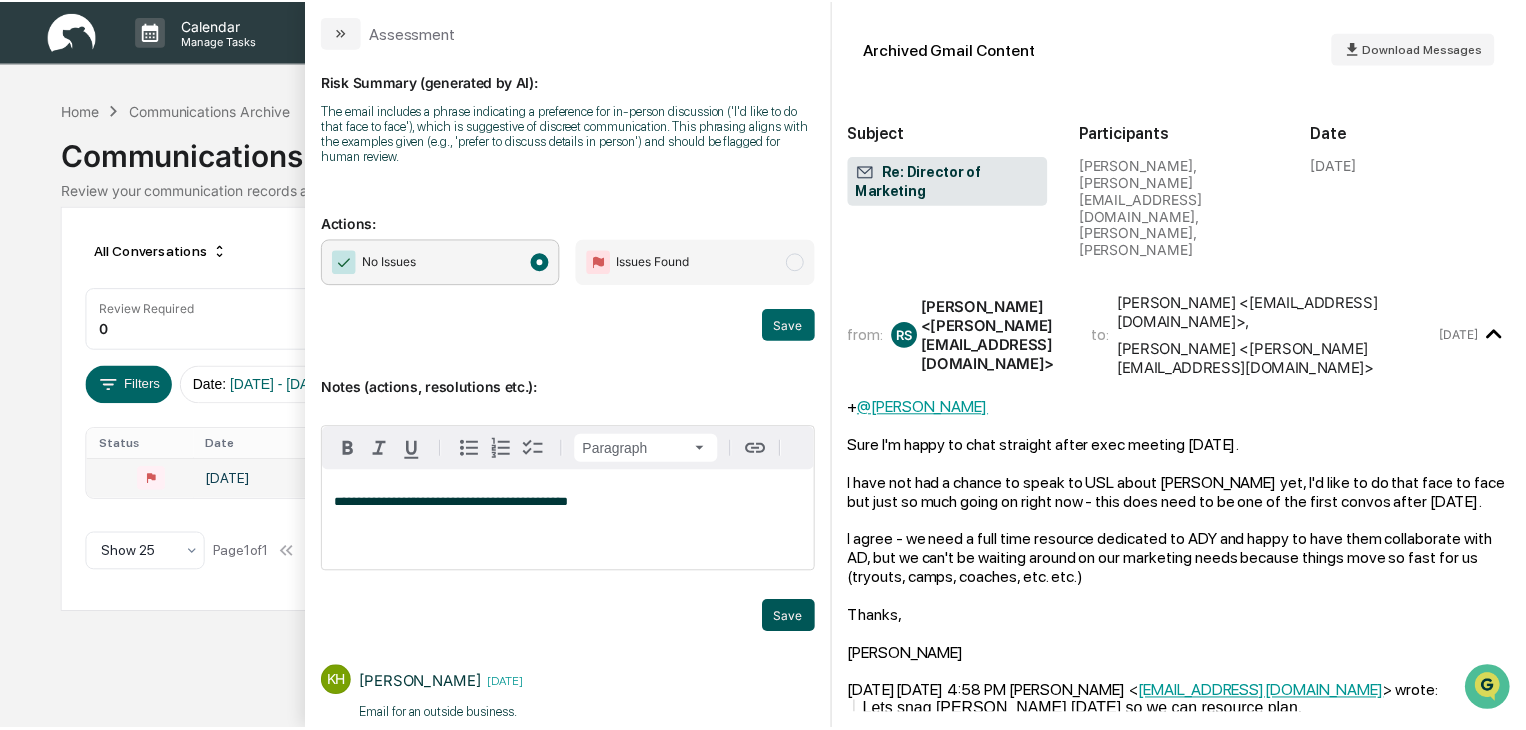 scroll, scrollTop: 0, scrollLeft: 0, axis: both 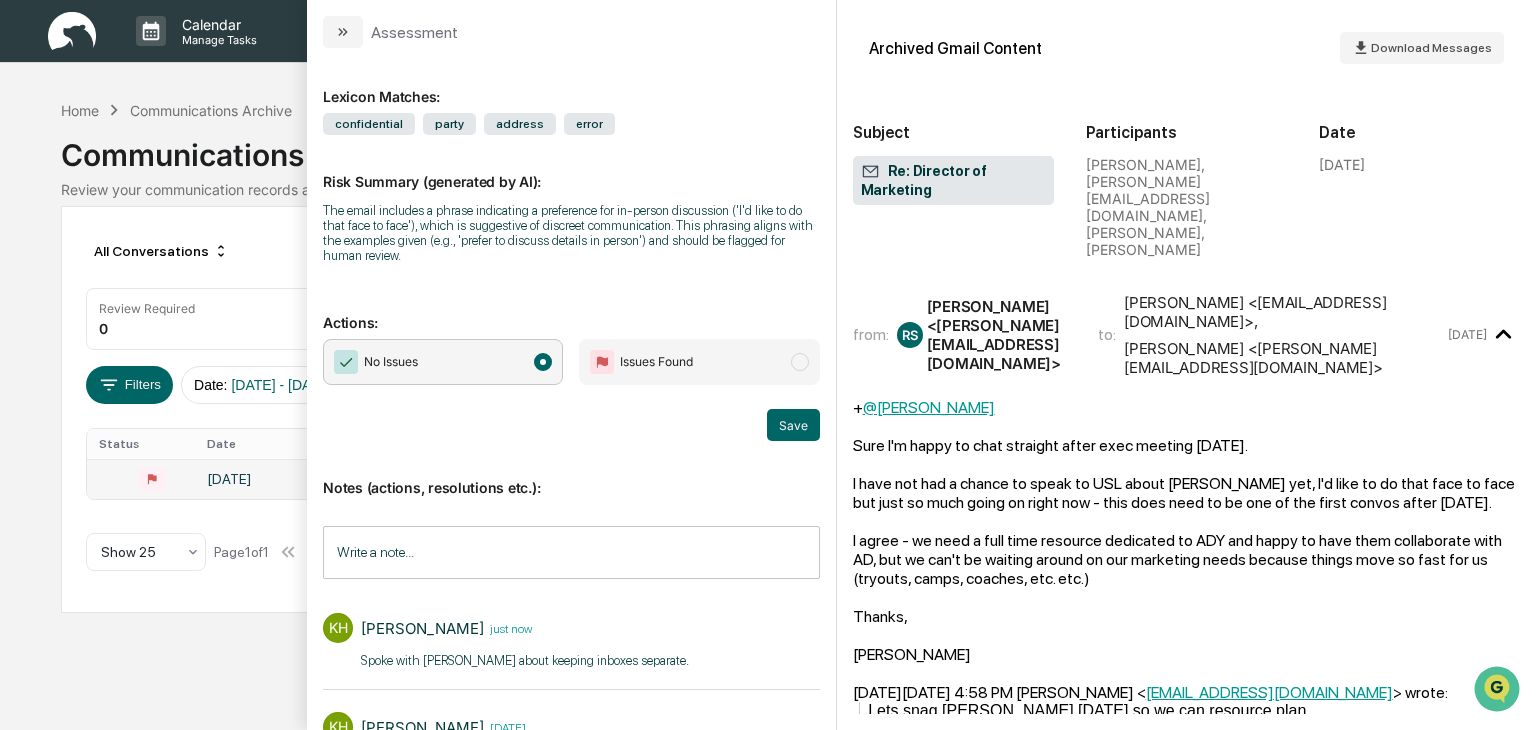click on "All Conversations Options Review Required 0 Review Completed - Flagged as Issue 1 Review Completed - Marked as OK 164 All Threads 34,299   ( 46,237  messages) Filters Date : [DATE] - [DATE] Escalation or Review Status : Review Completed - Flagged as Issue Status Date Topic Snippet [DATE] Re: Director of Marketing + @[PERSON_NAME] Sure I&#39;m happy to chat straight after exec meeting [DATE]. I have not had a chance to speak to USL about [PERSON_NAME] yet, I&#39;d like to do that face to face but just so much going Show 25 Page  1  of  1" at bounding box center [767, 409] 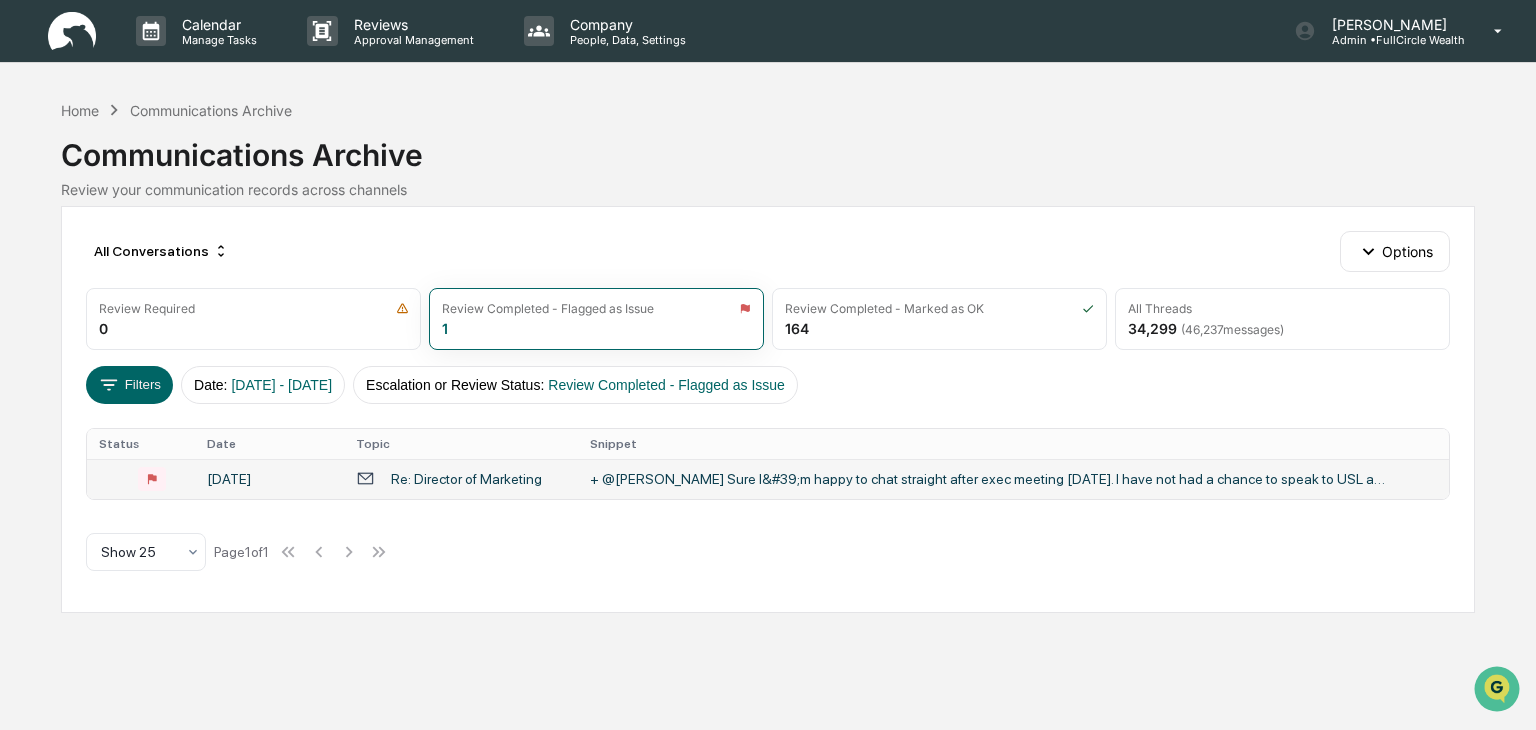 click on "+ @[PERSON_NAME] Sure I&#39;m happy to chat straight after exec meeting [DATE]. I have not had a chance to speak to USL about [PERSON_NAME] yet, I&#39;d like to do that face to face but just so much going" at bounding box center [990, 479] 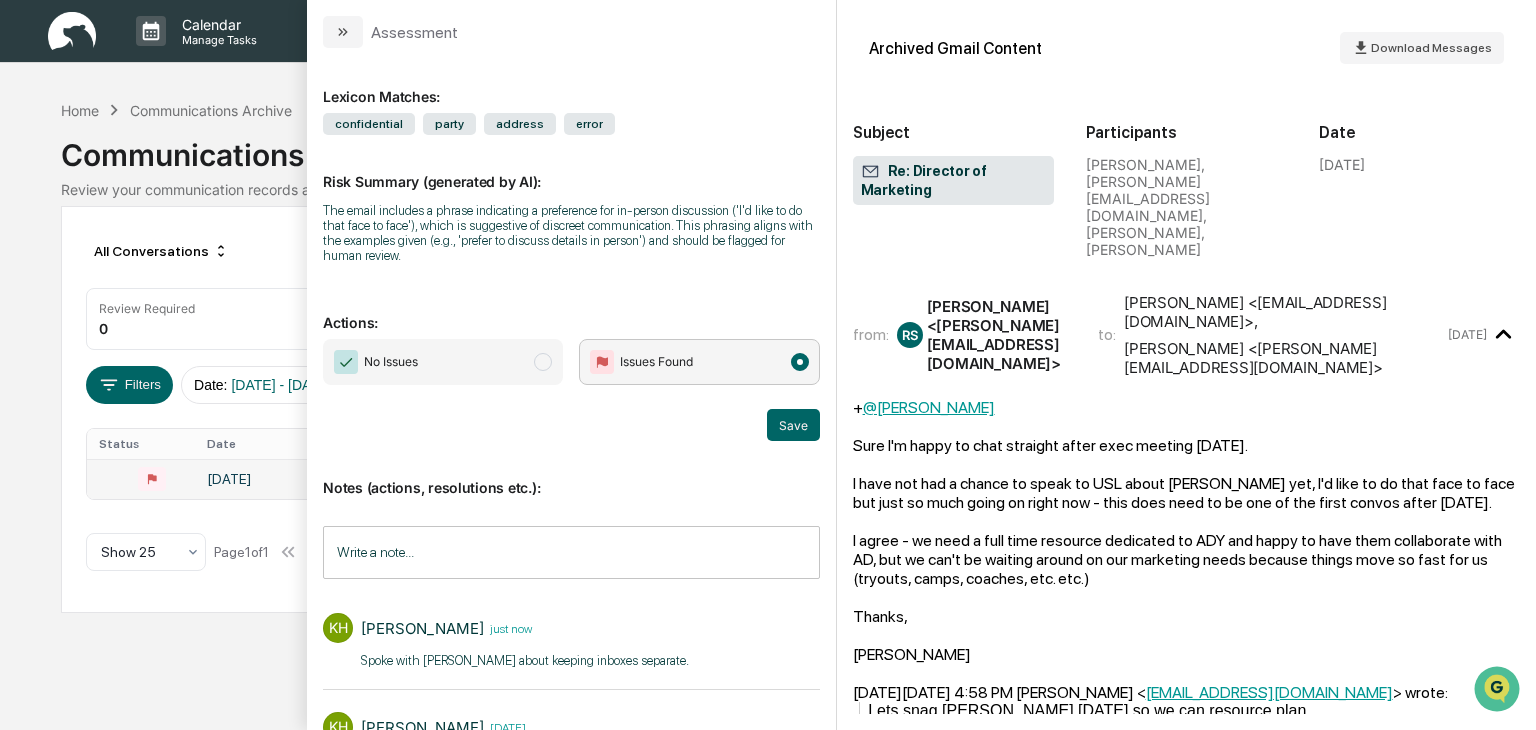 click at bounding box center [543, 362] 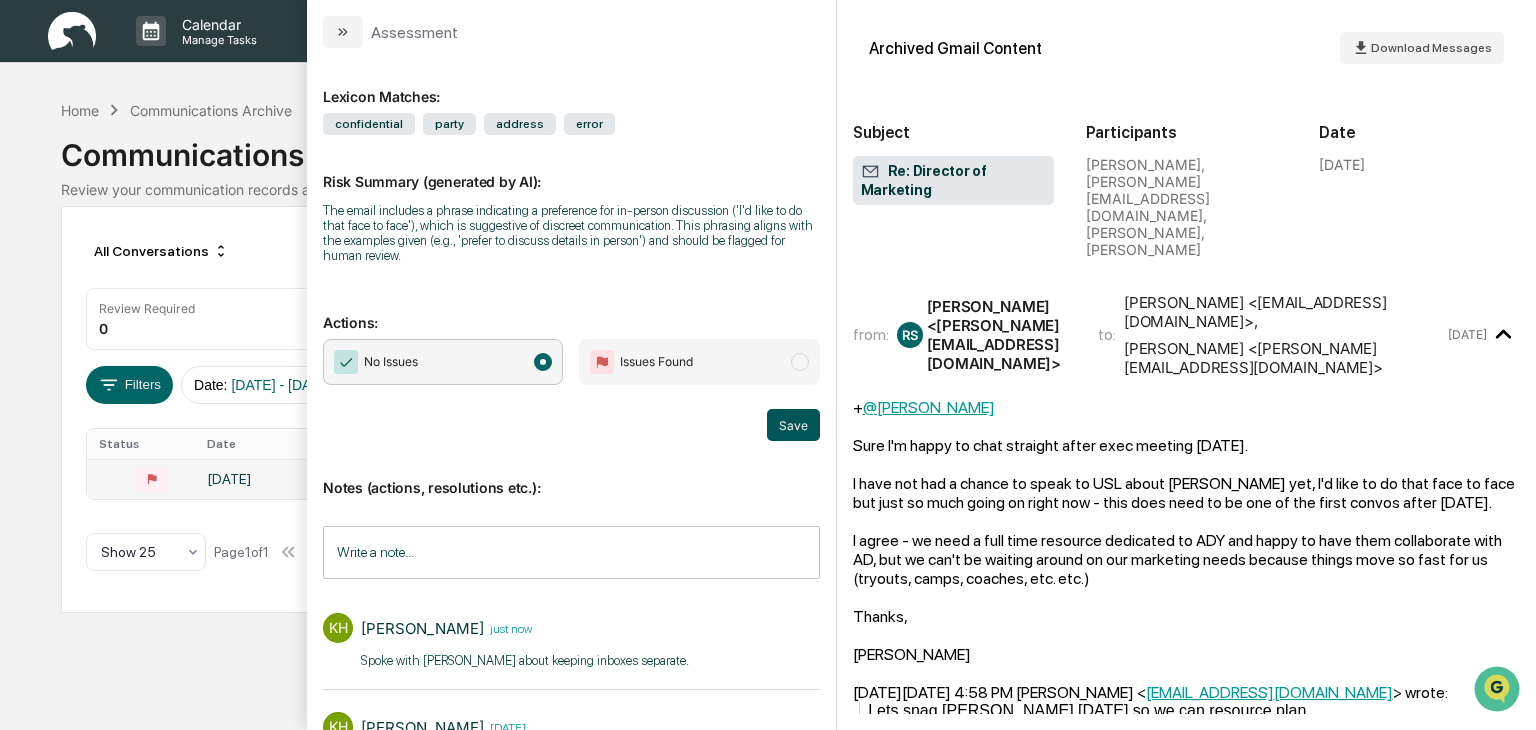 click on "Save" at bounding box center [793, 425] 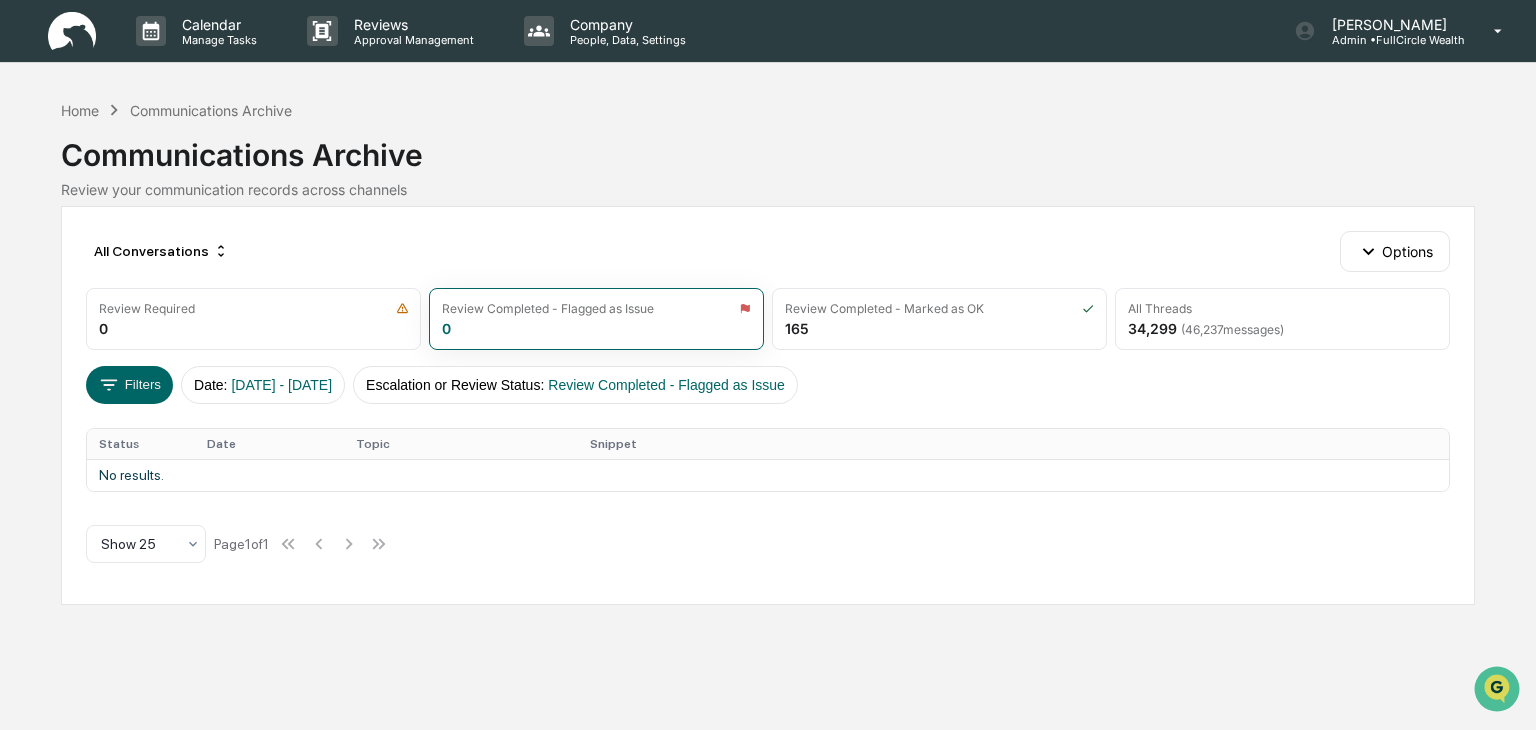 click on "Review your communication records across channels" at bounding box center (767, 189) 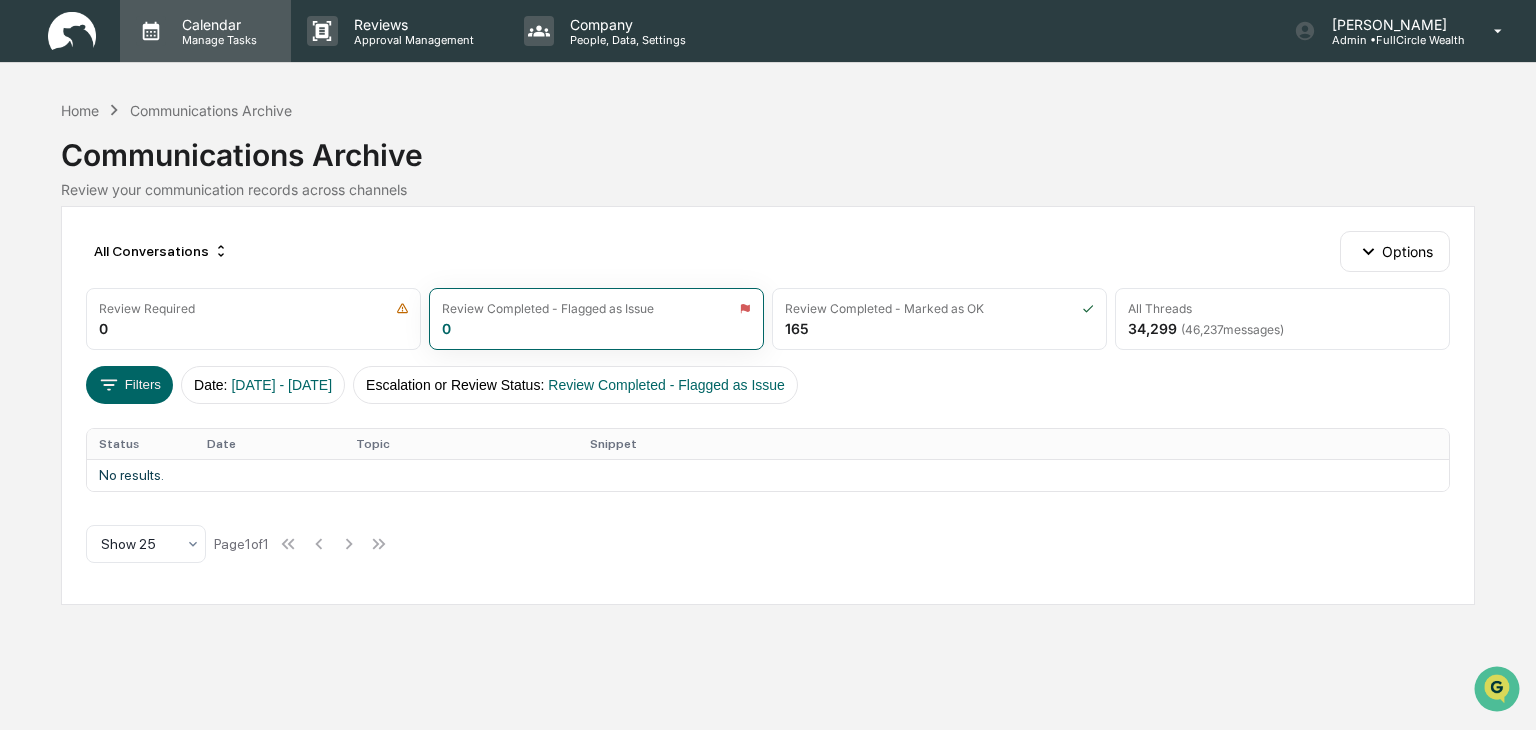click on "Calendar" at bounding box center [216, 24] 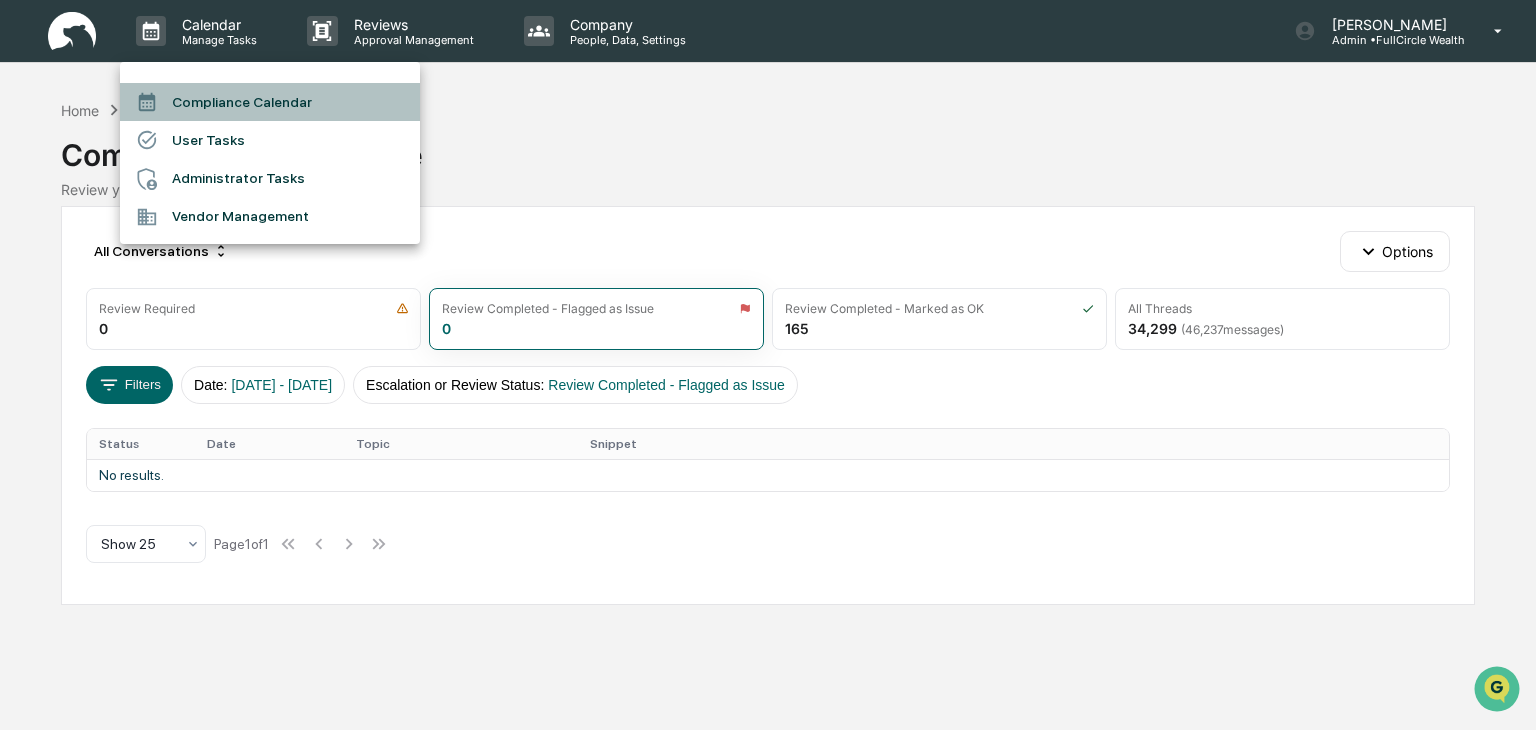 click on "Compliance Calendar" at bounding box center [270, 102] 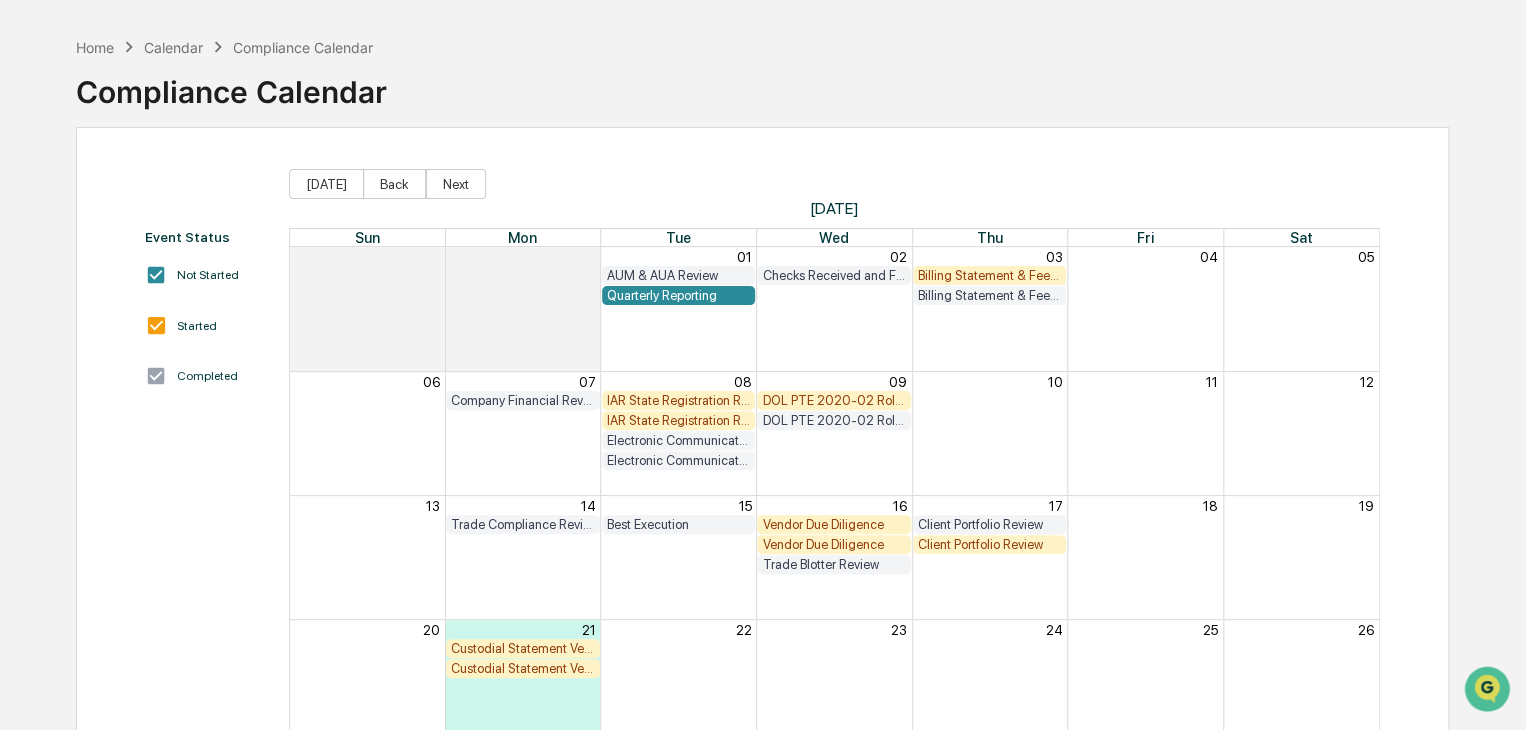 scroll, scrollTop: 100, scrollLeft: 0, axis: vertical 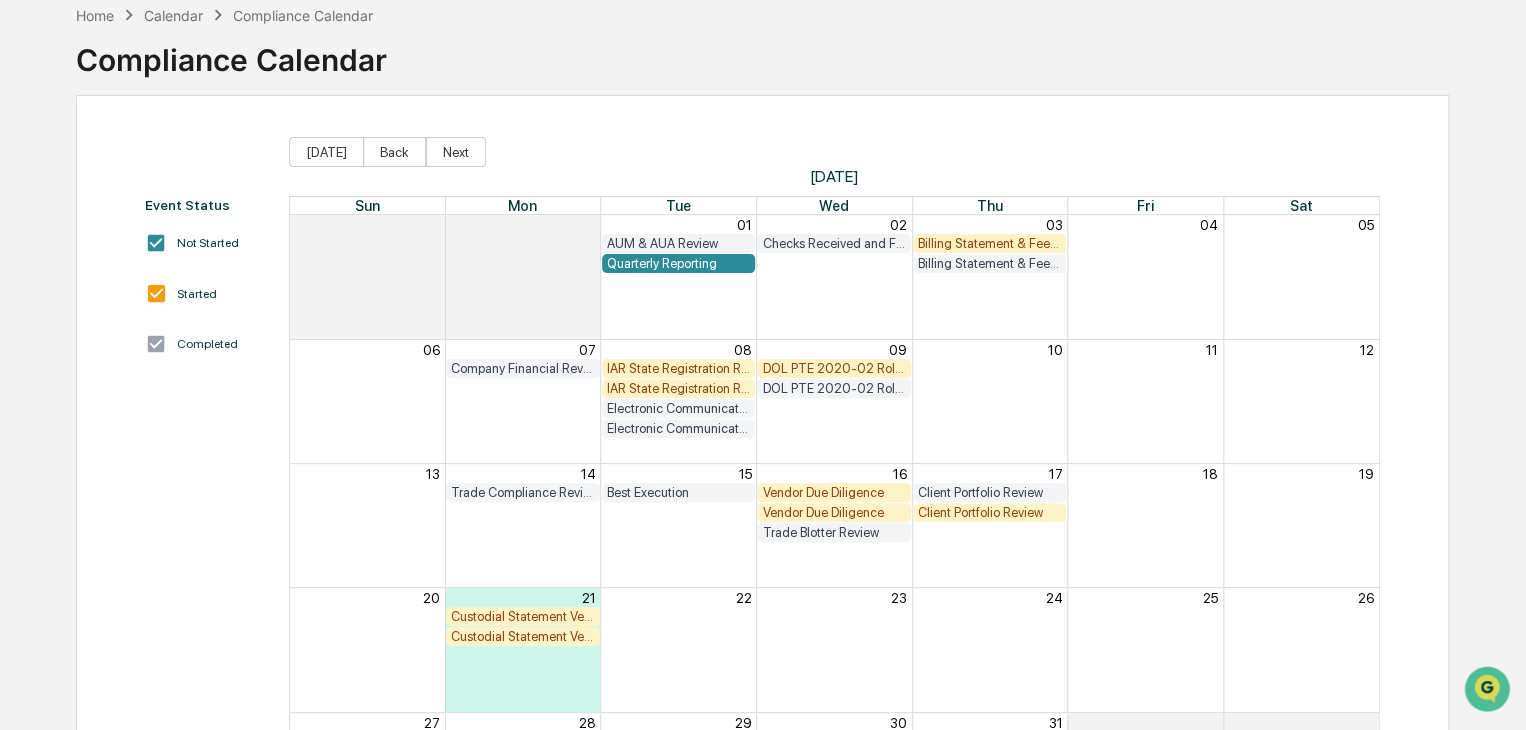 click on "IAR State Registration Review" at bounding box center [679, 388] 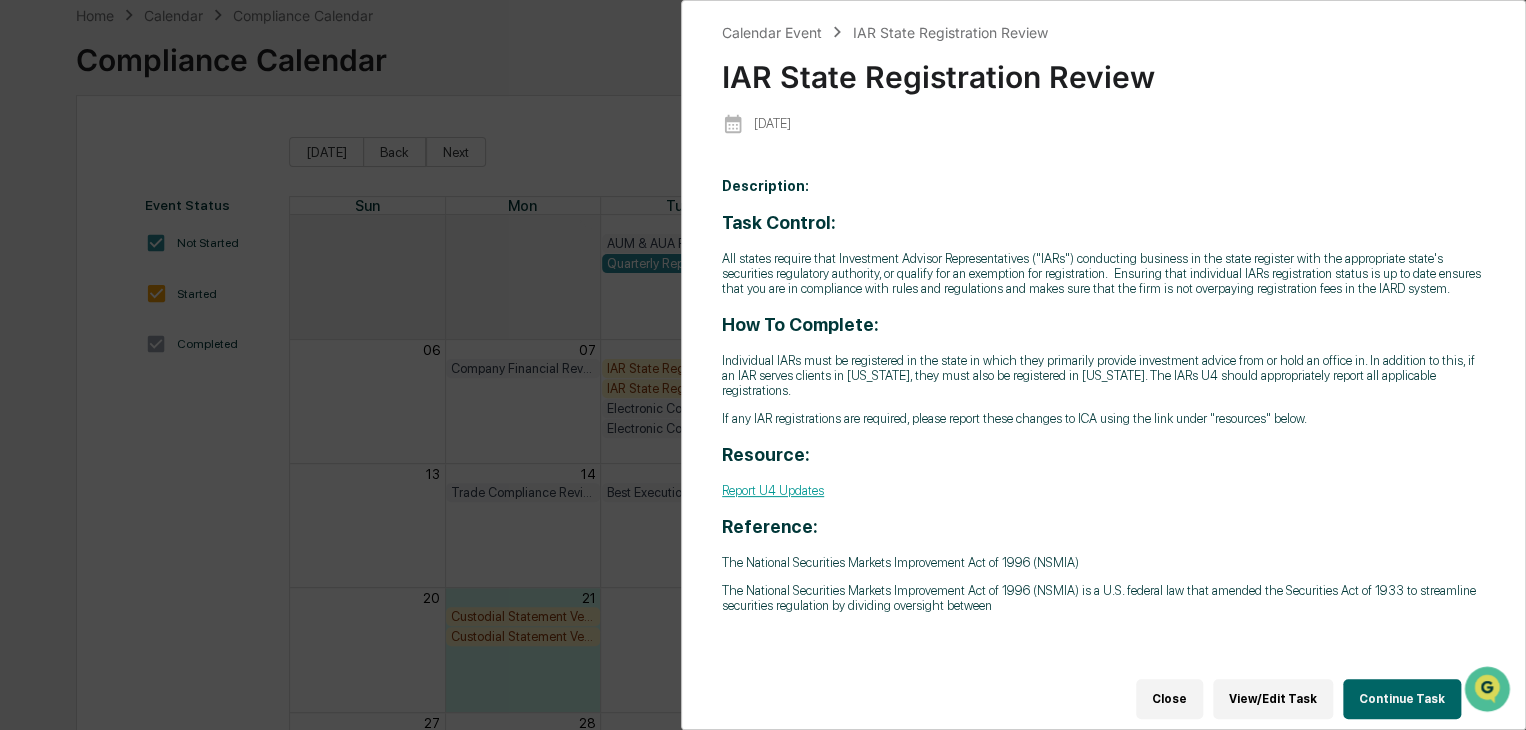 click on "Close" at bounding box center (1169, 699) 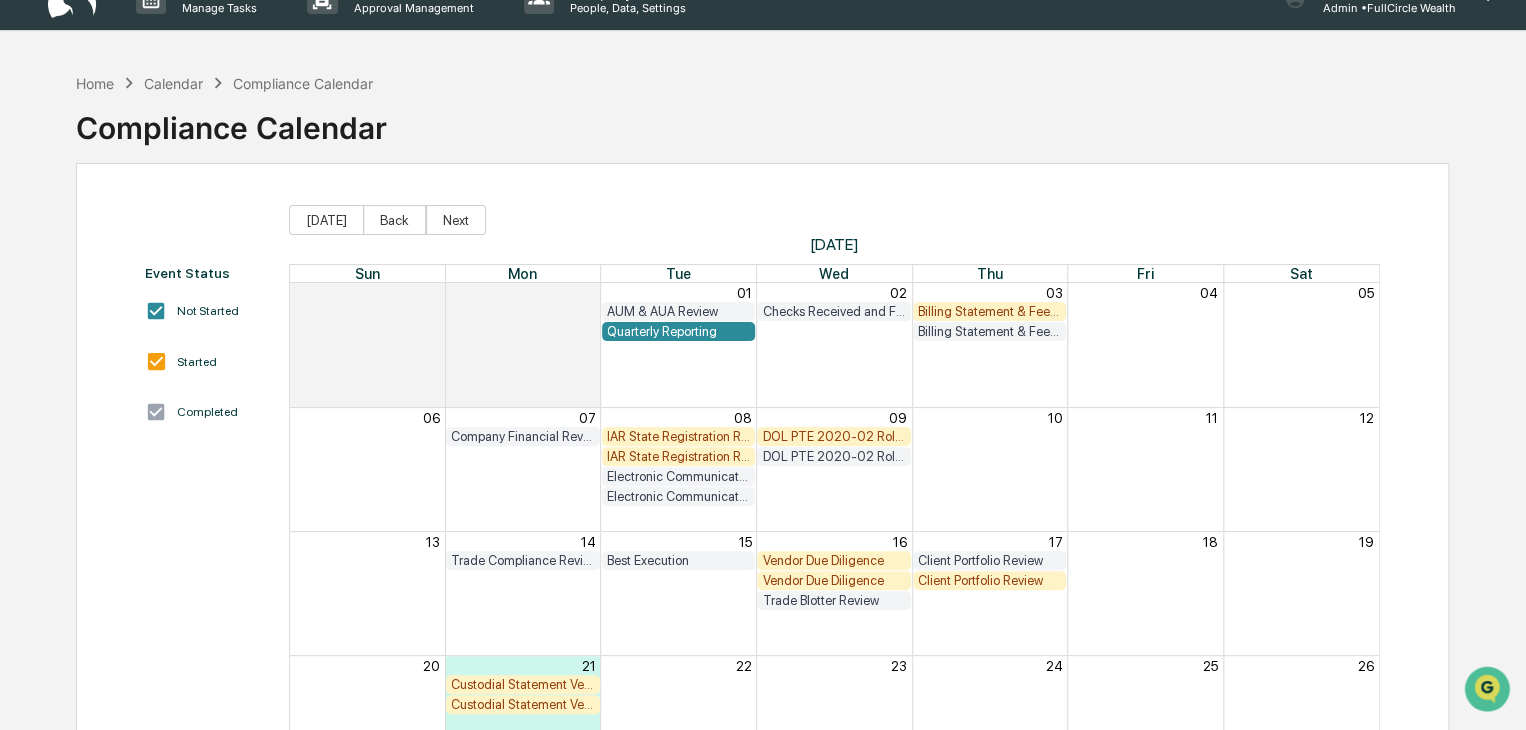 scroll, scrollTop: 0, scrollLeft: 0, axis: both 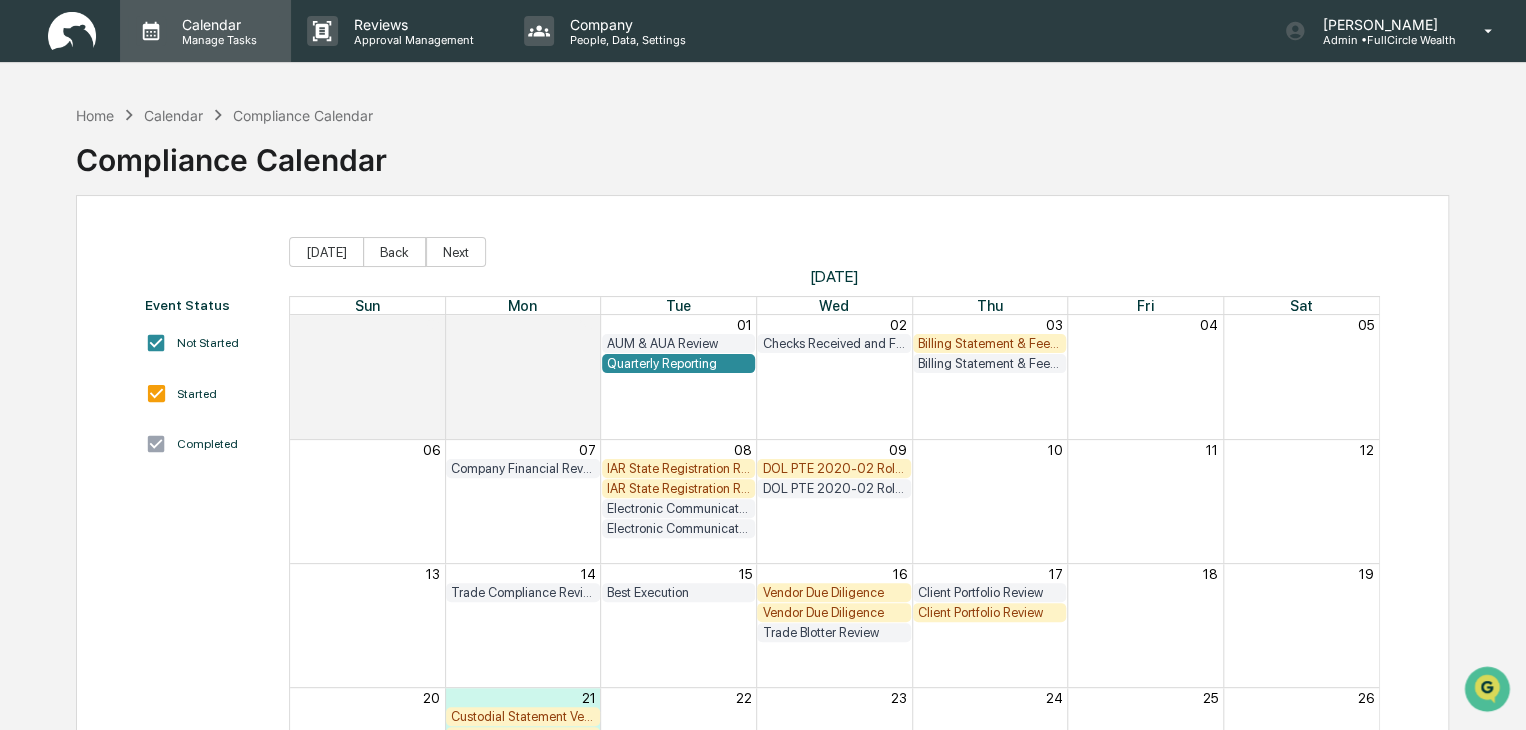 click on "Manage Tasks" at bounding box center (216, 40) 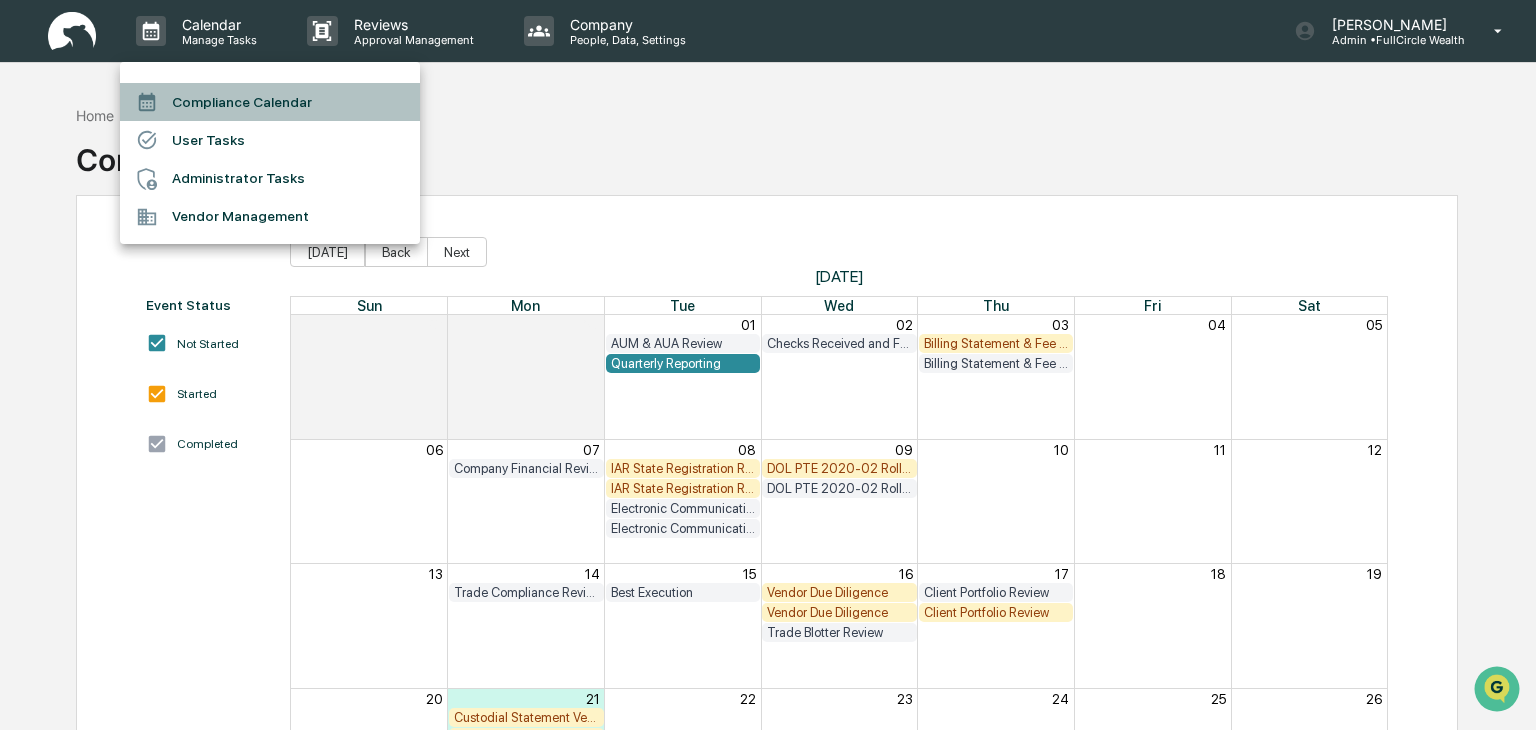 click on "Compliance Calendar" at bounding box center (270, 102) 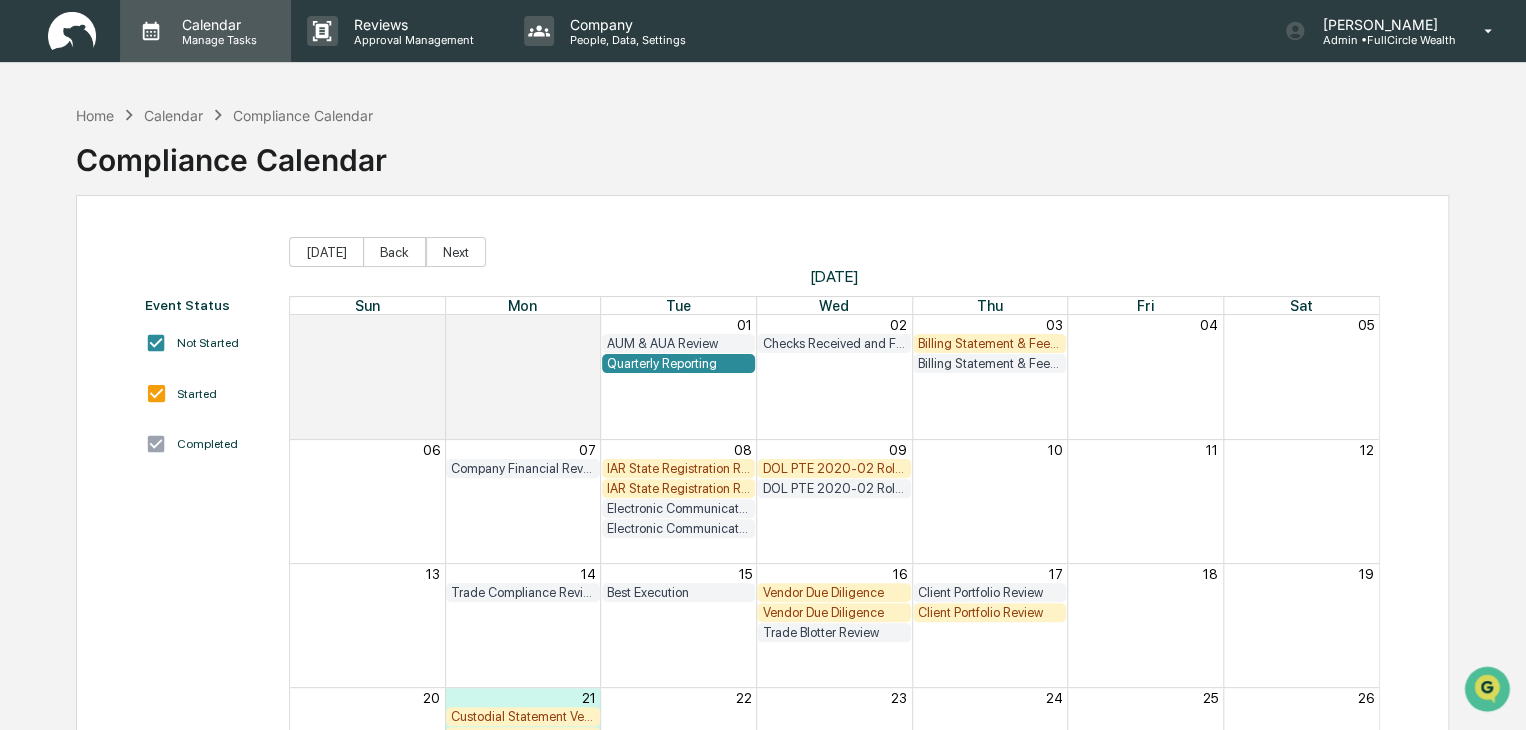 click on "Manage Tasks" at bounding box center (216, 40) 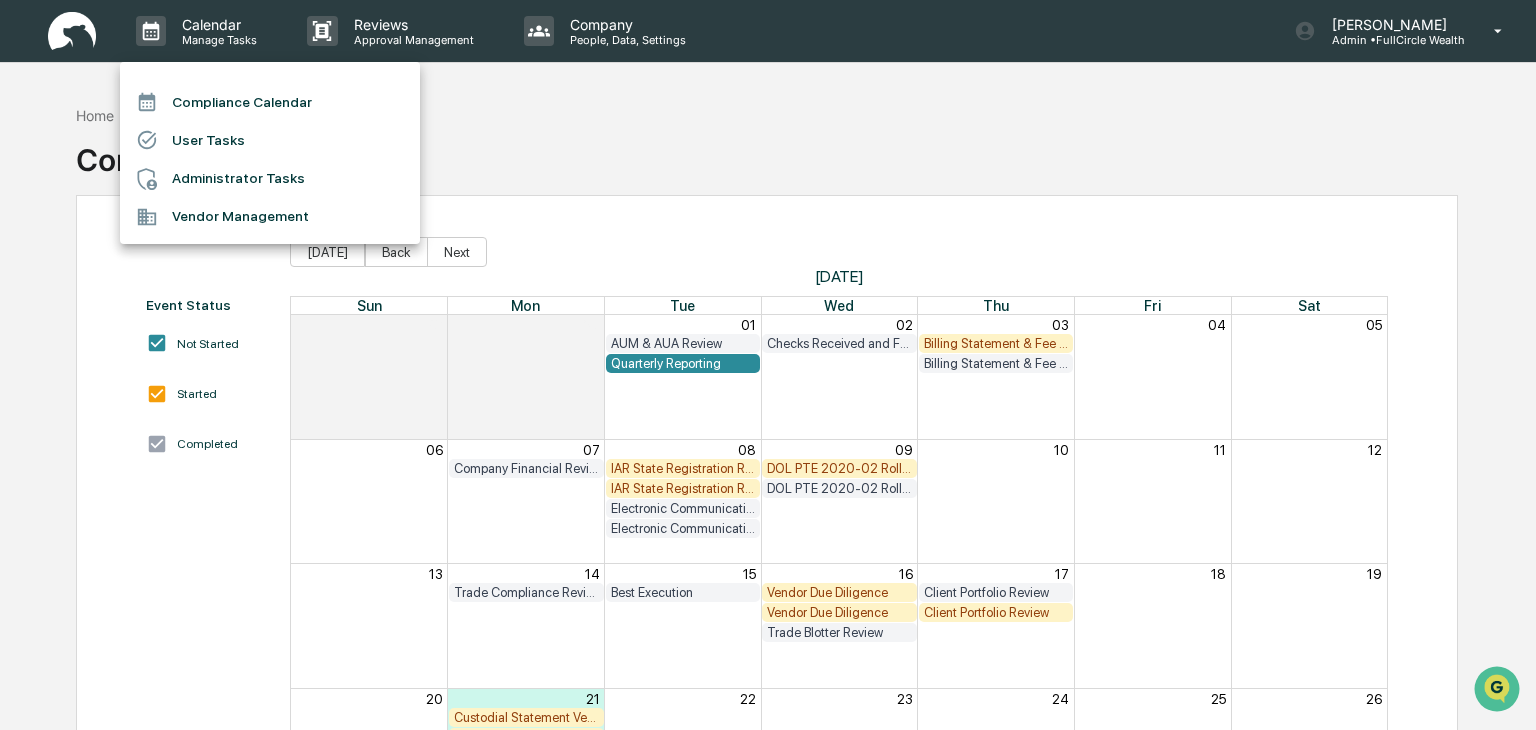 click on "Administrator Tasks" at bounding box center (270, 179) 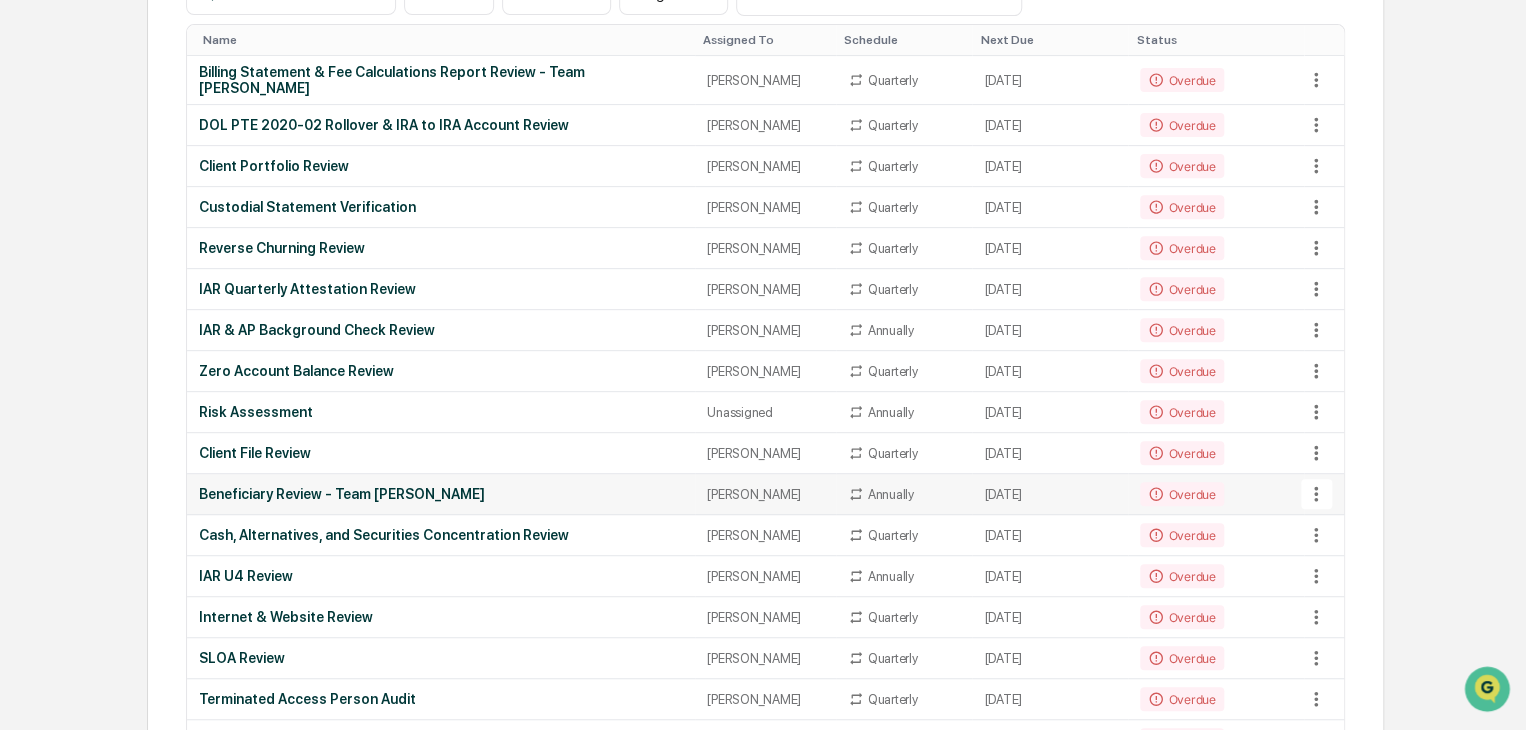 scroll, scrollTop: 0, scrollLeft: 0, axis: both 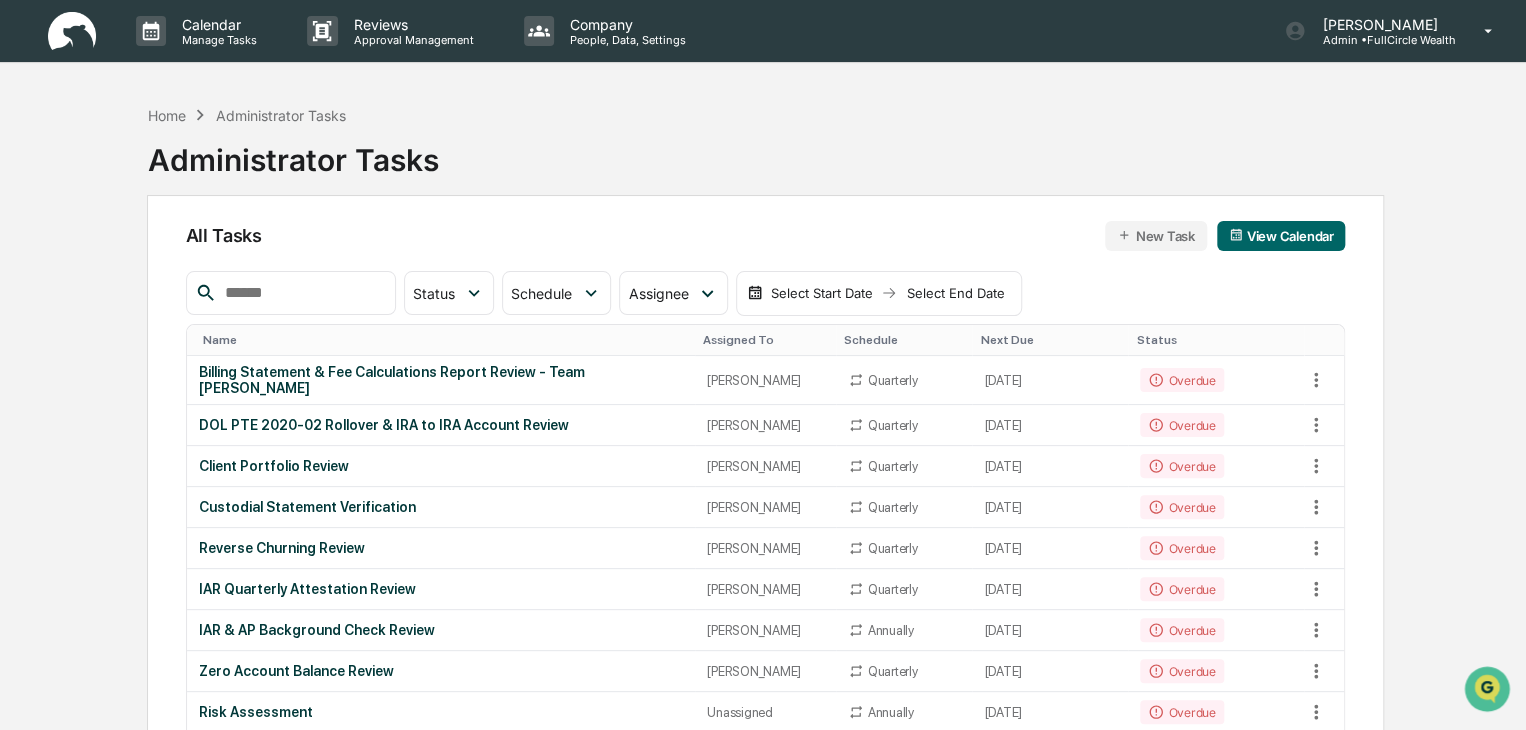 click on "Name" at bounding box center [445, 340] 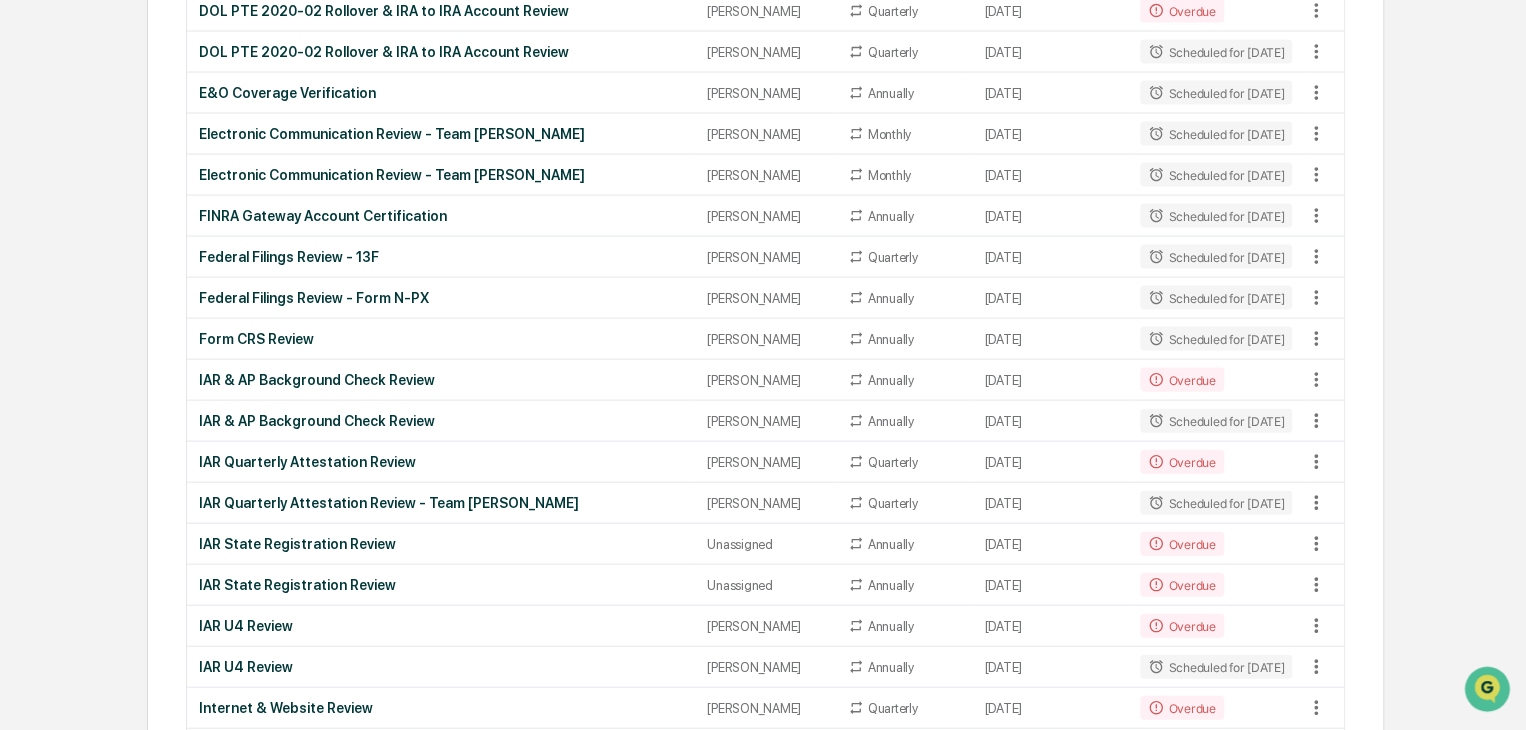 scroll, scrollTop: 2100, scrollLeft: 0, axis: vertical 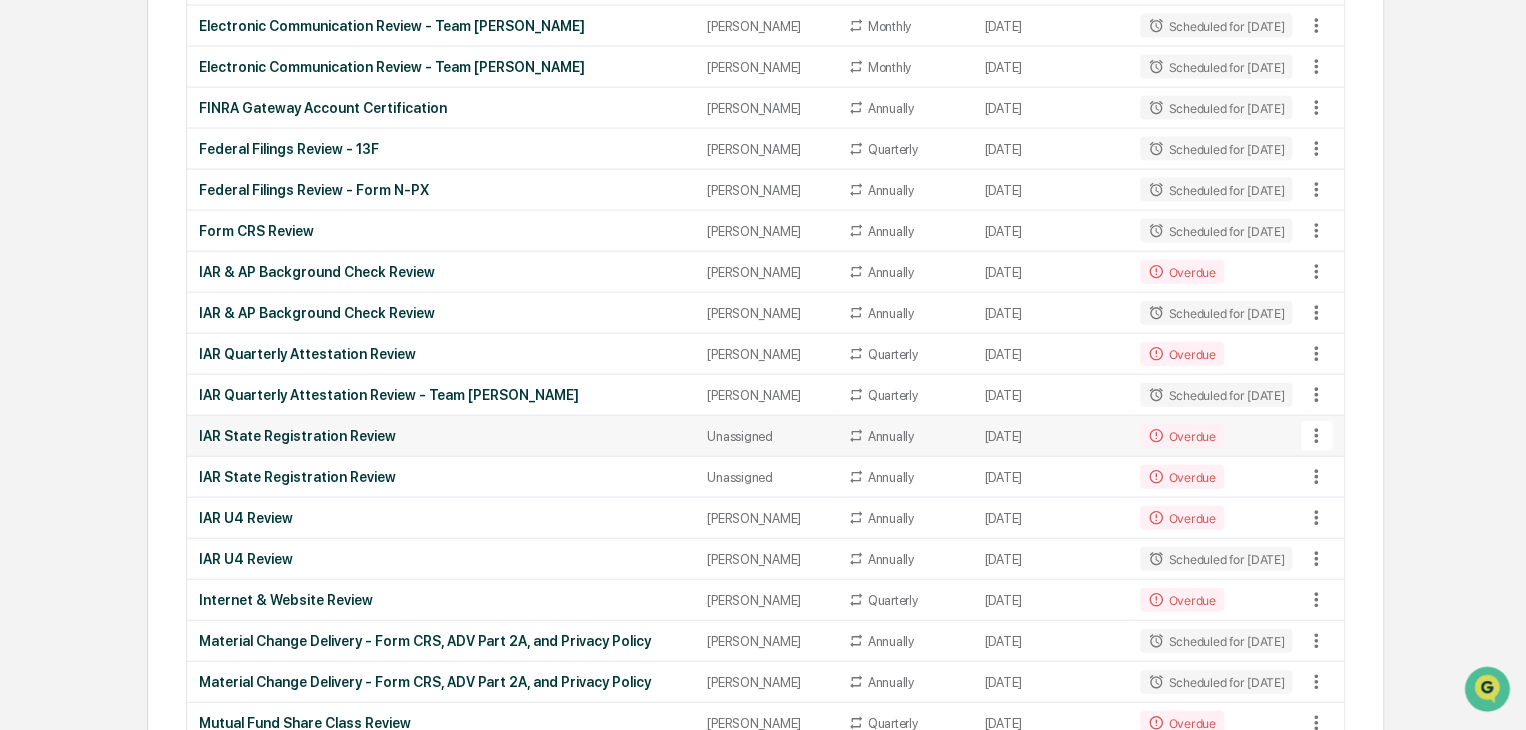 click 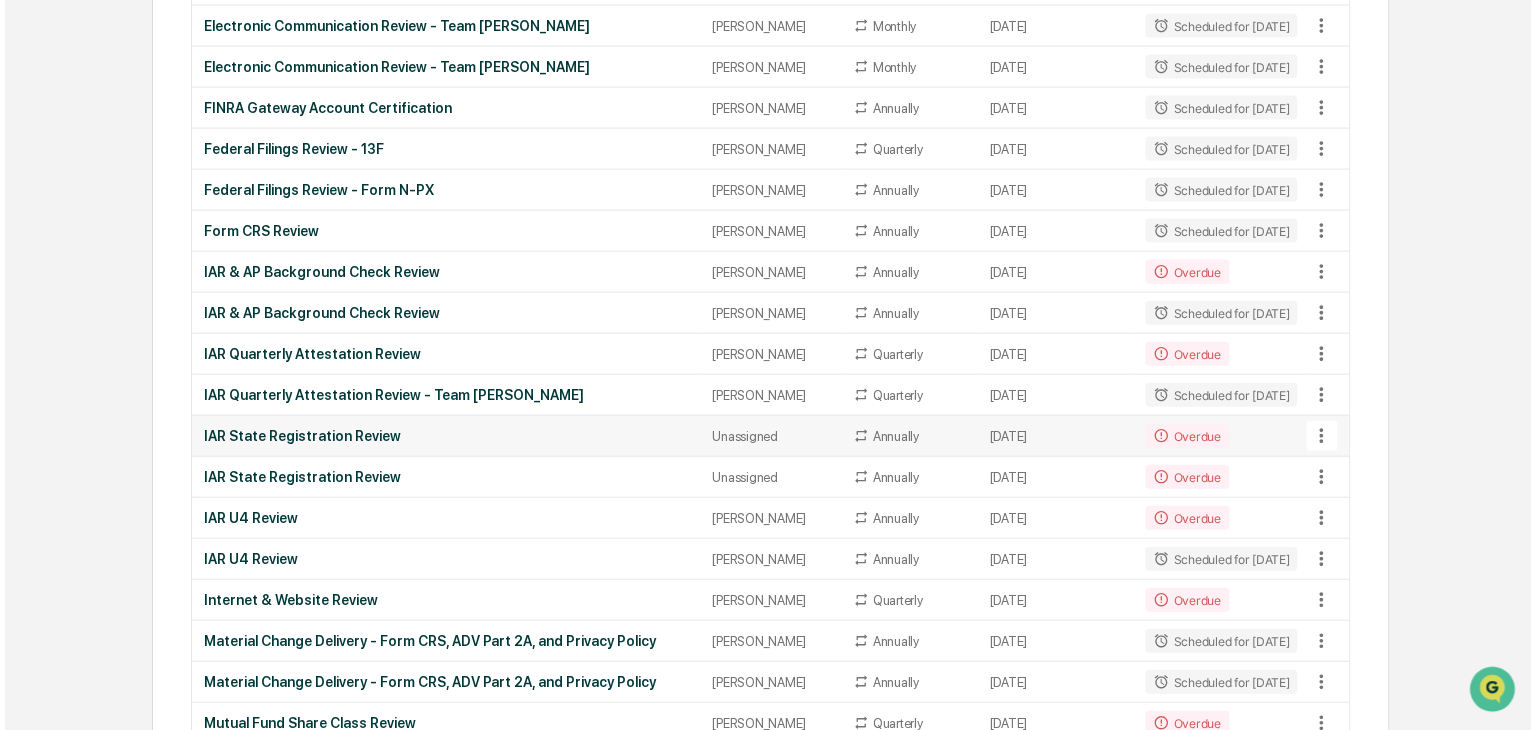 scroll, scrollTop: 2069, scrollLeft: 0, axis: vertical 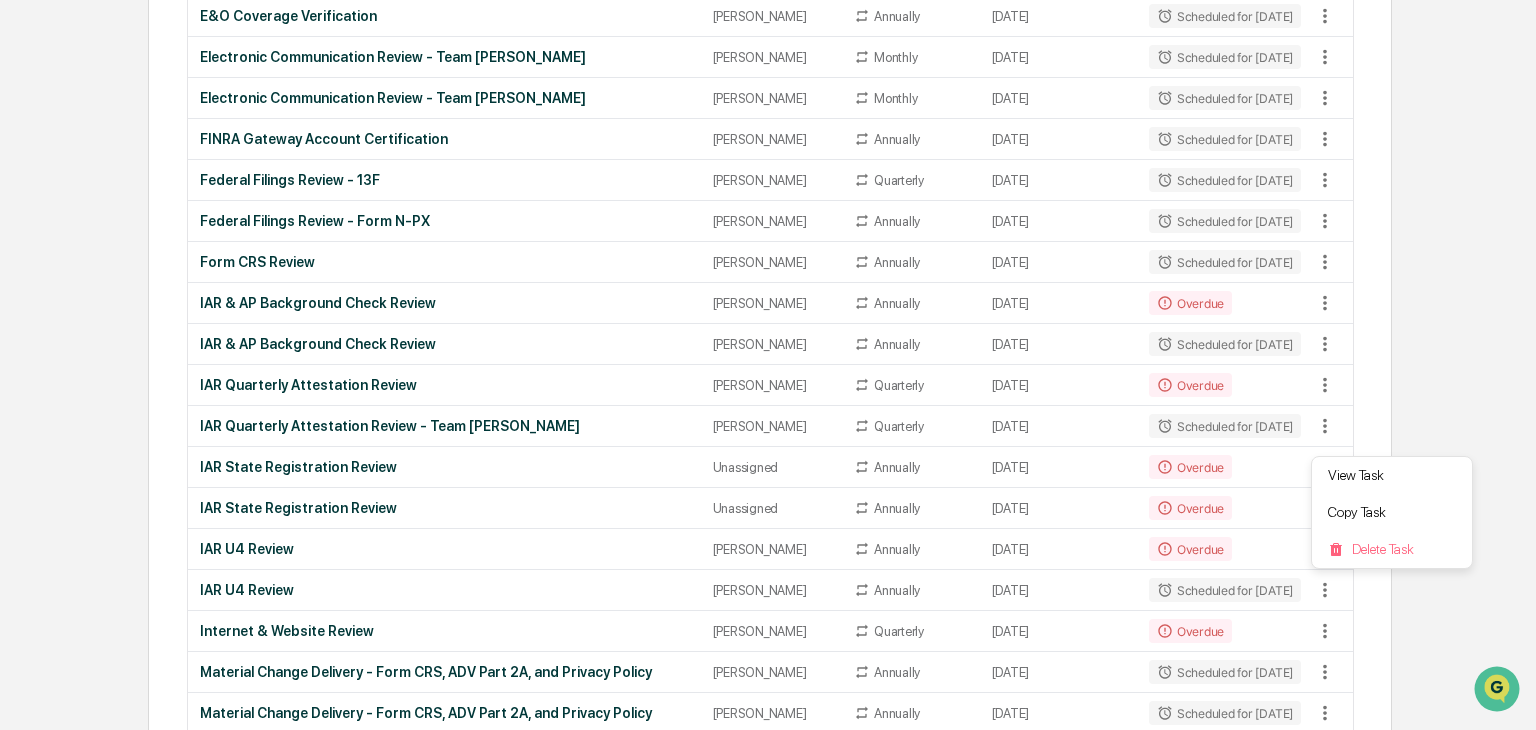 click at bounding box center (768, 365) 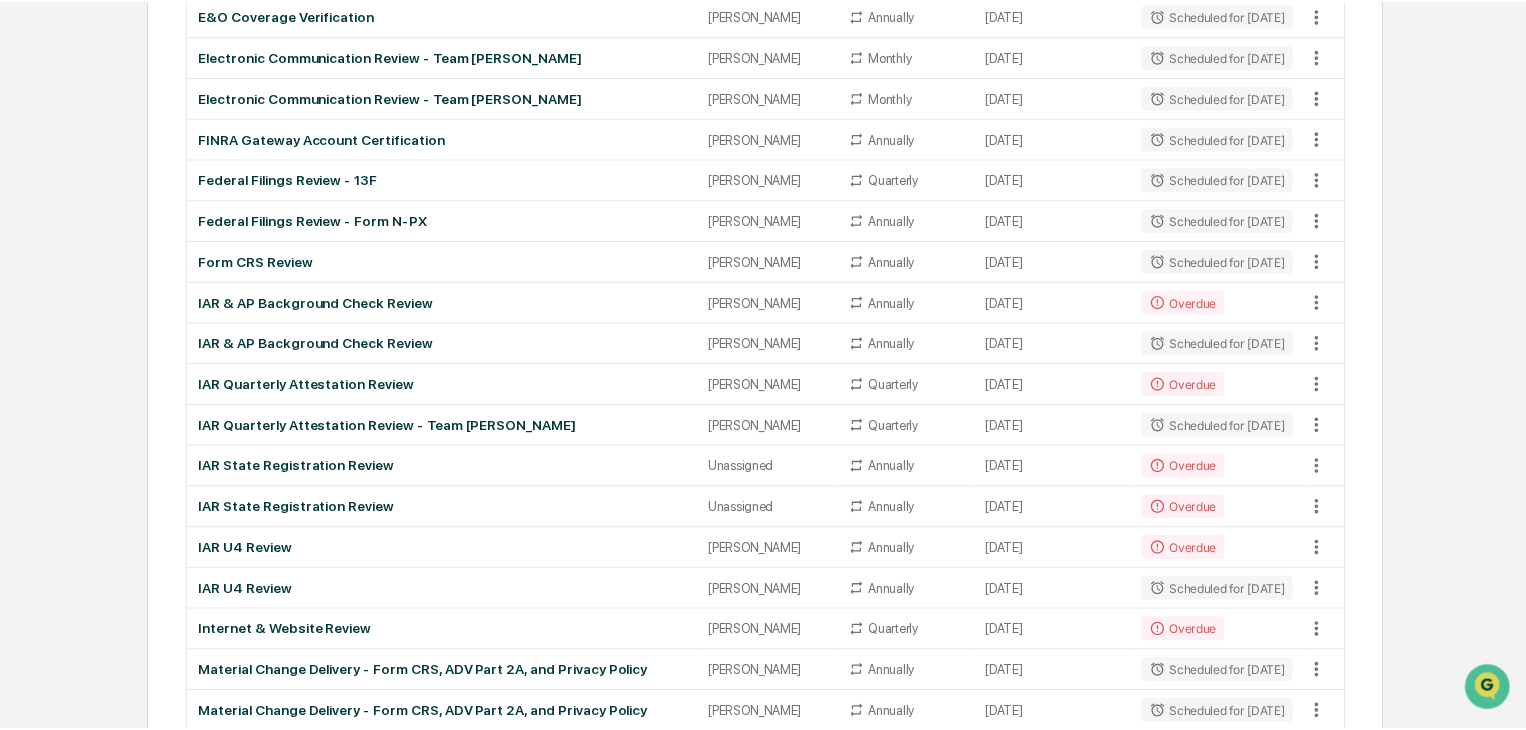 scroll, scrollTop: 2100, scrollLeft: 0, axis: vertical 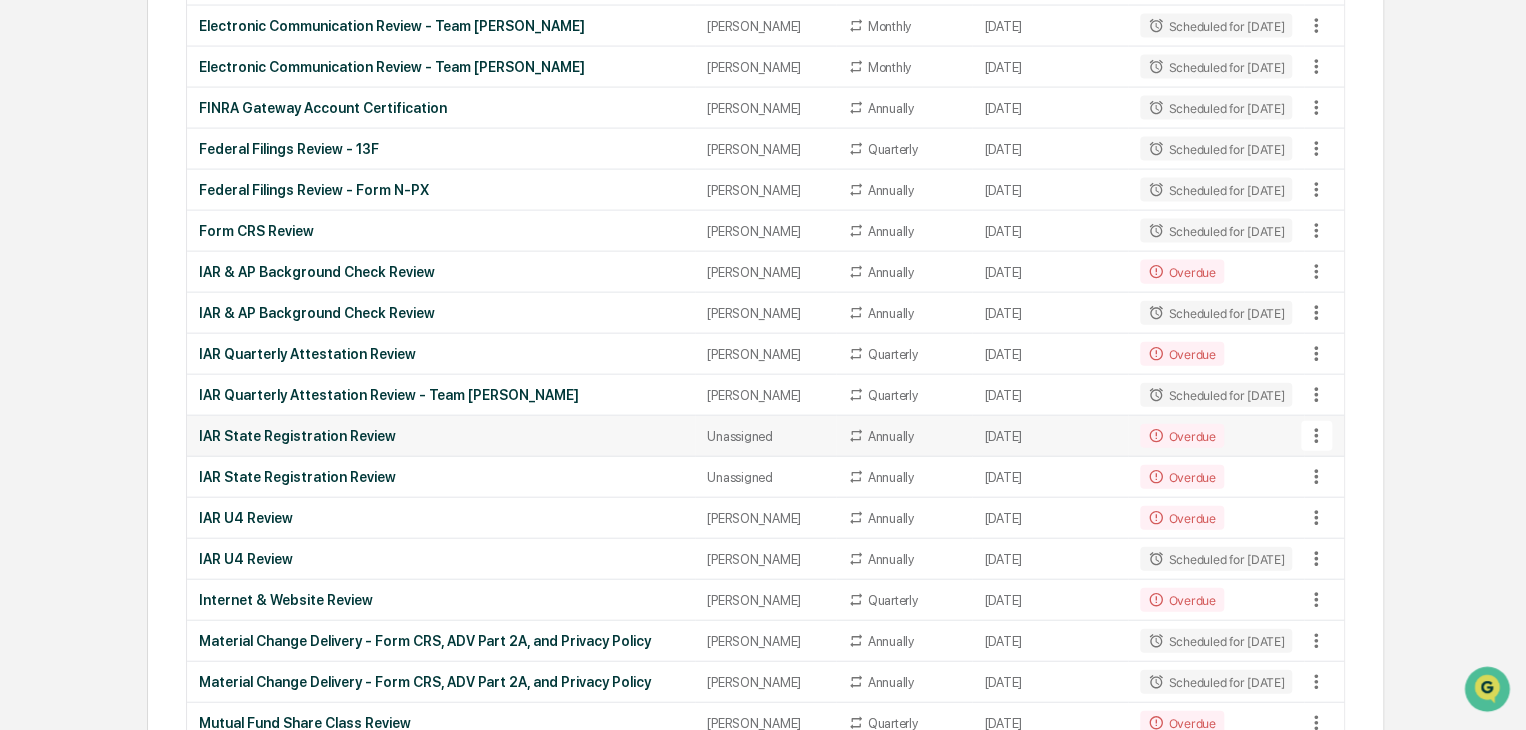 click 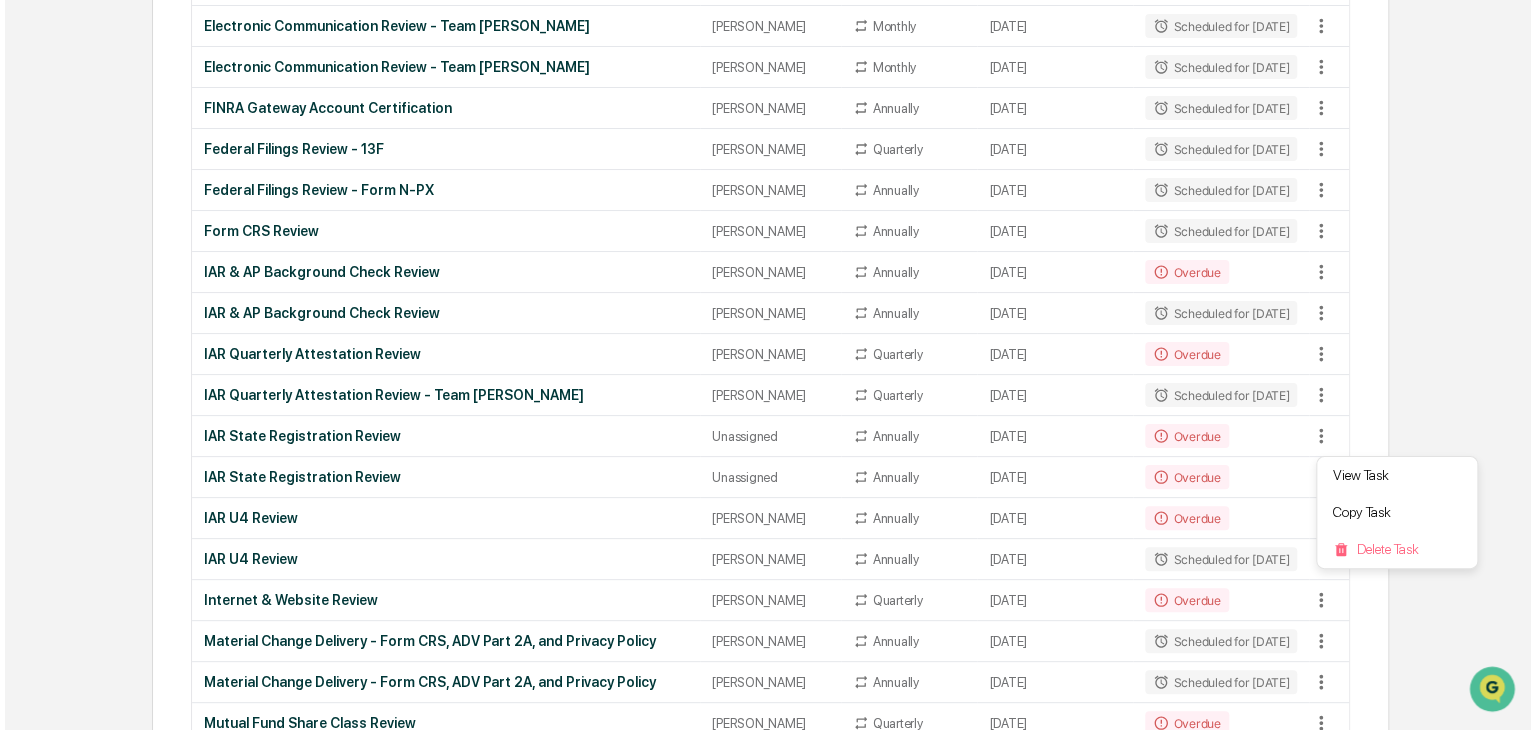scroll, scrollTop: 2069, scrollLeft: 0, axis: vertical 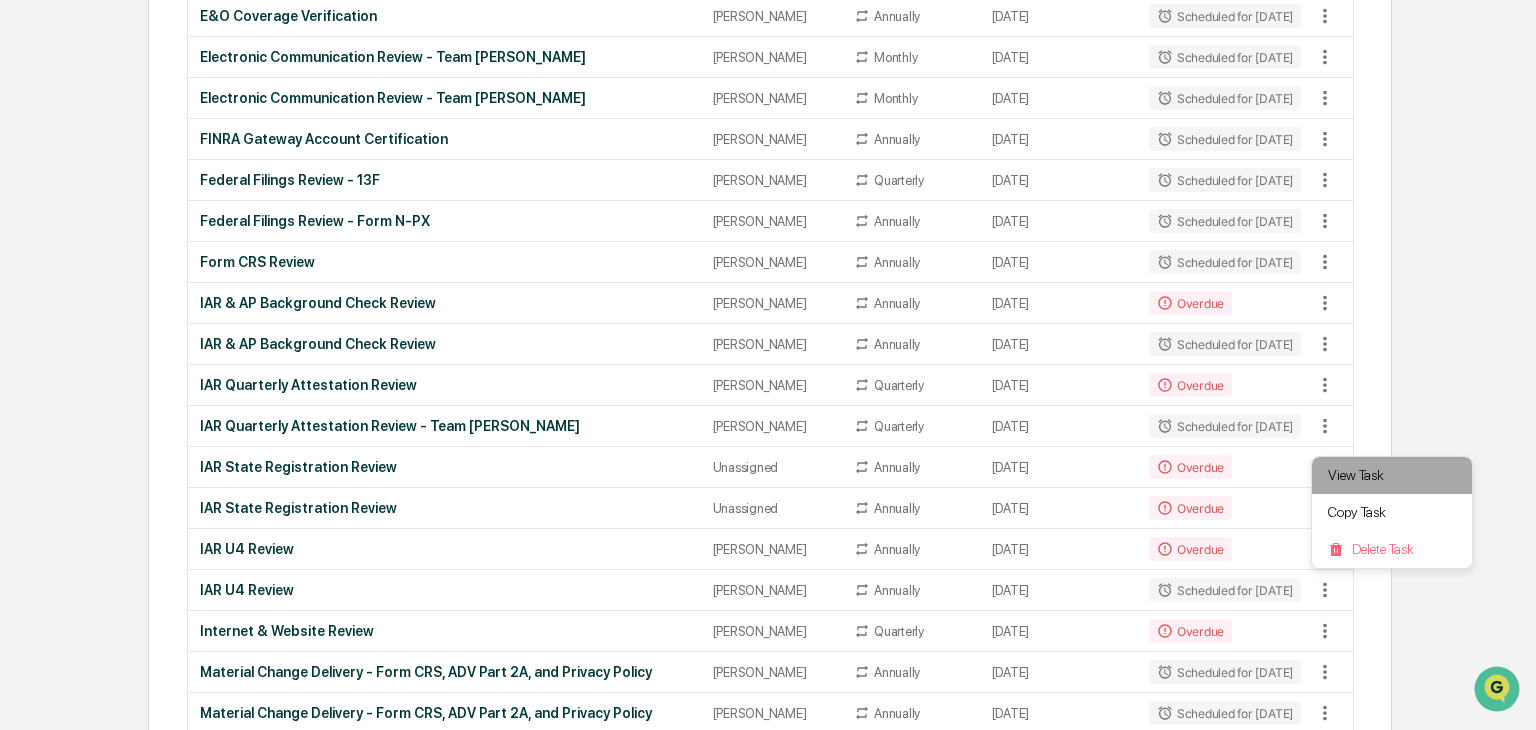 click on "View Task" at bounding box center (1392, 475) 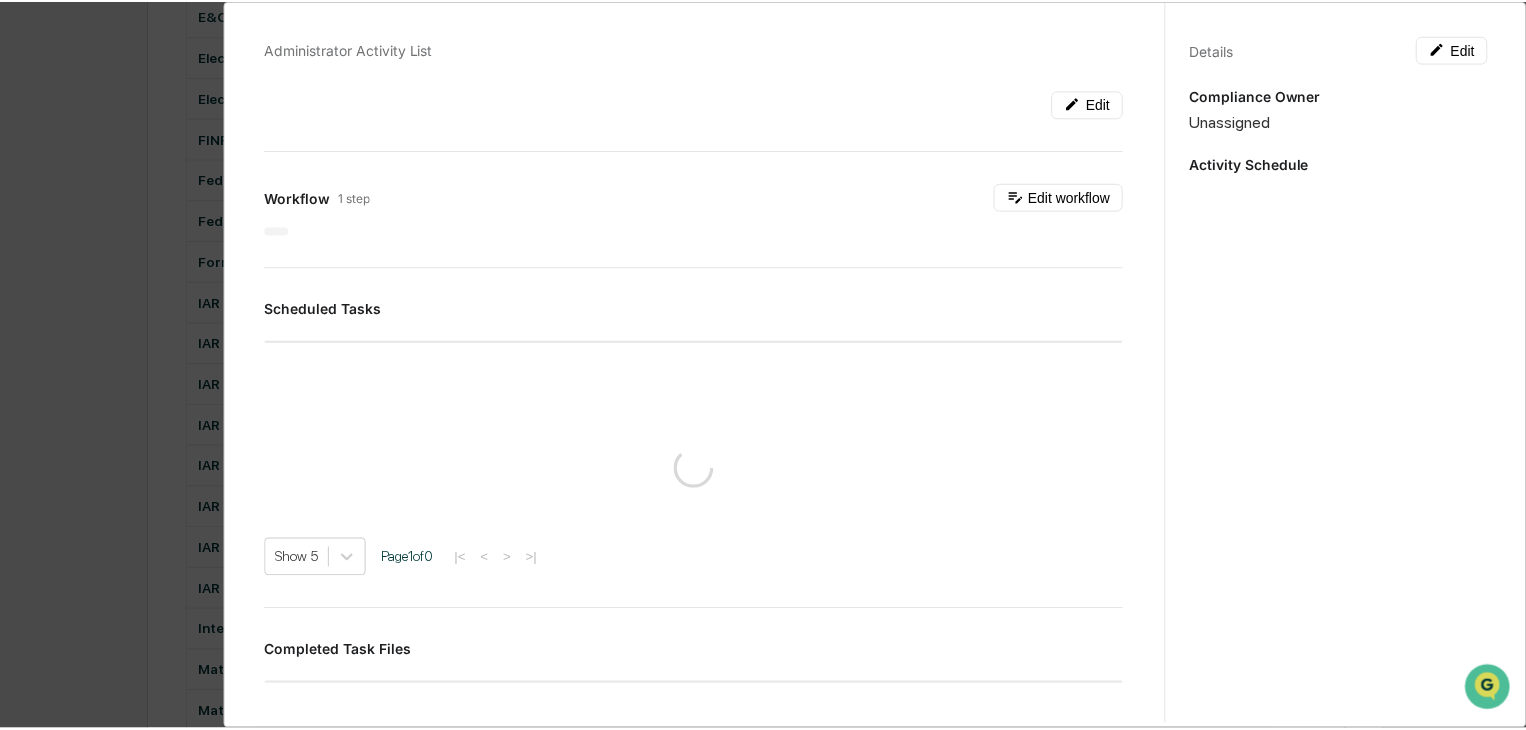scroll, scrollTop: 2100, scrollLeft: 0, axis: vertical 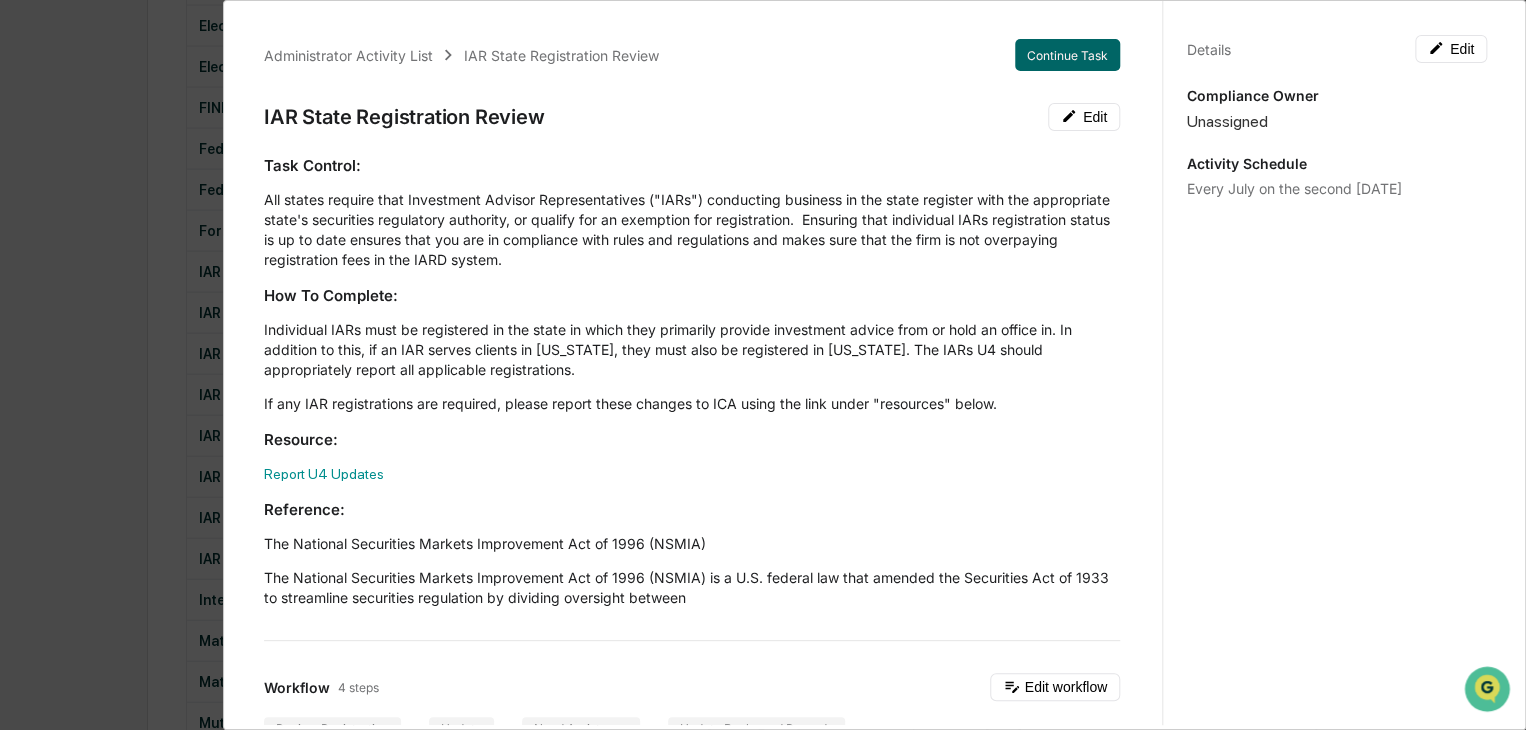 click on "IAR State Registration Review Edit" at bounding box center [692, 117] 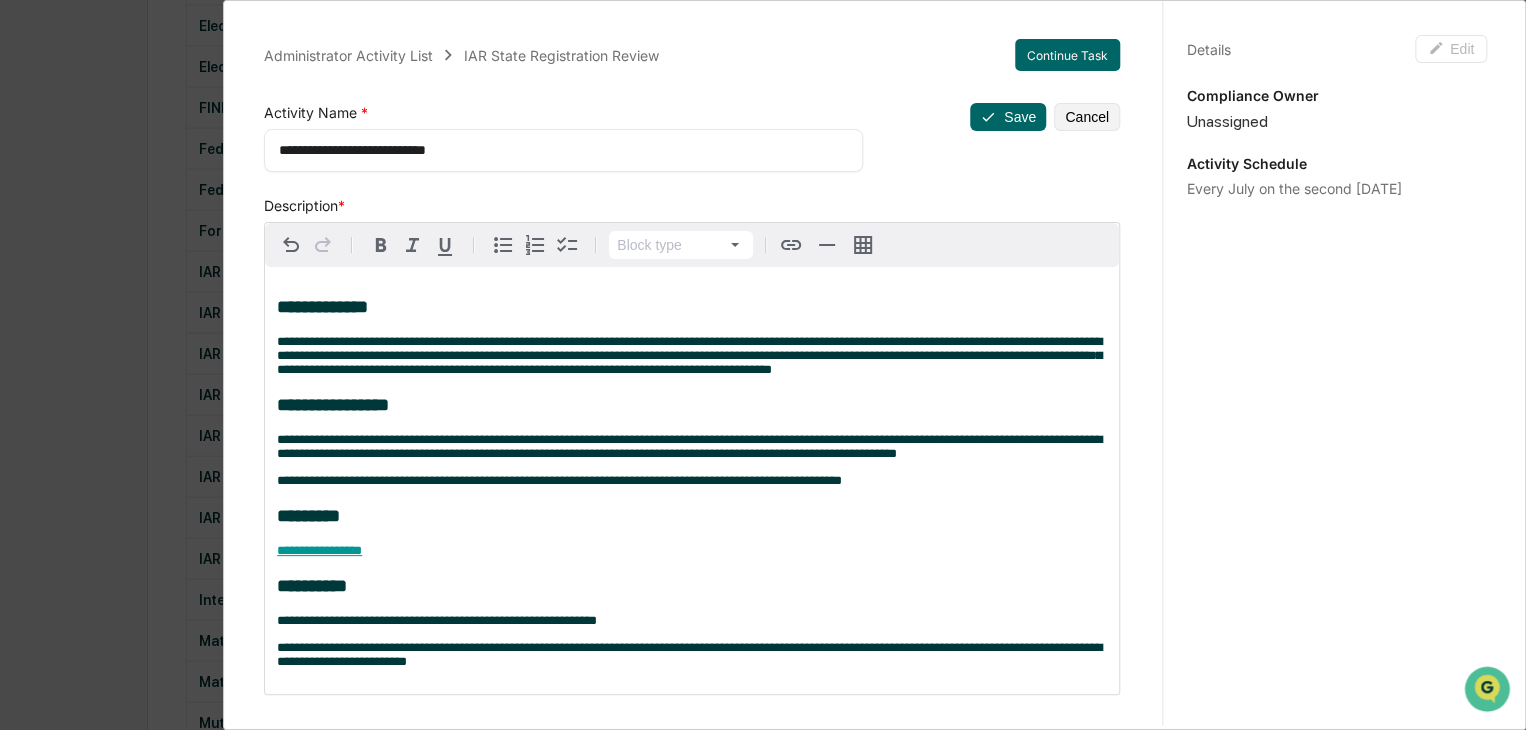 click on "**********" at bounding box center (556, 150) 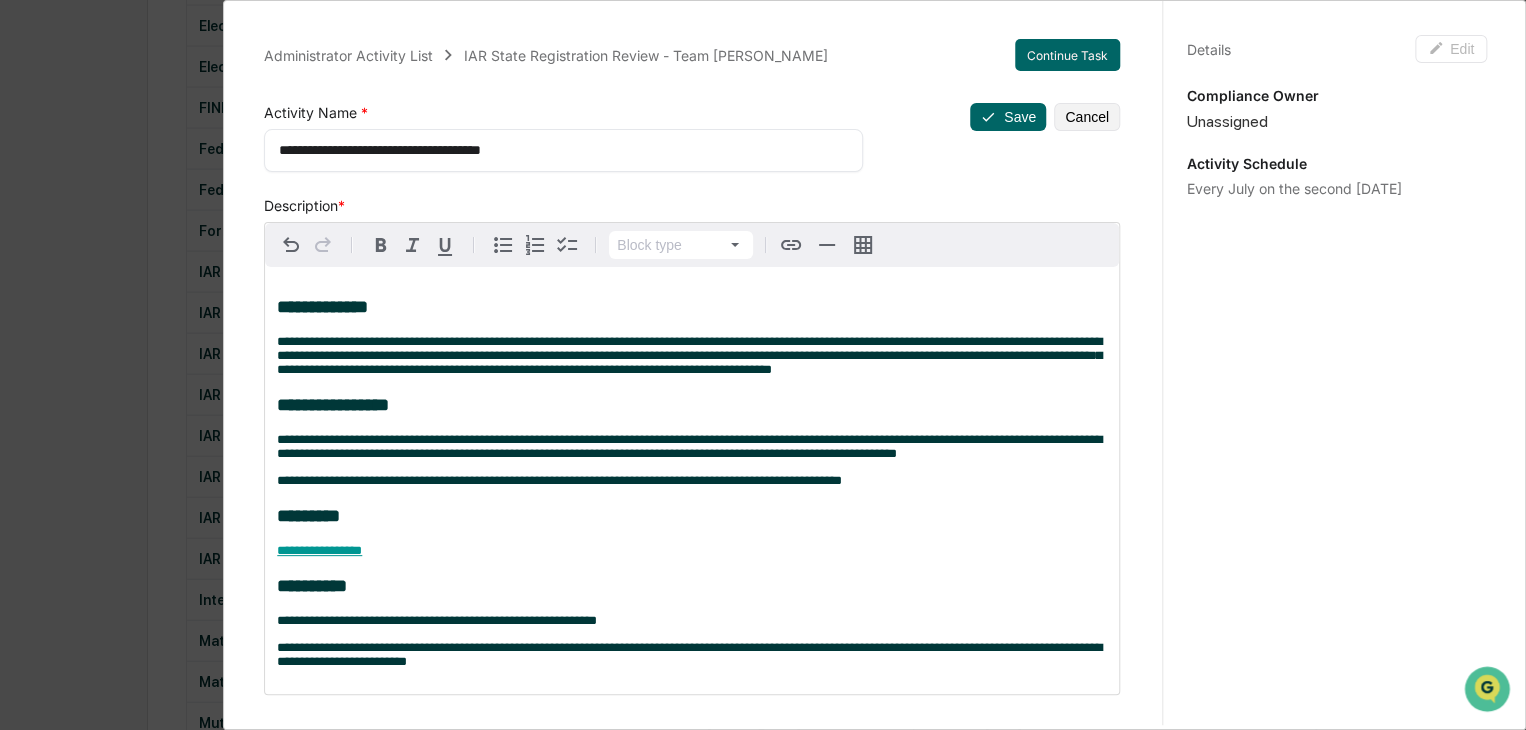 click on "Compliance Owner" at bounding box center (1337, 95) 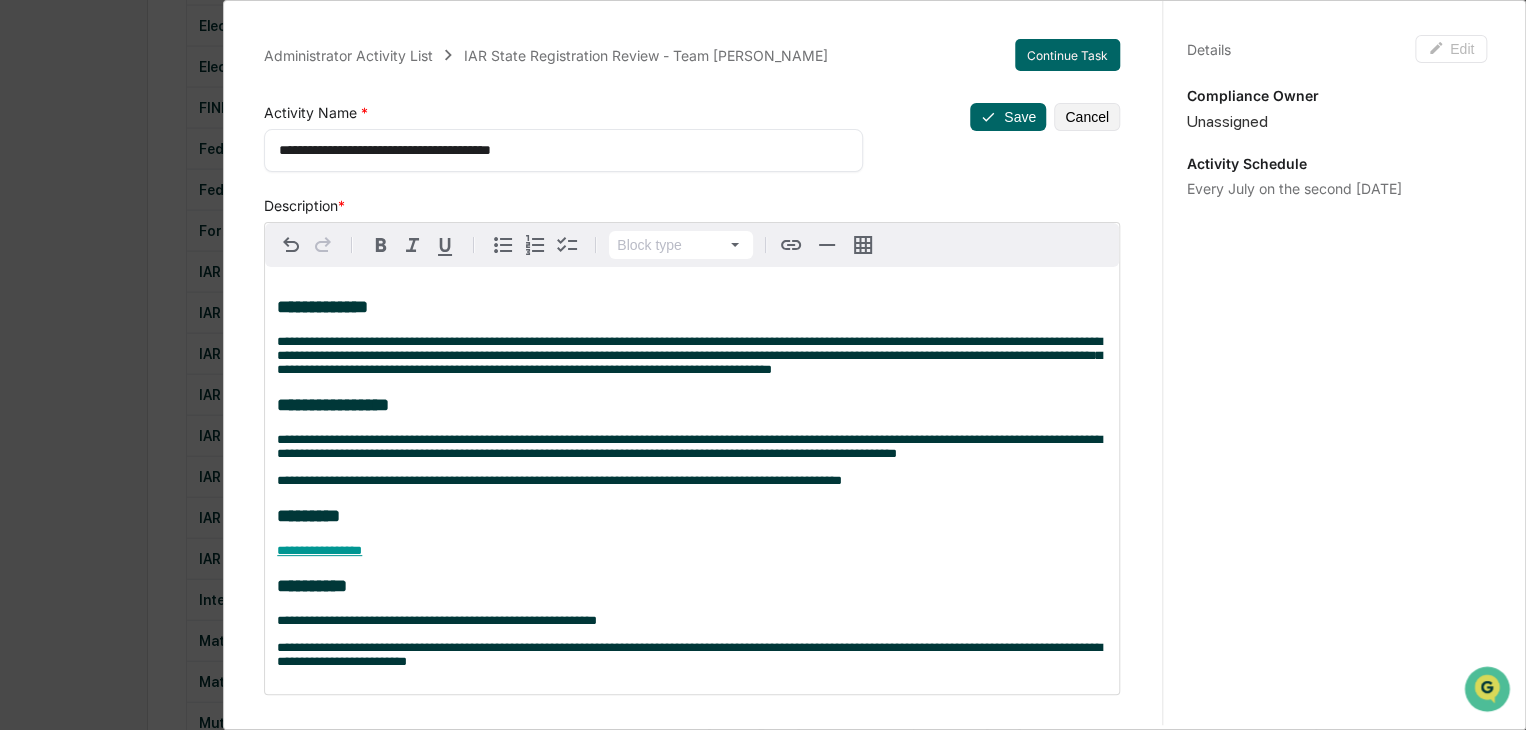 type on "**********" 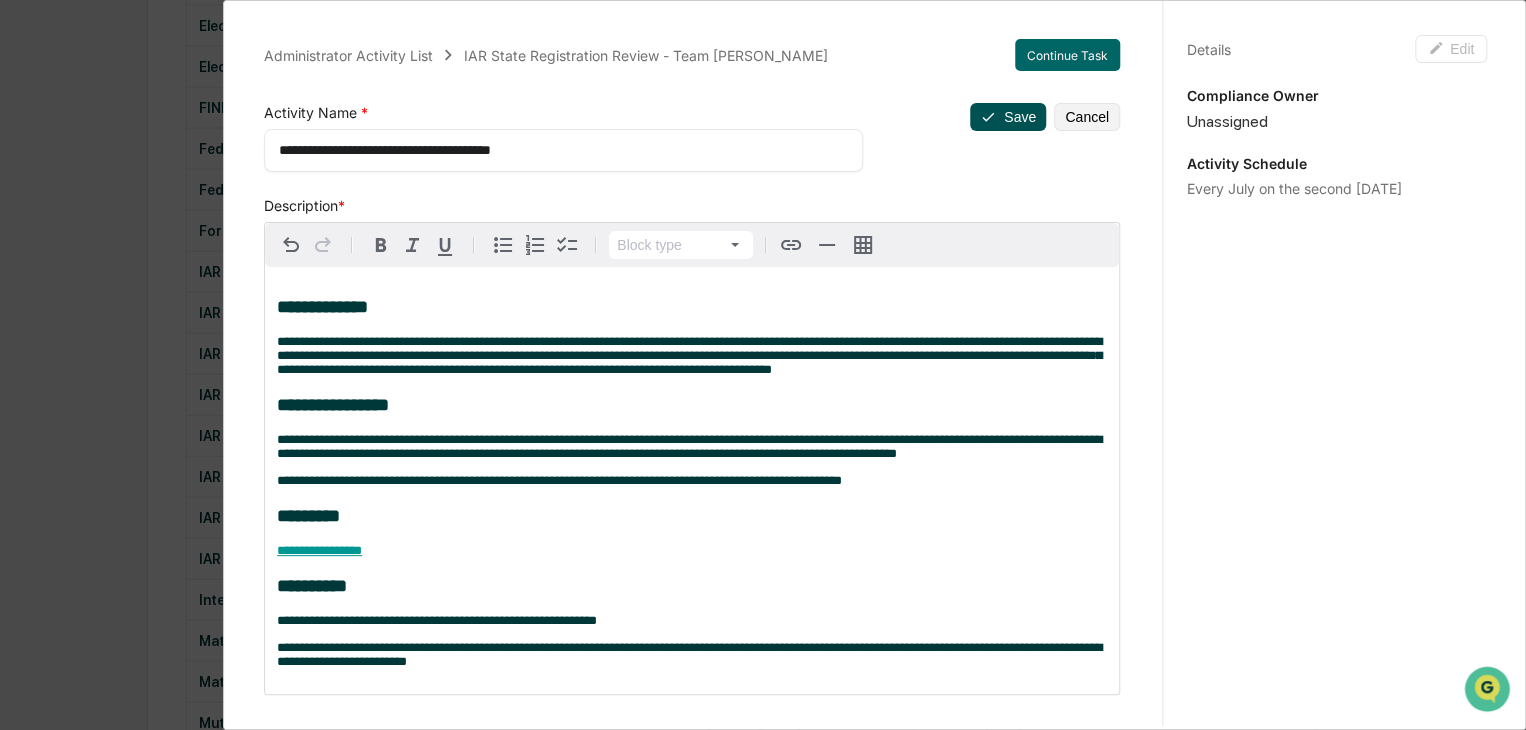 click on "Save" at bounding box center (1008, 117) 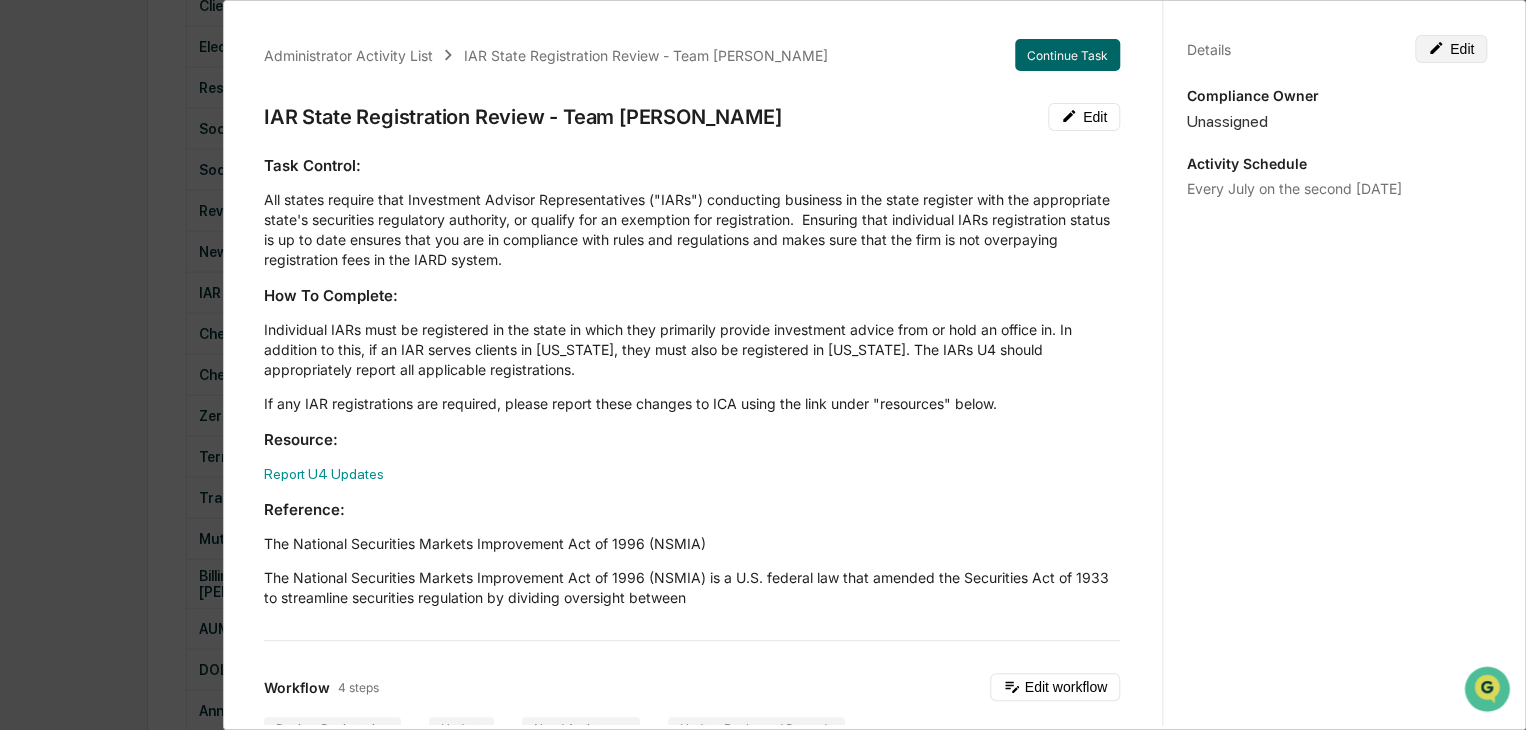 click on "Edit" at bounding box center (1451, 49) 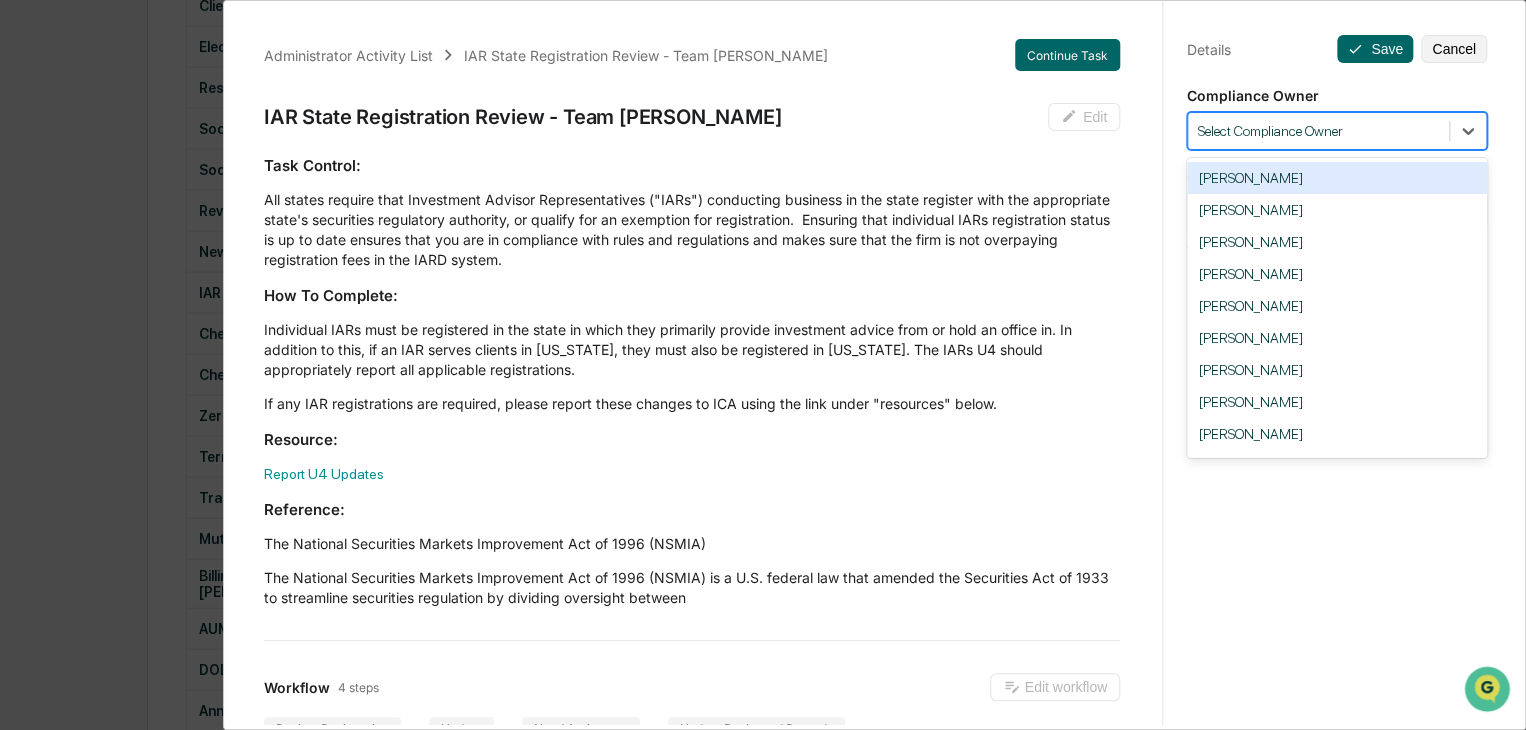 click on "Select Compliance Owner" at bounding box center (1318, 131) 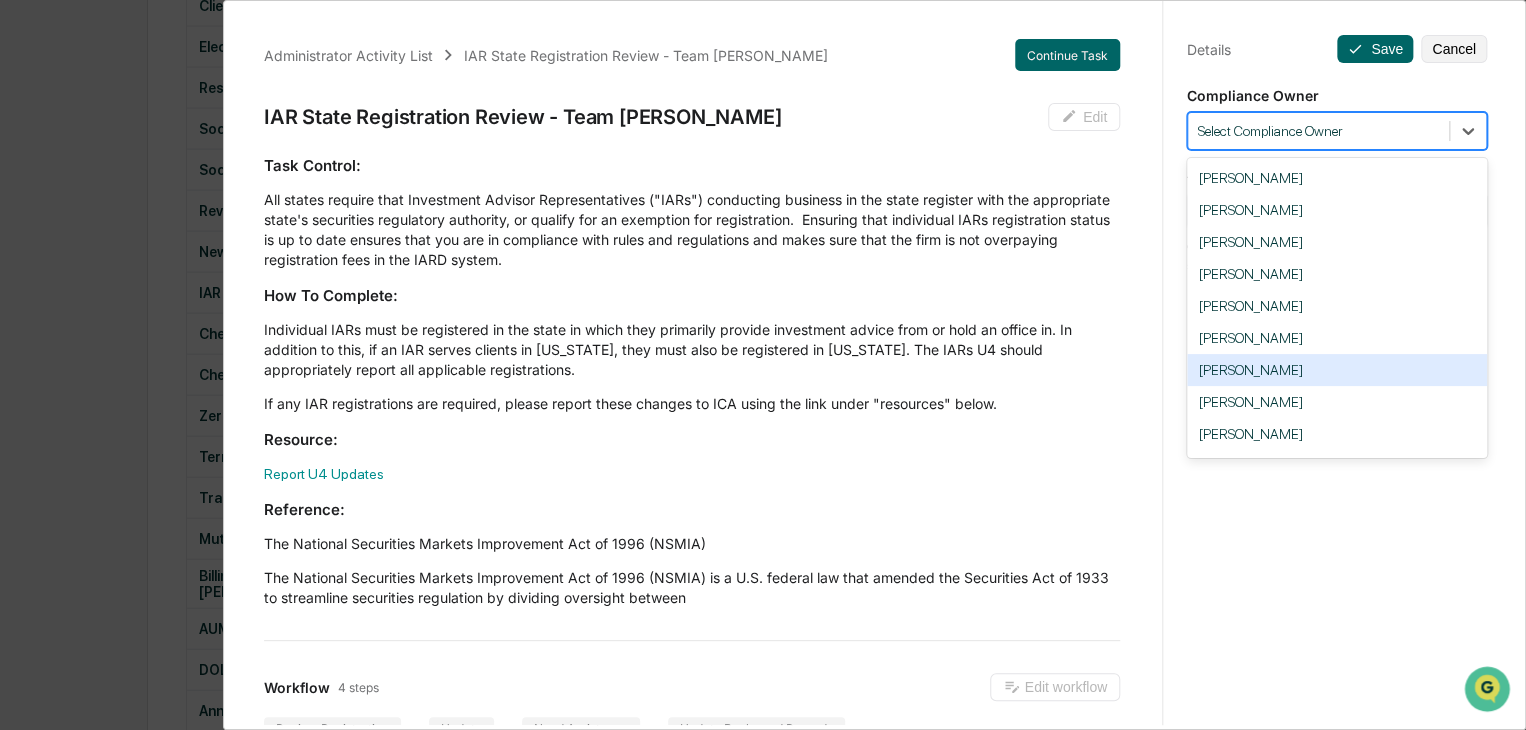 click on "[PERSON_NAME]" at bounding box center [1337, 370] 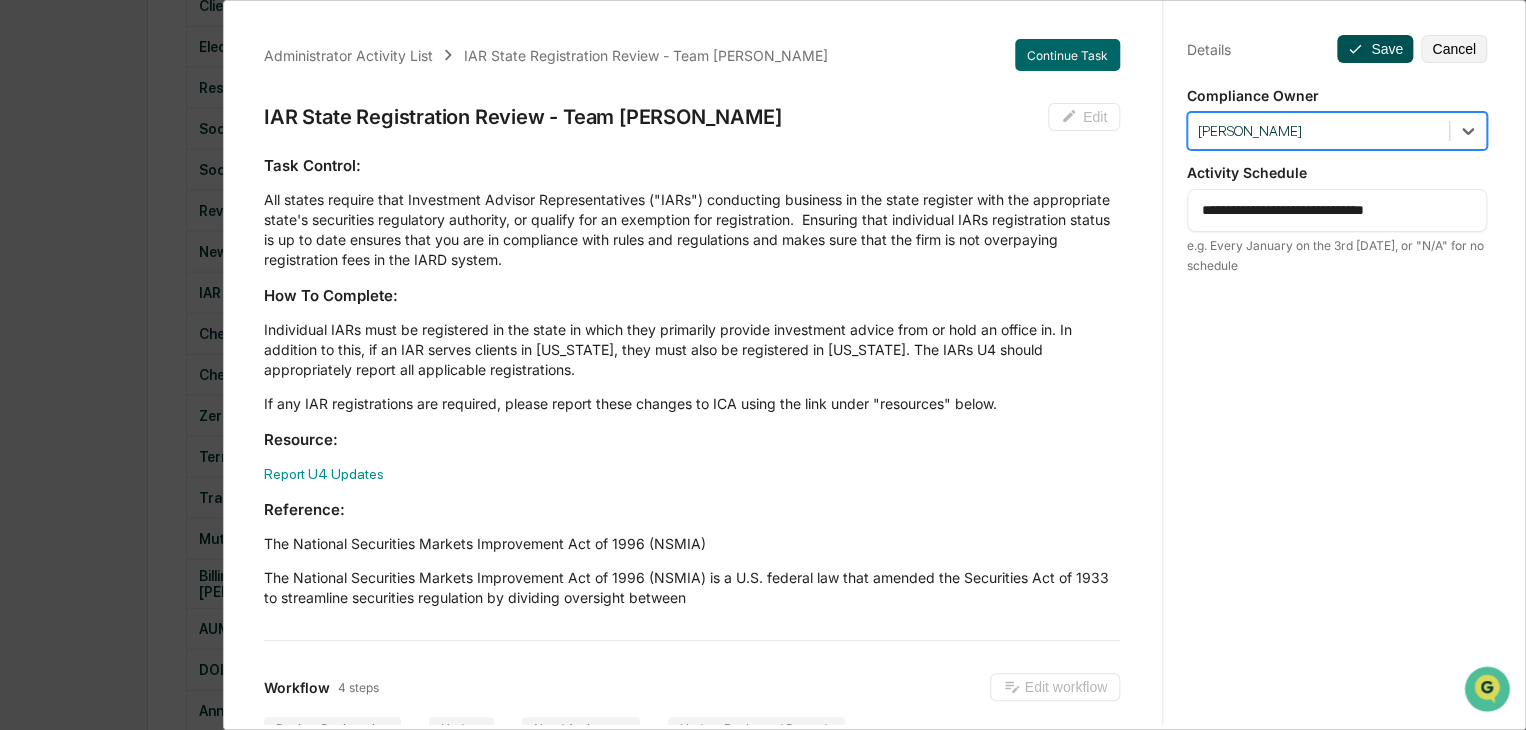 click on "Save" at bounding box center (1375, 49) 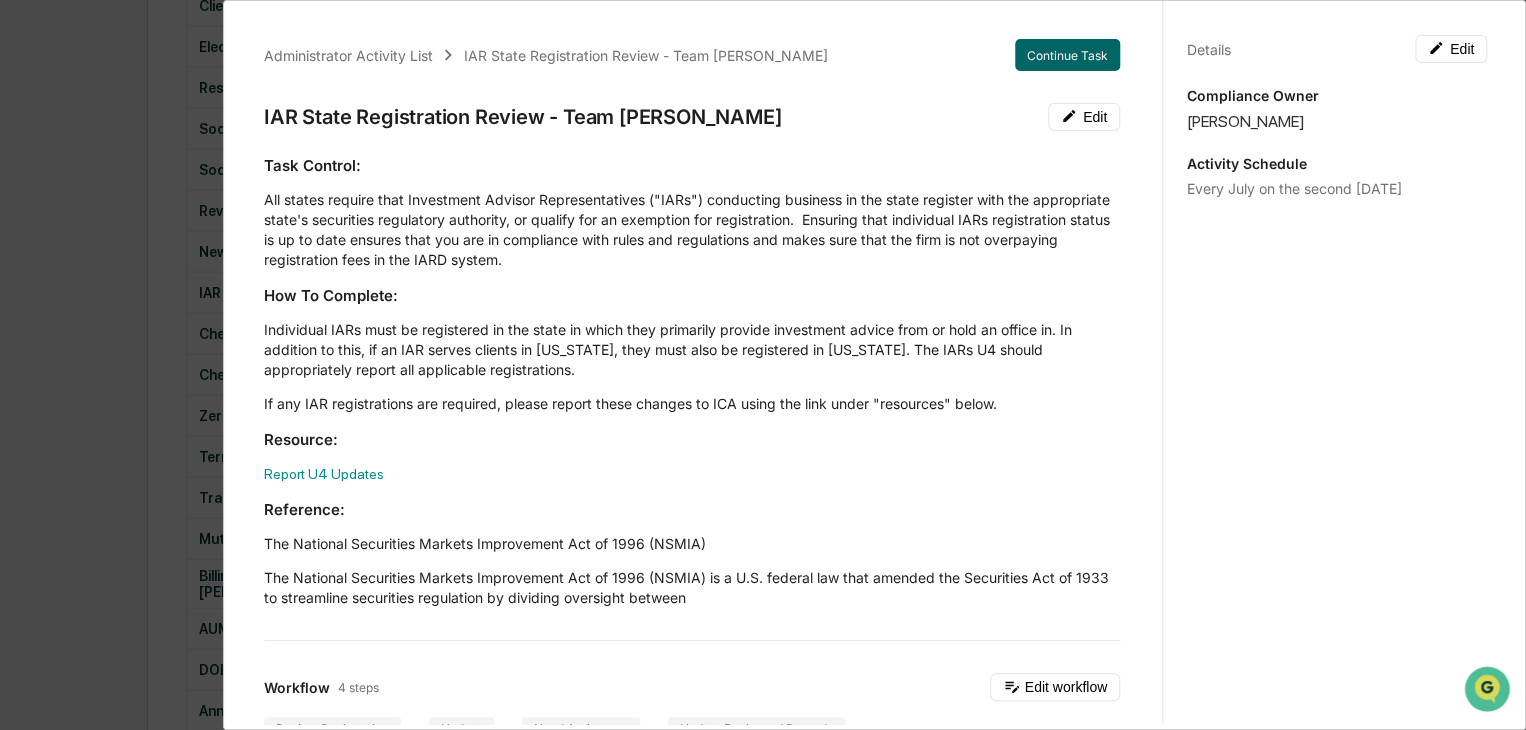 click on "Administrator Activity List IAR State Registration Review - Team [PERSON_NAME] Continue Task IAR State Registration Review - Team [PERSON_NAME] Edit Task Control: All states require that Investment Advisor Representatives ("IARs") conducting business in the state register with the appropriate state's securities regulatory authority, or qualify for an exemption for registration.  Ensuring that individual IARs registration status is up to date ensures that you are in compliance with rules and regulations and makes sure that the firm is not overpaying registration fees in the IARD system. How To Complete: Individual IARs must be registered in the state in which they primarily provide investment advice from or hold an office in. In addition to this, if an IAR serves clients in [US_STATE], they must also be registered in [US_STATE]. The IARs U4 should appropriately report all applicable registrations. If any IAR registrations are required, please report these changes to ICA using the link under "resources" below. Resource: Reference: 1 1" at bounding box center [763, 365] 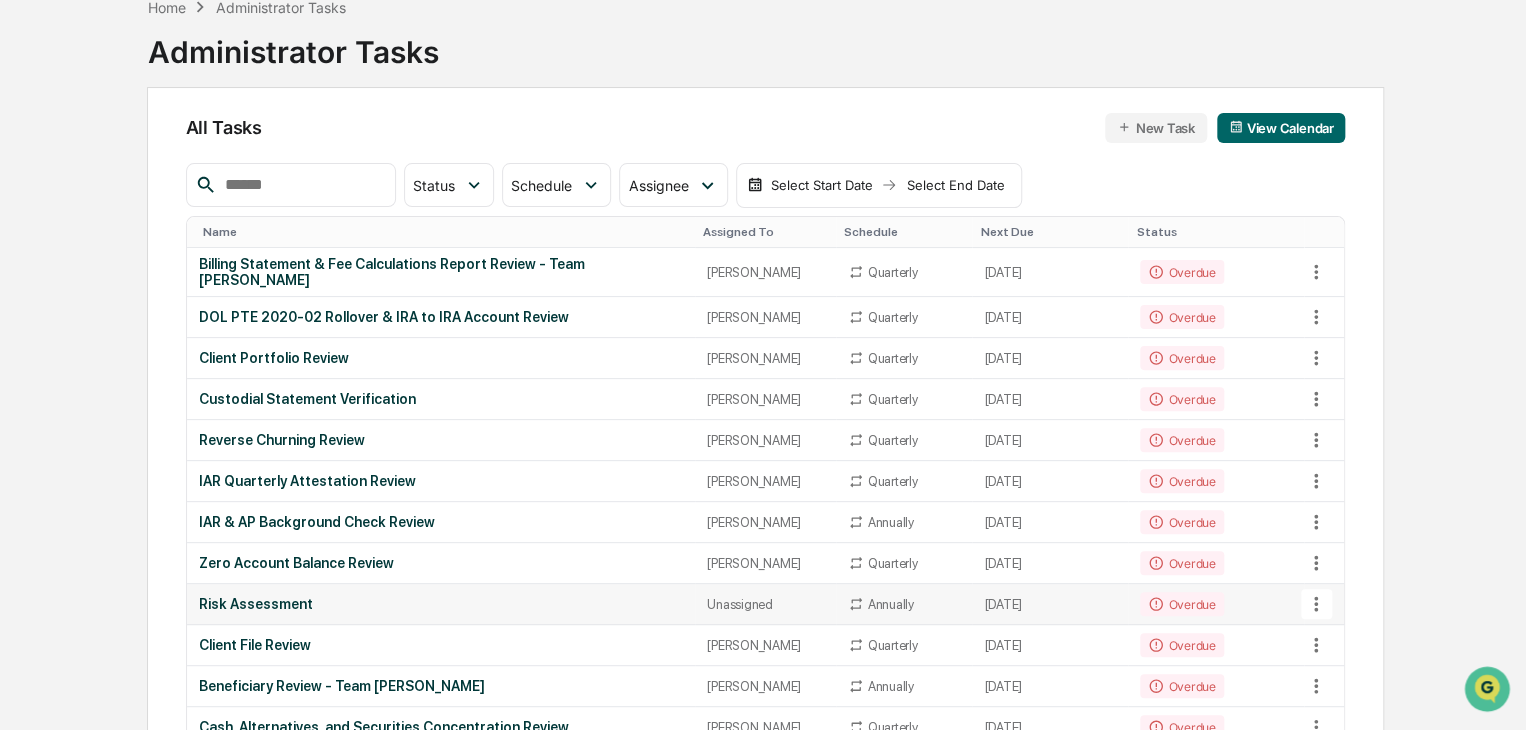 scroll, scrollTop: 0, scrollLeft: 0, axis: both 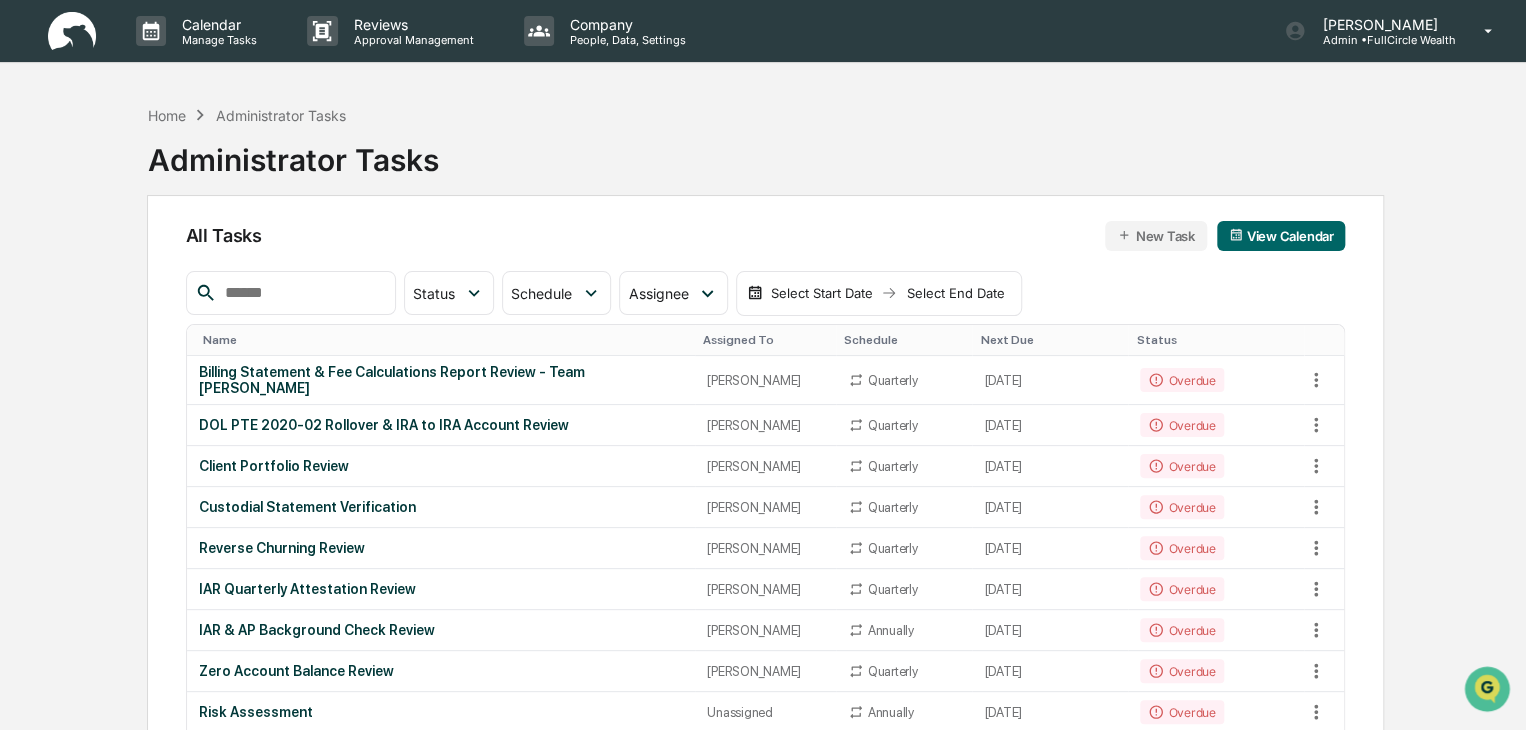 click on "Name" at bounding box center (445, 340) 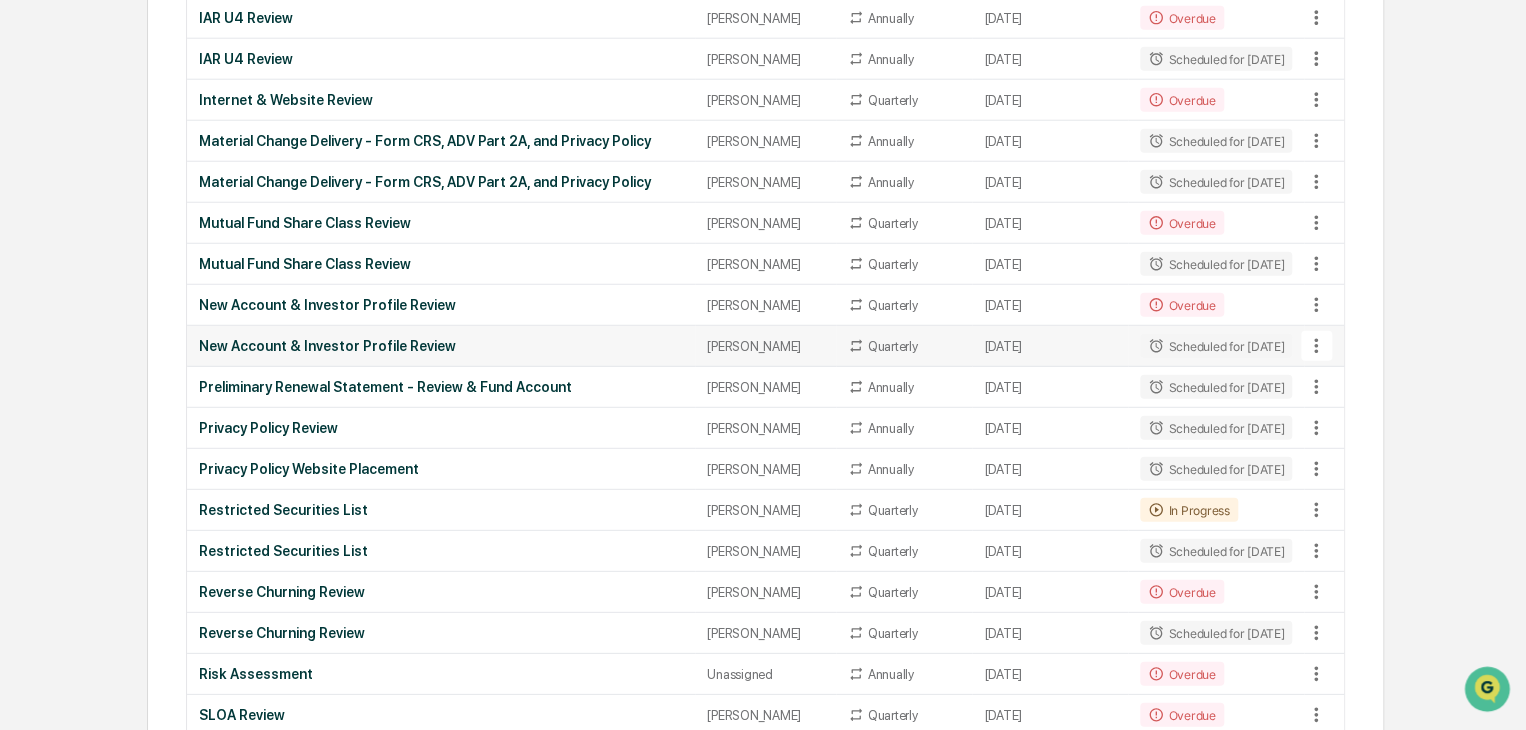 scroll, scrollTop: 2200, scrollLeft: 0, axis: vertical 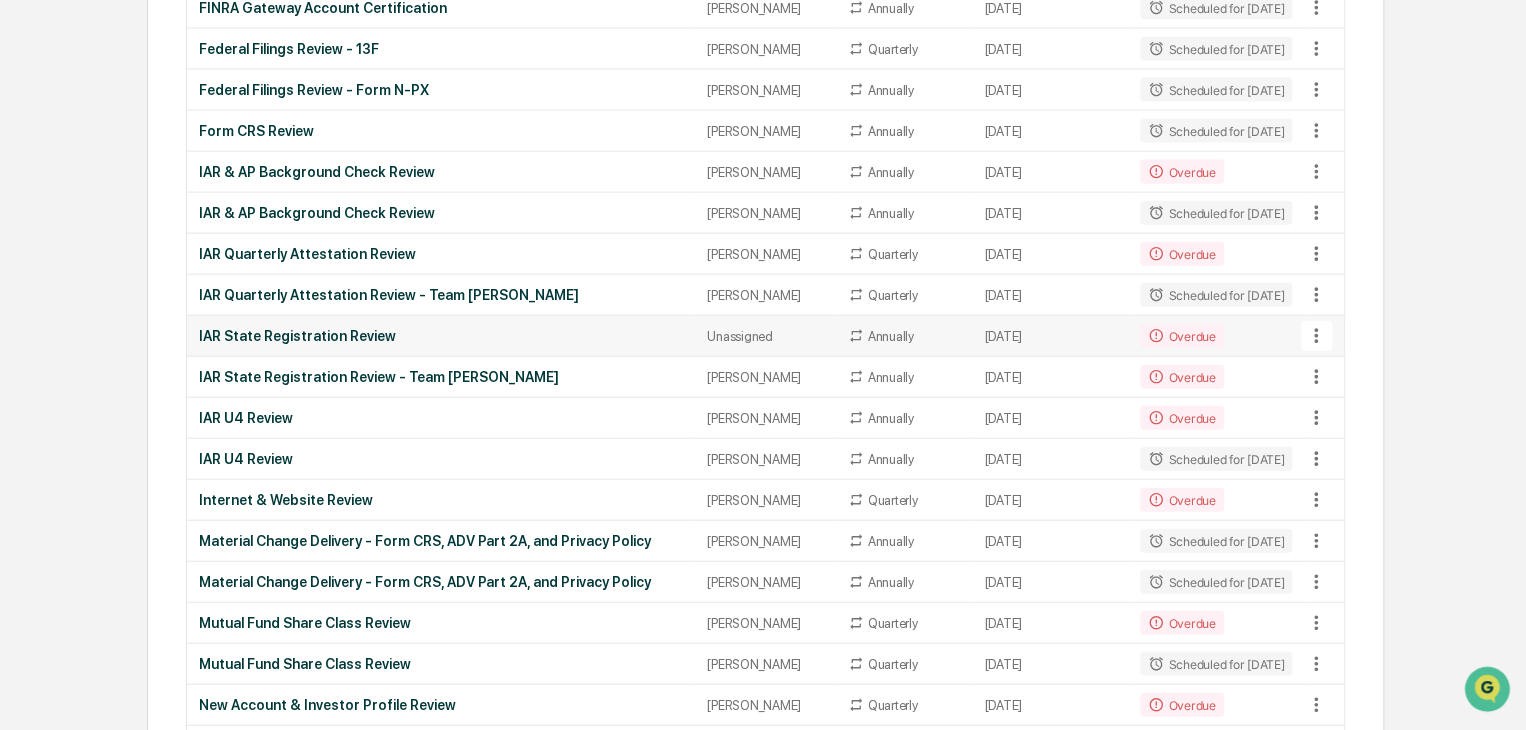 click on "IAR State Registration Review" at bounding box center (441, 336) 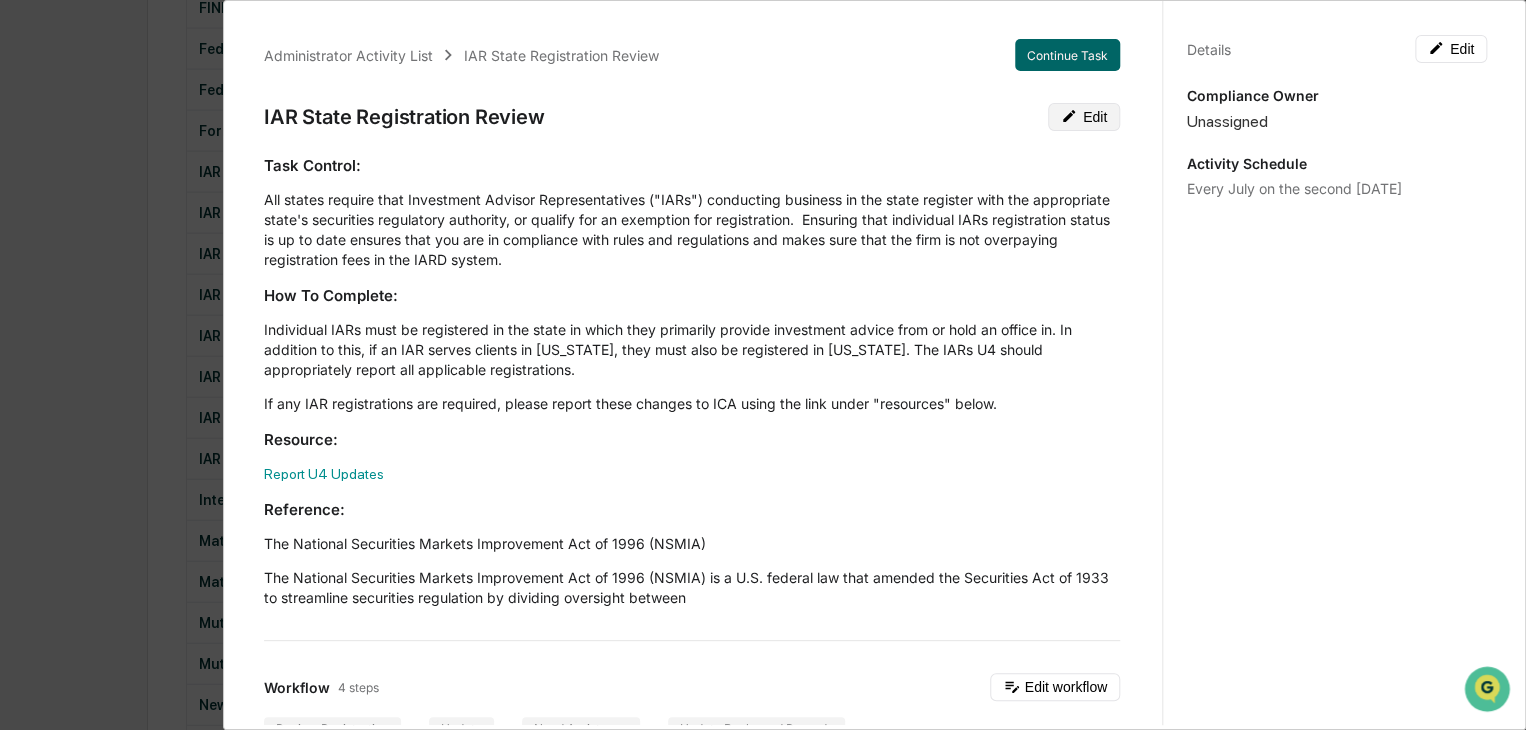 click on "Edit" at bounding box center [1084, 117] 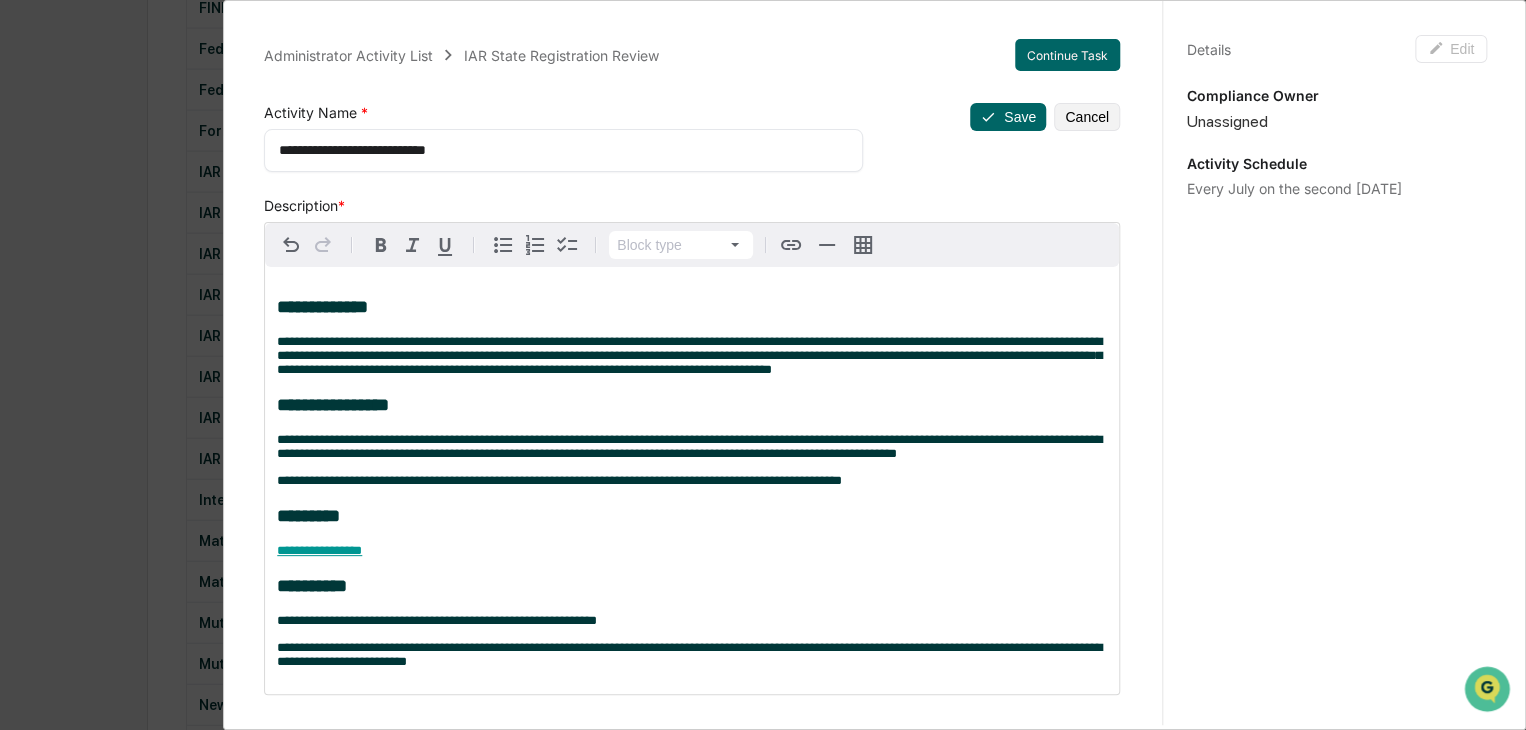 click on "**********" at bounding box center (556, 150) 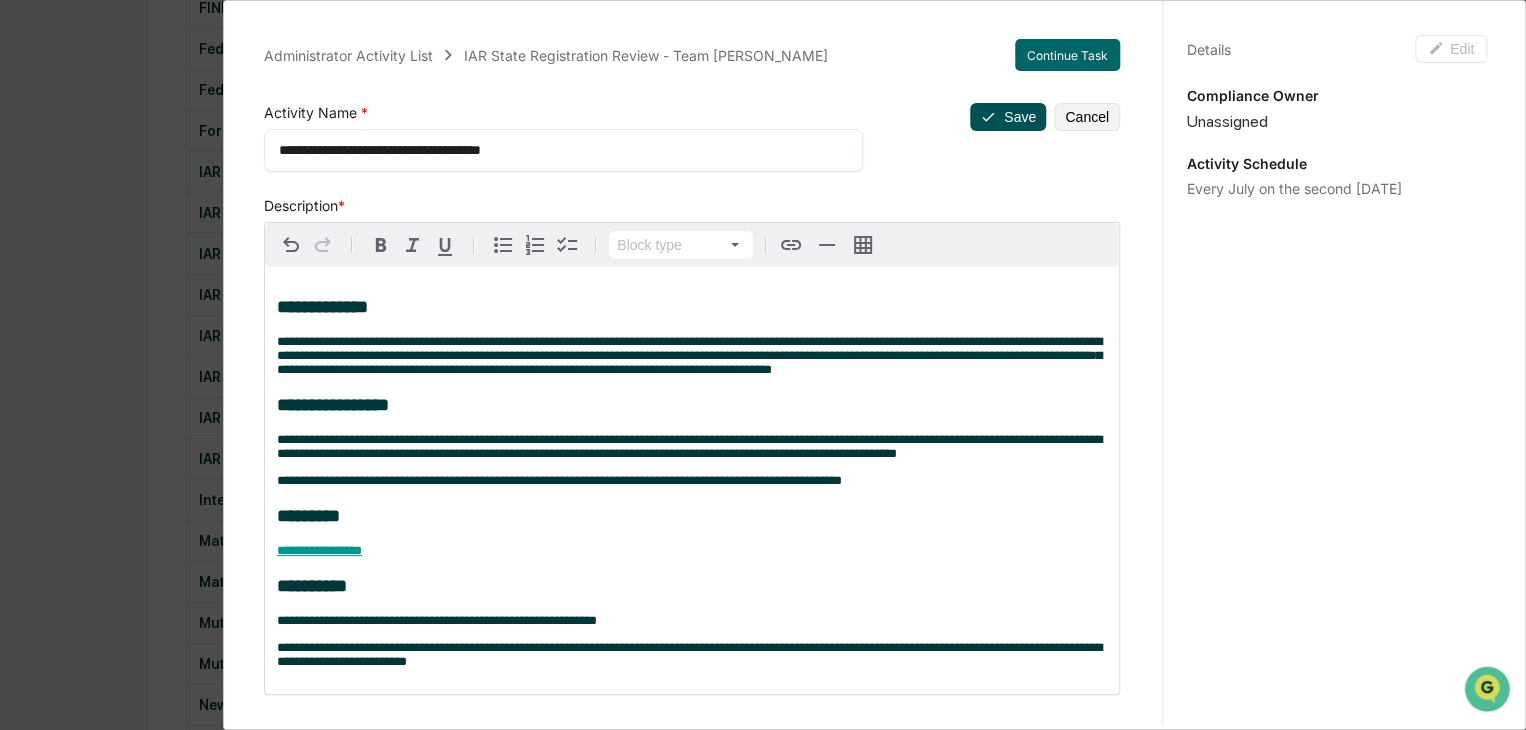 type on "**********" 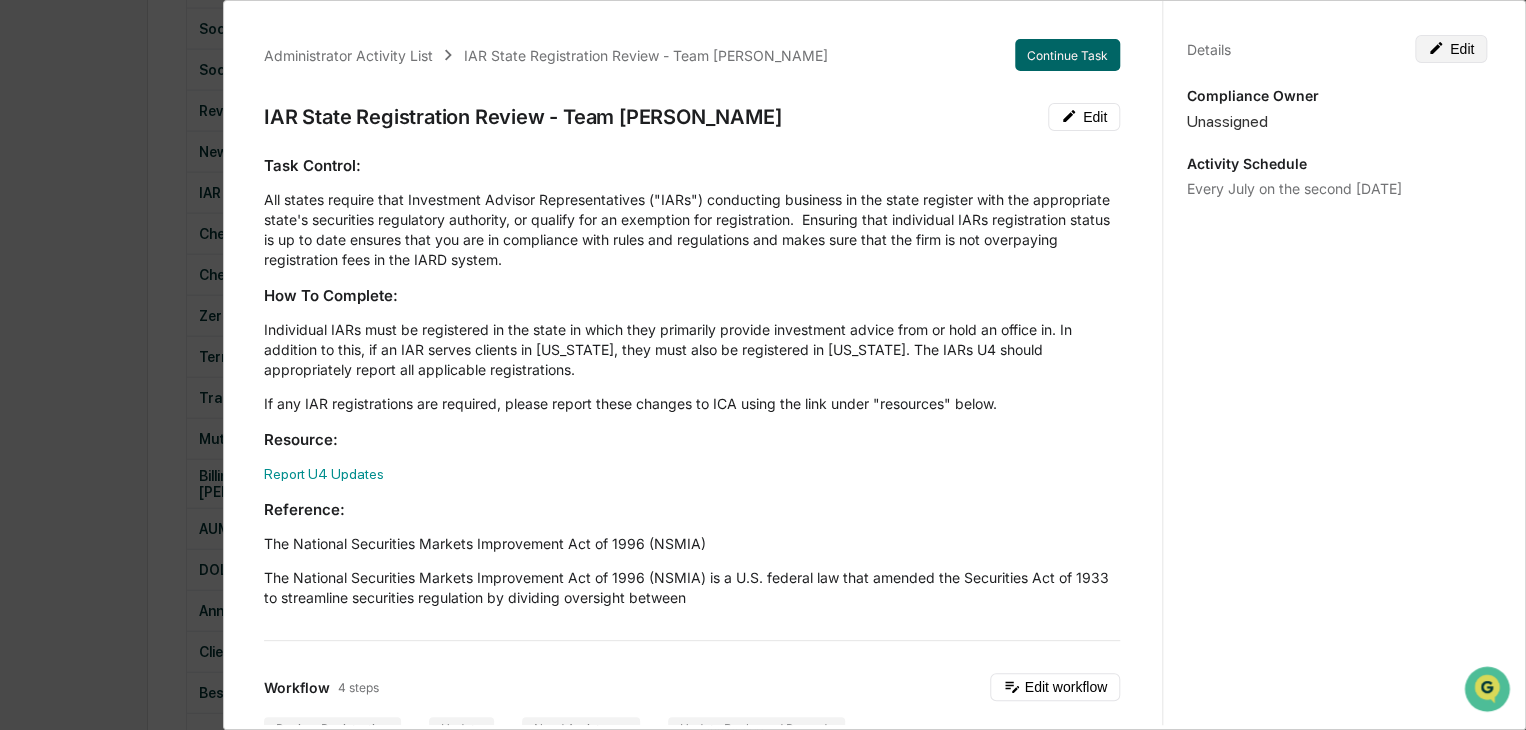 click 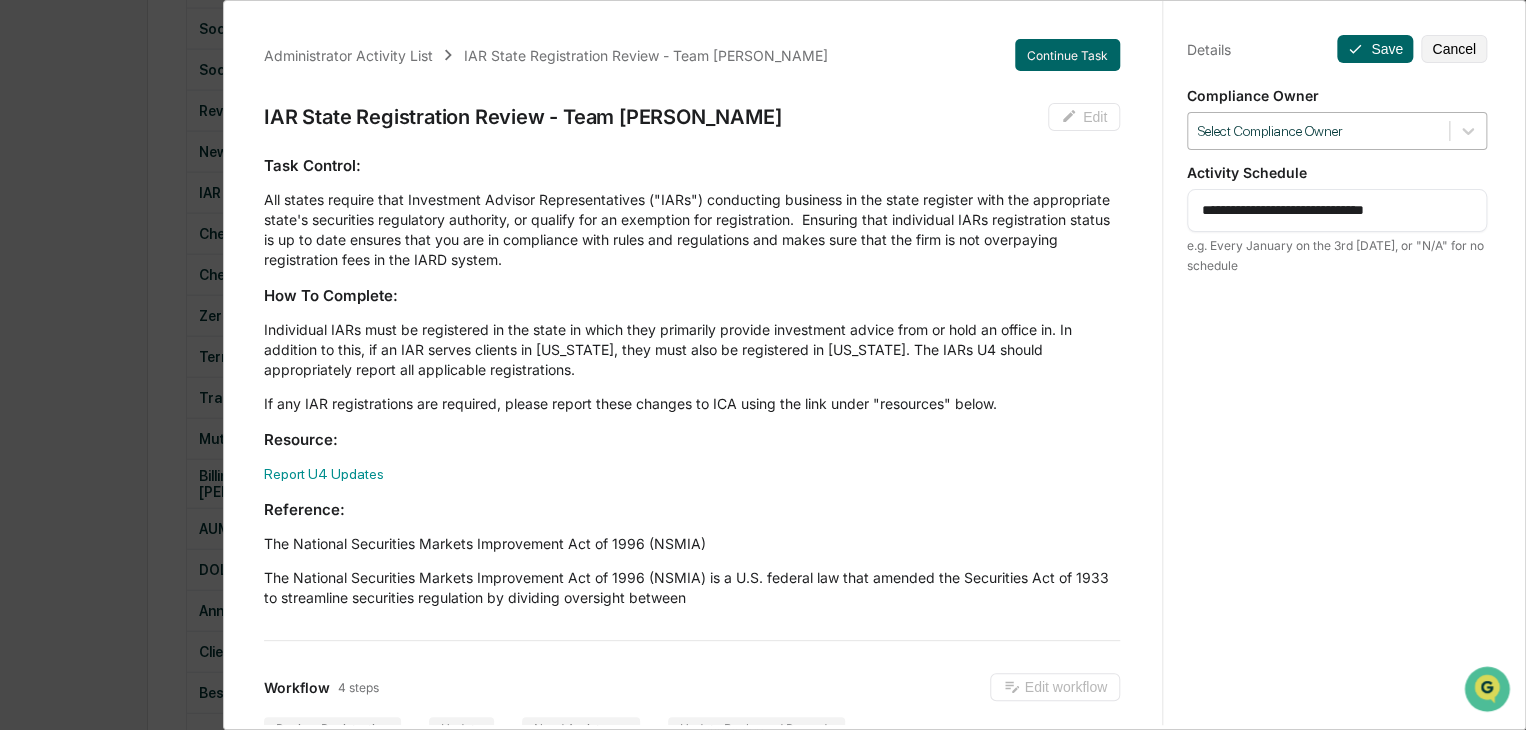 click at bounding box center (1318, 131) 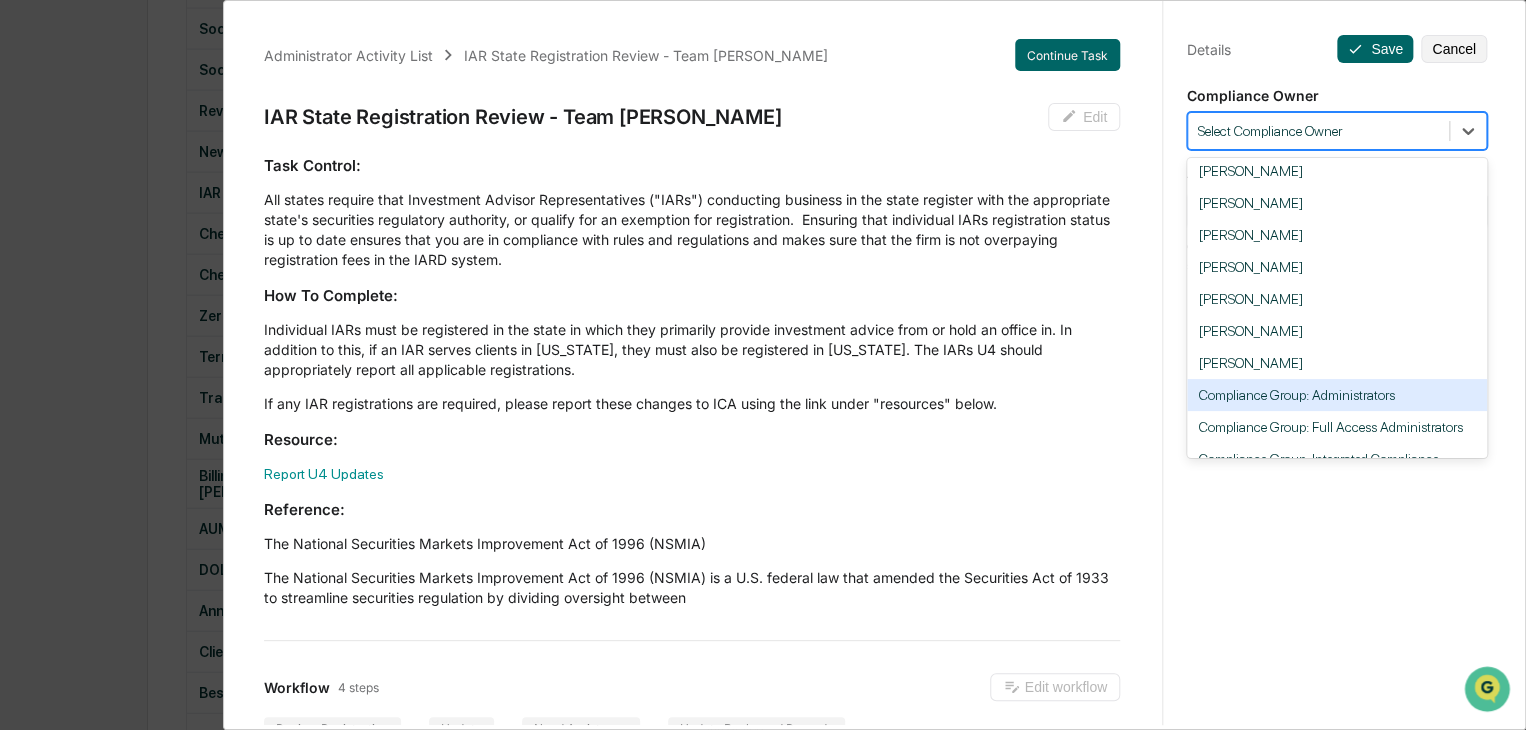 scroll, scrollTop: 300, scrollLeft: 0, axis: vertical 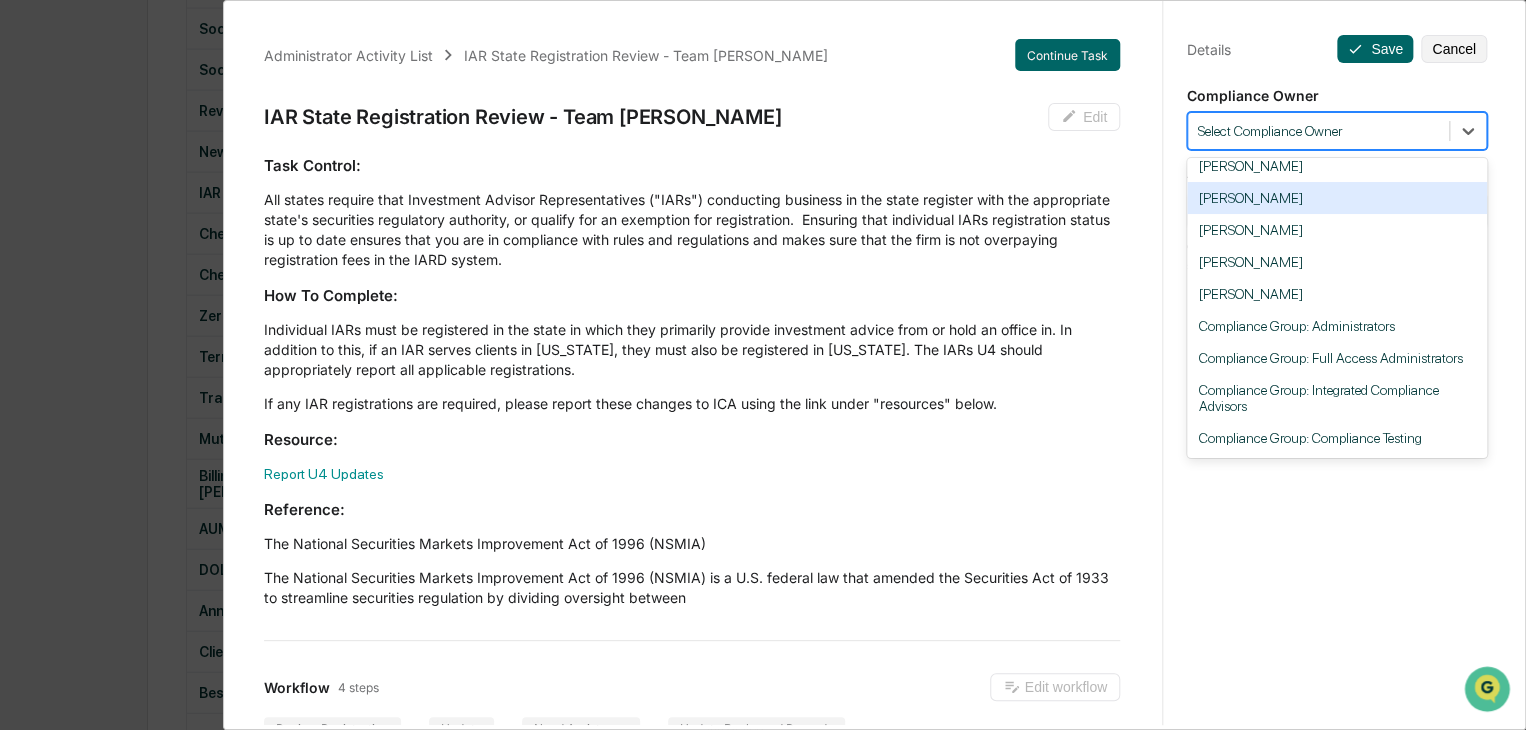 click on "[PERSON_NAME]" at bounding box center [1337, 198] 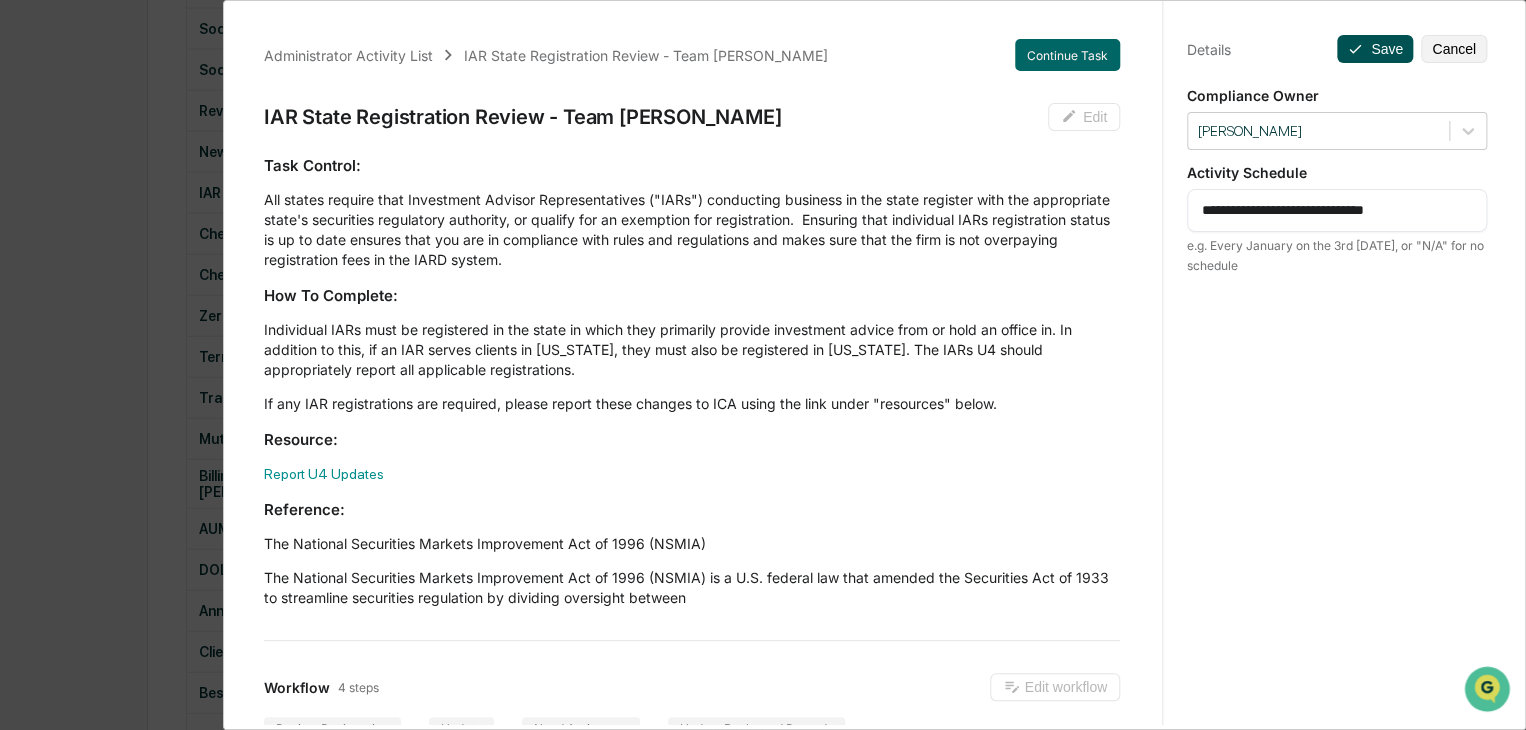 click on "Save" at bounding box center [1375, 49] 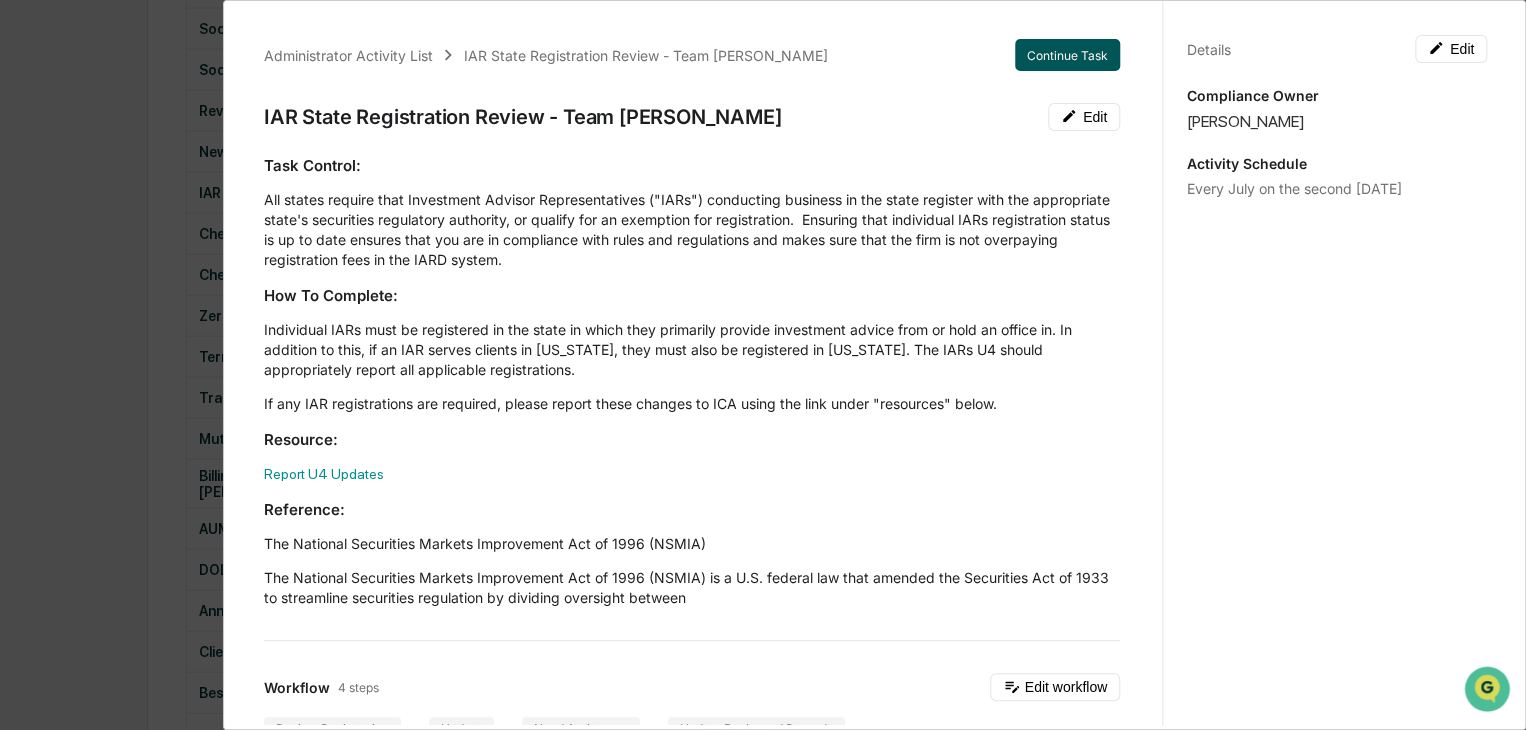 click on "Continue Task" at bounding box center [1067, 55] 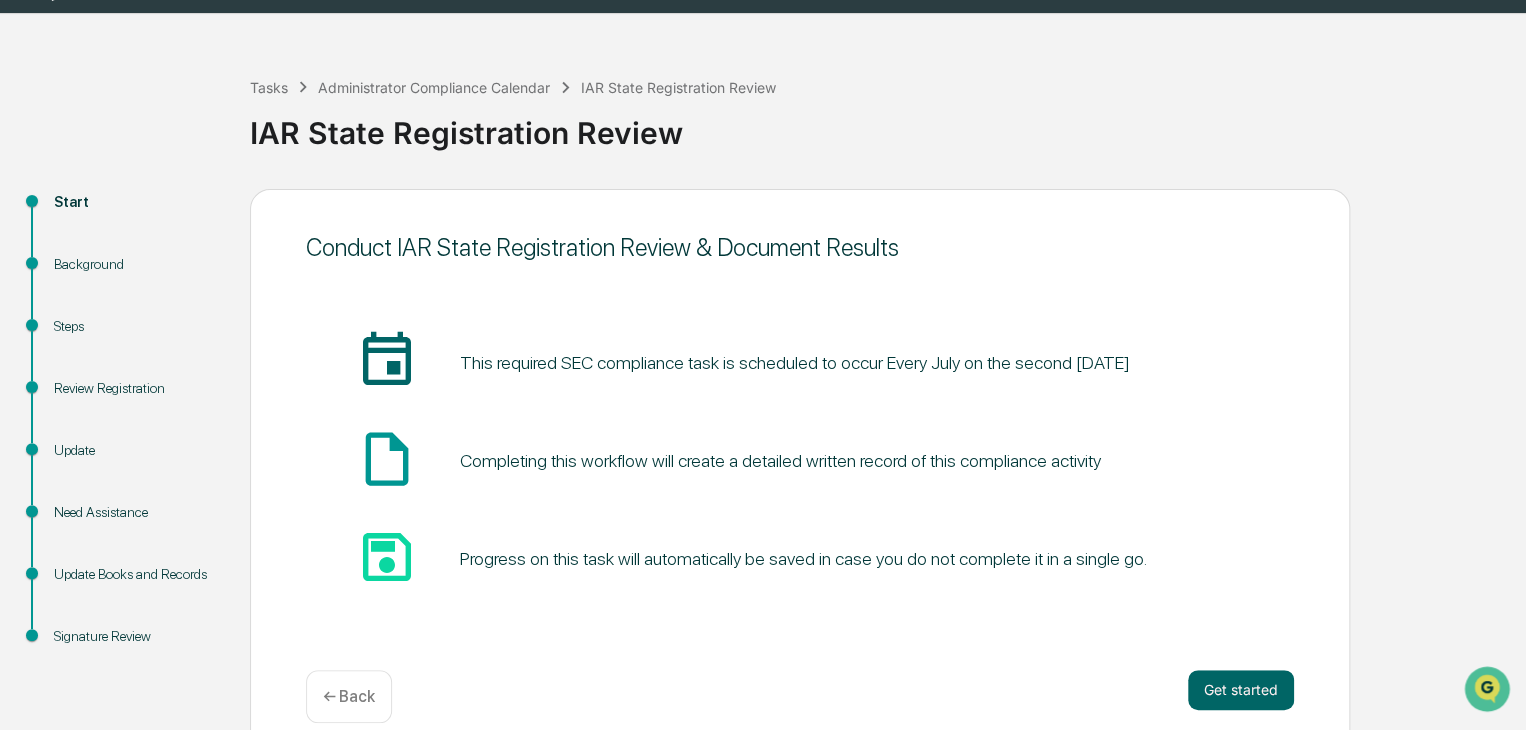 scroll, scrollTop: 75, scrollLeft: 0, axis: vertical 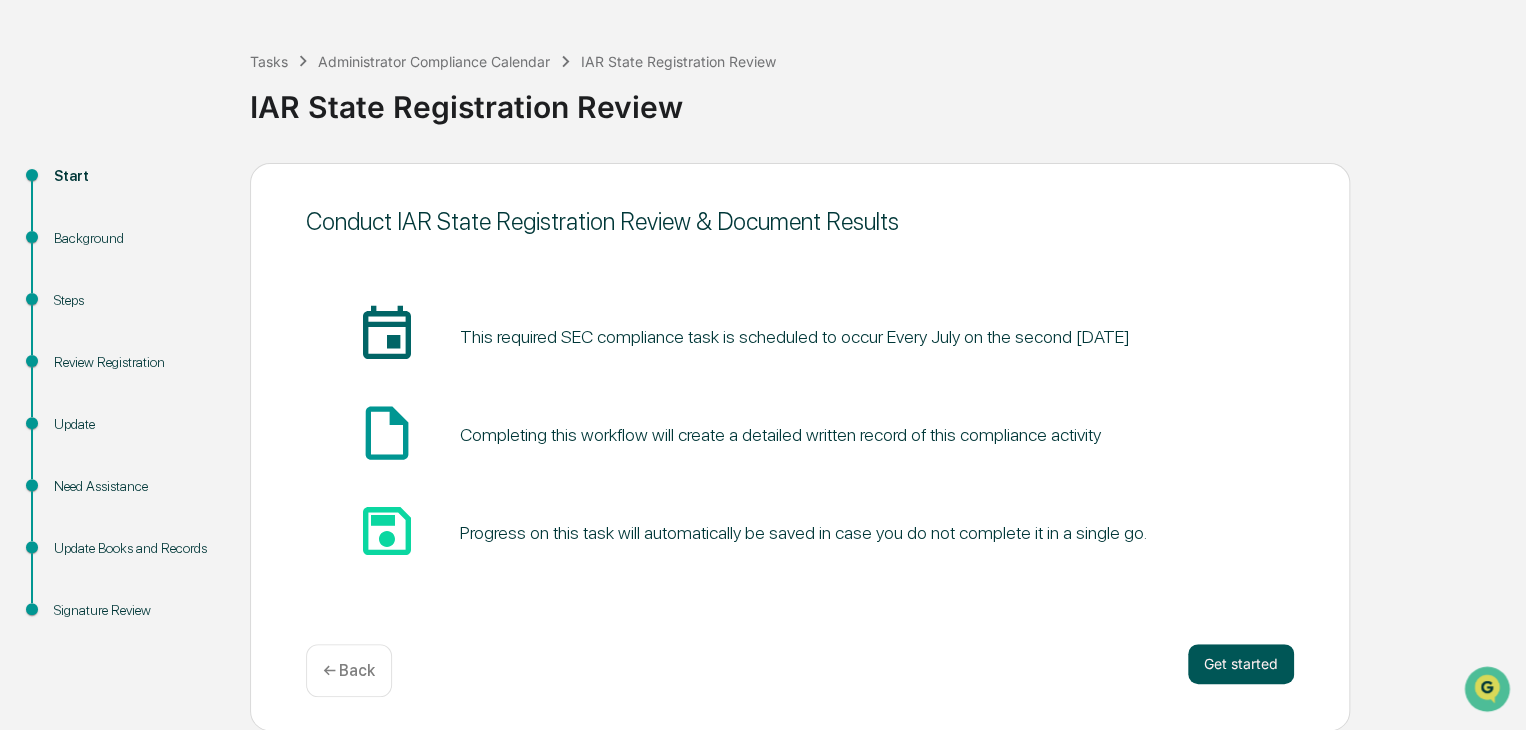 click on "Get started" at bounding box center [1241, 664] 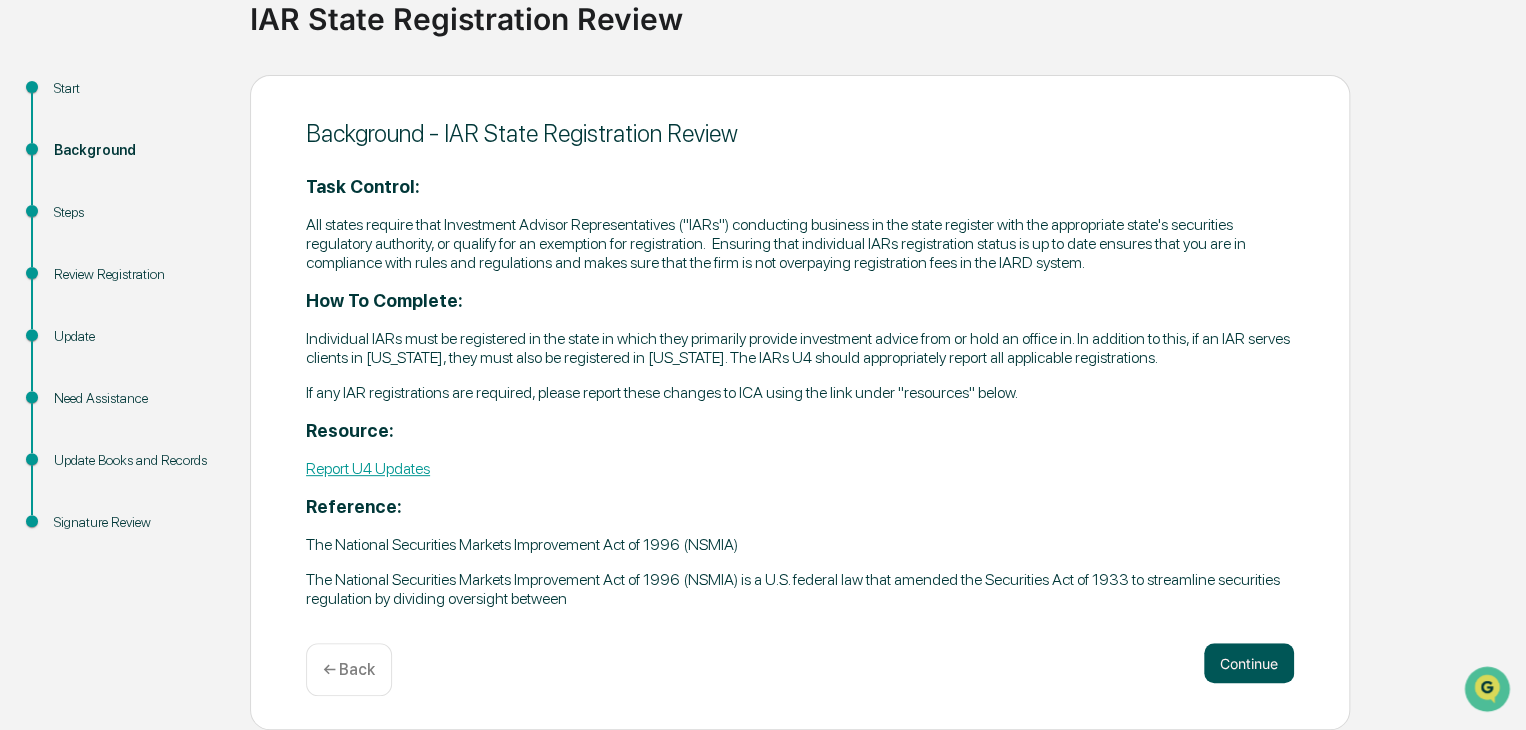 click on "Continue" at bounding box center (1249, 663) 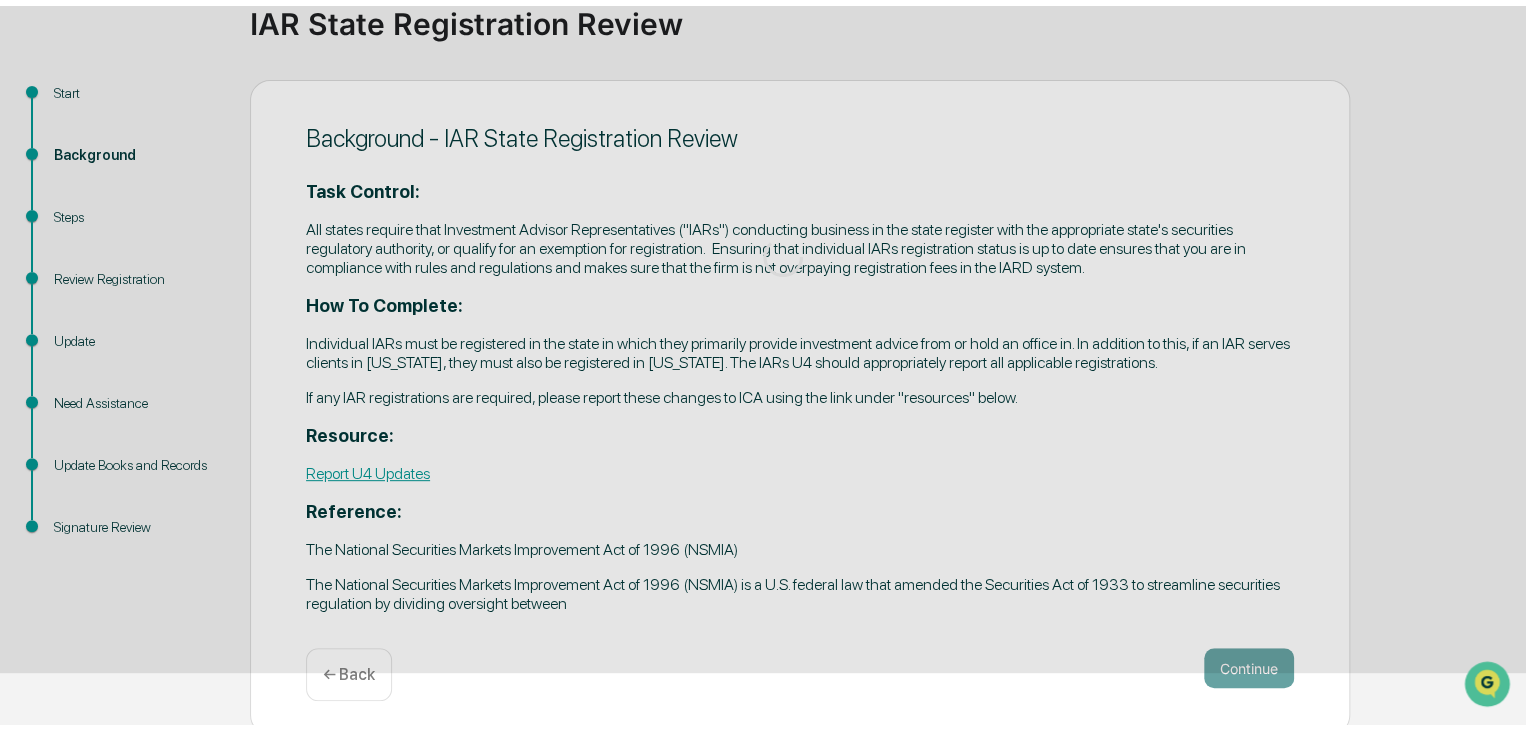 scroll, scrollTop: 148, scrollLeft: 0, axis: vertical 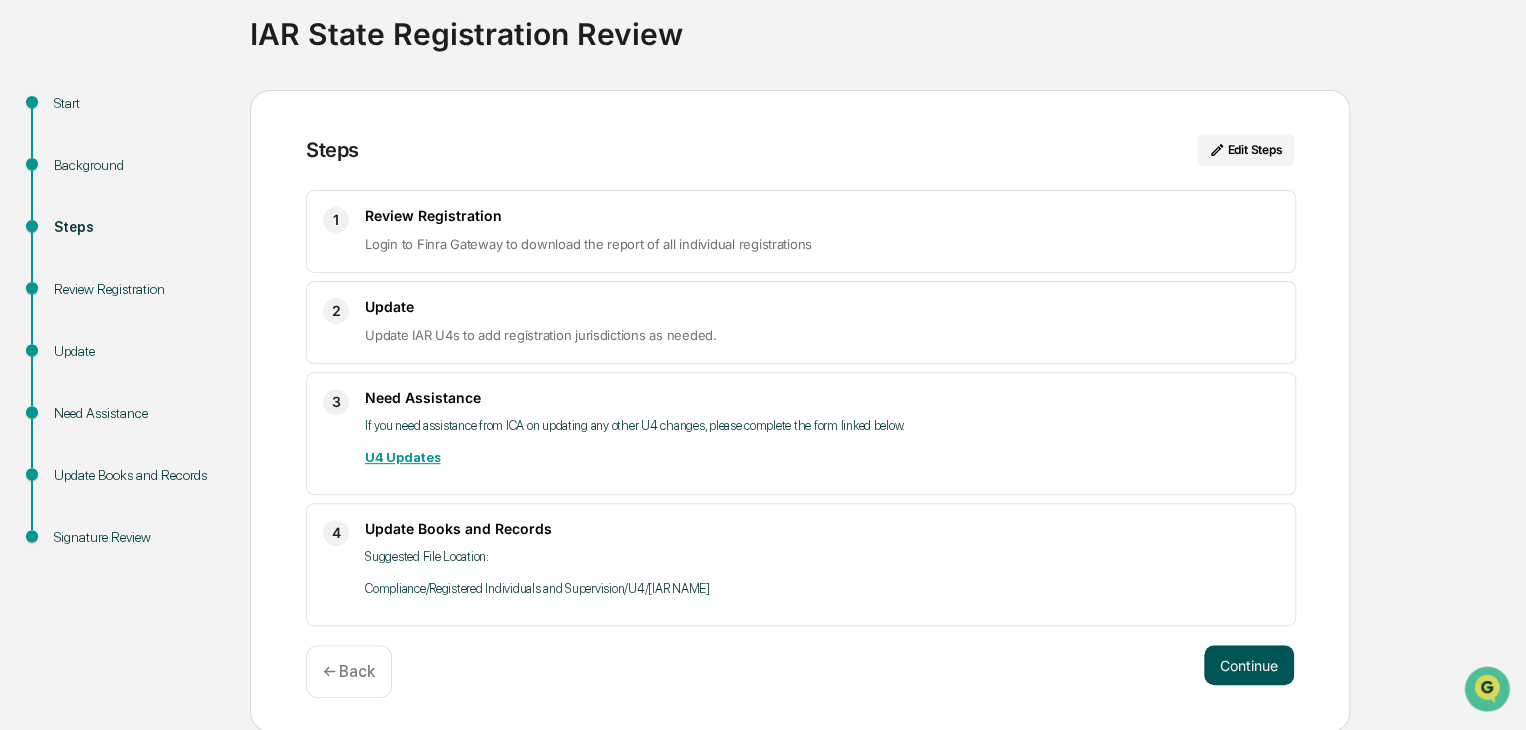 click on "Continue" at bounding box center (1249, 665) 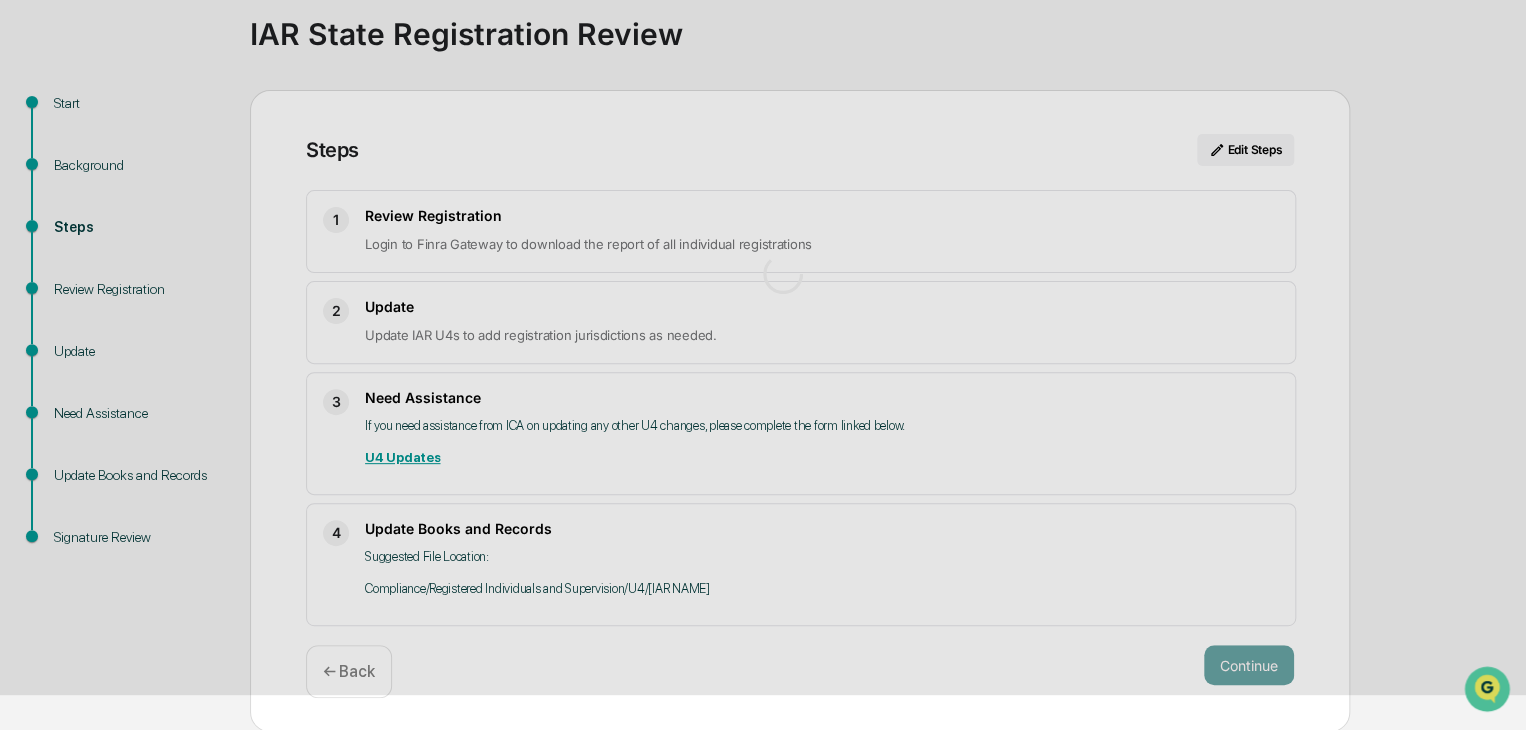 scroll, scrollTop: 25, scrollLeft: 0, axis: vertical 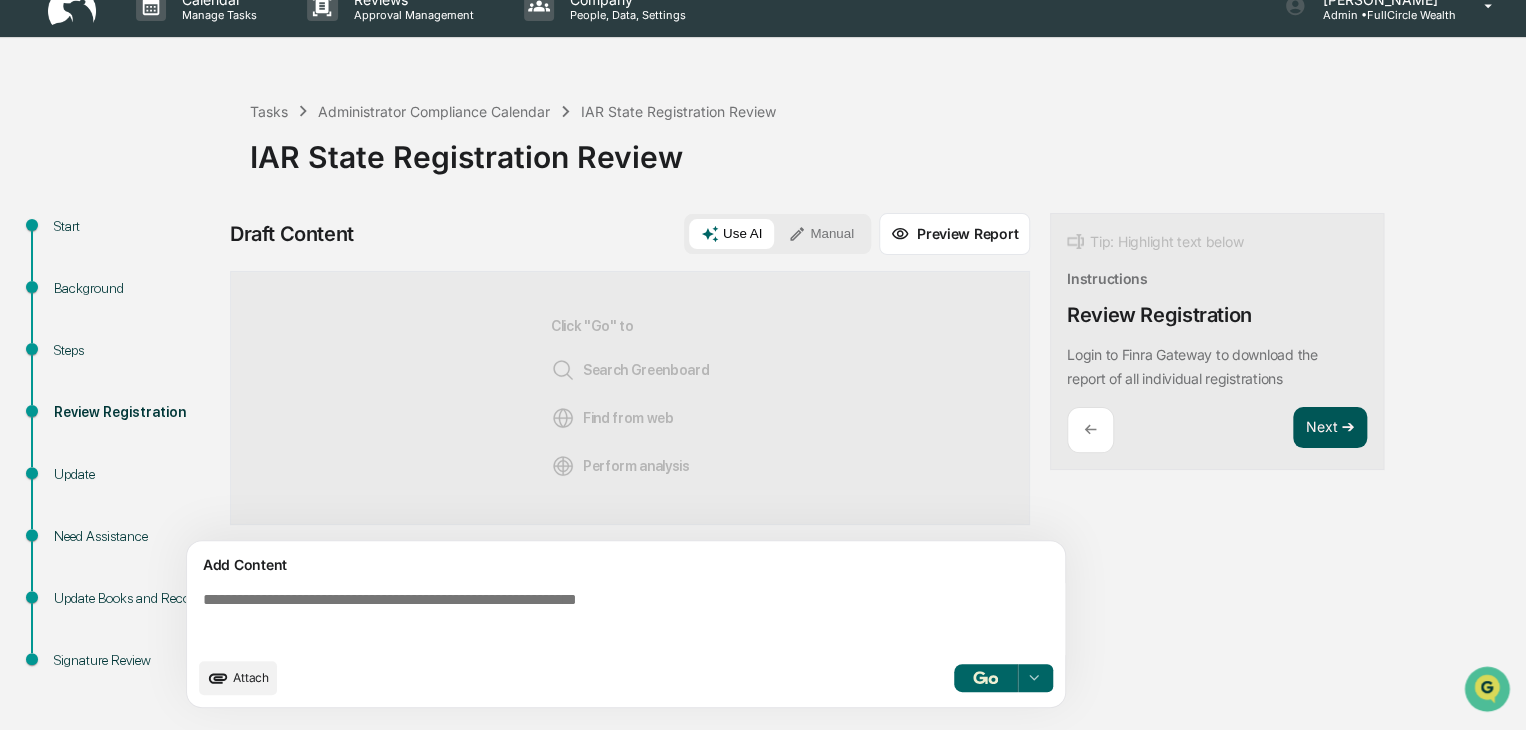 click on "Next ➔" at bounding box center (1330, 428) 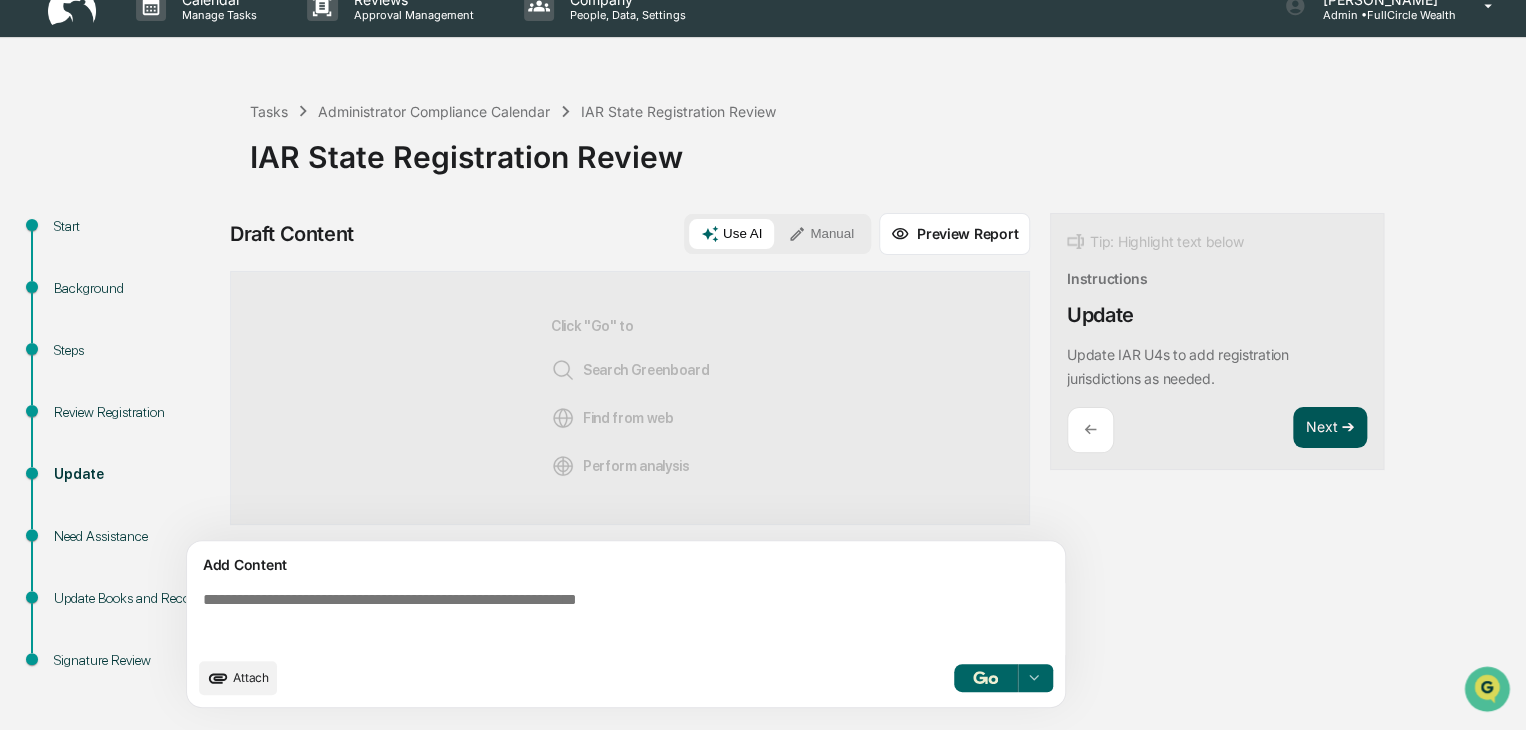 click on "Next ➔" at bounding box center [1330, 428] 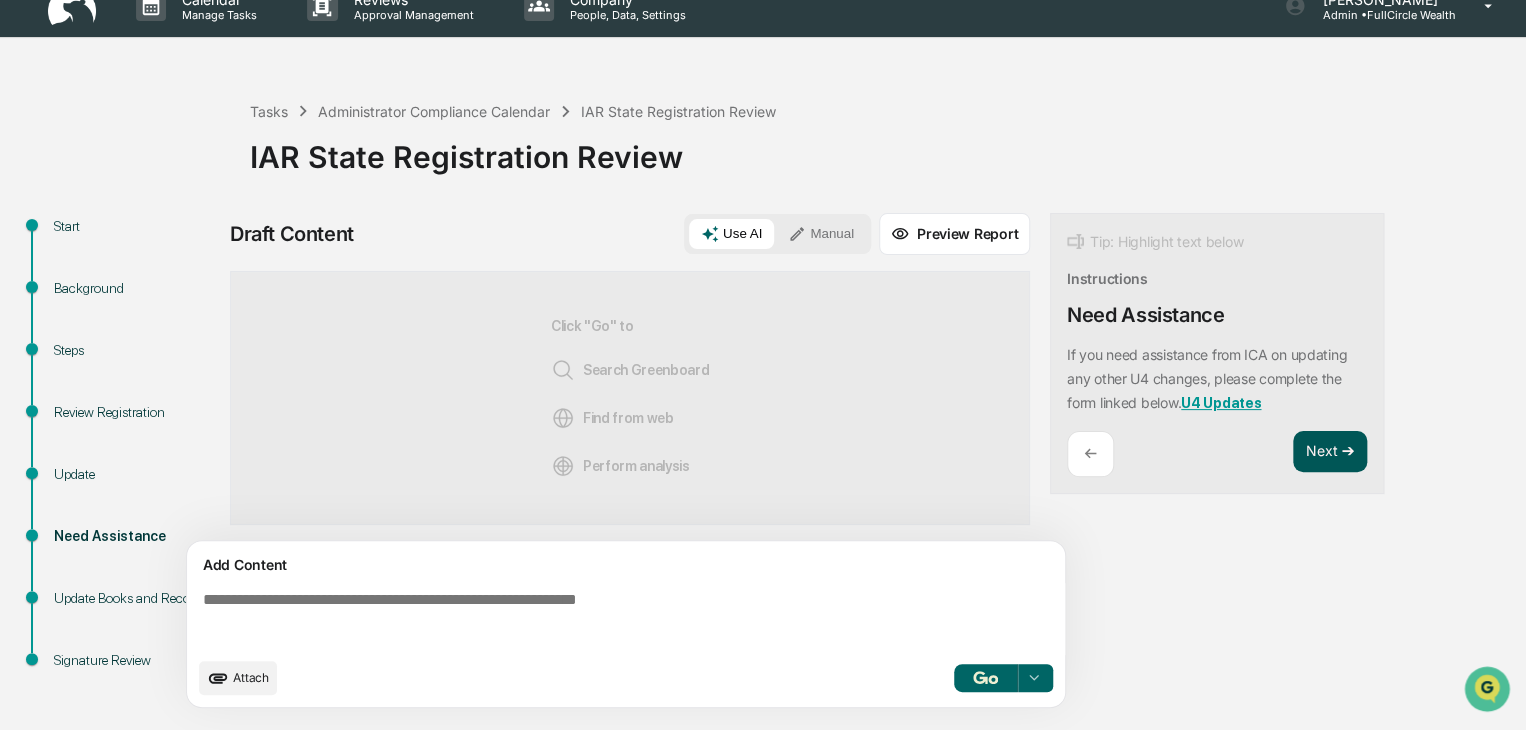 click on "Next ➔" at bounding box center [1330, 452] 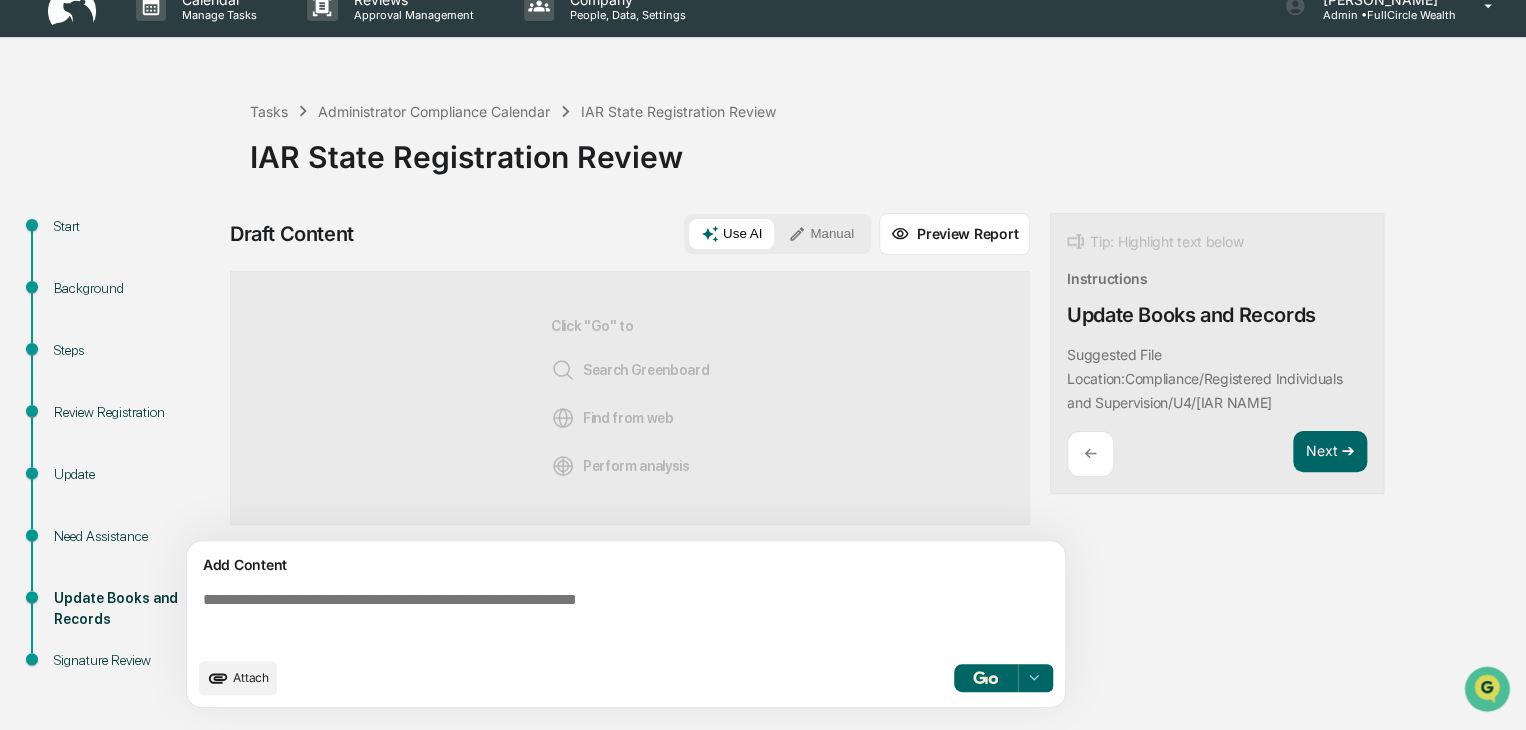 click at bounding box center [630, 619] 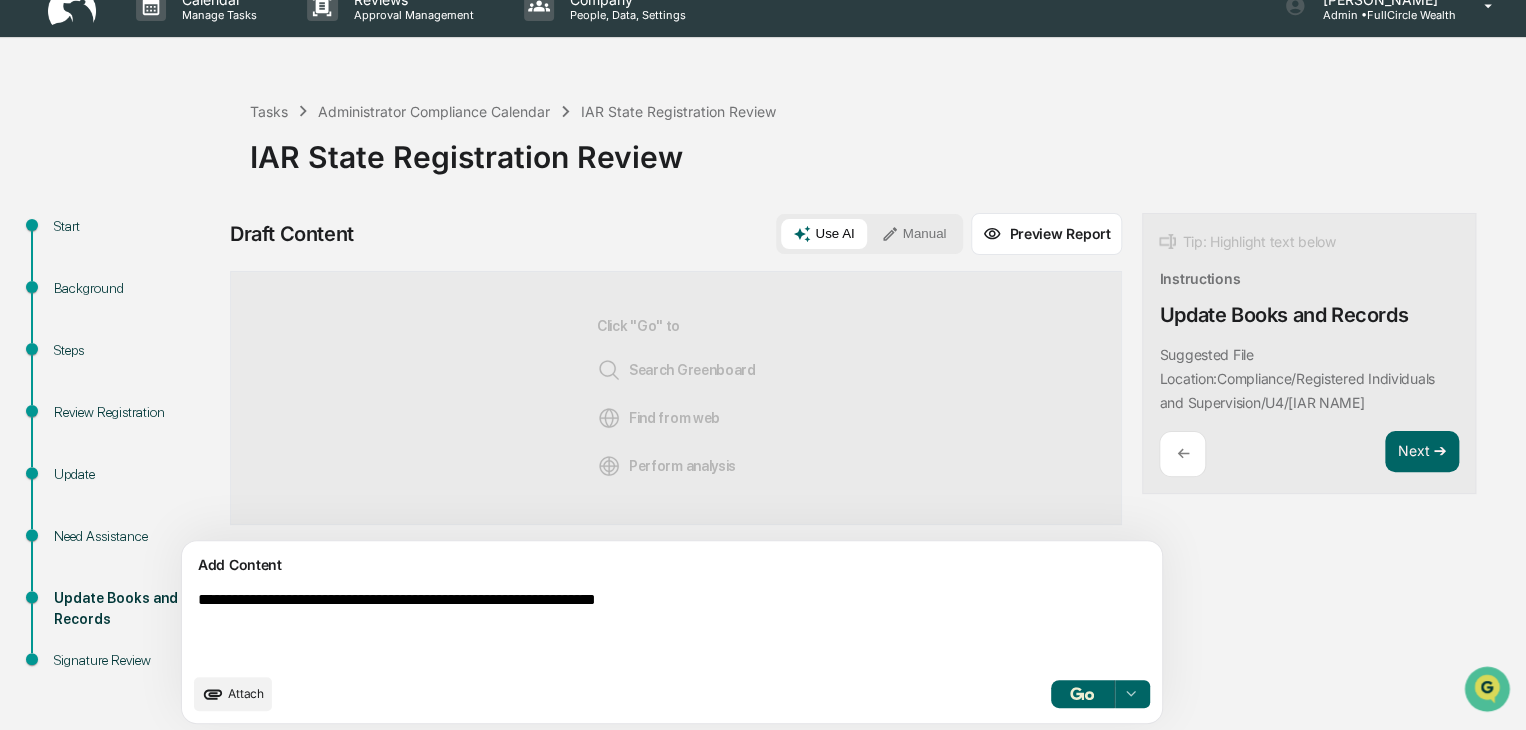 type on "**********" 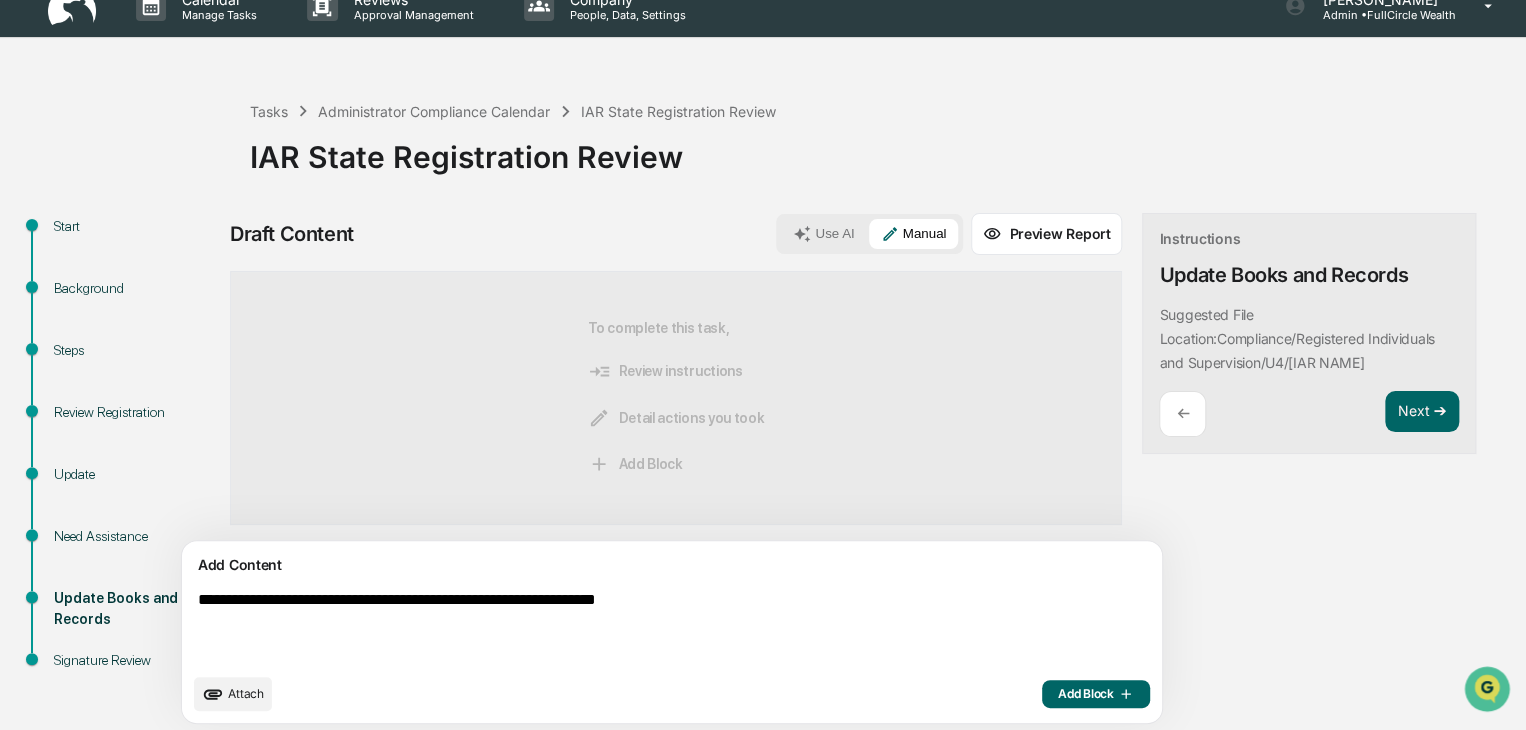 click on "Add Block" at bounding box center (1096, 694) 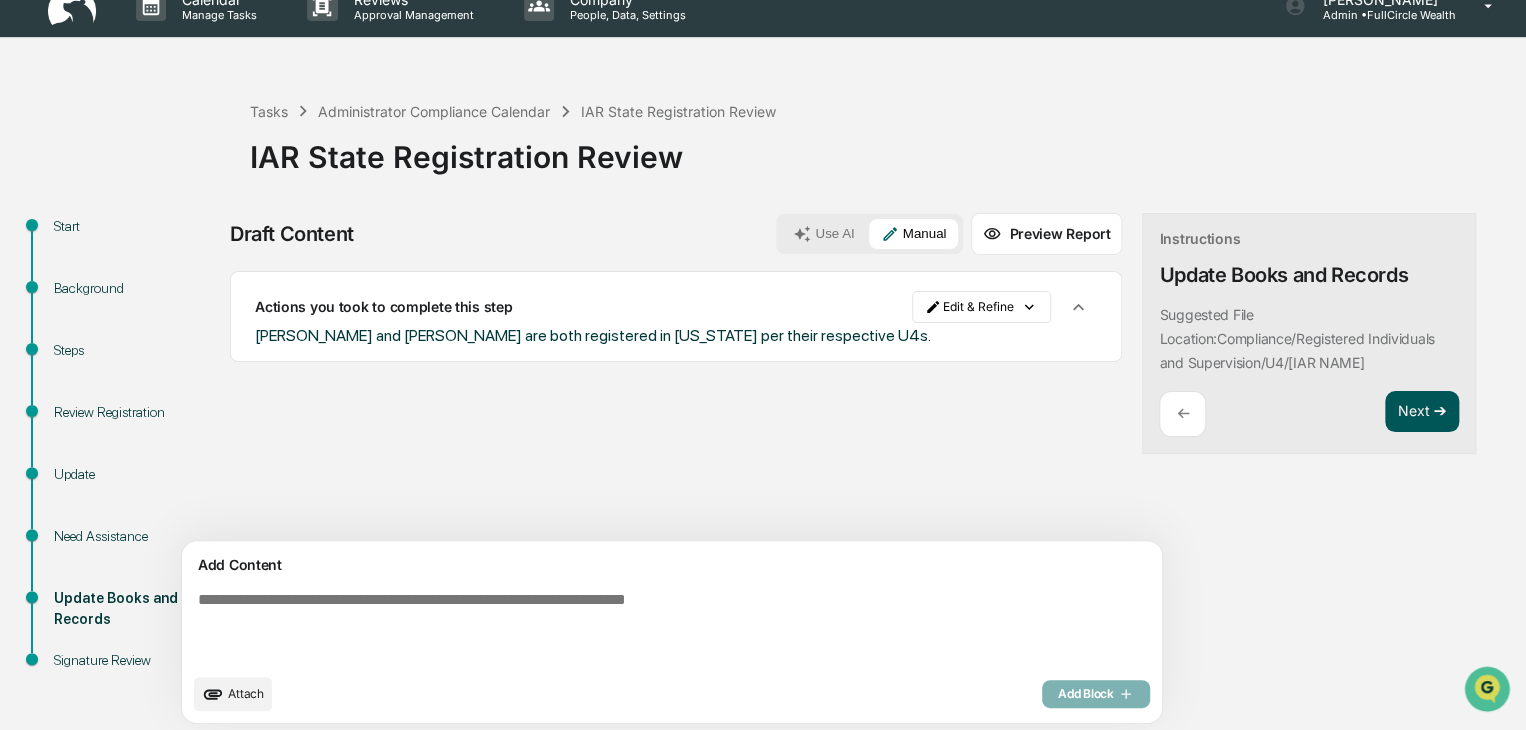 click on "Next ➔" at bounding box center [1422, 412] 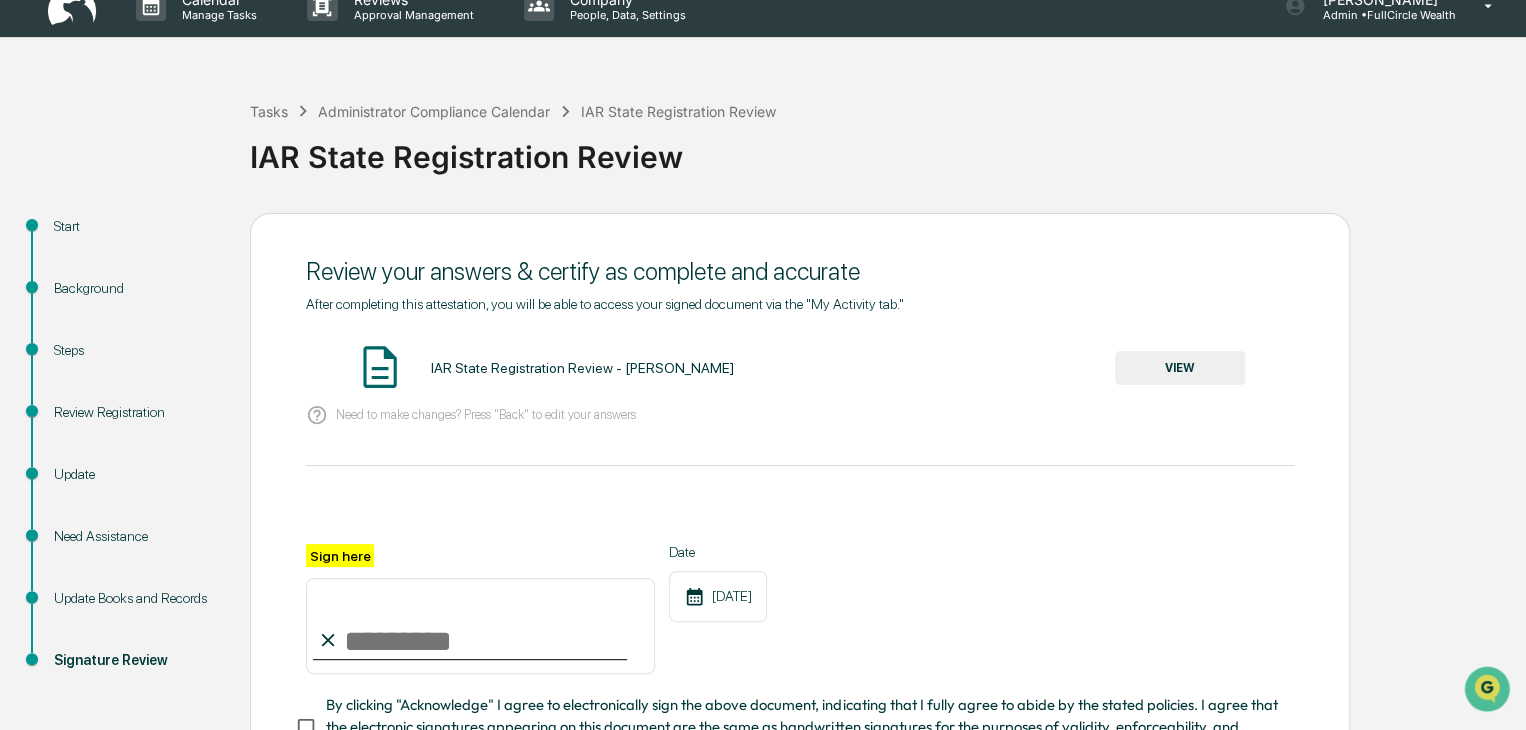 click on "VIEW" at bounding box center [1180, 368] 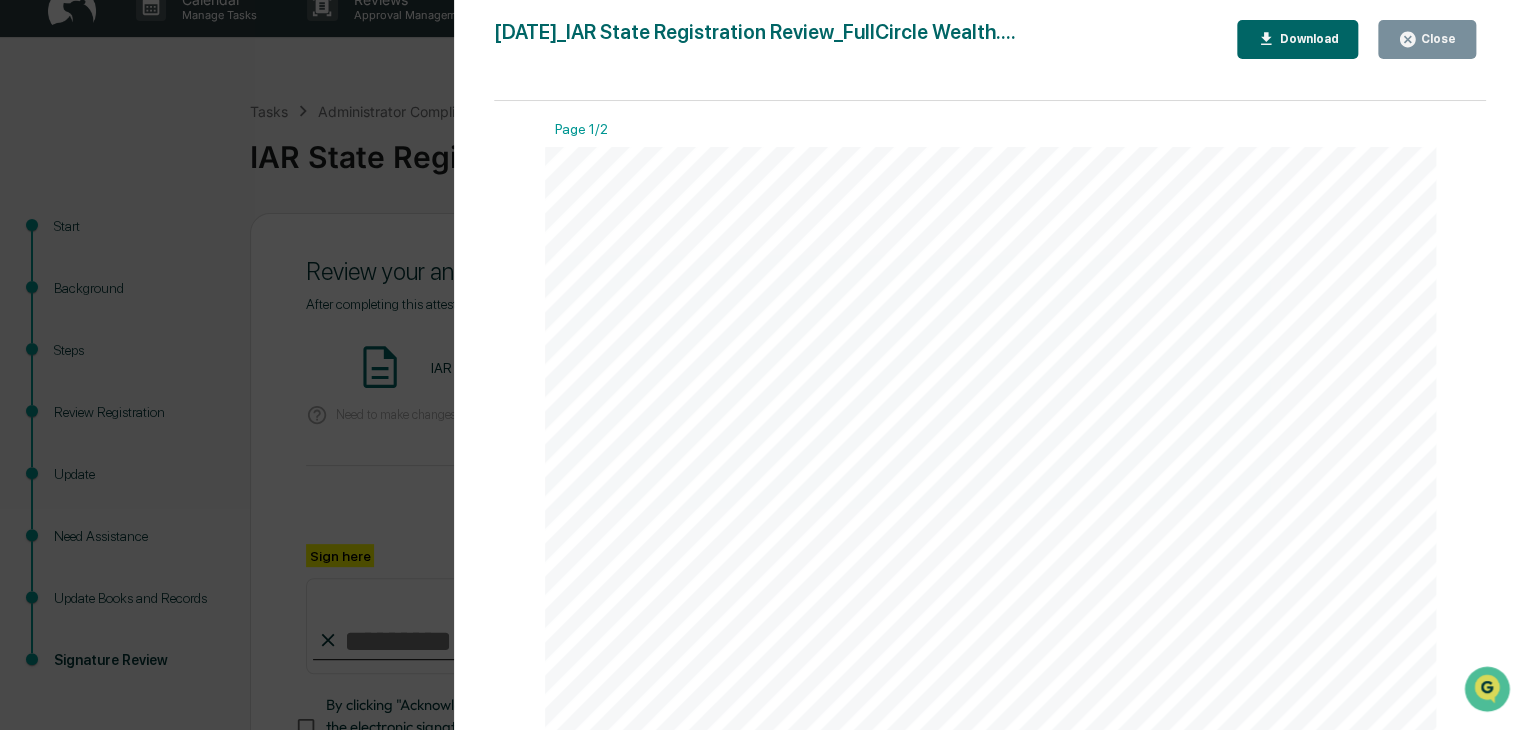 click 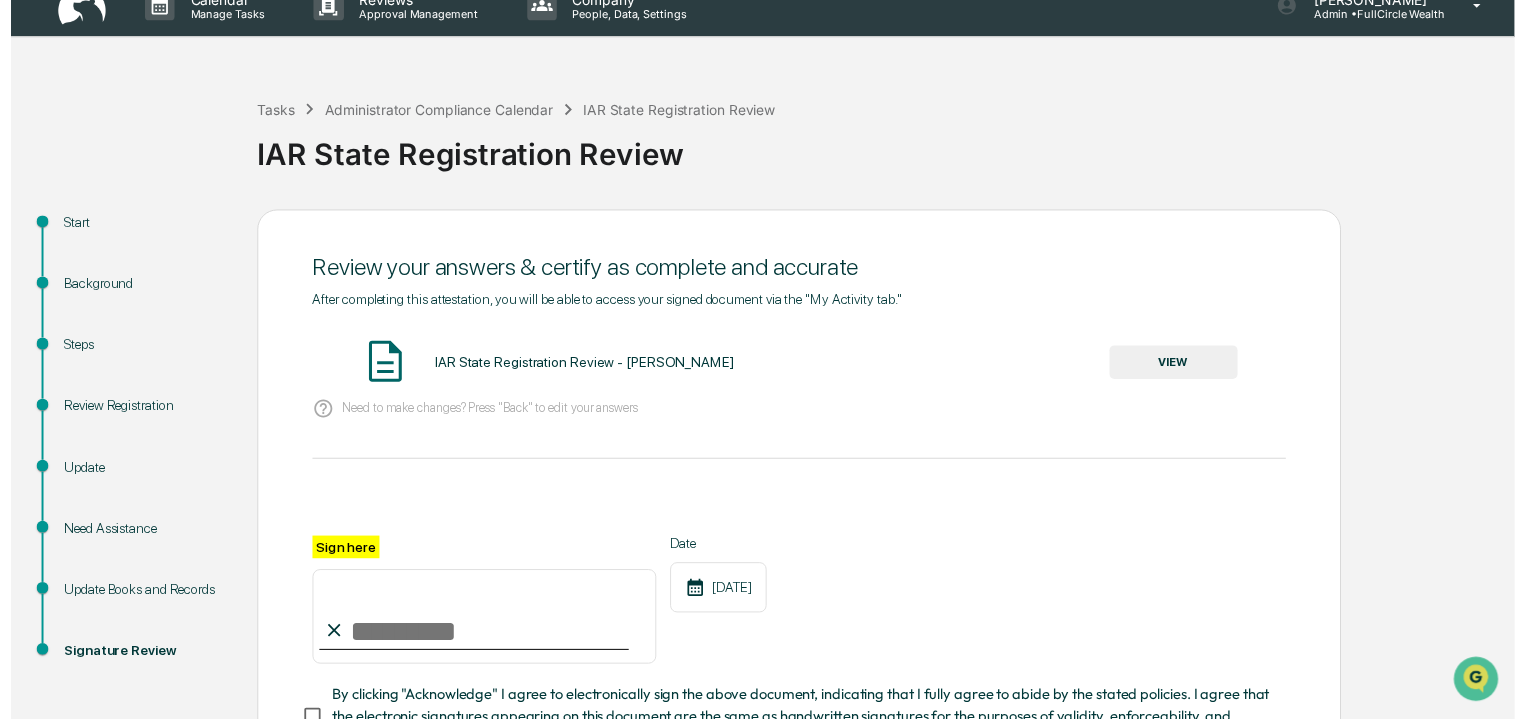 scroll, scrollTop: 200, scrollLeft: 0, axis: vertical 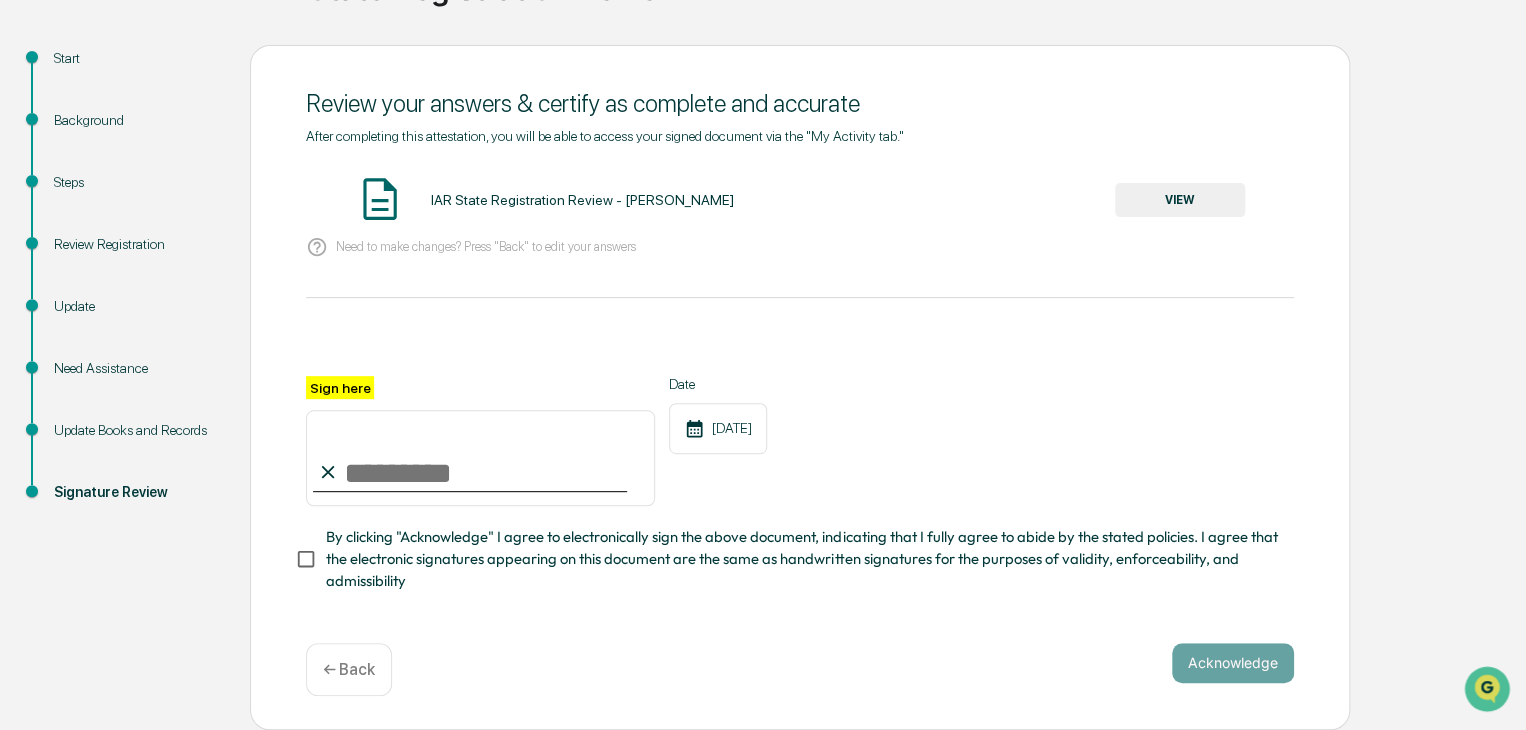 click on "Sign here" at bounding box center (480, 458) 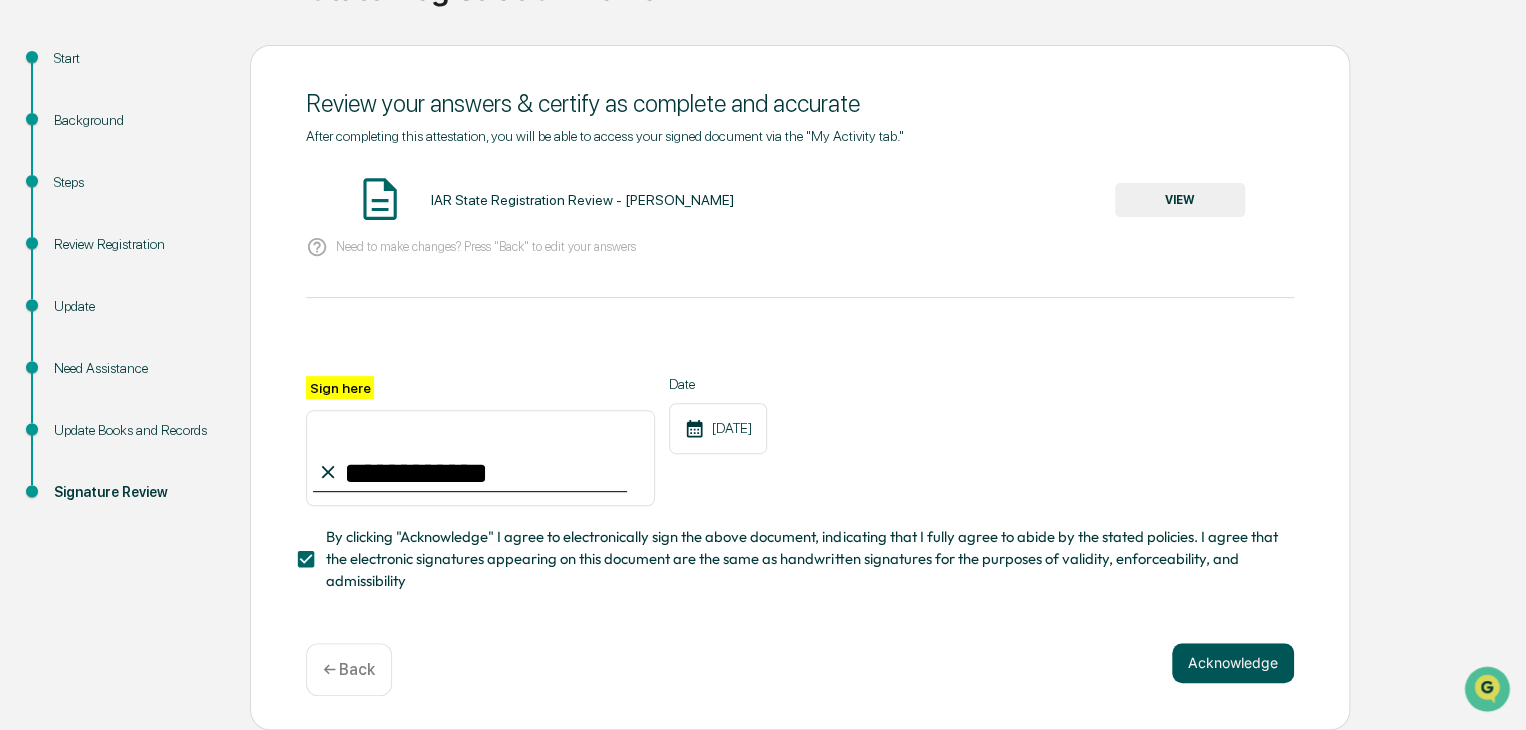 click on "Acknowledge" at bounding box center (1233, 663) 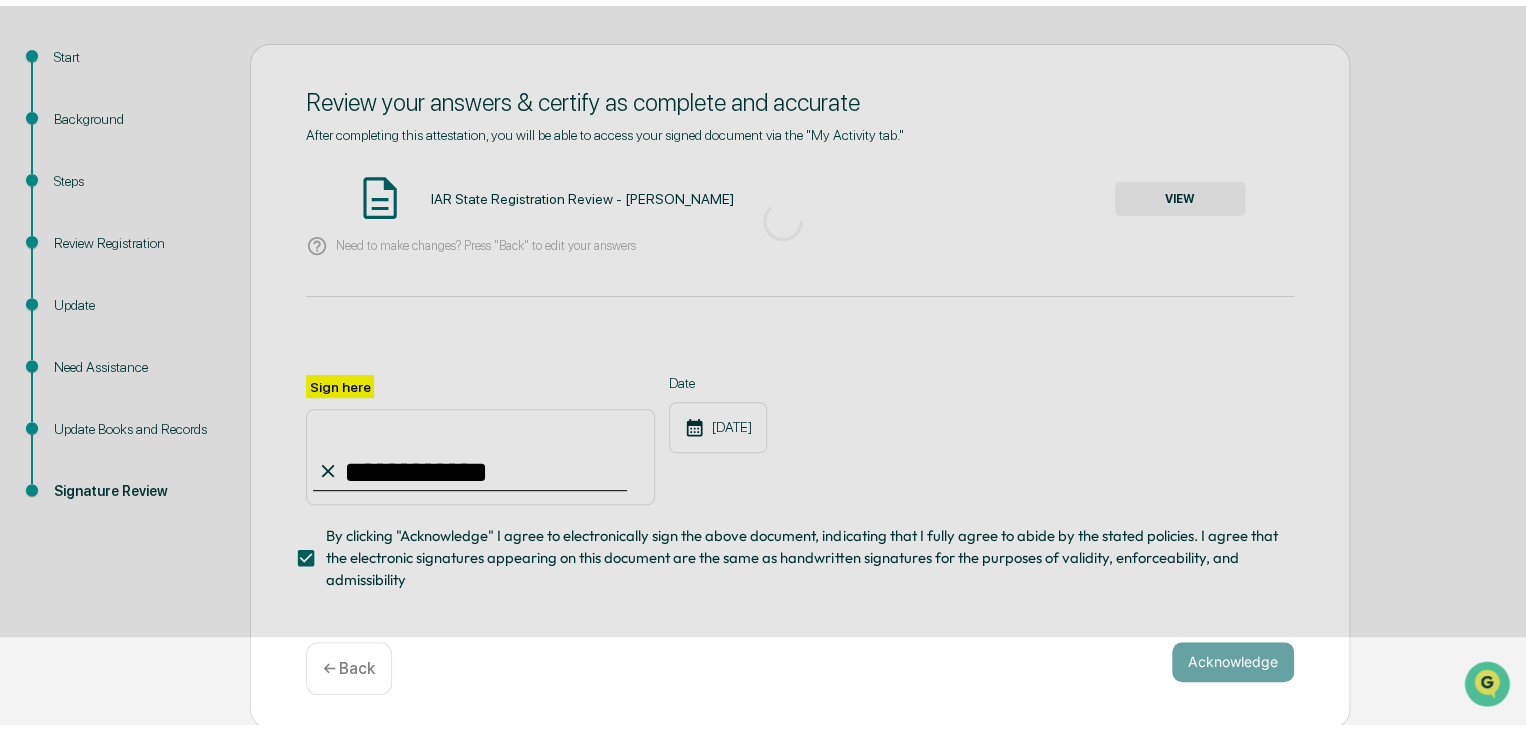 scroll, scrollTop: 75, scrollLeft: 0, axis: vertical 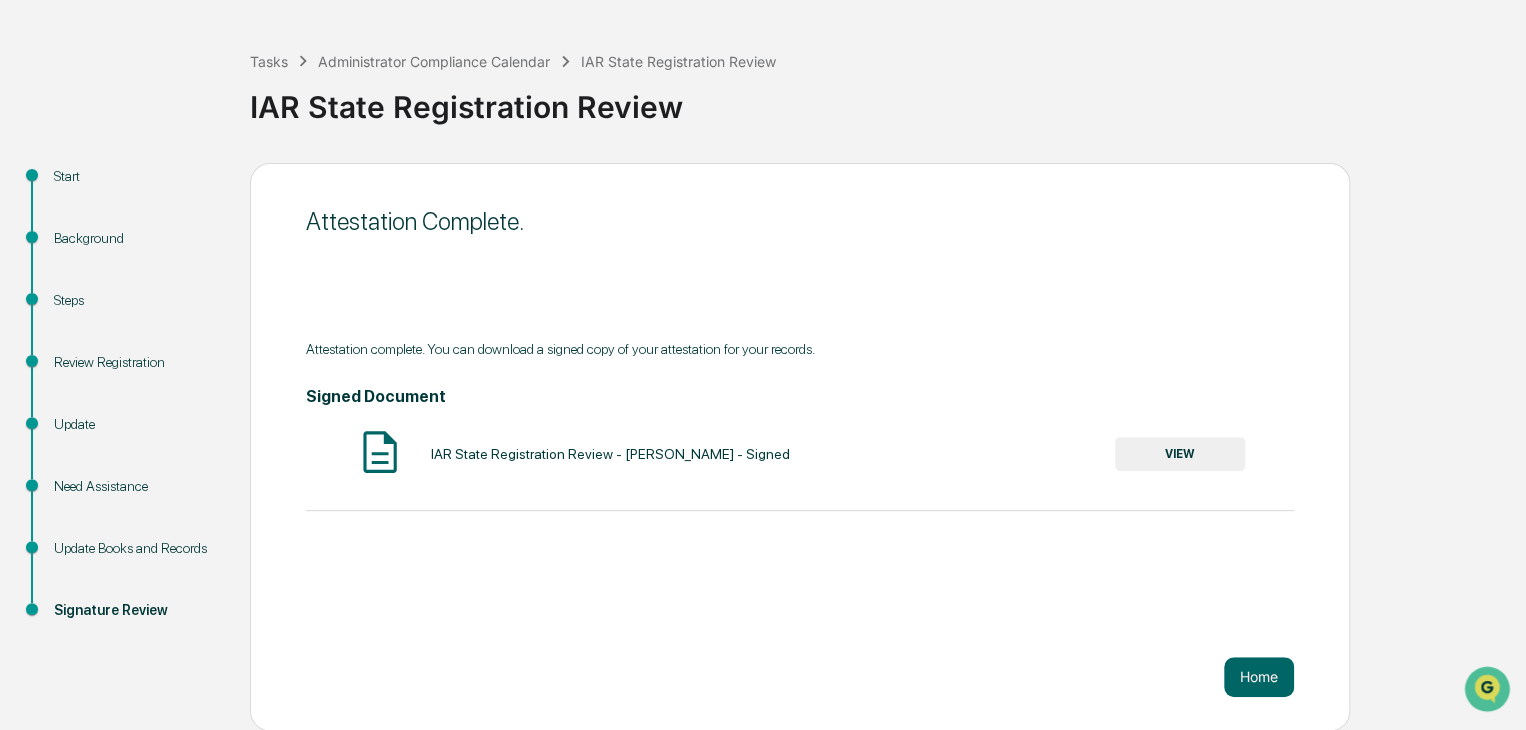 click on "VIEW" at bounding box center (1180, 454) 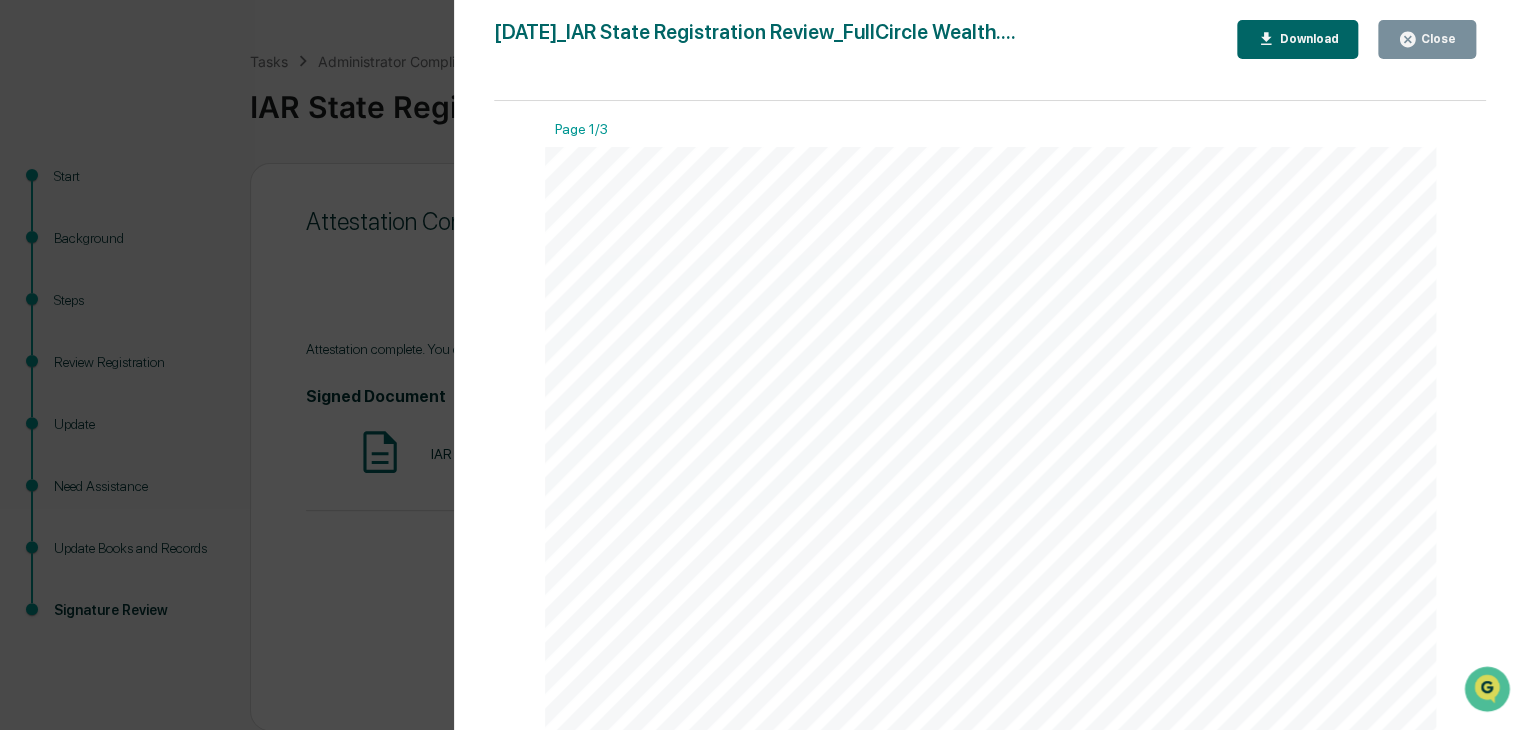 click on "Download" at bounding box center [1306, 39] 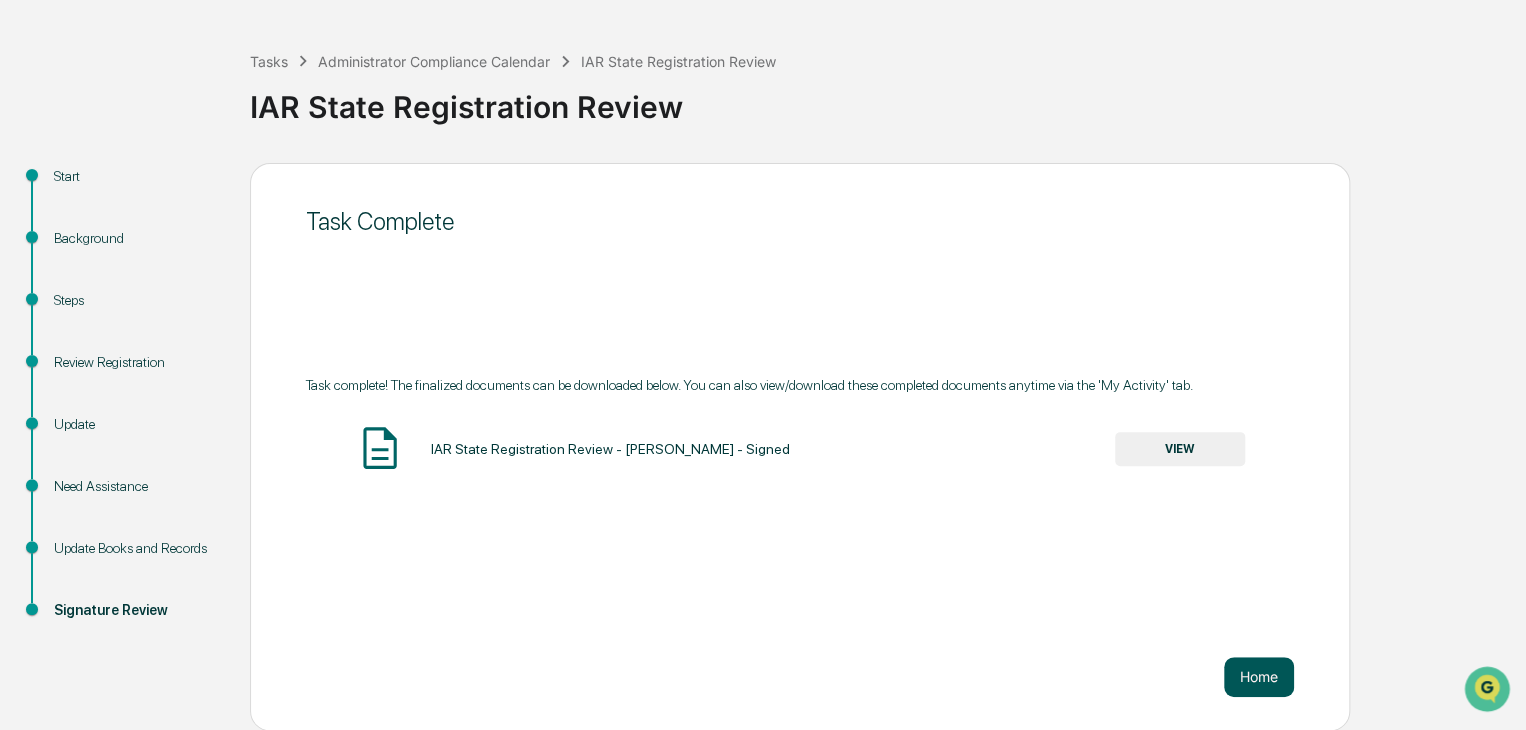 click on "Home" at bounding box center [1259, 677] 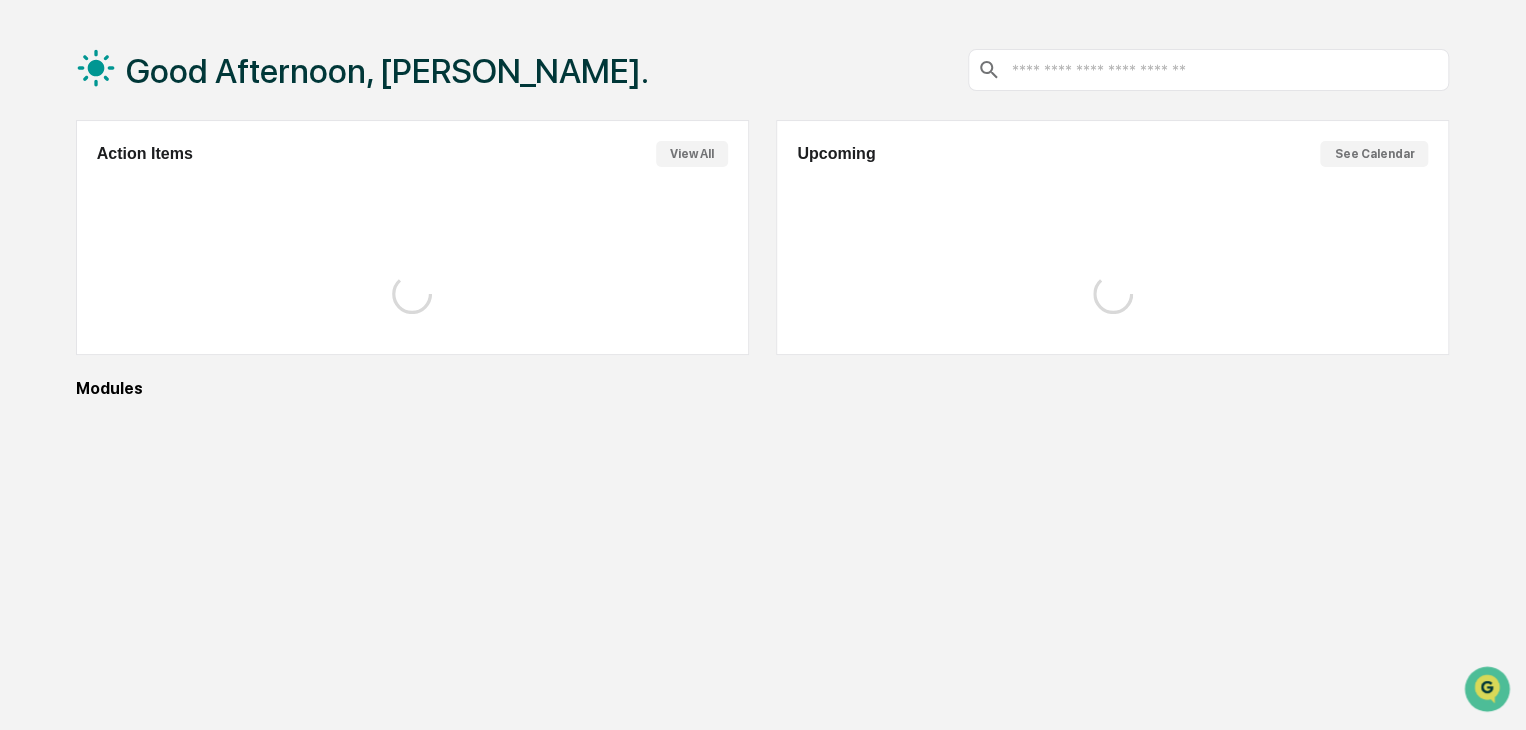 scroll, scrollTop: 0, scrollLeft: 0, axis: both 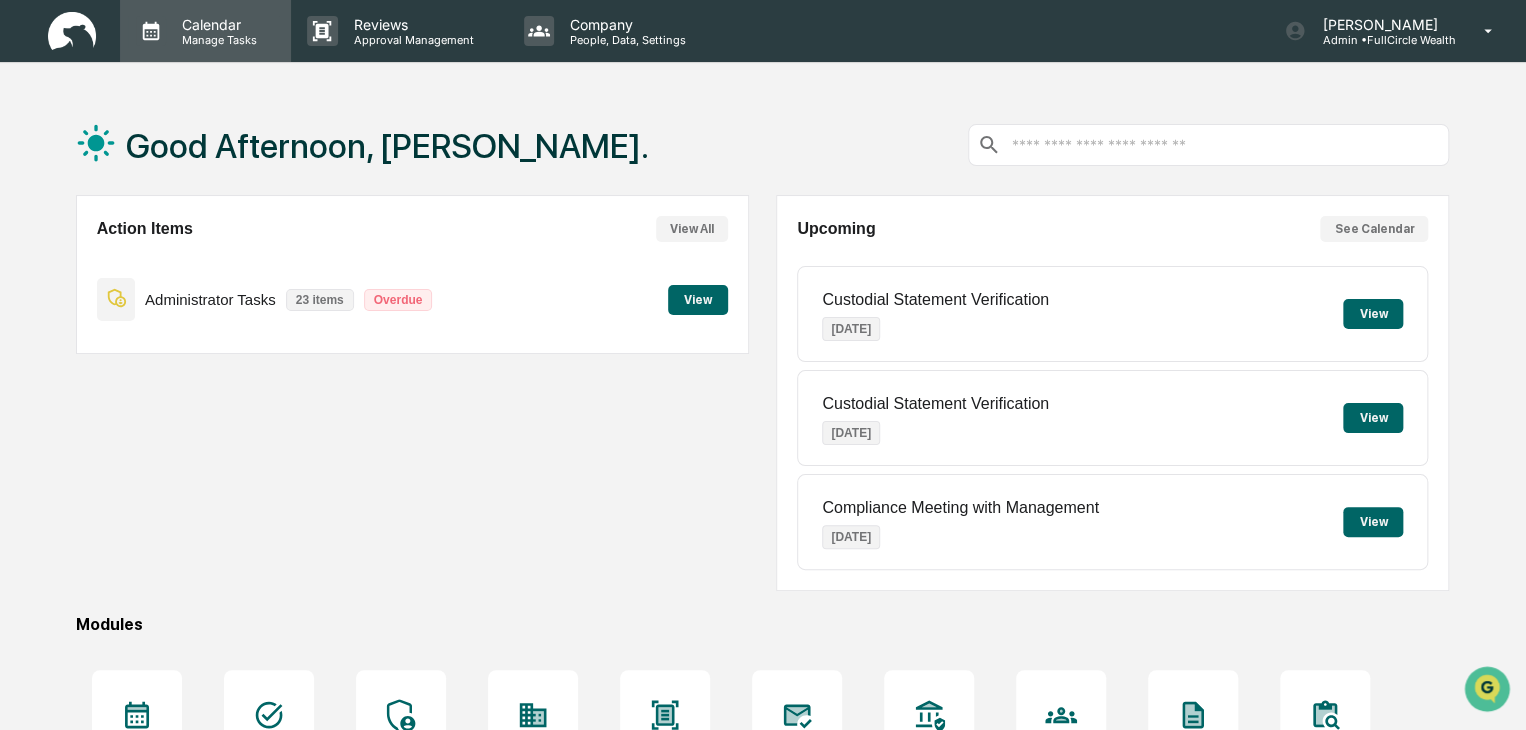 click on "Manage Tasks" at bounding box center (216, 40) 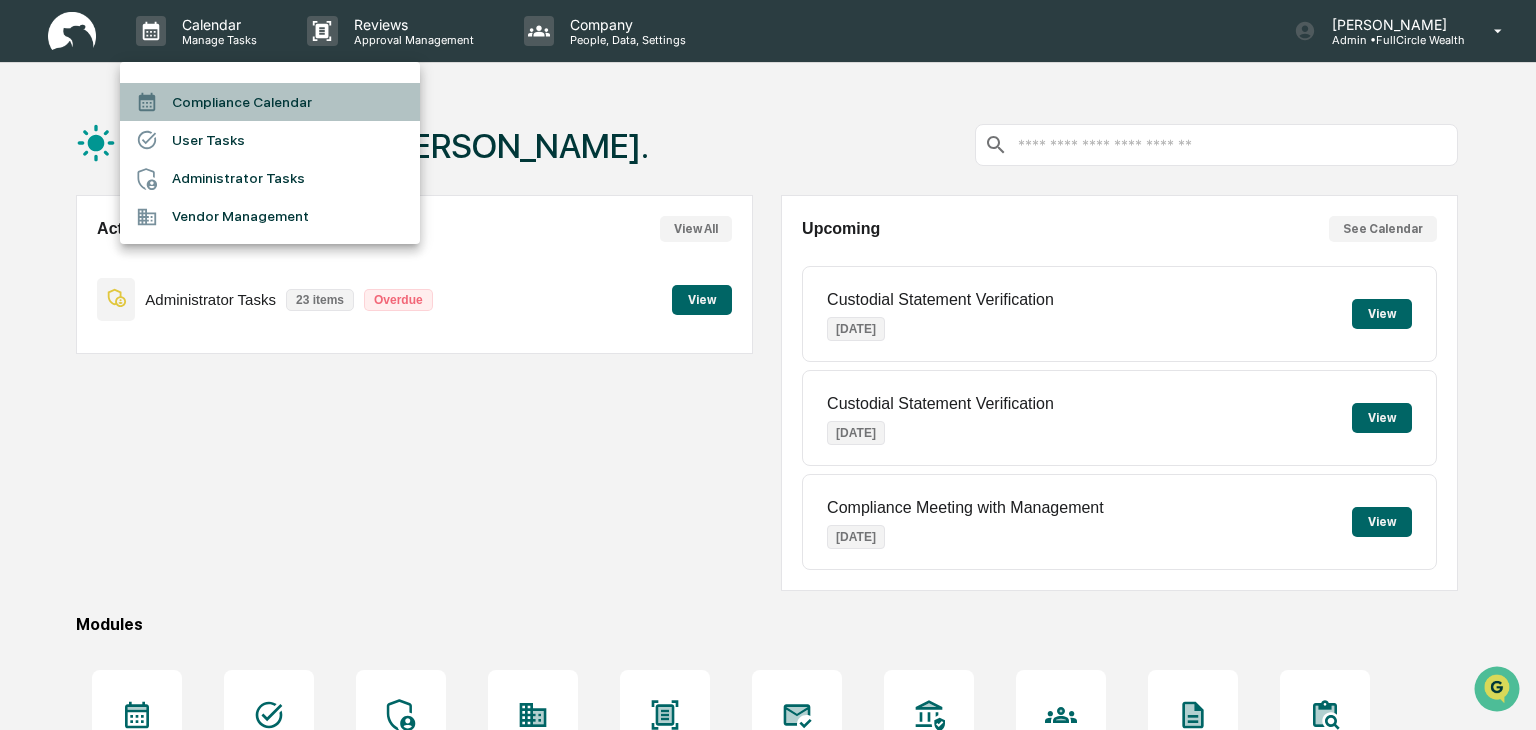 click on "Compliance Calendar" at bounding box center [270, 102] 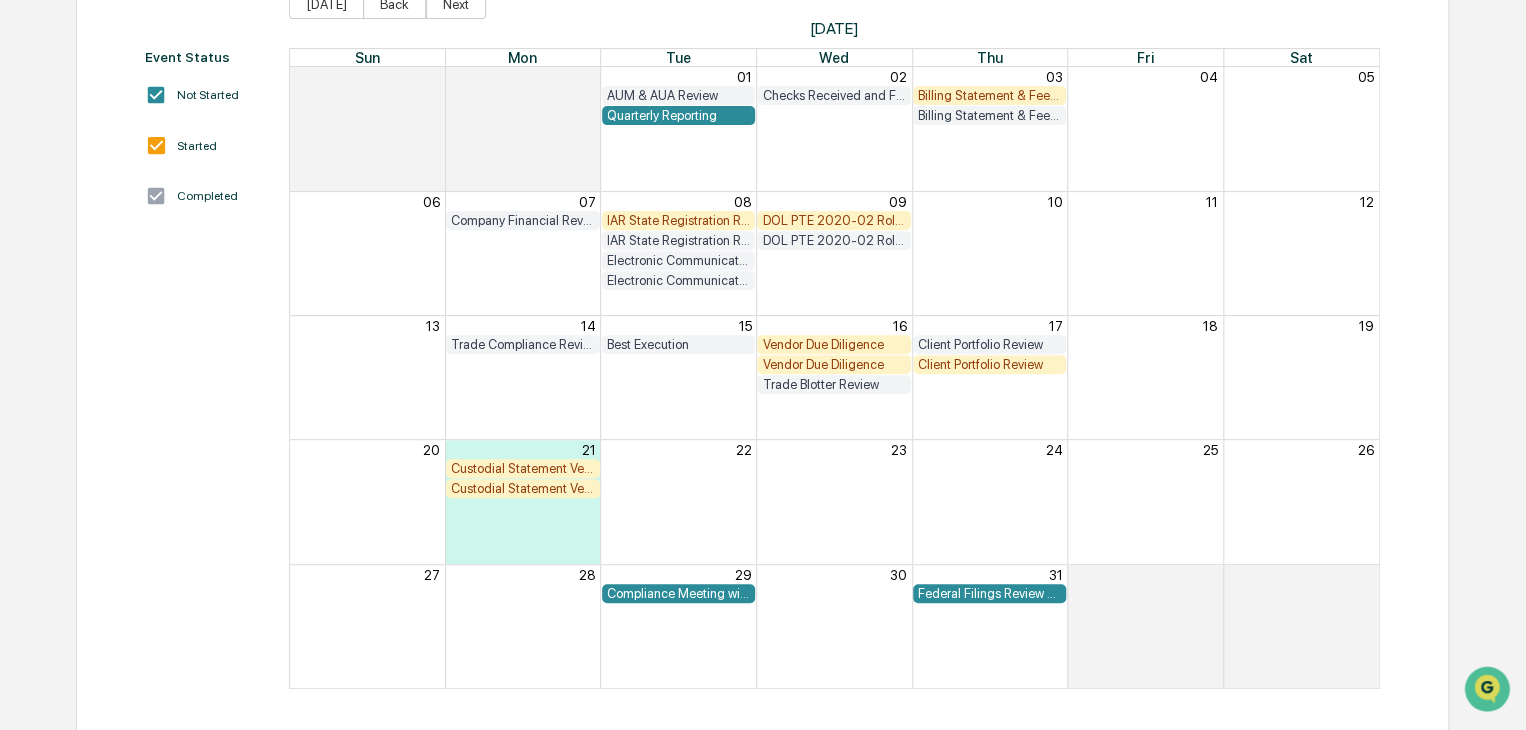 scroll, scrollTop: 248, scrollLeft: 0, axis: vertical 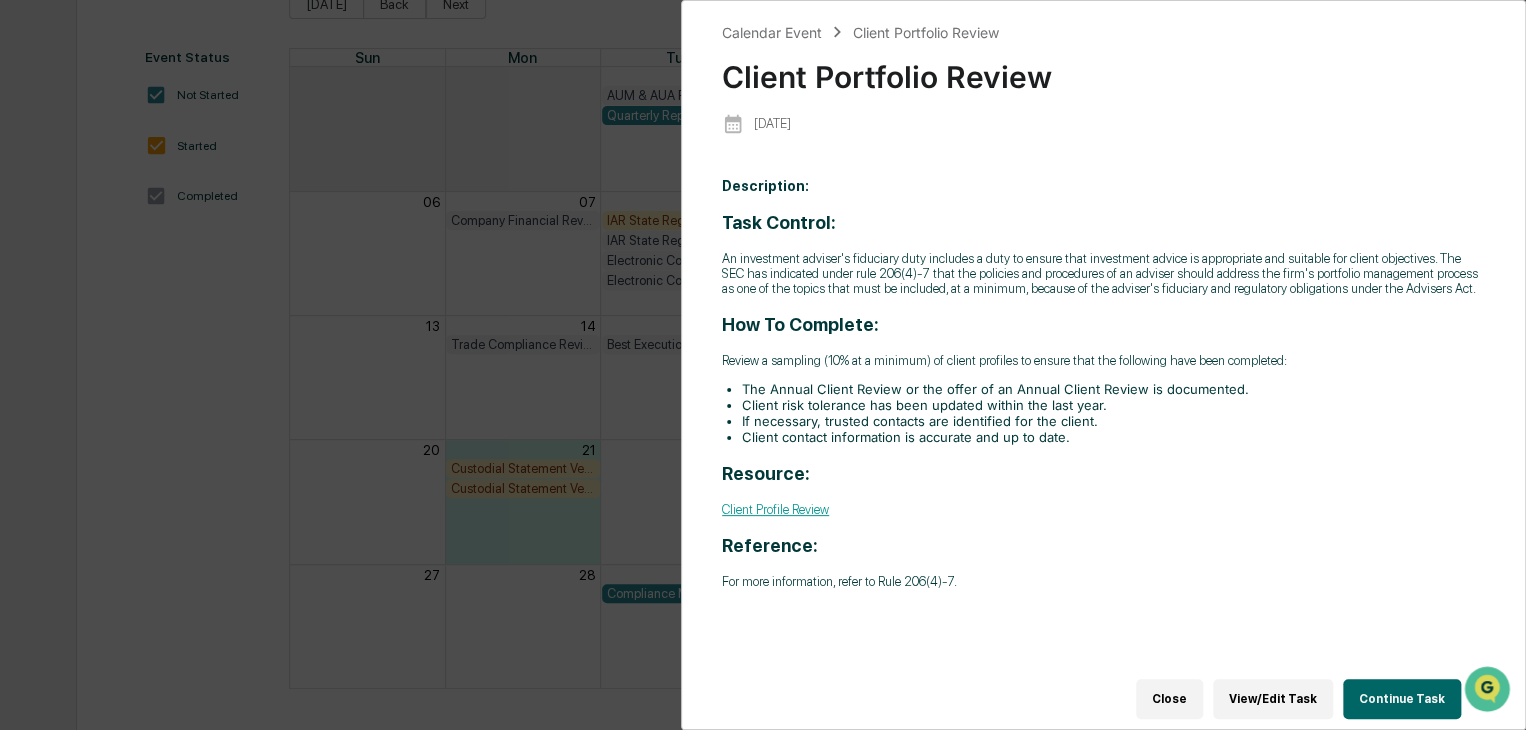 click on "Client Profile Review" at bounding box center (775, 509) 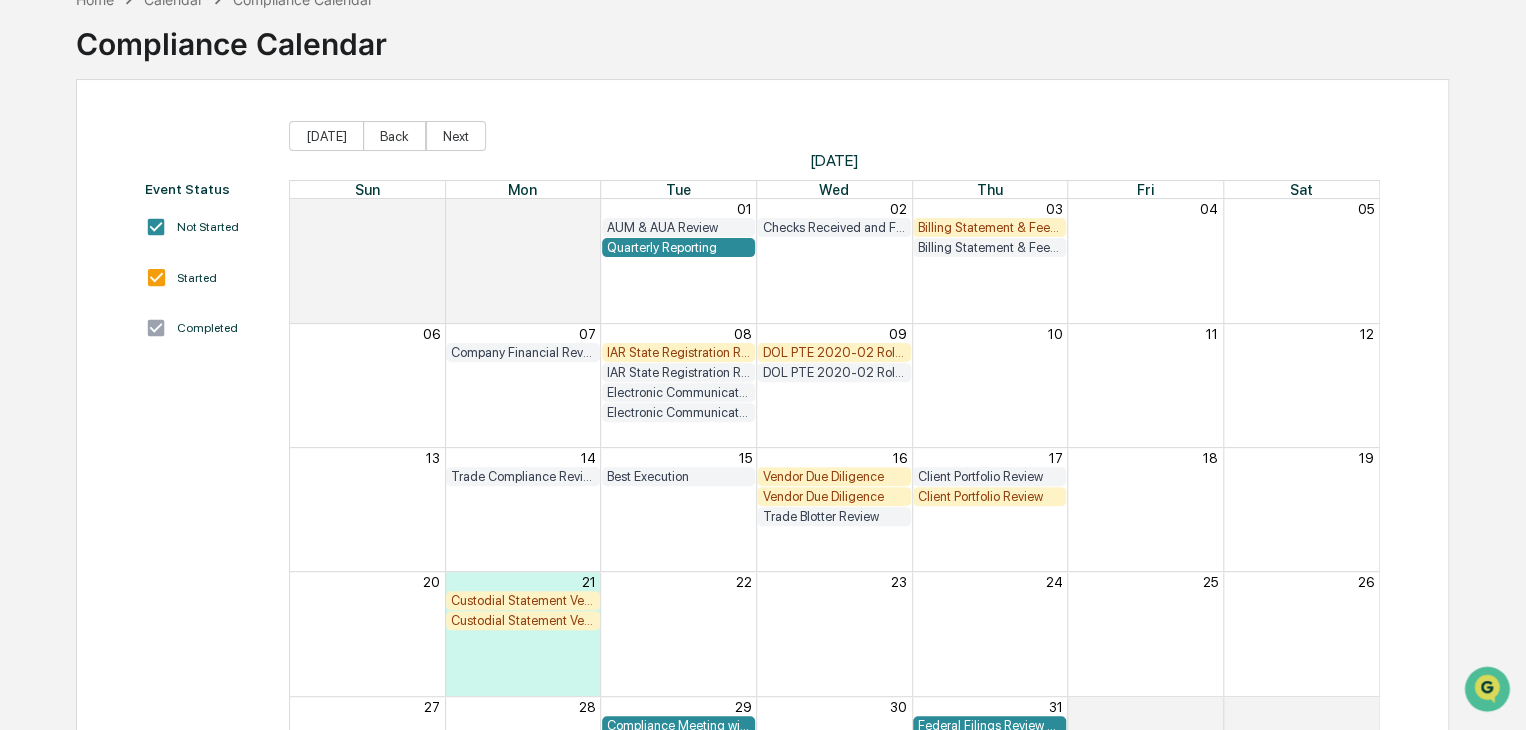 scroll, scrollTop: 200, scrollLeft: 0, axis: vertical 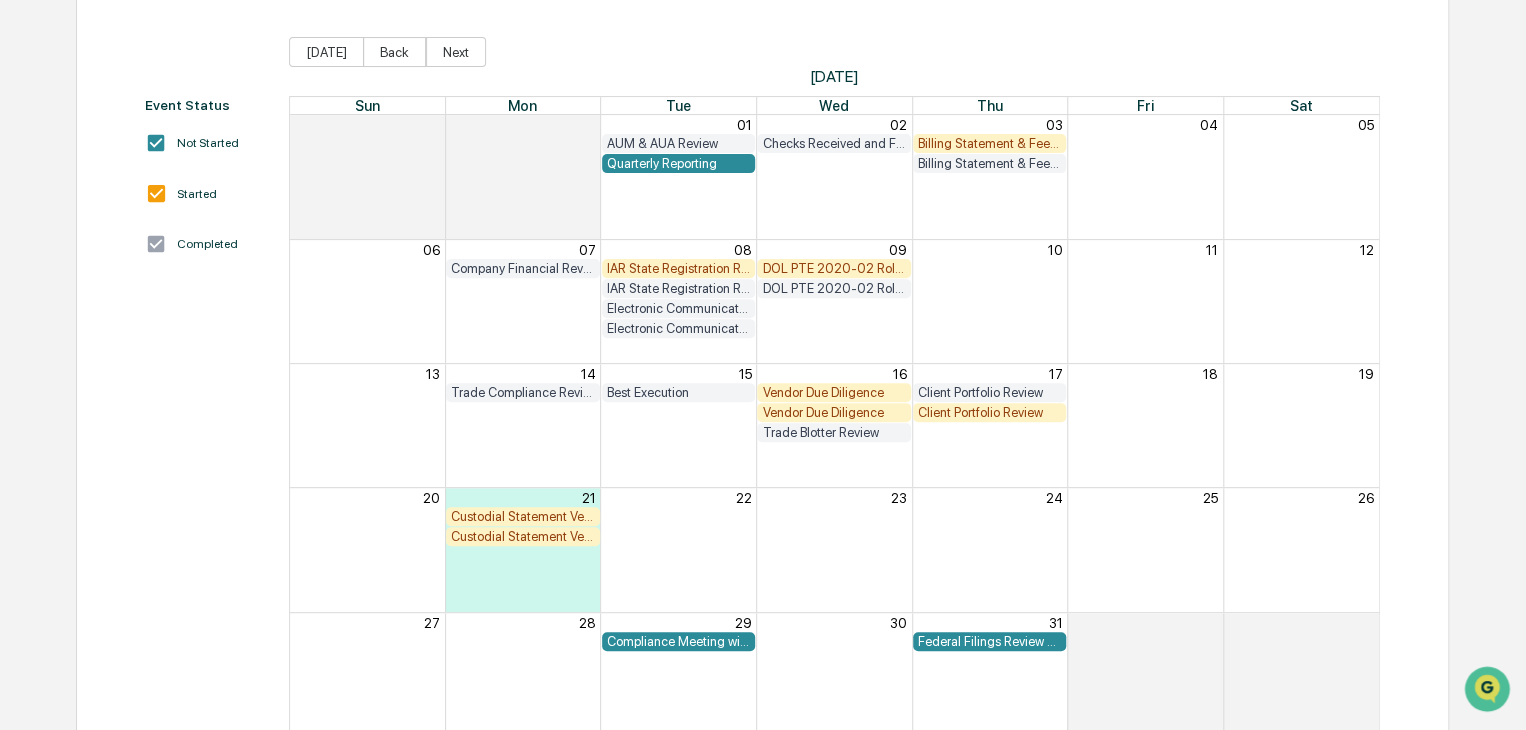 click on "Client Portfolio Review" at bounding box center (990, 392) 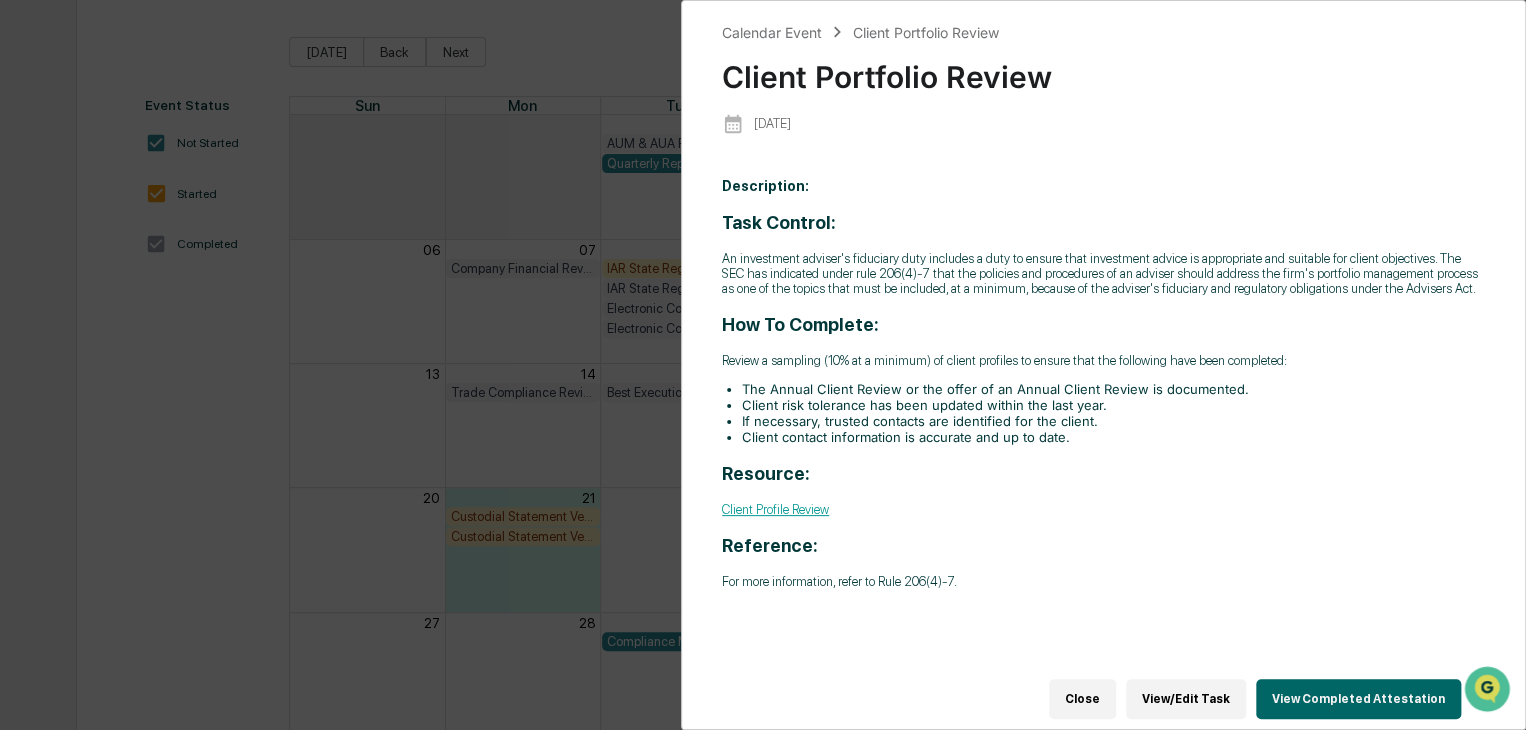 click on "View Completed Attestation" at bounding box center (1358, 699) 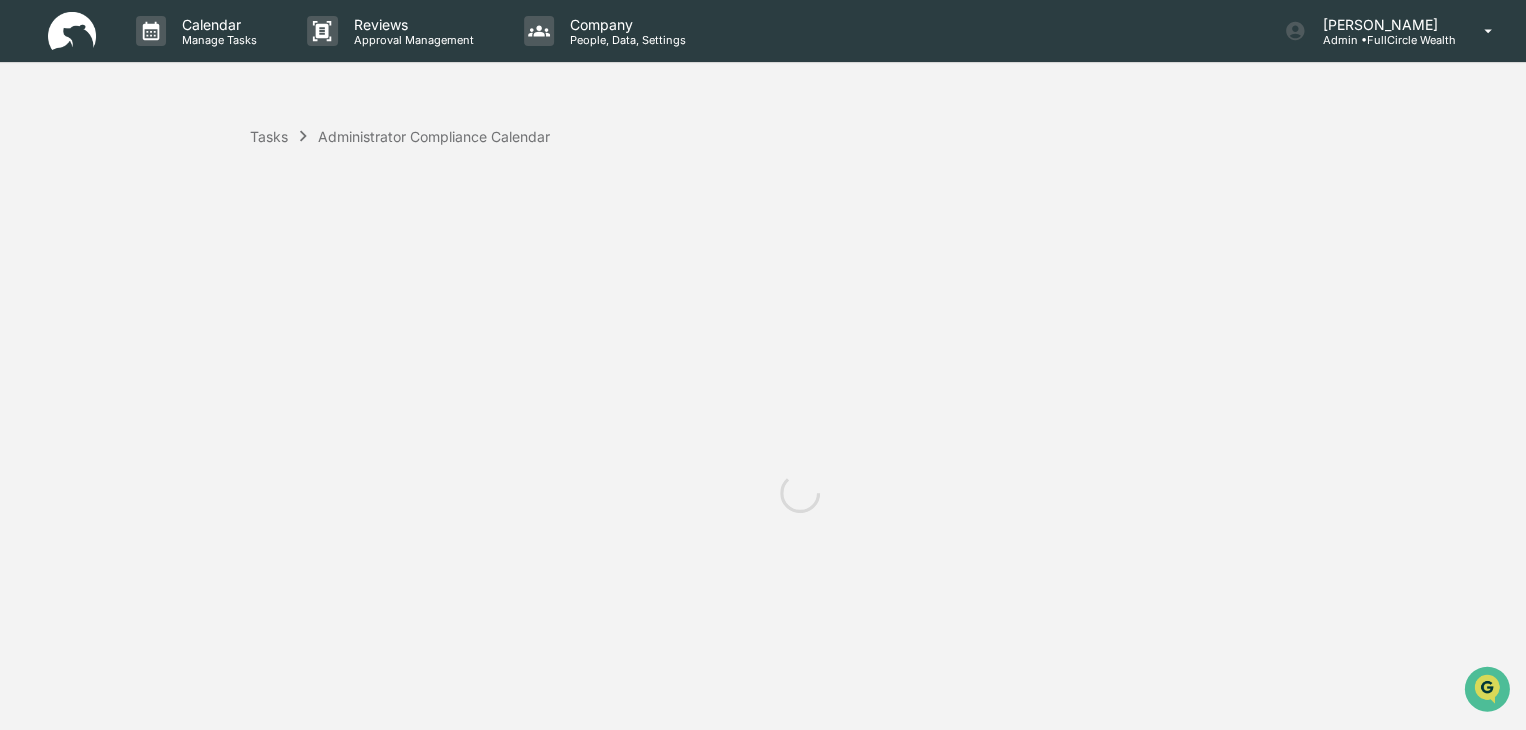 scroll, scrollTop: 0, scrollLeft: 0, axis: both 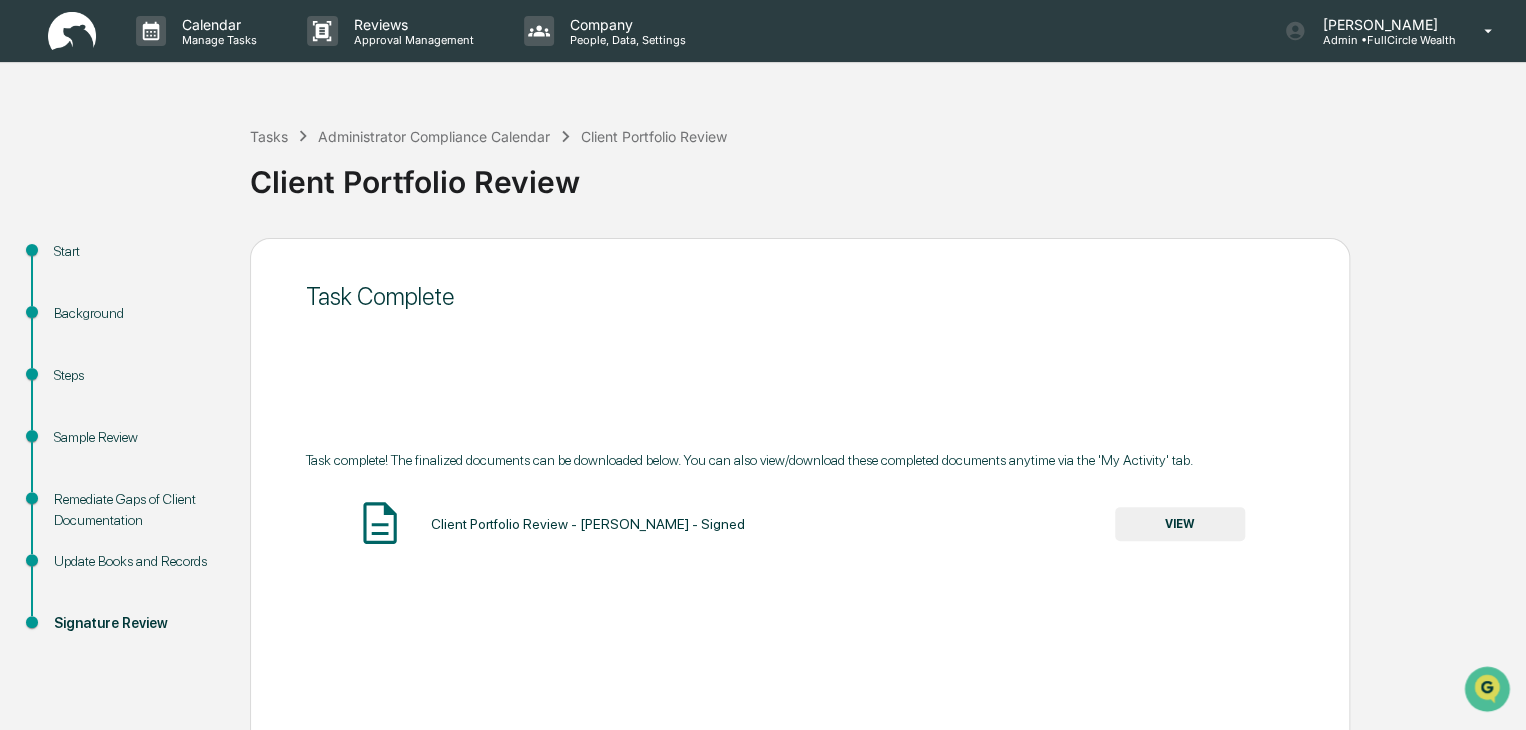click on "VIEW" at bounding box center [1180, 524] 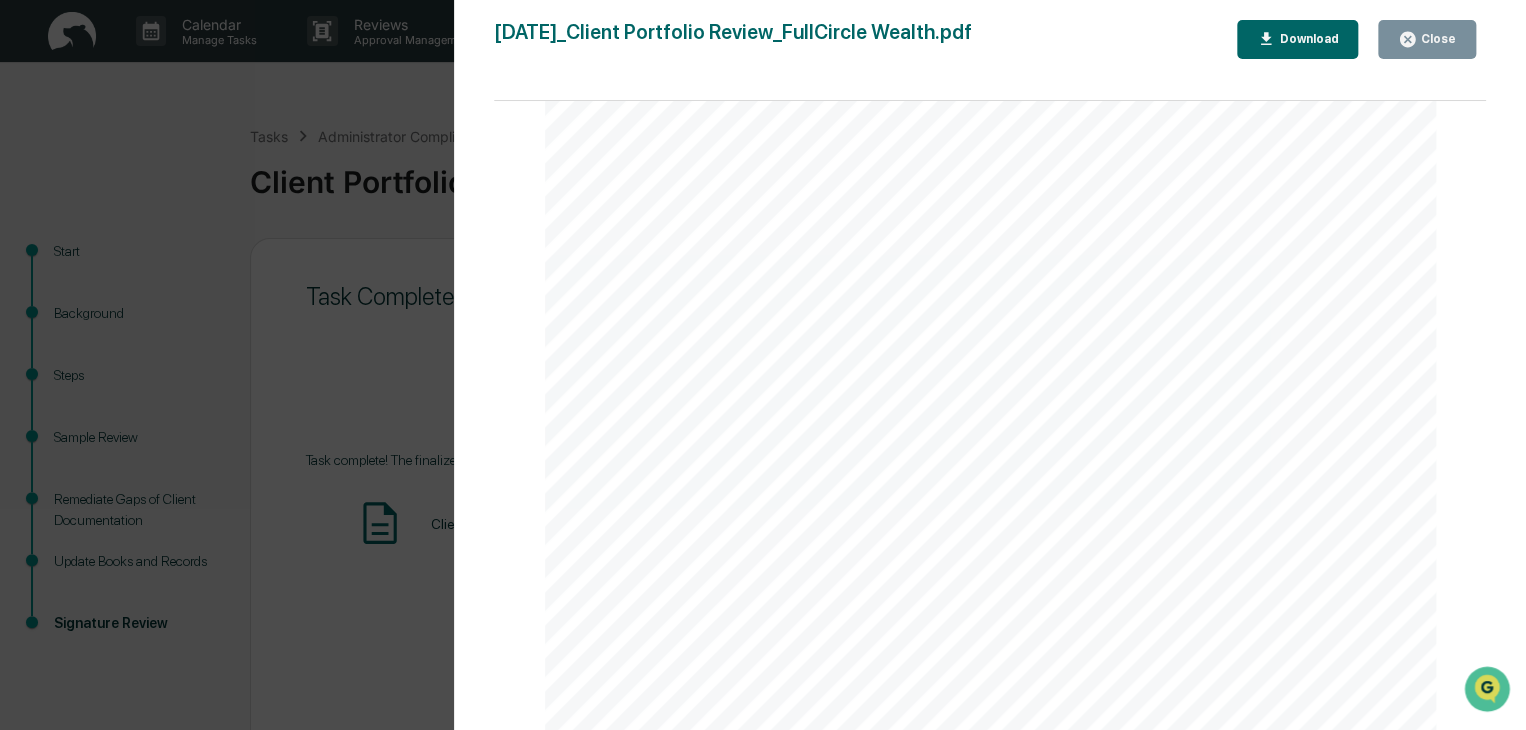 scroll, scrollTop: 3226, scrollLeft: 0, axis: vertical 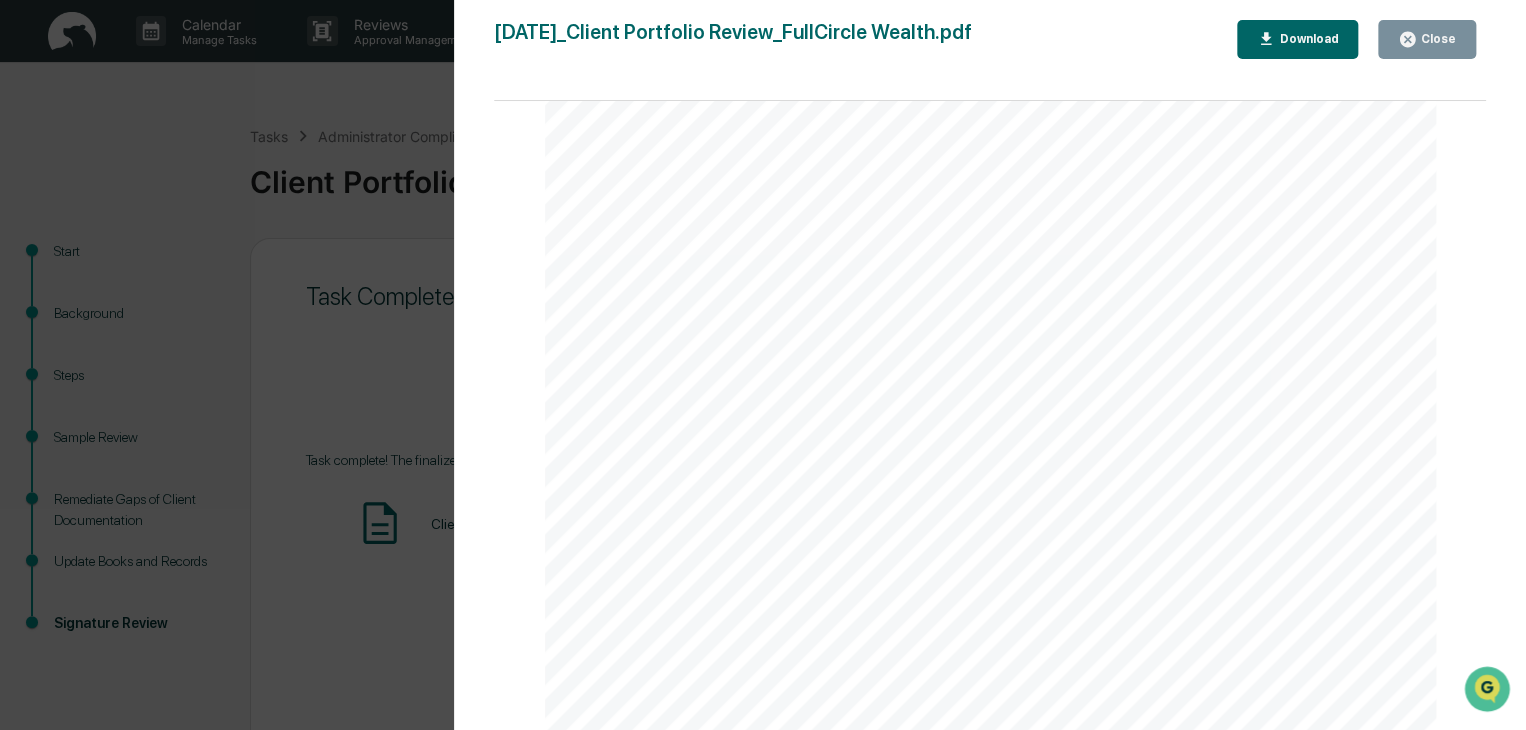 click on "Close" at bounding box center [1427, 39] 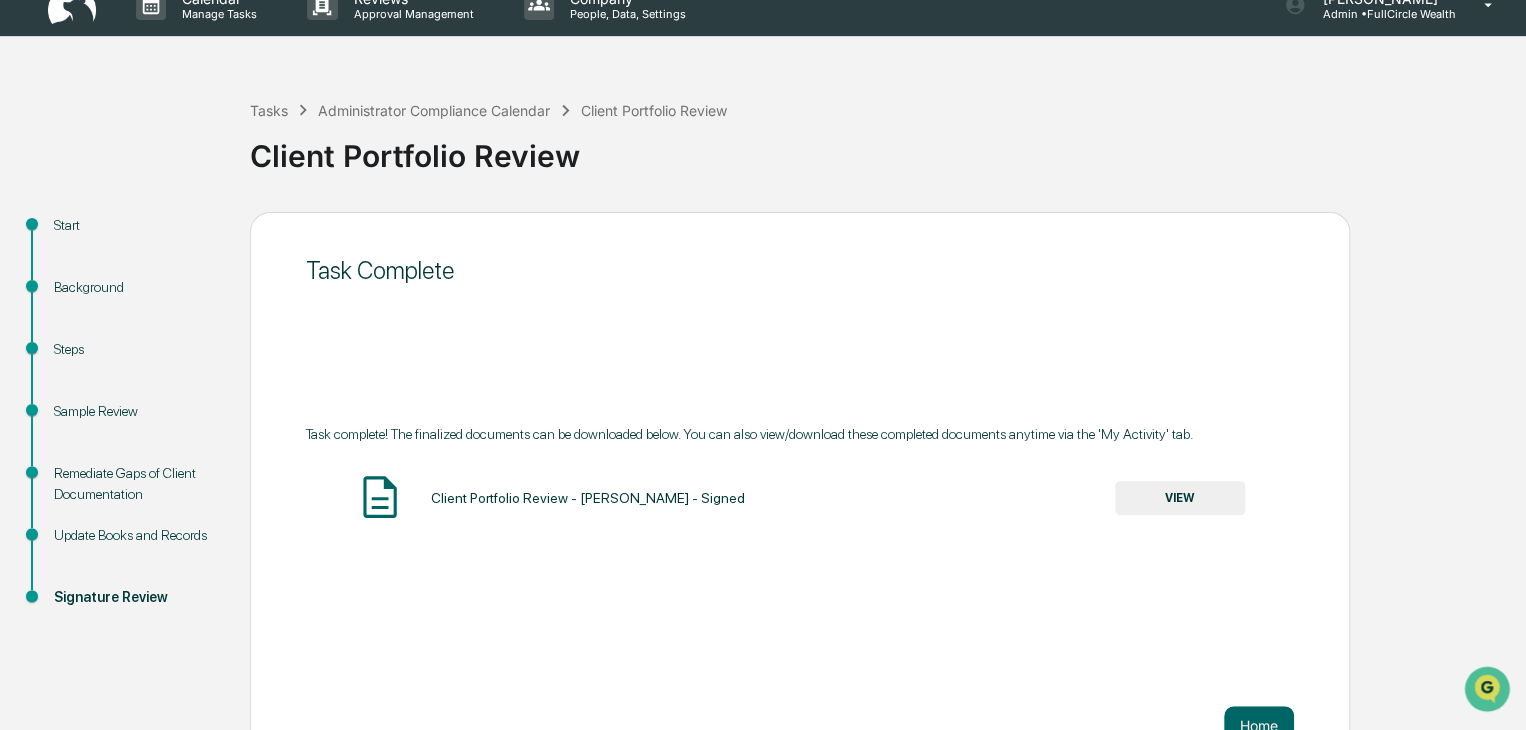 scroll, scrollTop: 0, scrollLeft: 0, axis: both 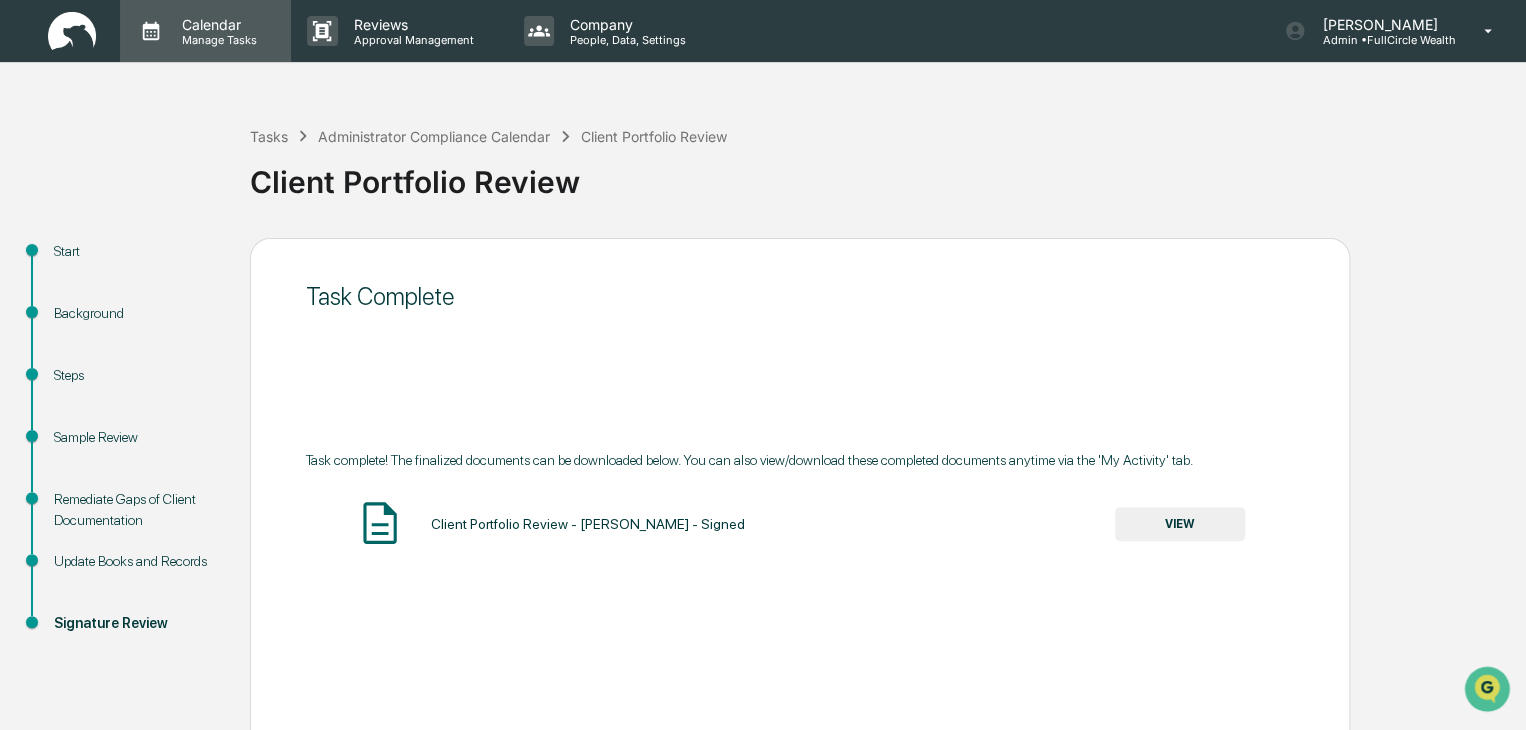 click on "Manage Tasks" at bounding box center [216, 40] 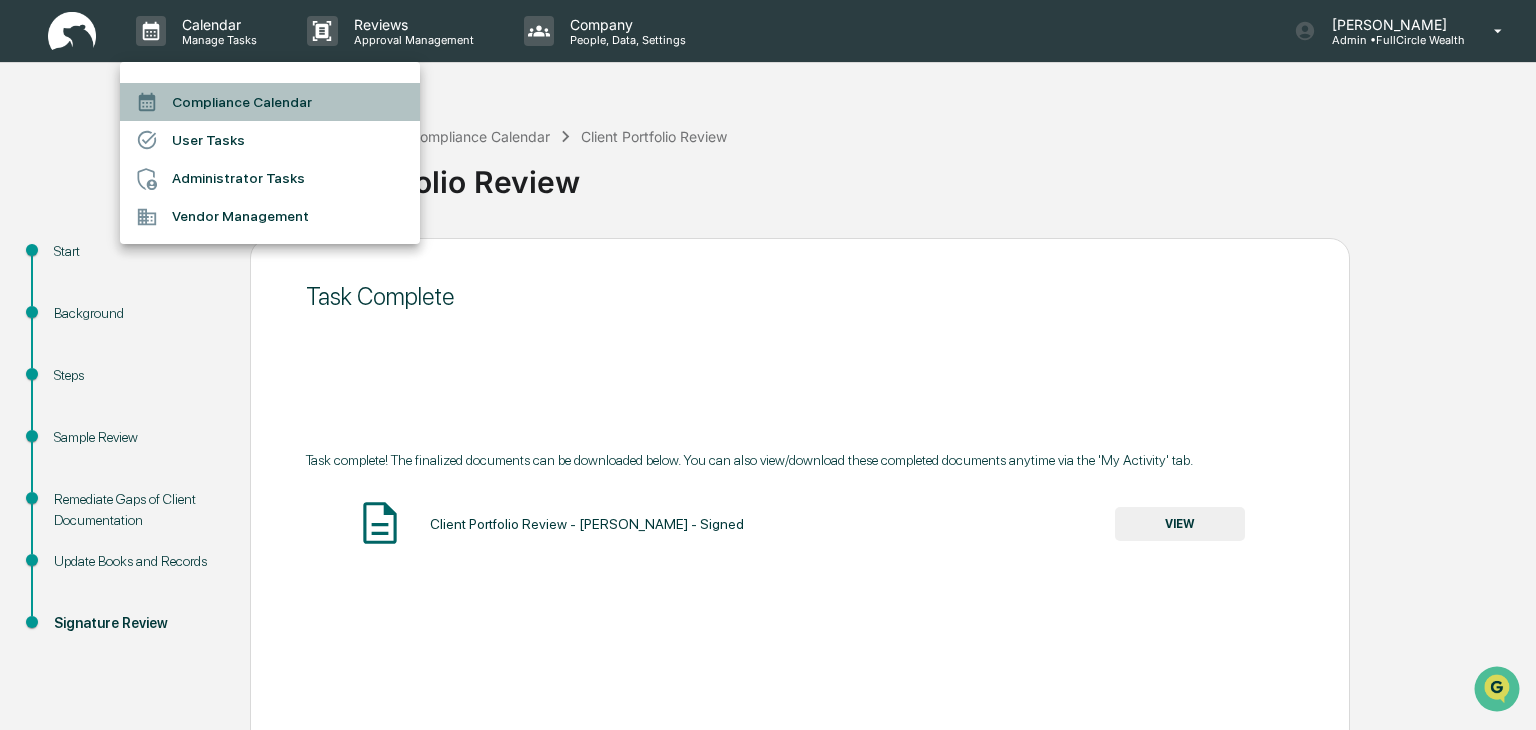 click on "Compliance Calendar" at bounding box center [270, 102] 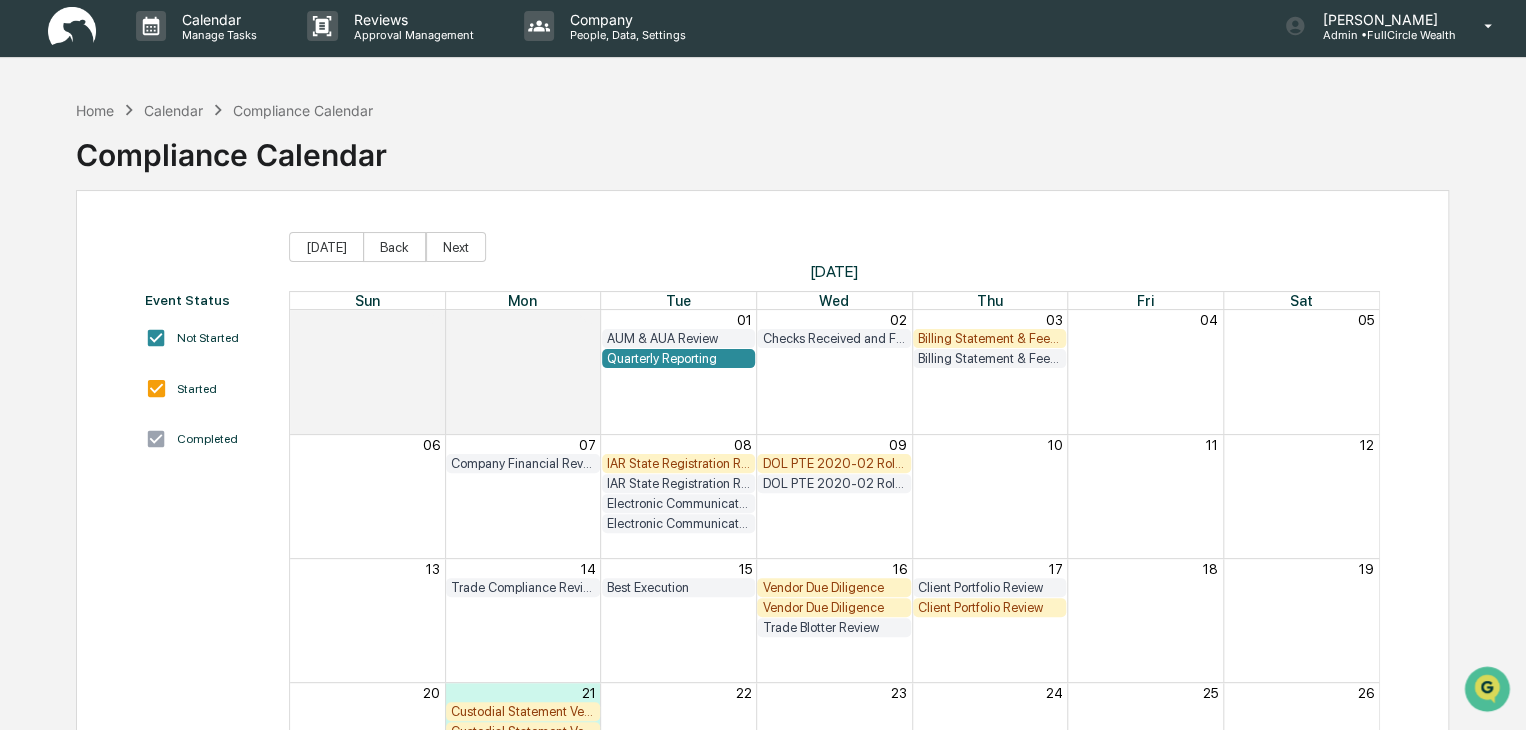 scroll, scrollTop: 0, scrollLeft: 0, axis: both 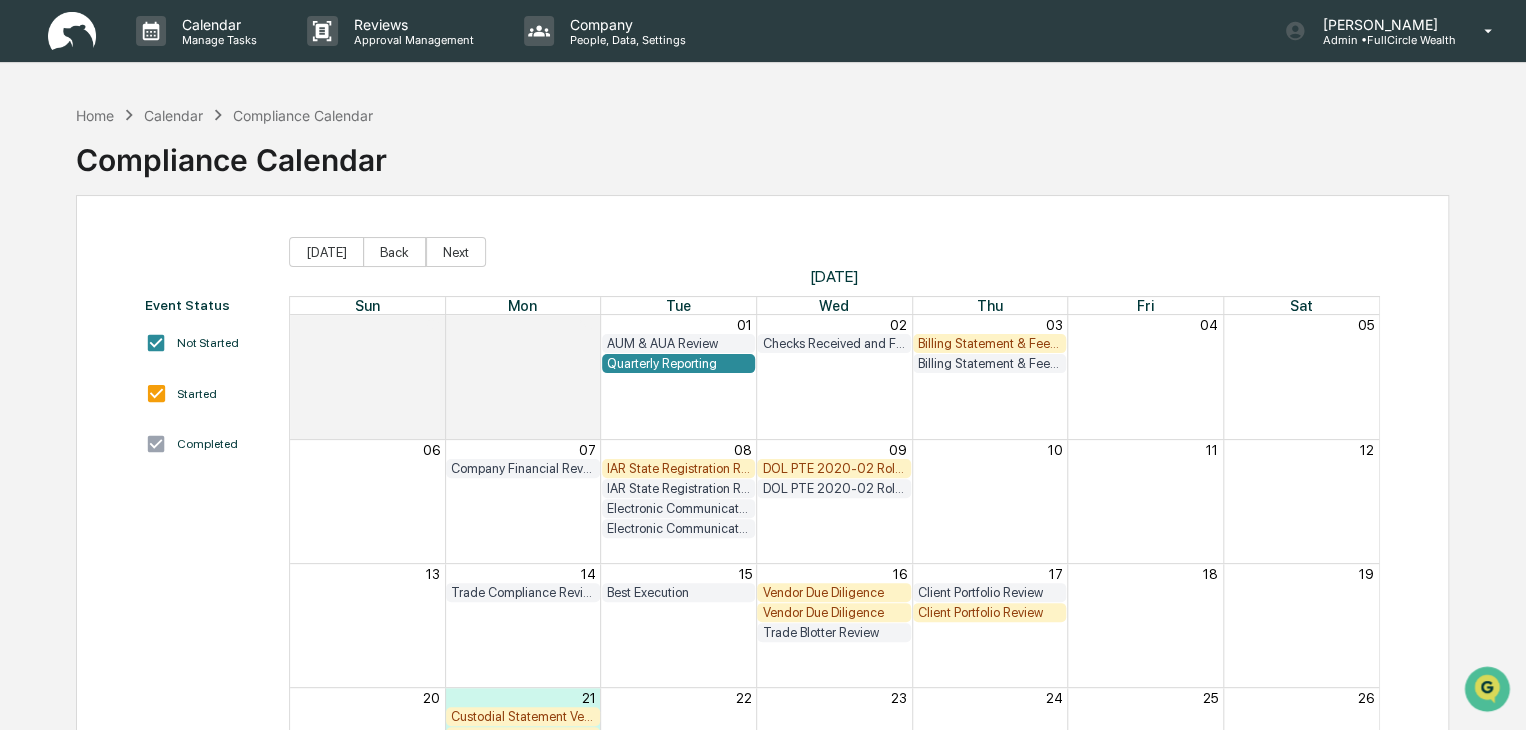 click on "Client Portfolio Review" at bounding box center [990, 612] 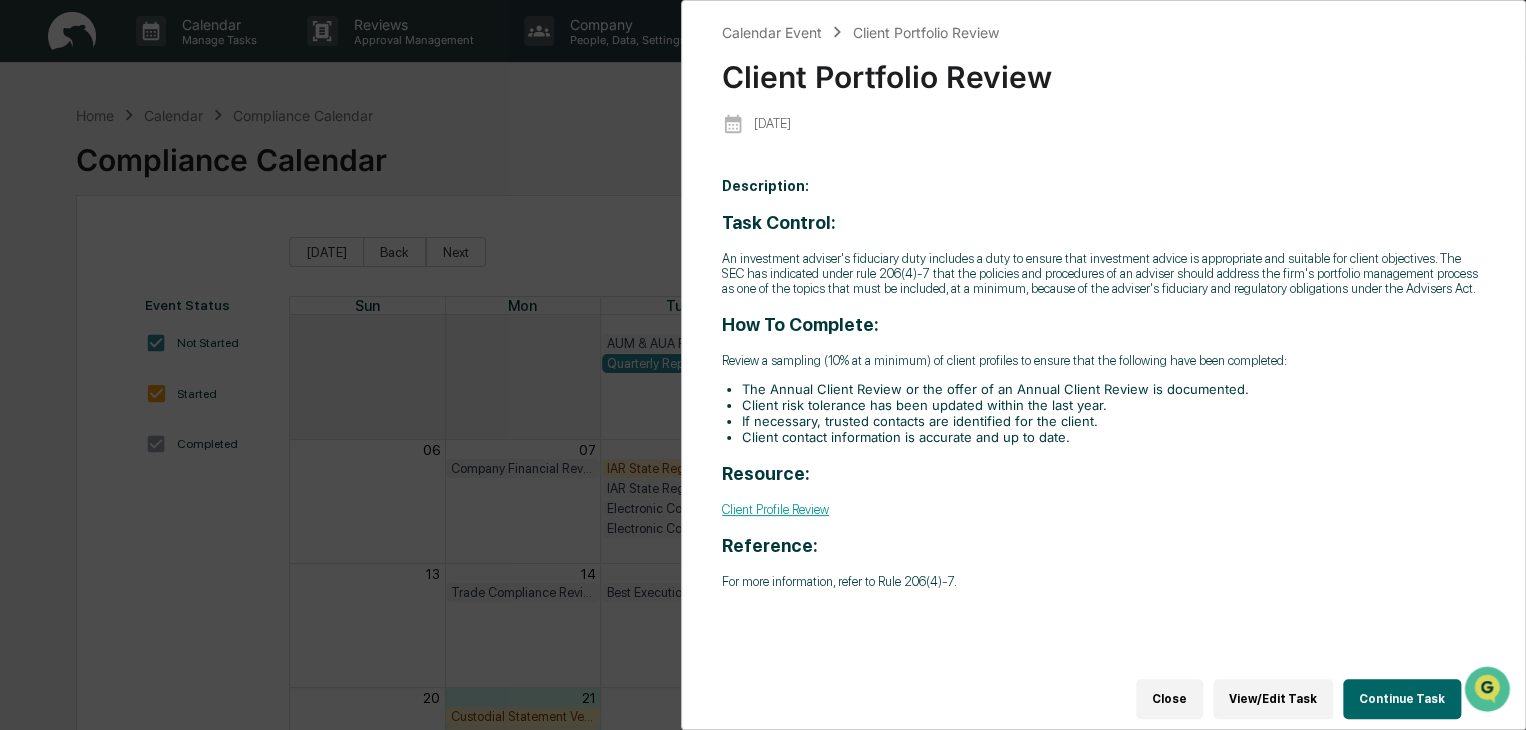 click on "Close" at bounding box center (1169, 699) 